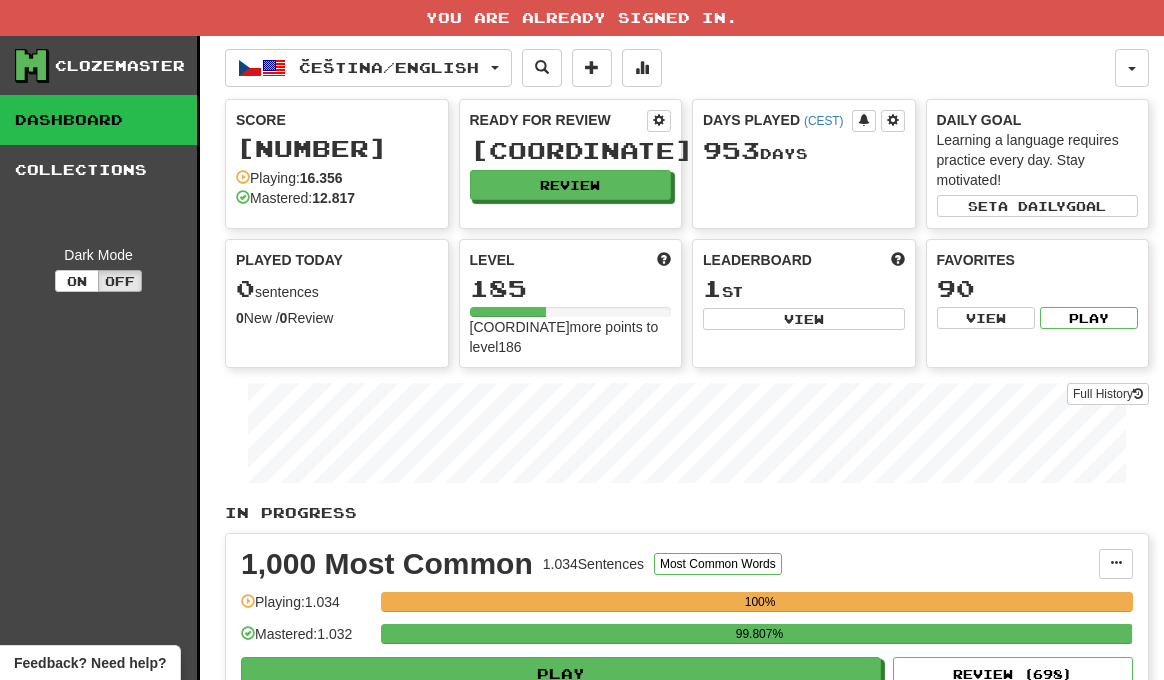 scroll, scrollTop: 0, scrollLeft: 0, axis: both 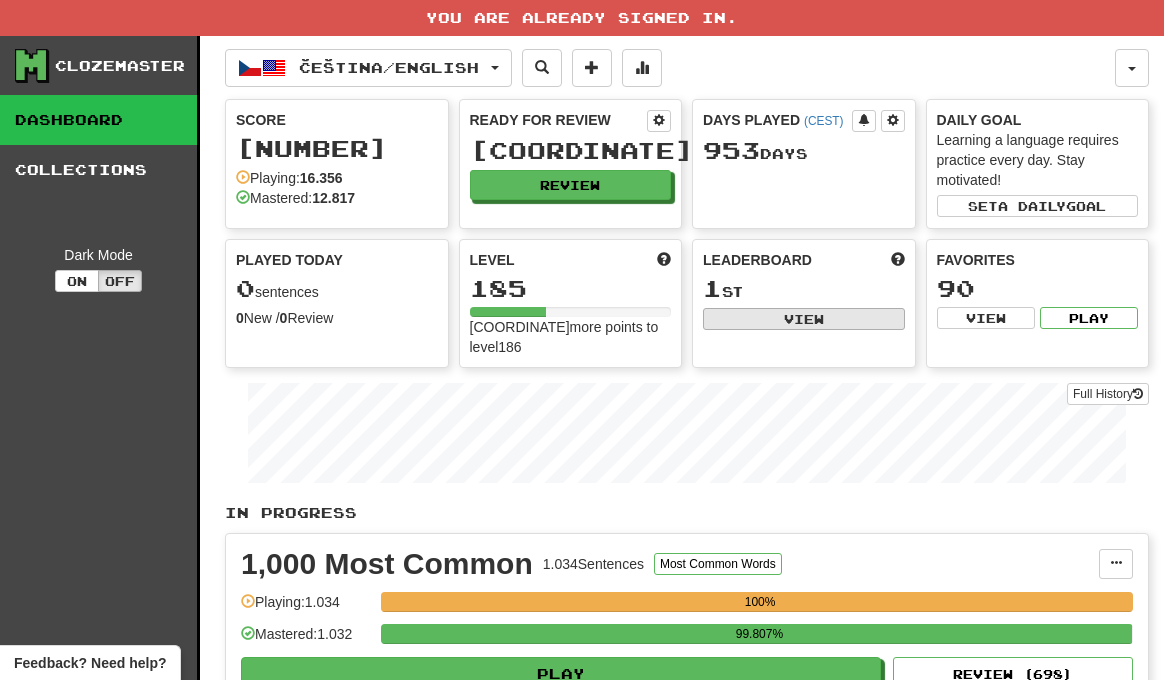 click on "View" at bounding box center [804, 319] 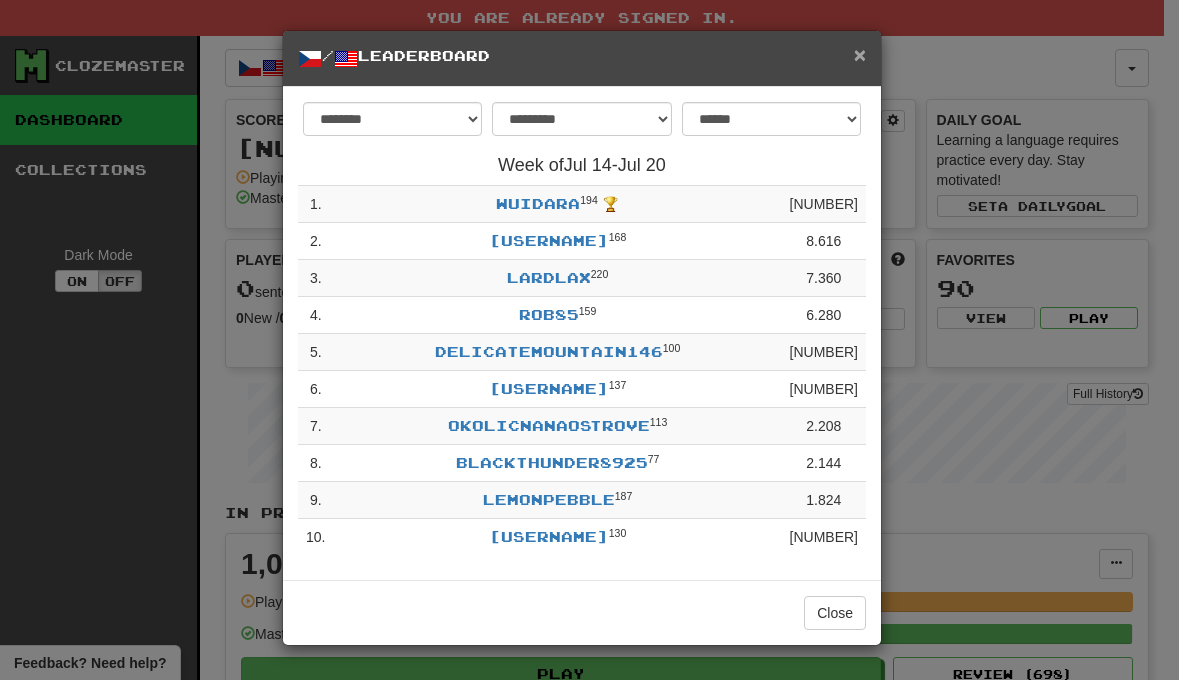 click on "×" at bounding box center [860, 54] 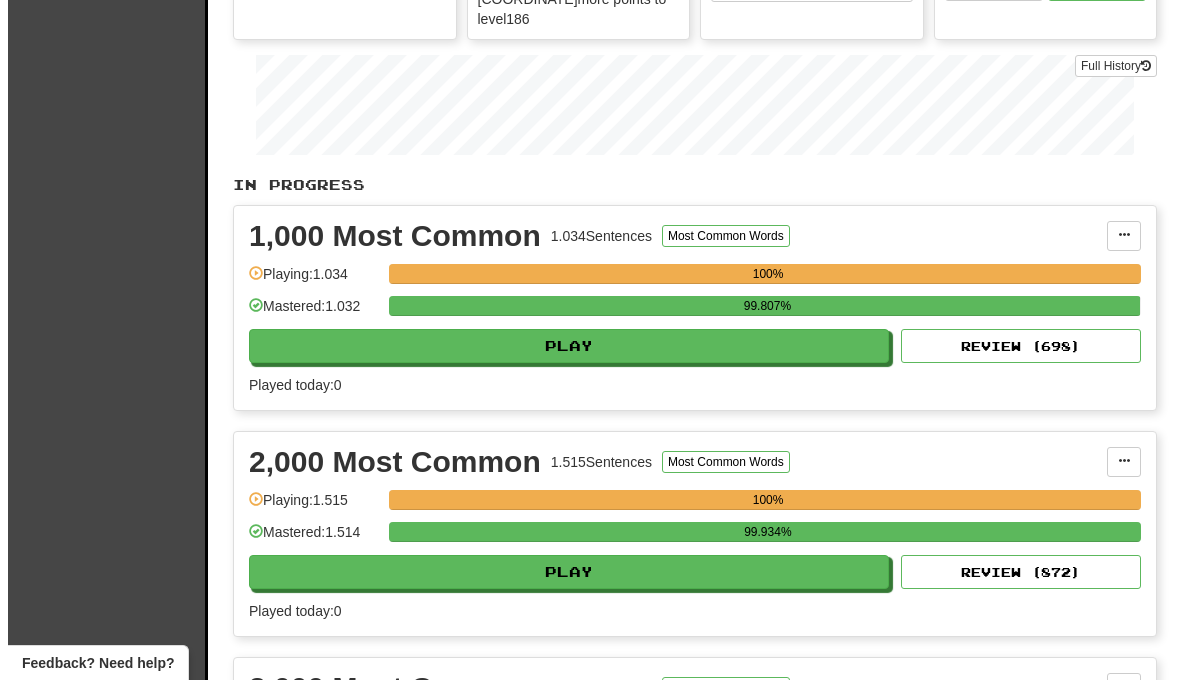 scroll, scrollTop: 348, scrollLeft: 0, axis: vertical 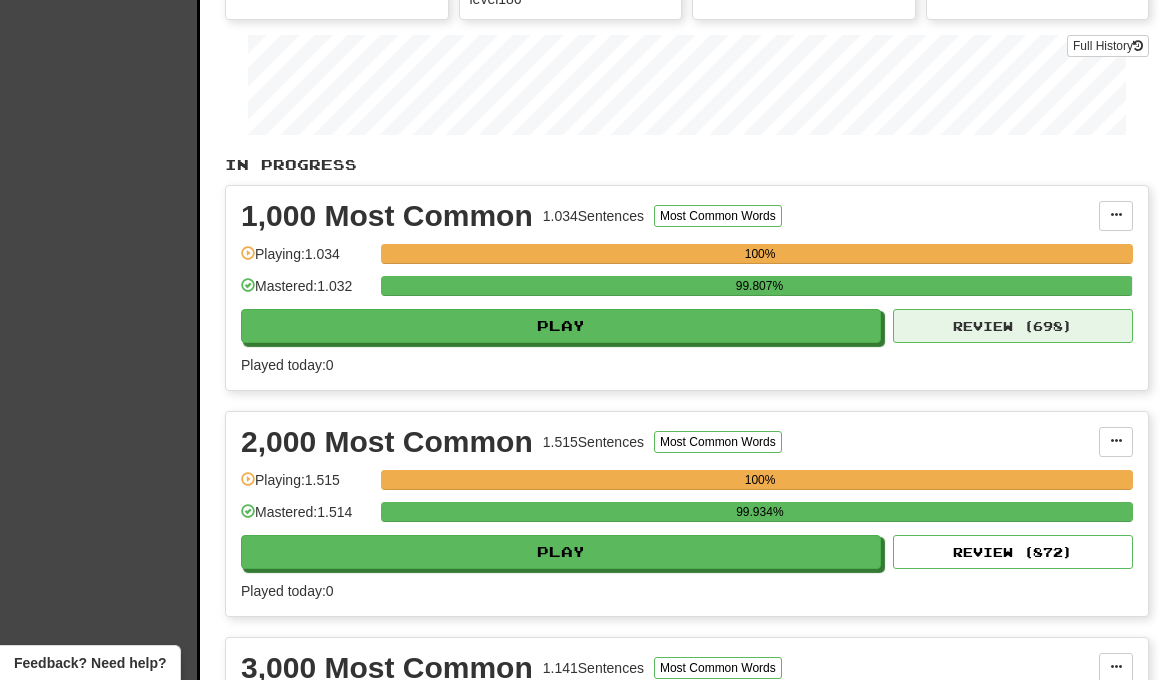 click on "Review ( 698 )" at bounding box center [1013, 326] 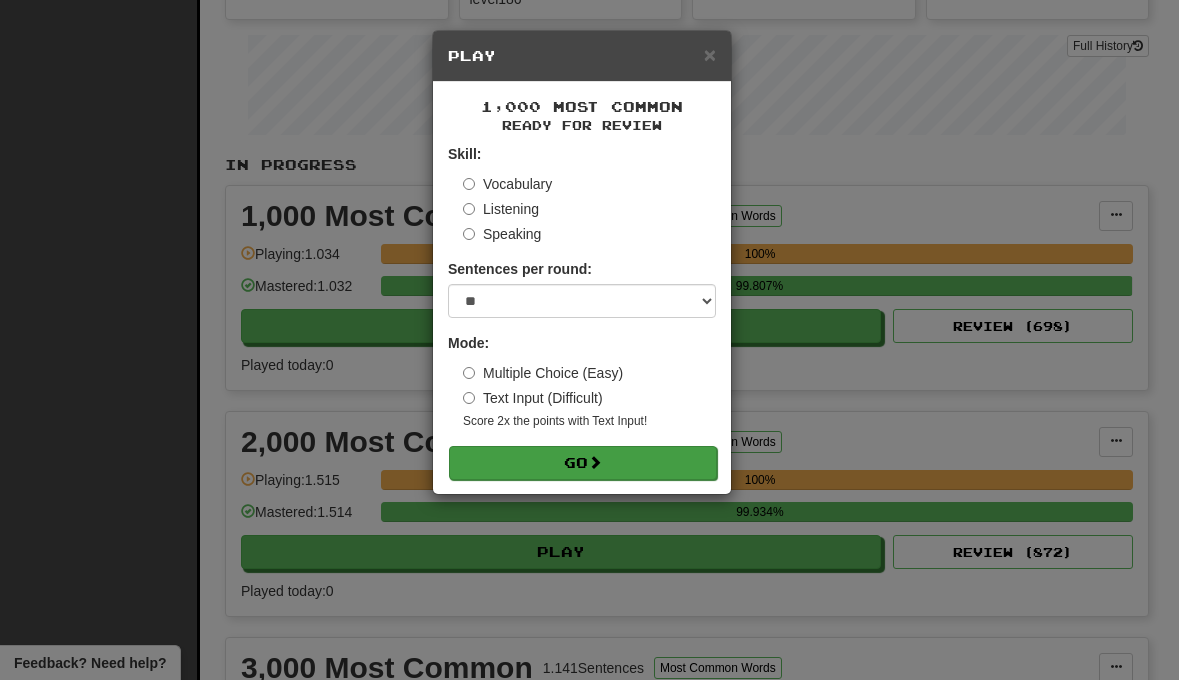 click on "Go" at bounding box center (583, 463) 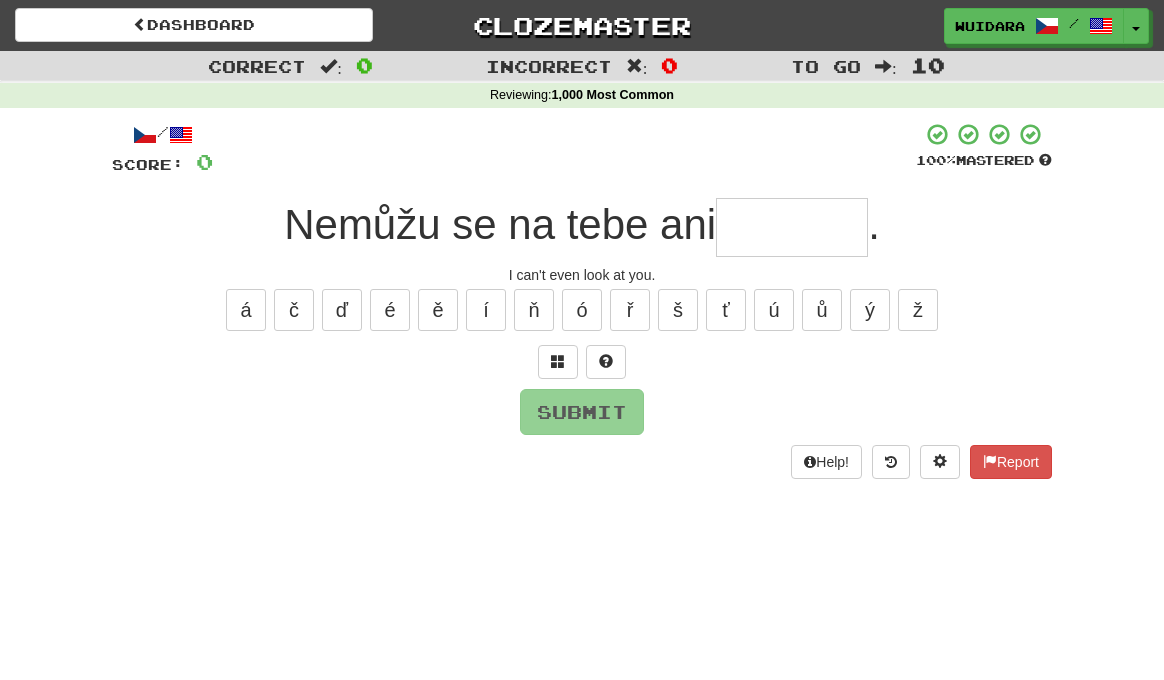 scroll, scrollTop: 0, scrollLeft: 0, axis: both 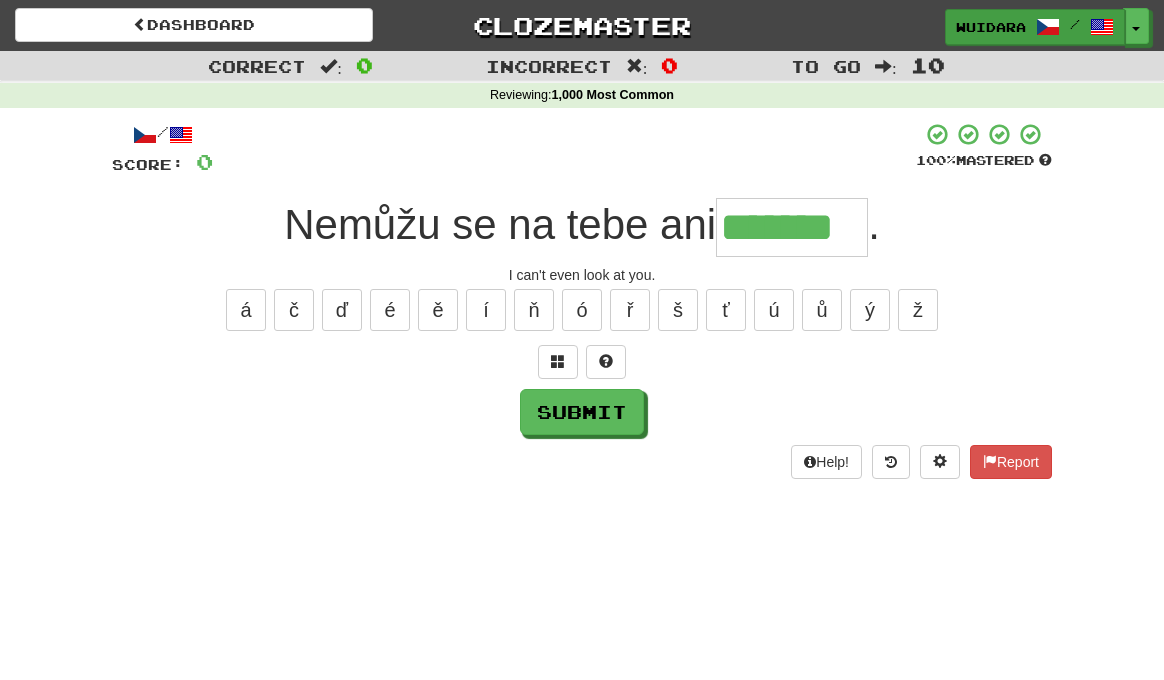 type on "*******" 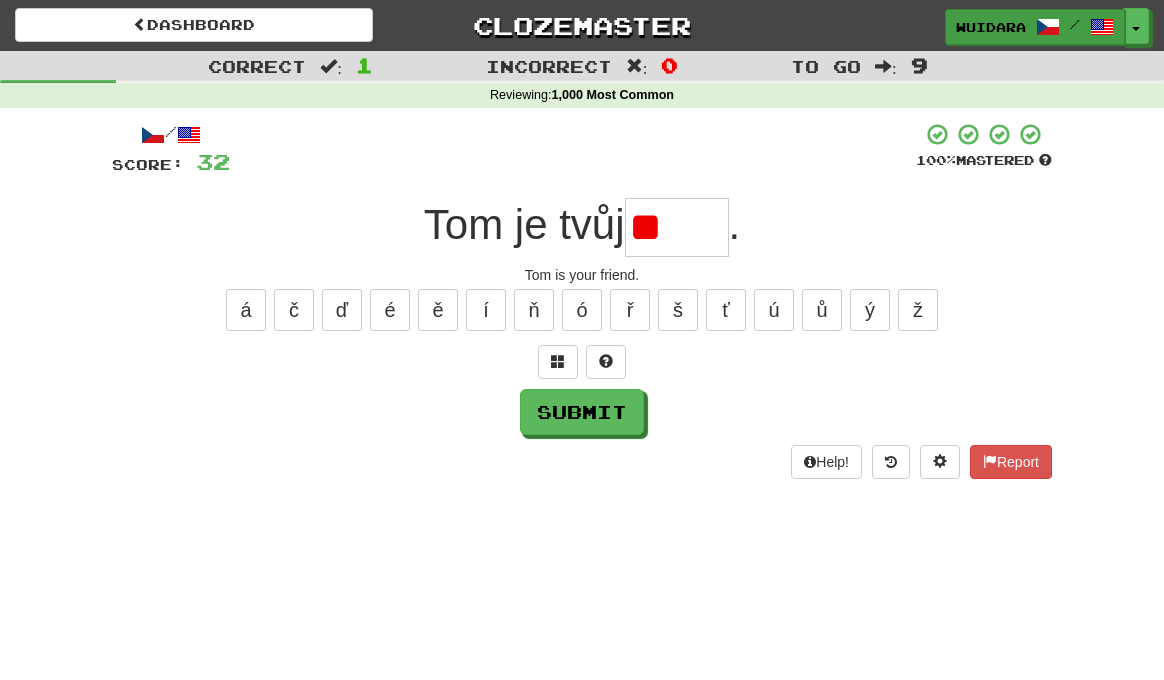 type on "*" 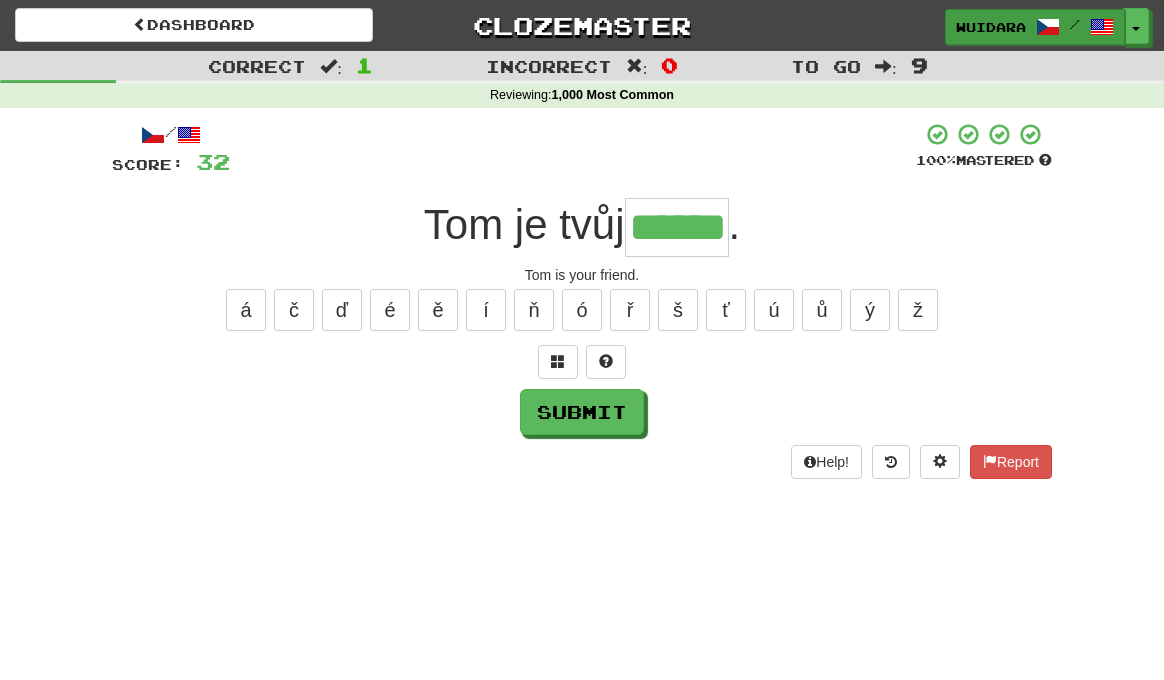 type on "******" 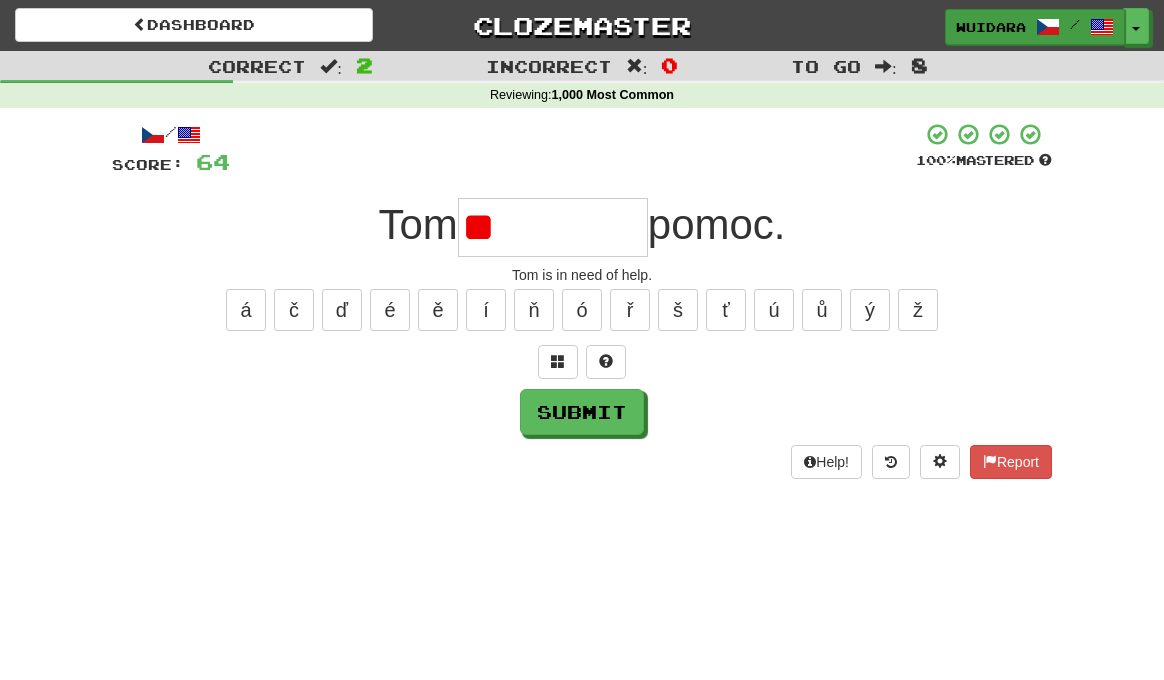 type on "*" 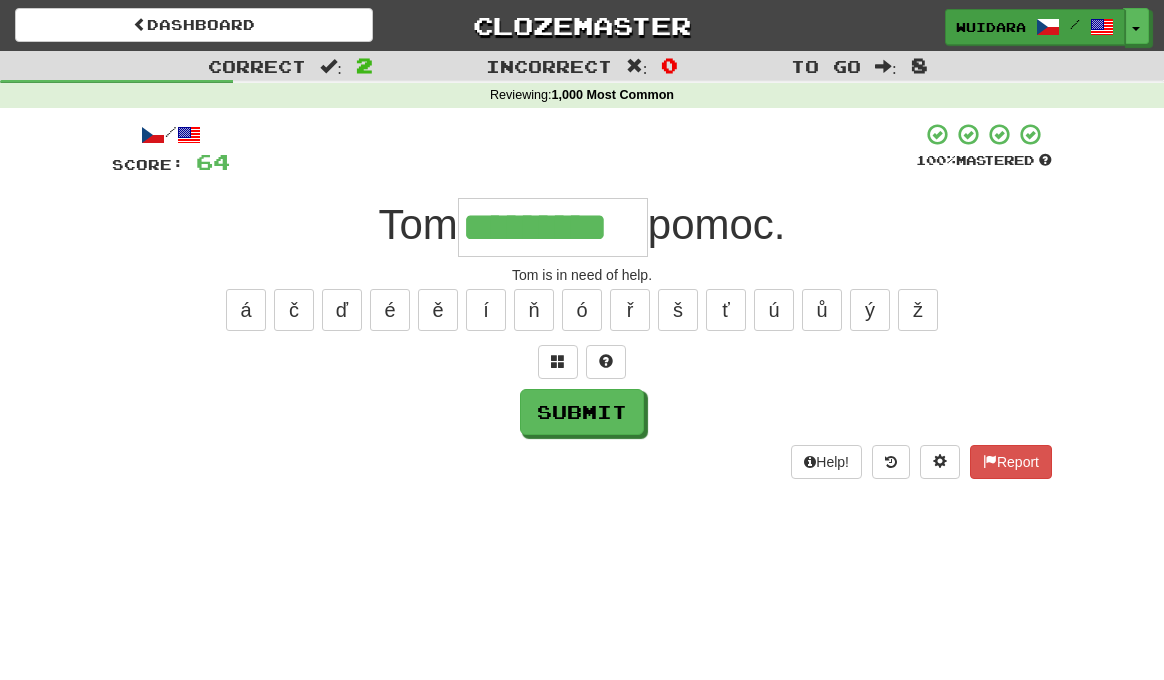 type on "*********" 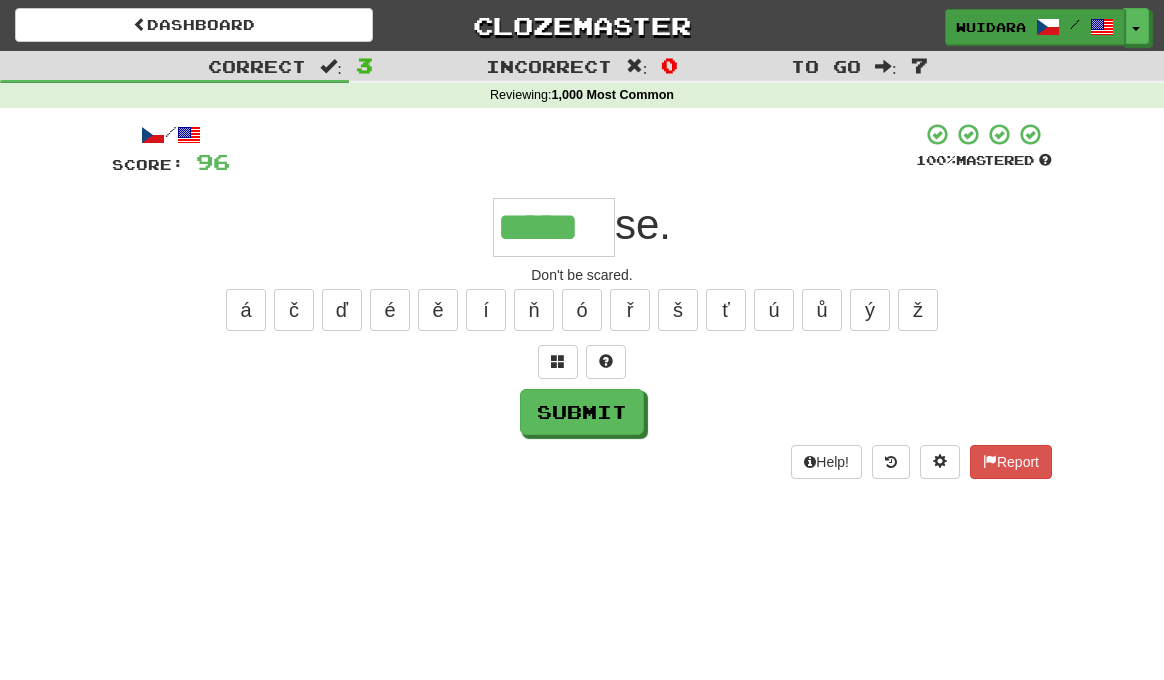 type on "*****" 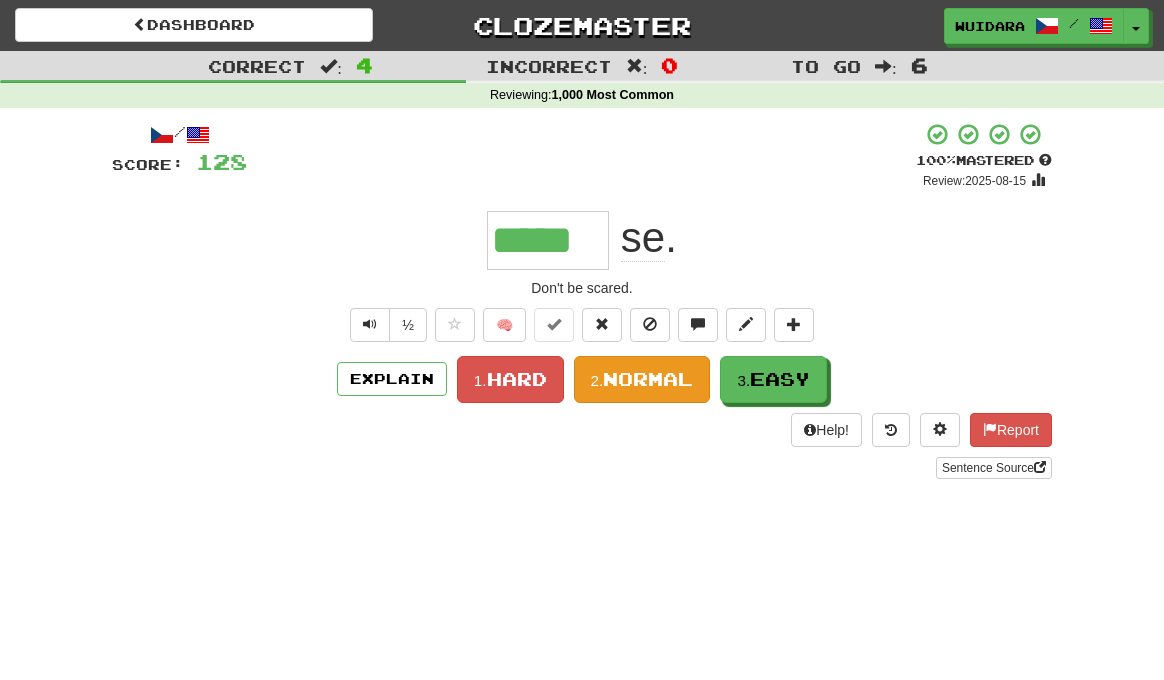 click on "2." at bounding box center (597, 380) 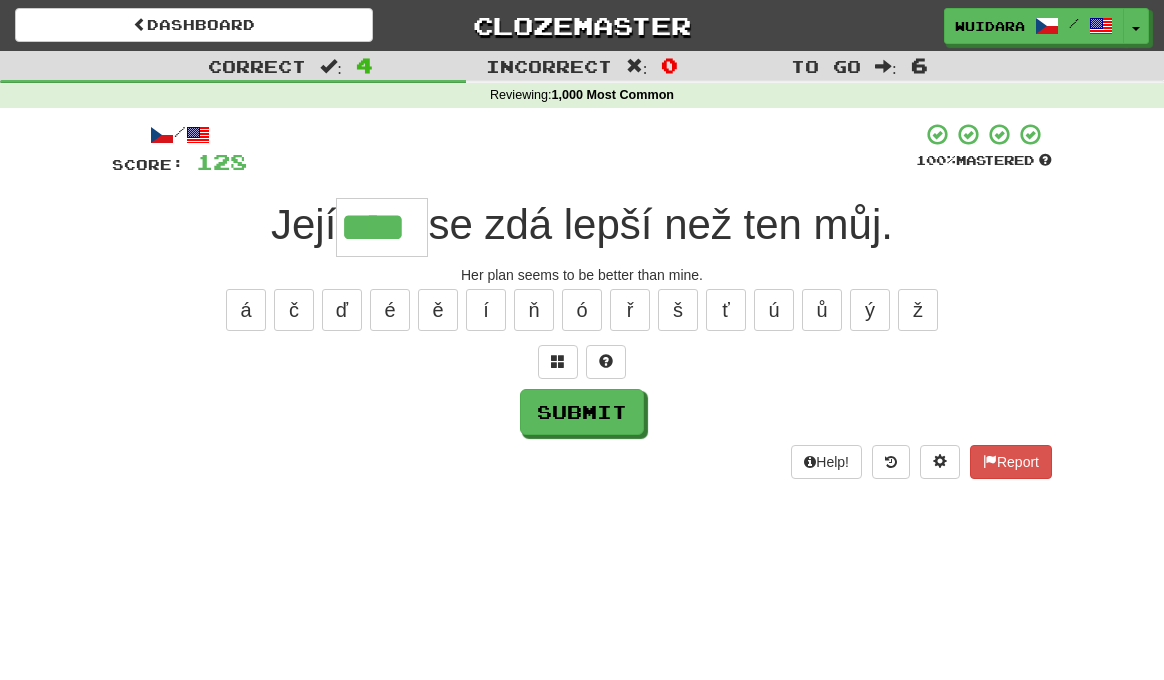 type on "****" 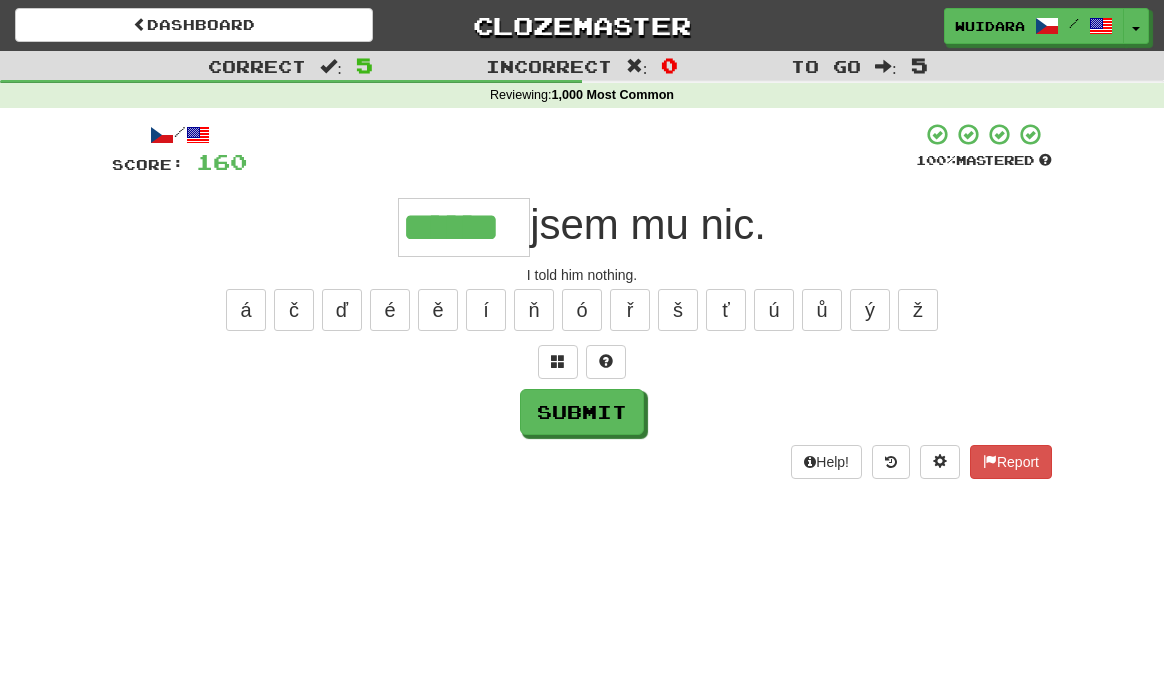 type on "******" 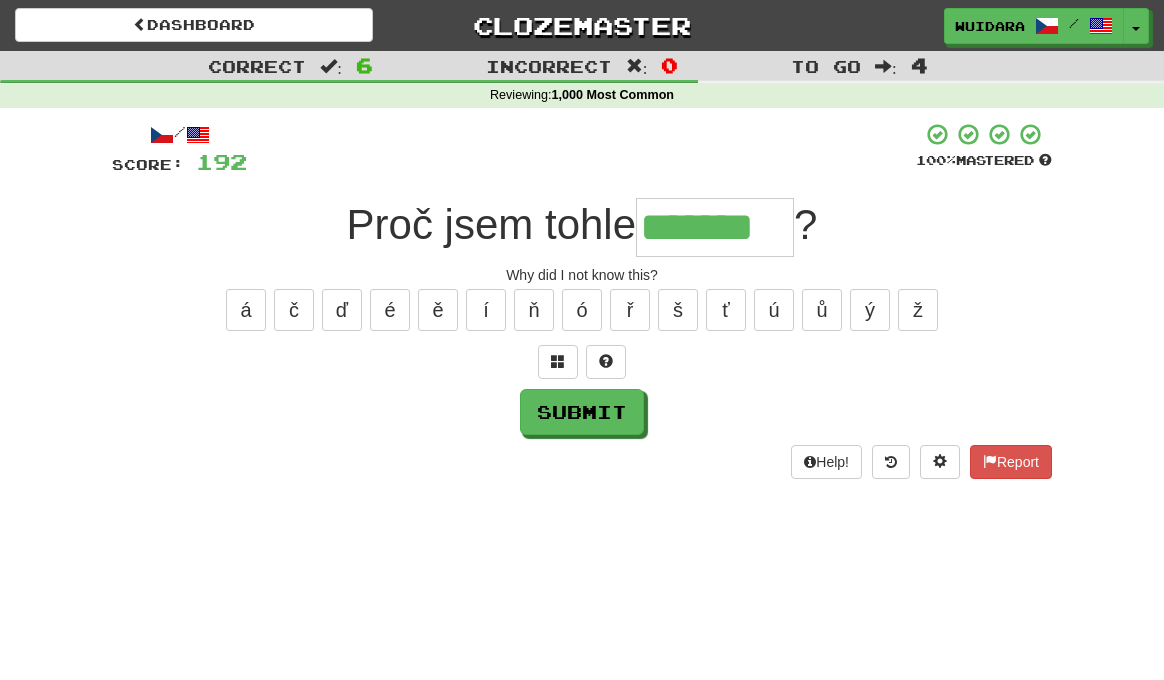 type on "*******" 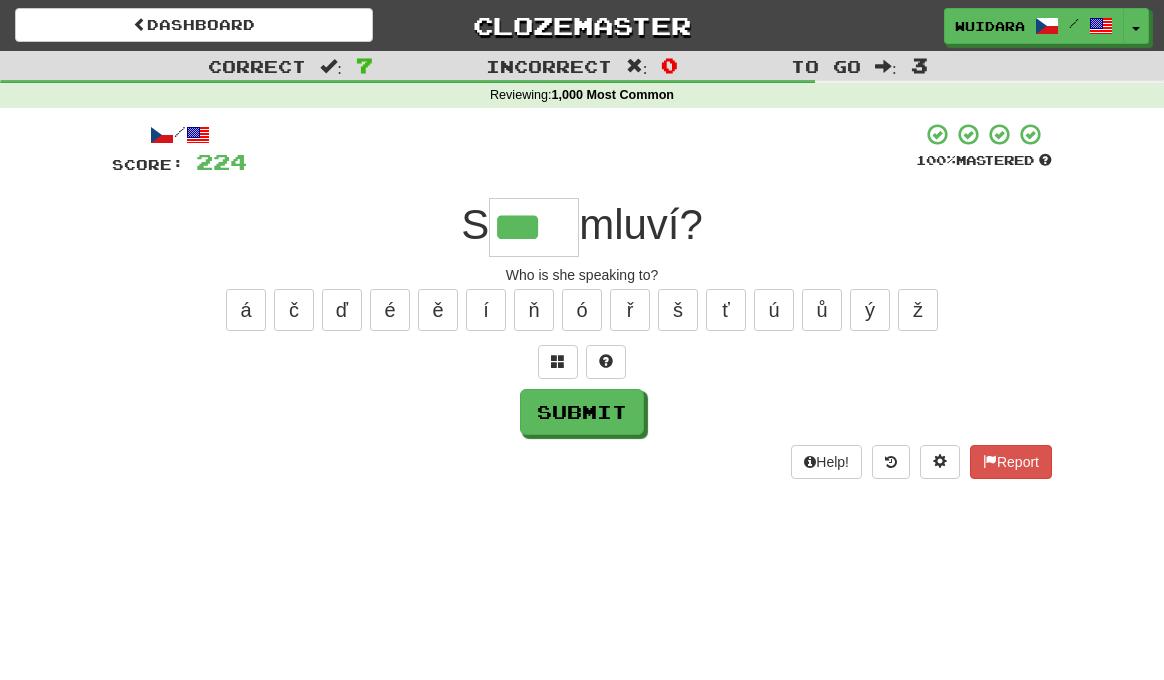 type on "***" 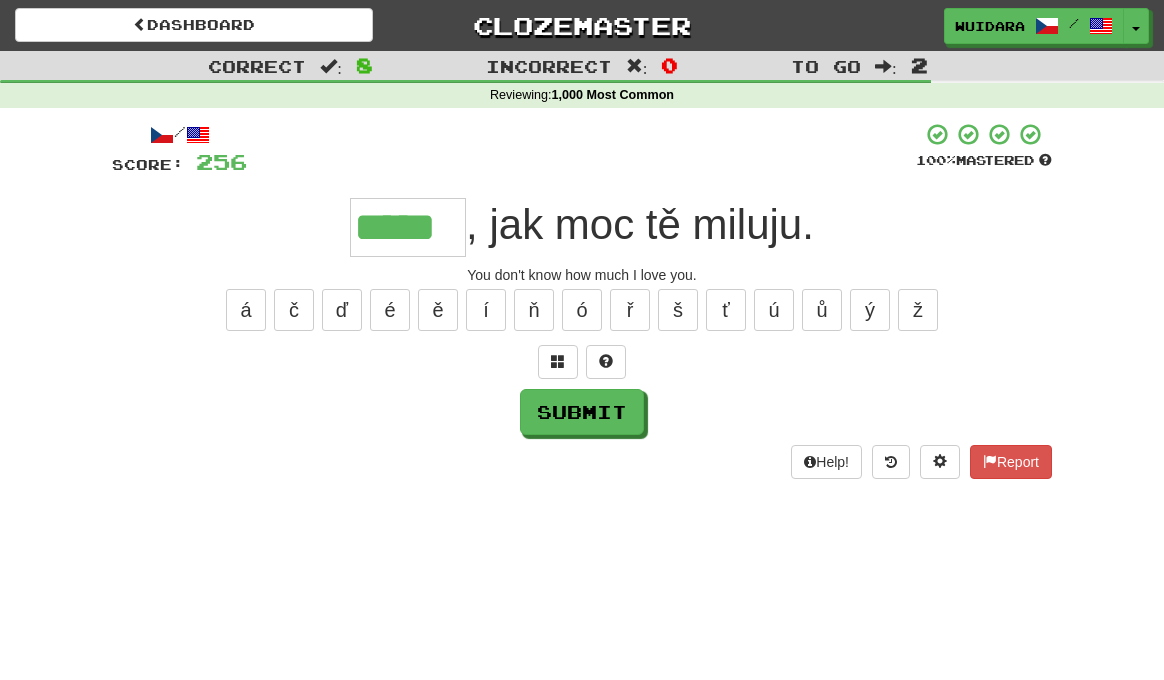 type on "*****" 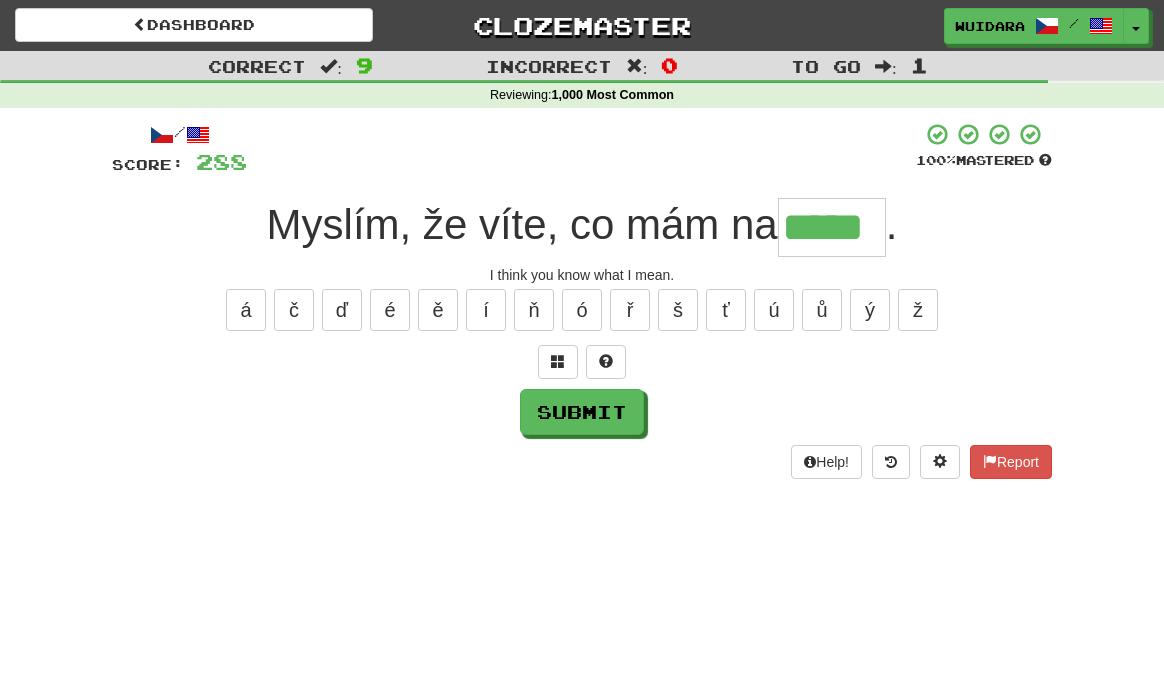 type on "*****" 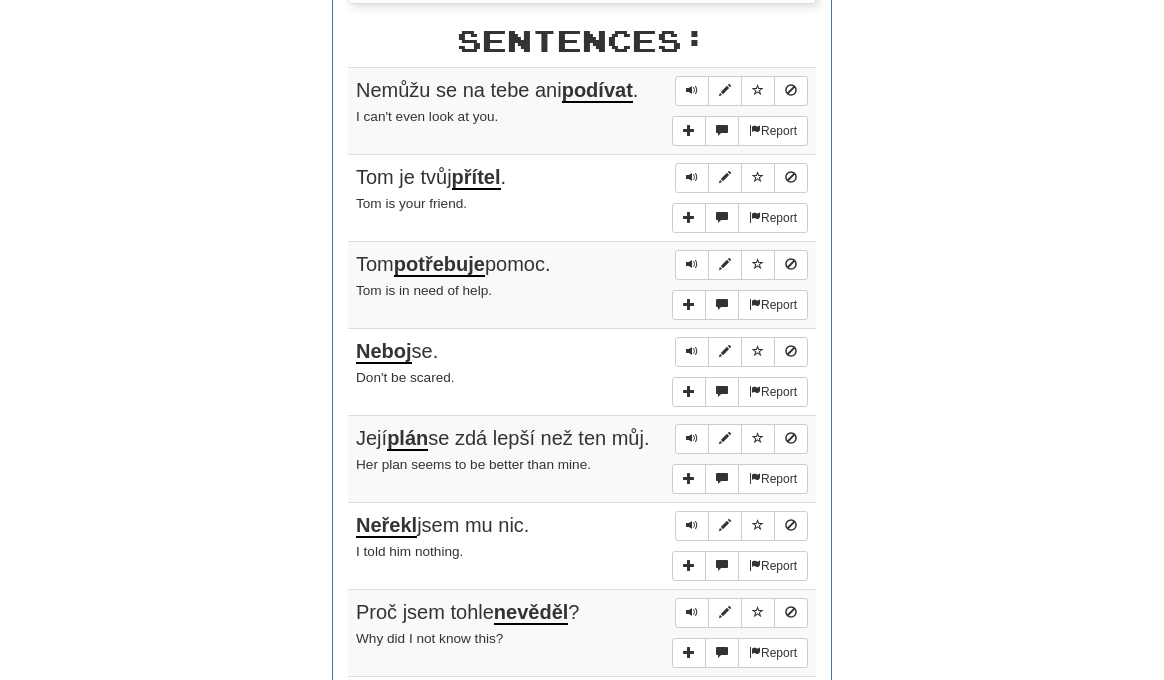 scroll, scrollTop: 1450, scrollLeft: 0, axis: vertical 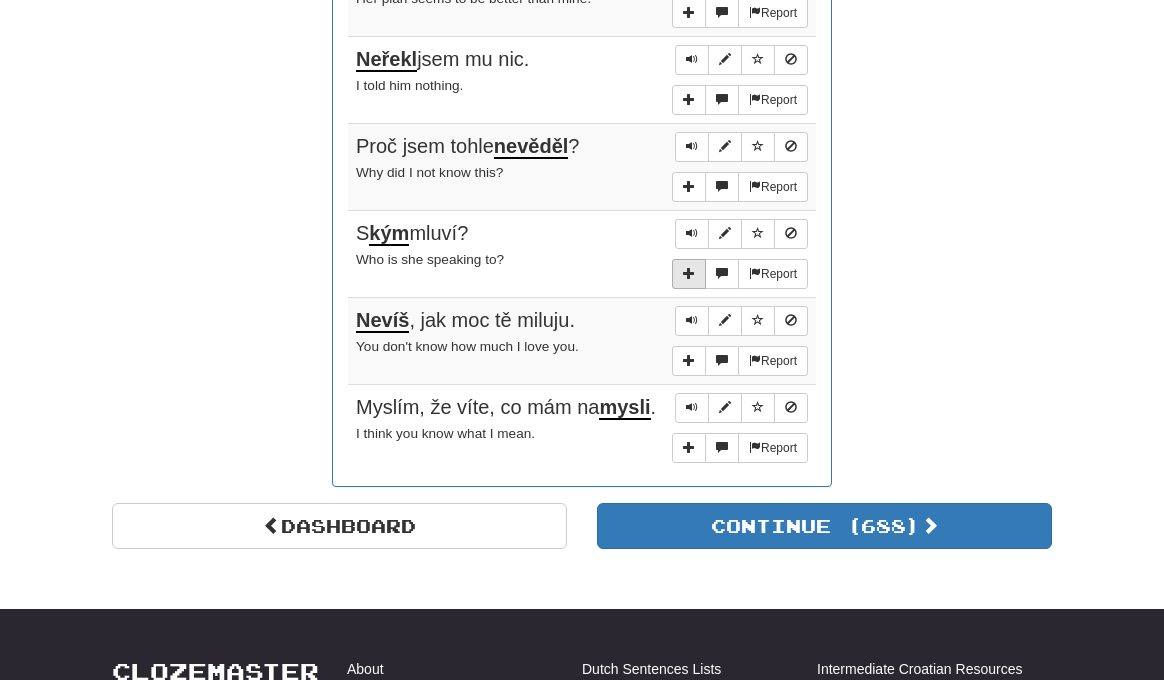 click at bounding box center [689, 274] 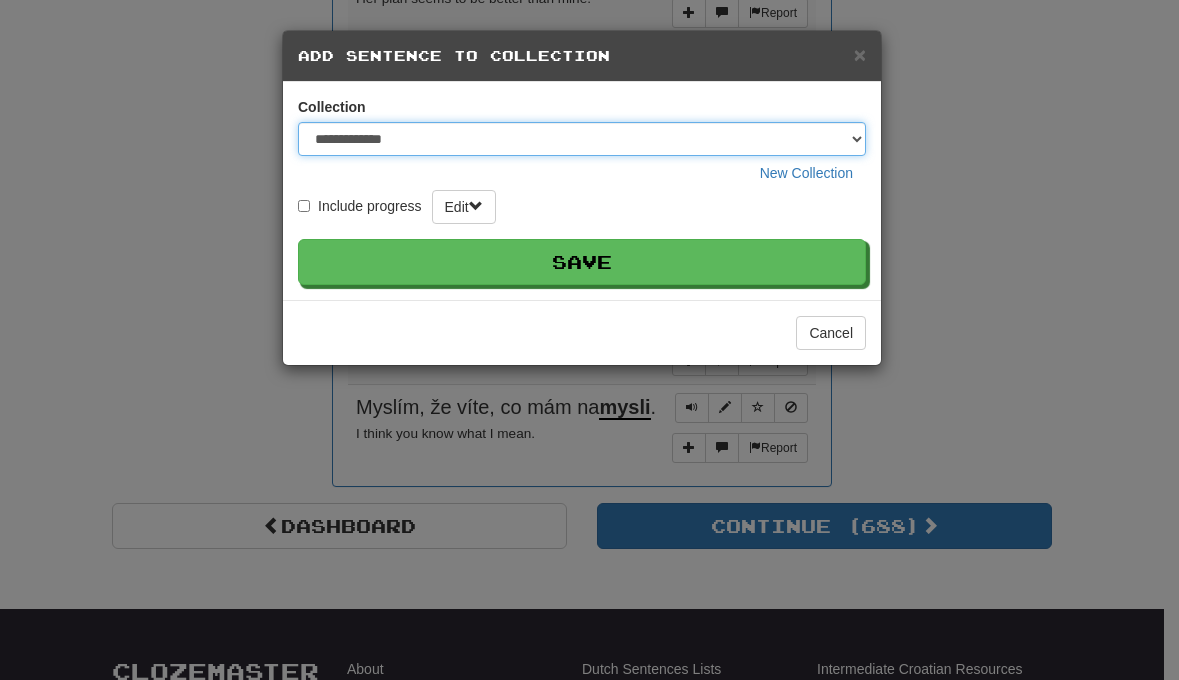 select on "*****" 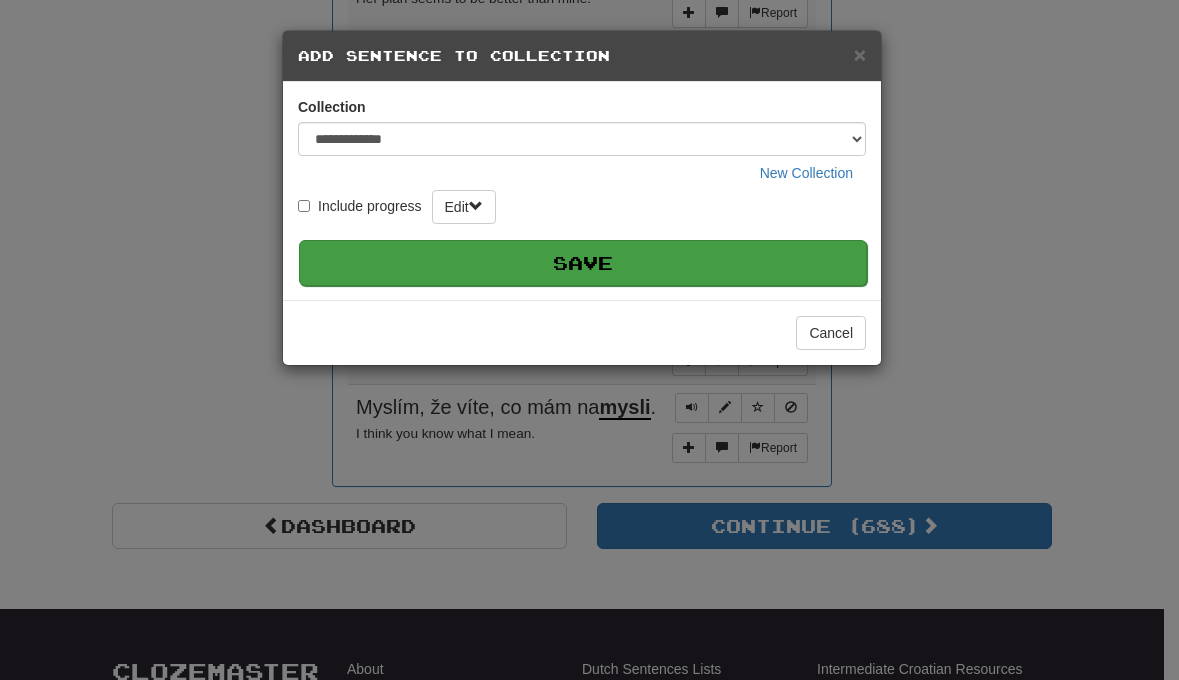 click on "Save" at bounding box center [583, 263] 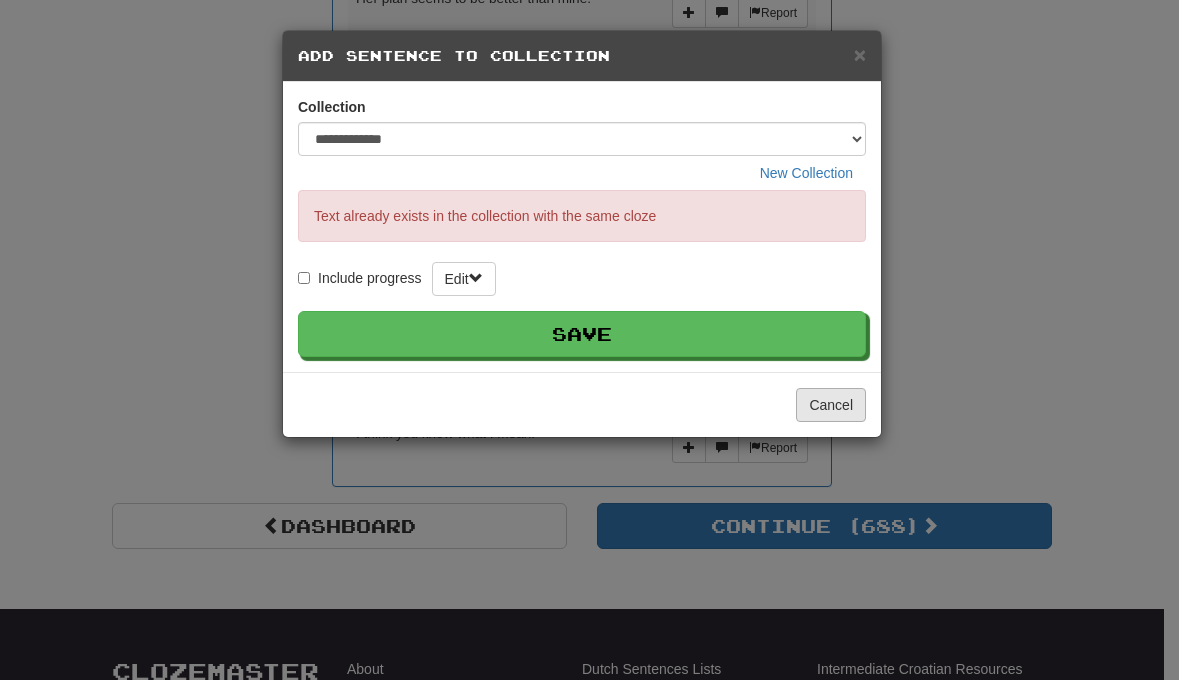 click on "Cancel" at bounding box center [831, 405] 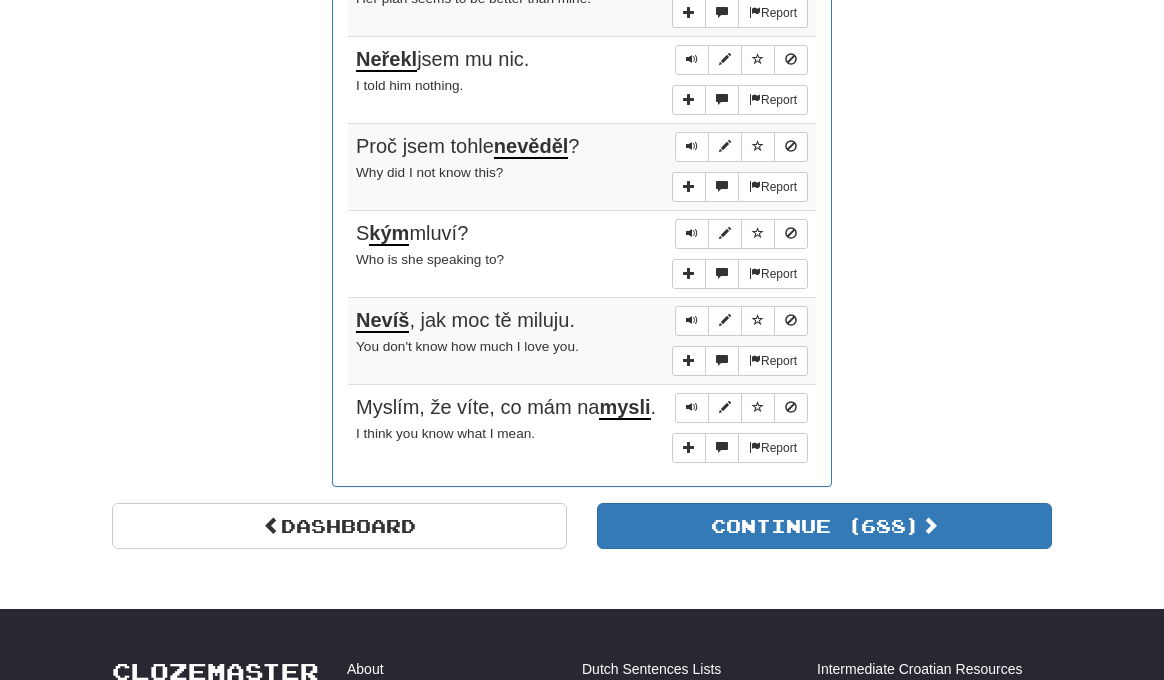 scroll, scrollTop: 0, scrollLeft: 0, axis: both 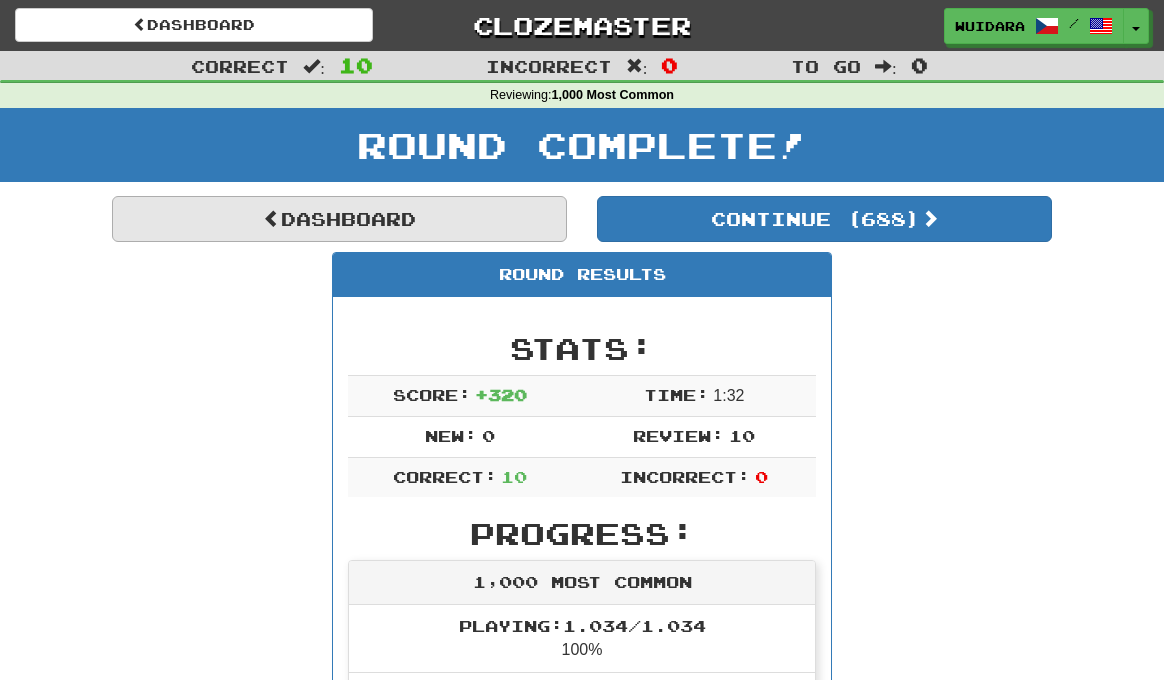 click on "Dashboard" at bounding box center [339, 219] 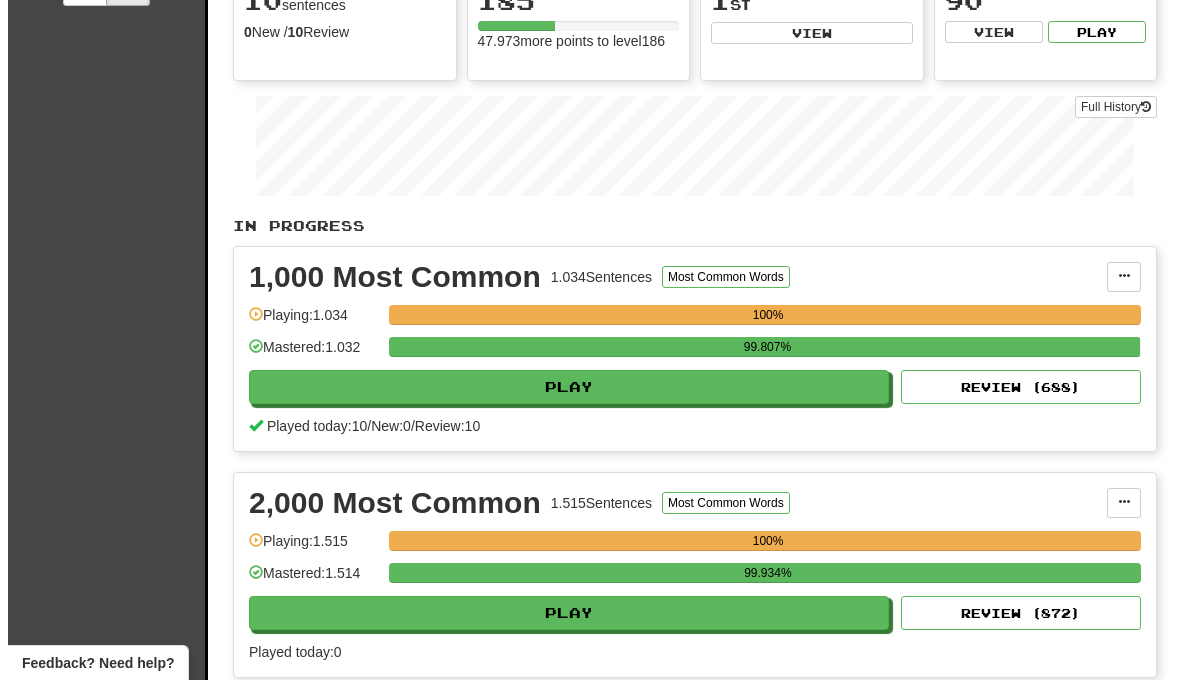 scroll, scrollTop: 451, scrollLeft: 0, axis: vertical 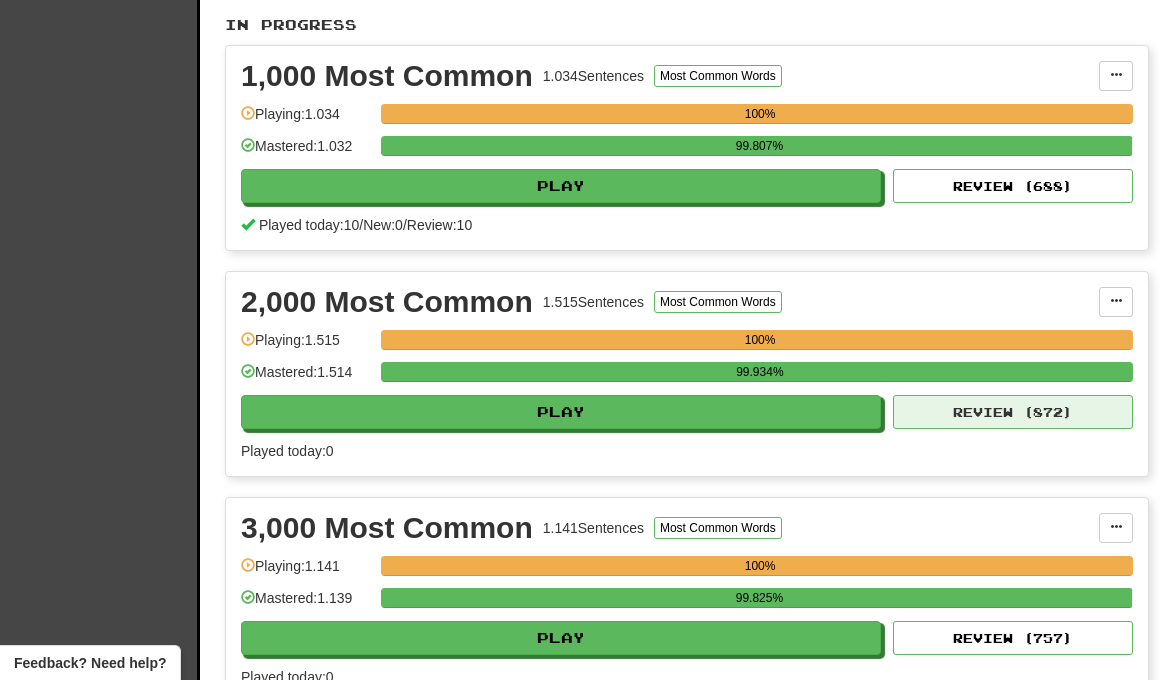 click on "Review ( 872 )" at bounding box center [1013, 412] 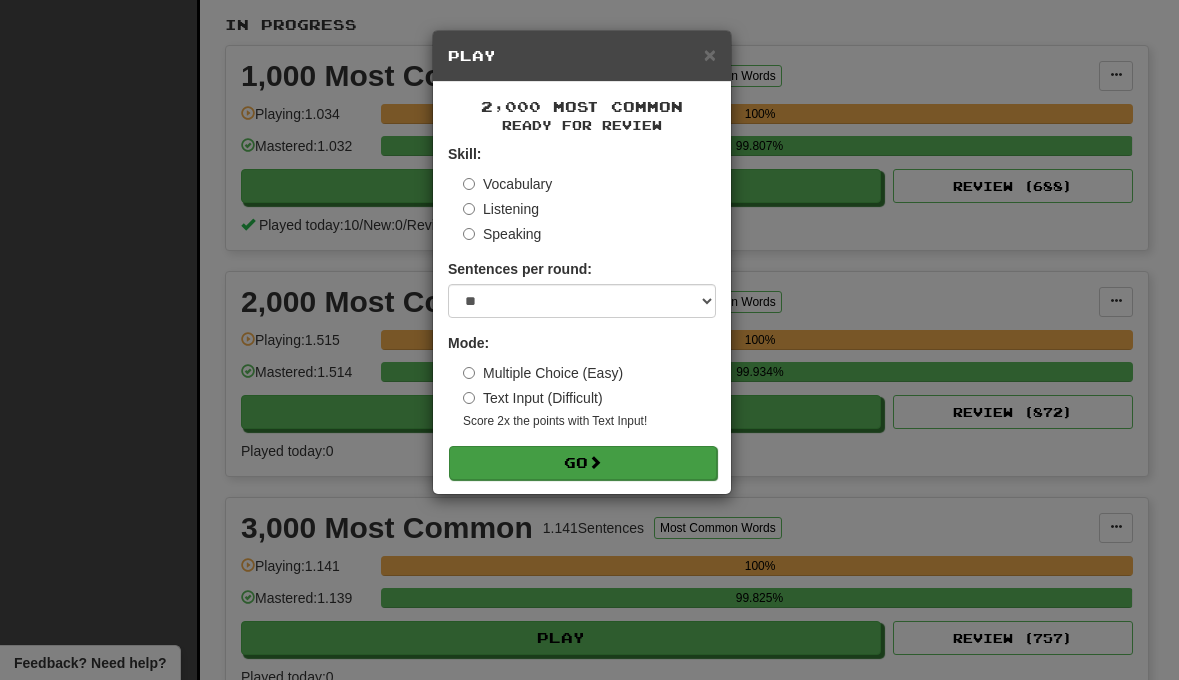 click on "Go" at bounding box center [583, 463] 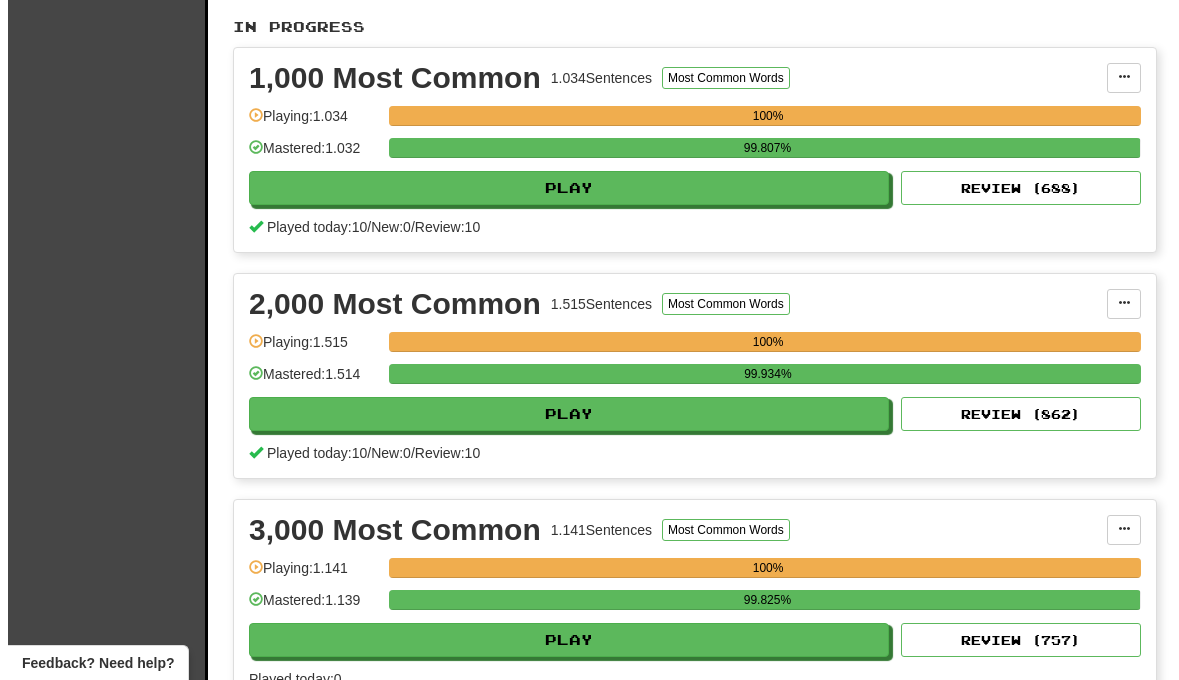 scroll, scrollTop: 522, scrollLeft: 0, axis: vertical 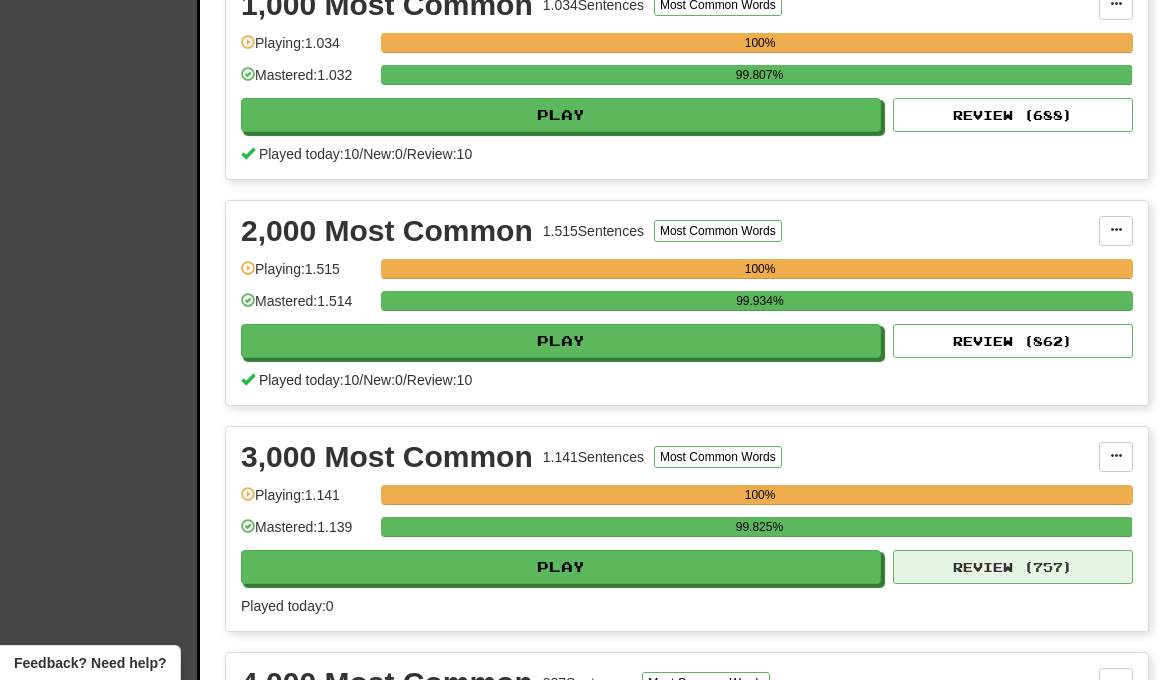 click on "Review ( 757 )" at bounding box center (1013, 567) 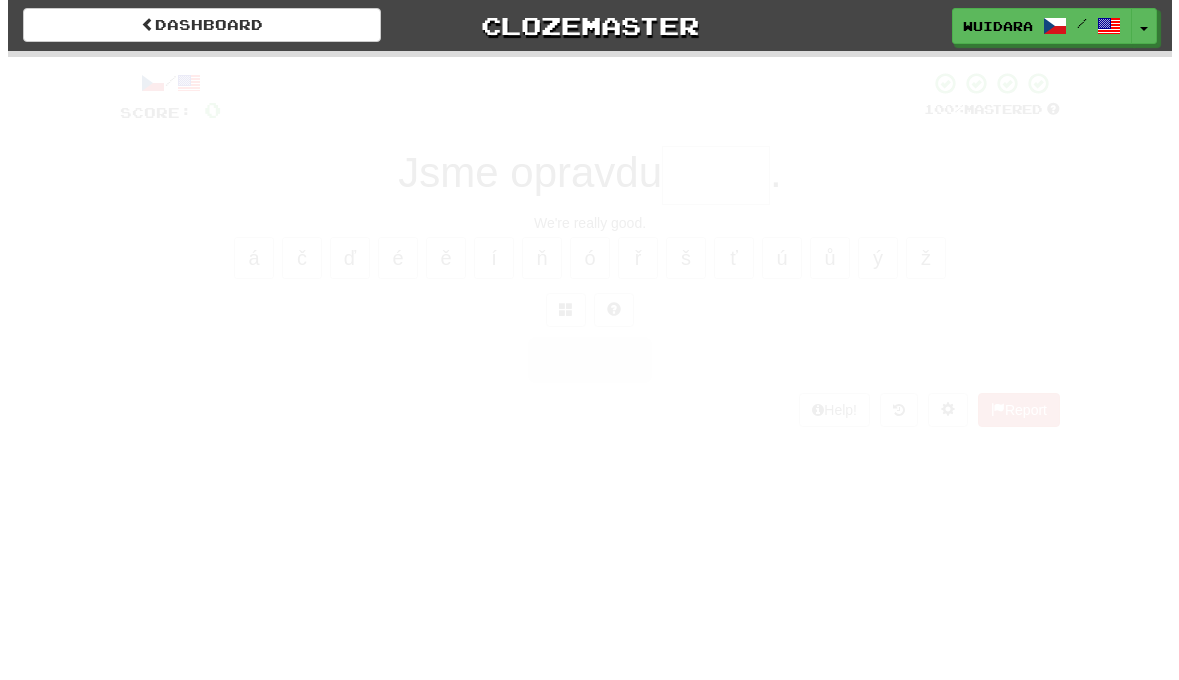 scroll, scrollTop: 0, scrollLeft: 0, axis: both 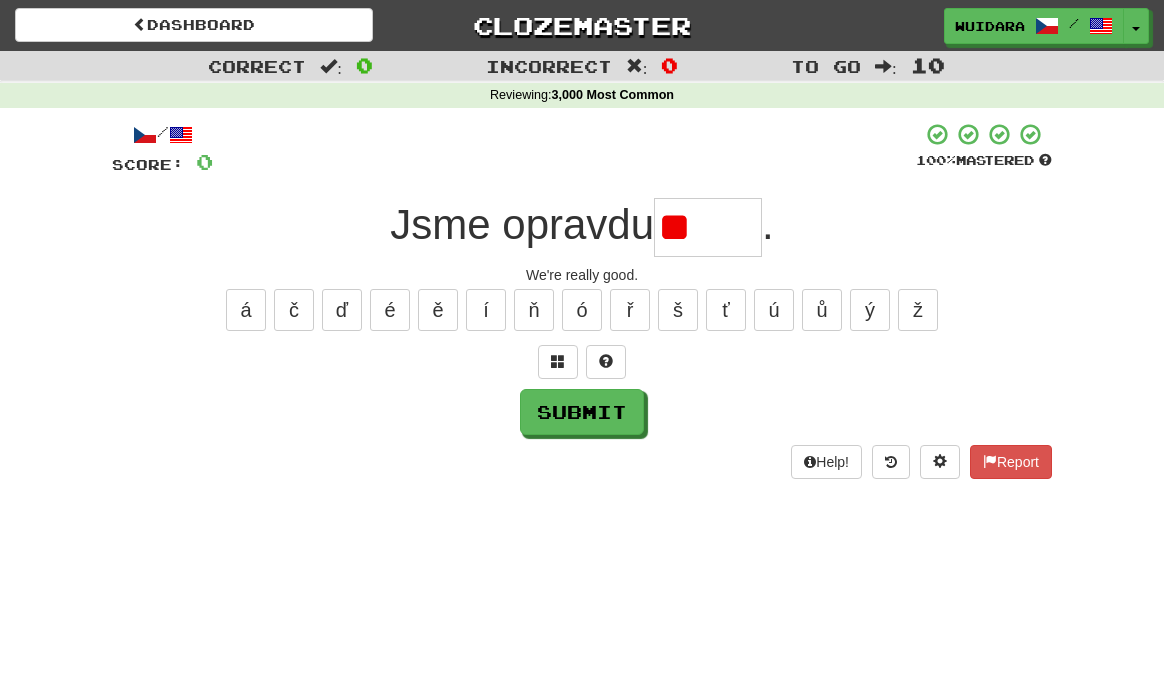 type on "*" 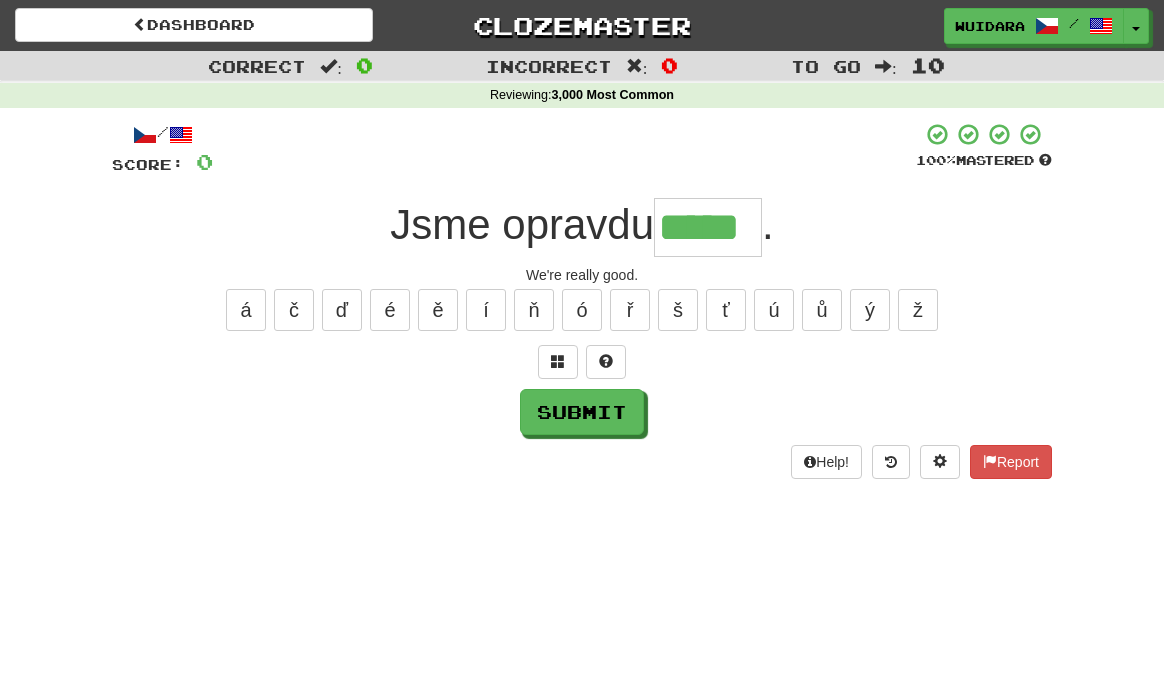type on "*****" 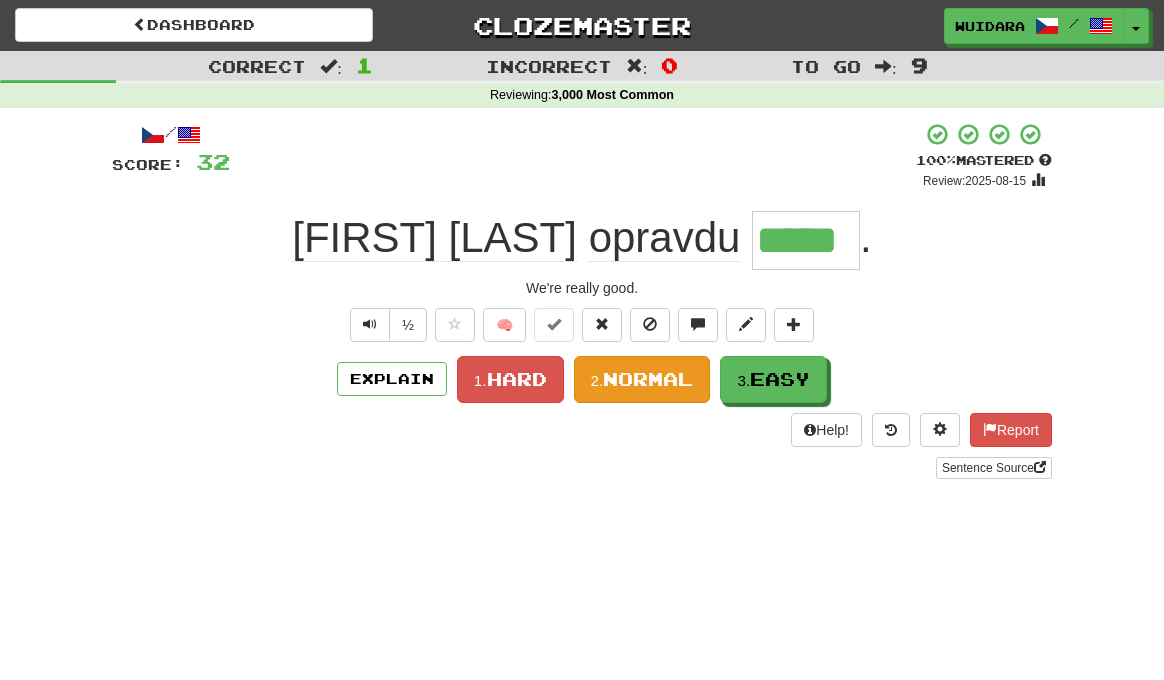 click on "Normal" at bounding box center (648, 379) 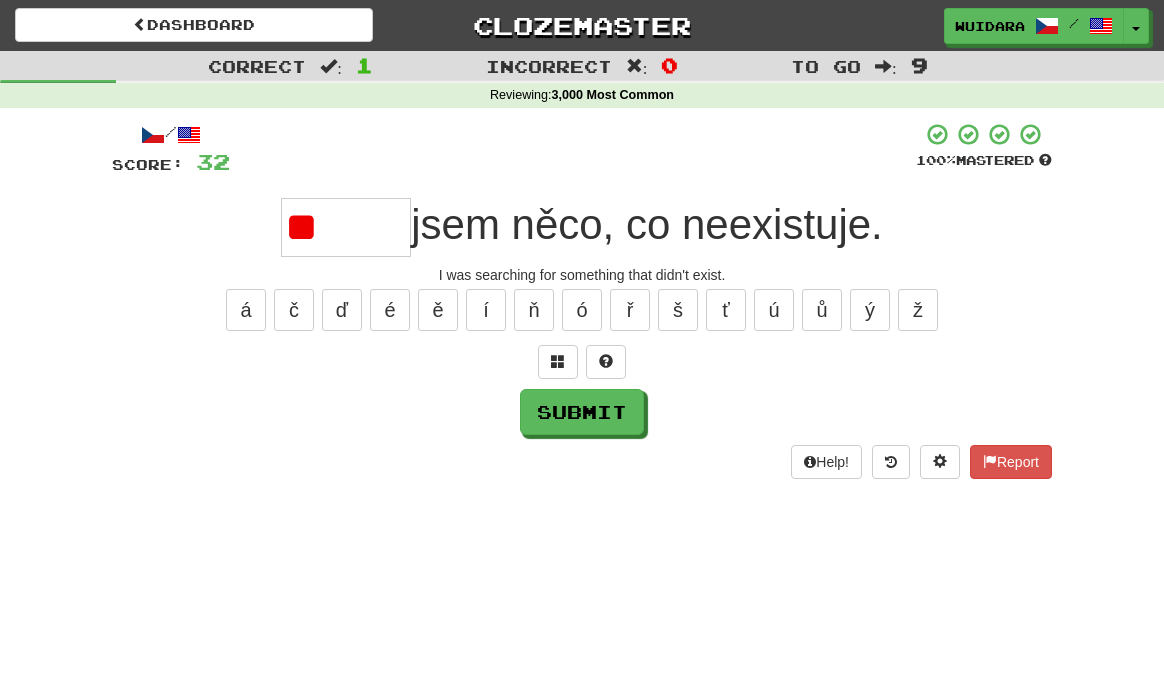 type on "*" 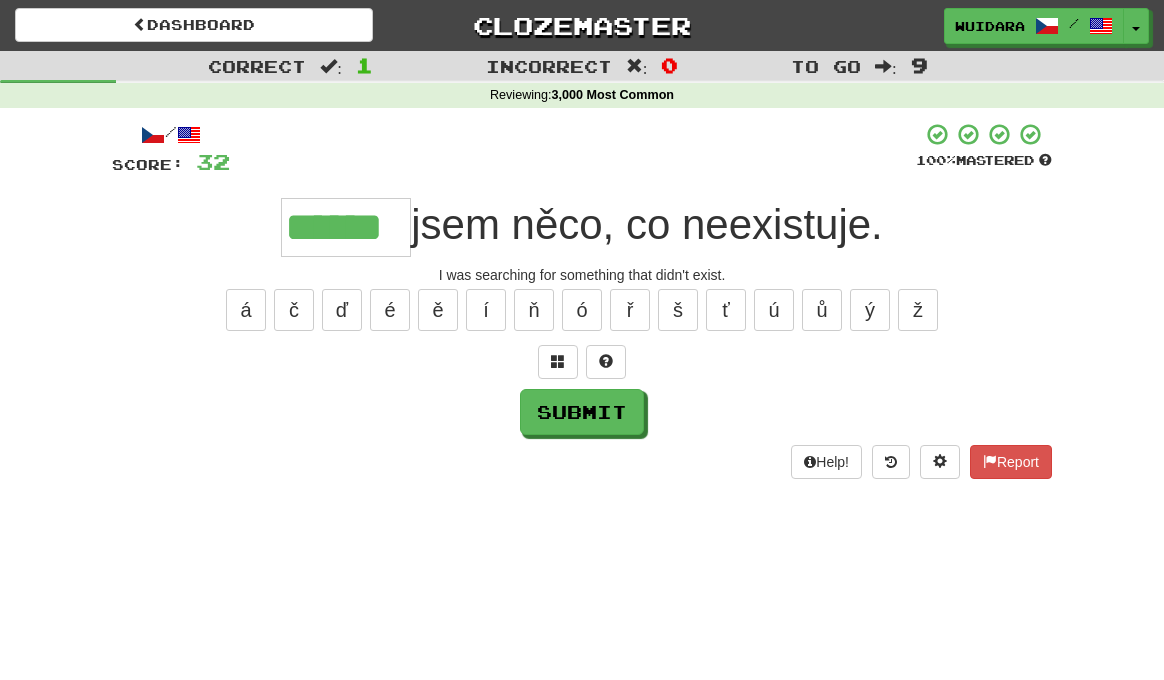 type on "******" 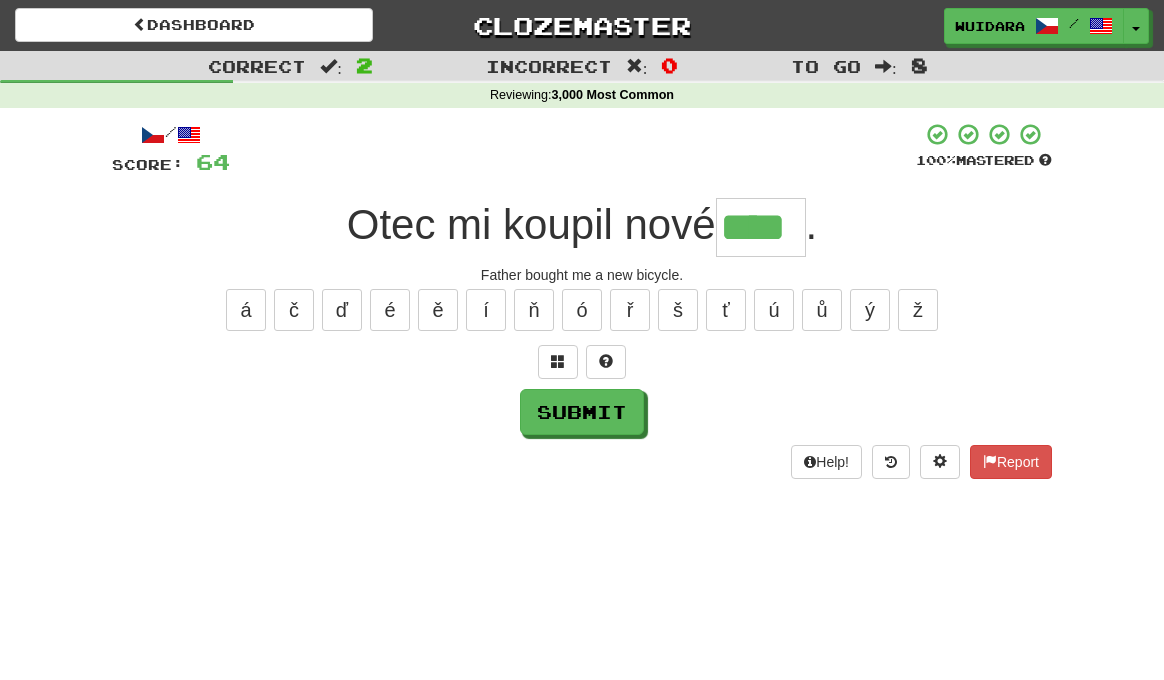 type on "****" 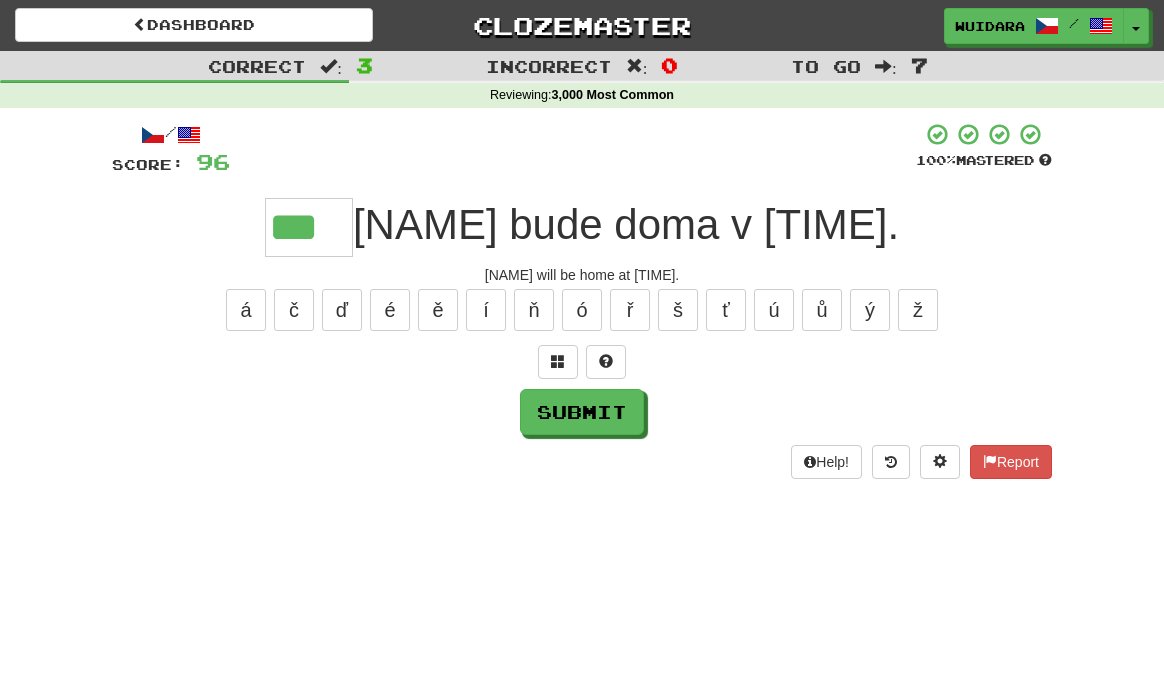 type on "***" 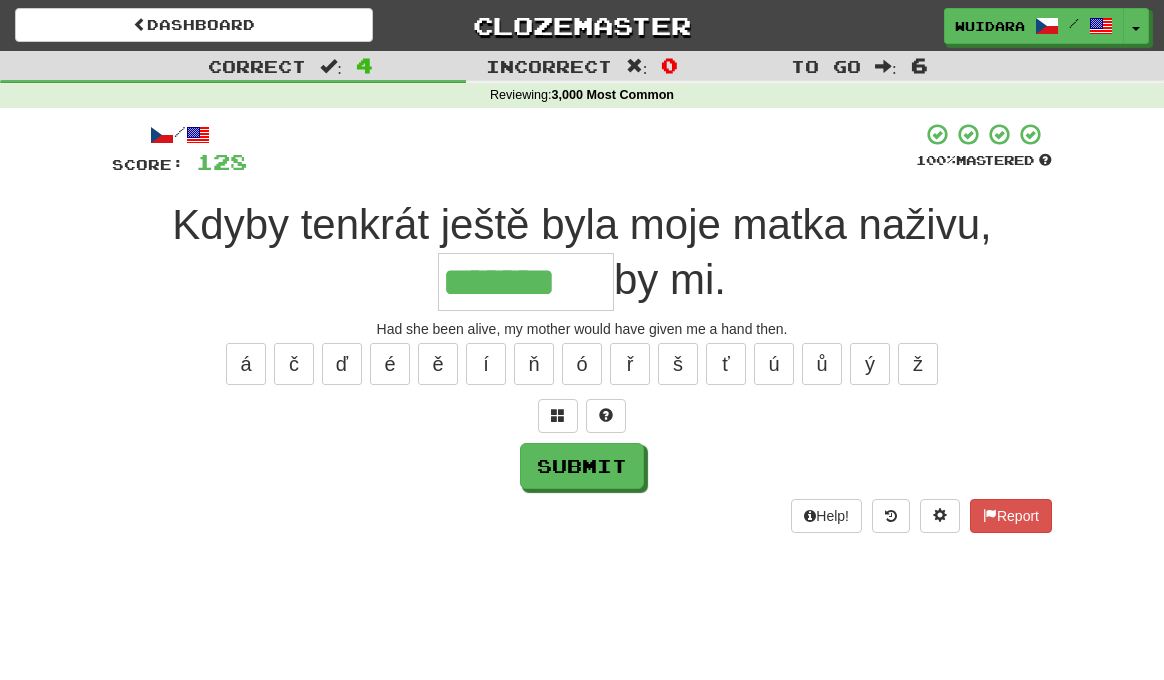 type on "*******" 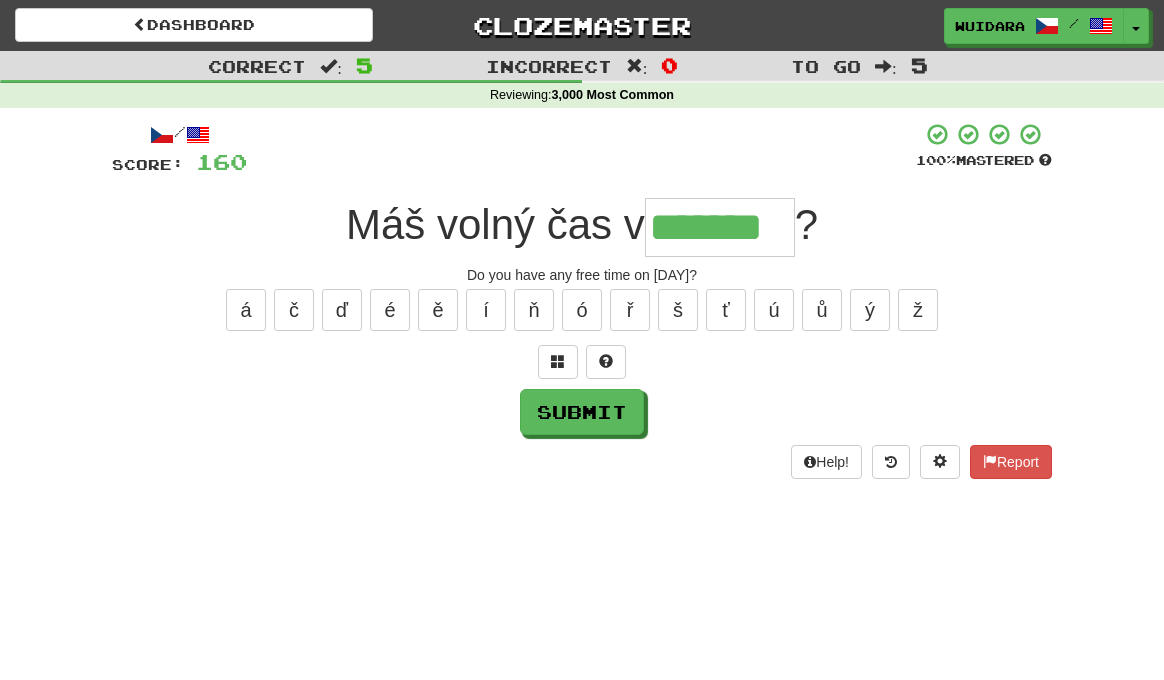 type on "*******" 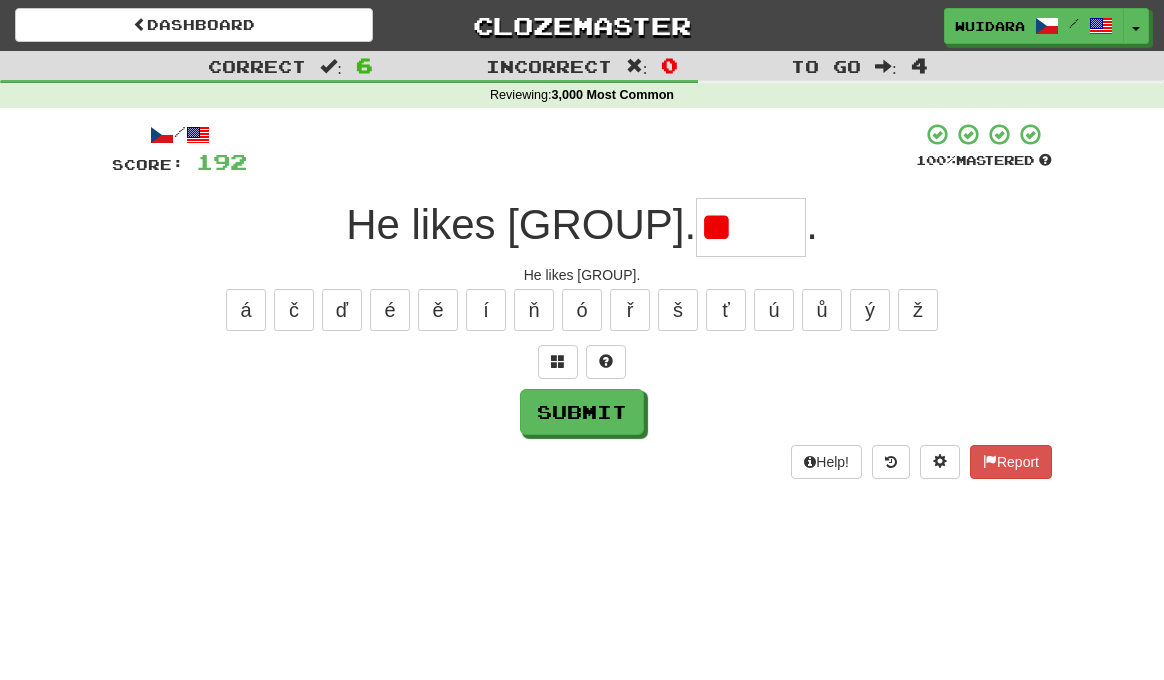 type on "*" 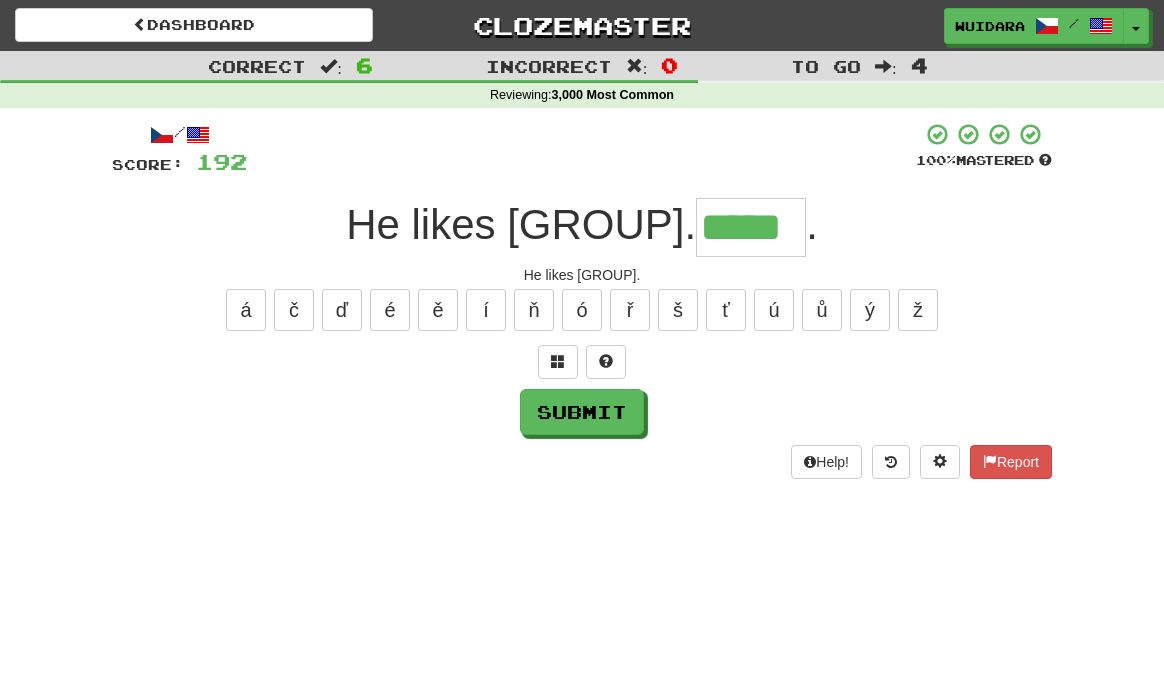 type on "*****" 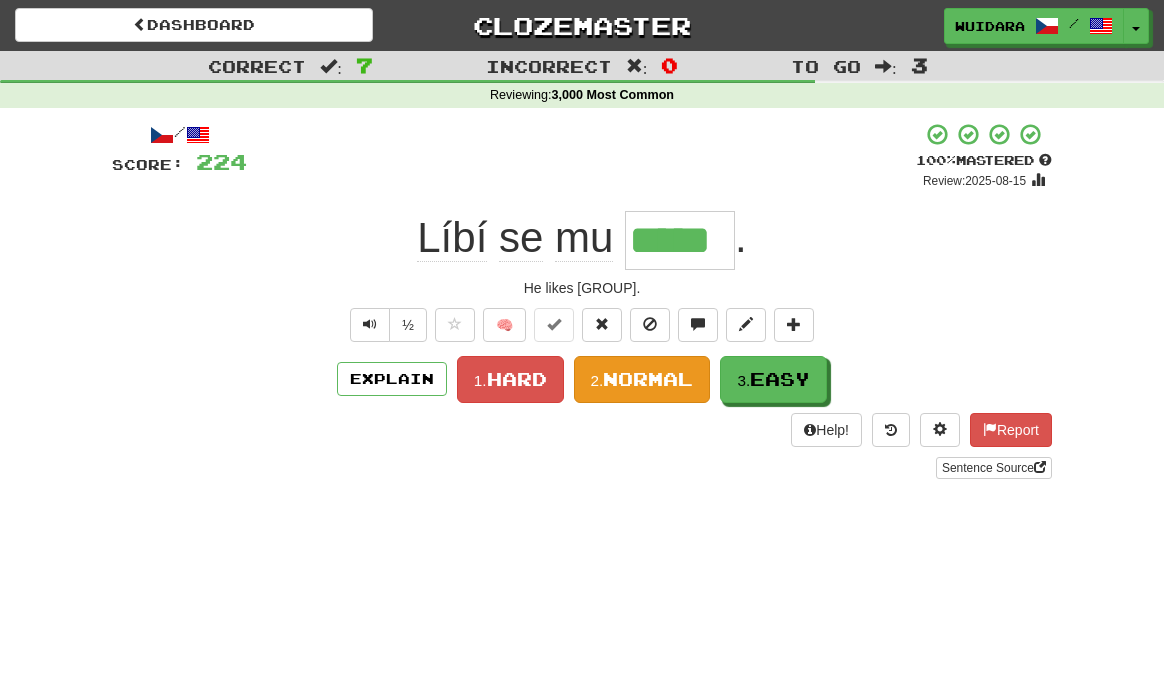 click on "Normal" at bounding box center (648, 379) 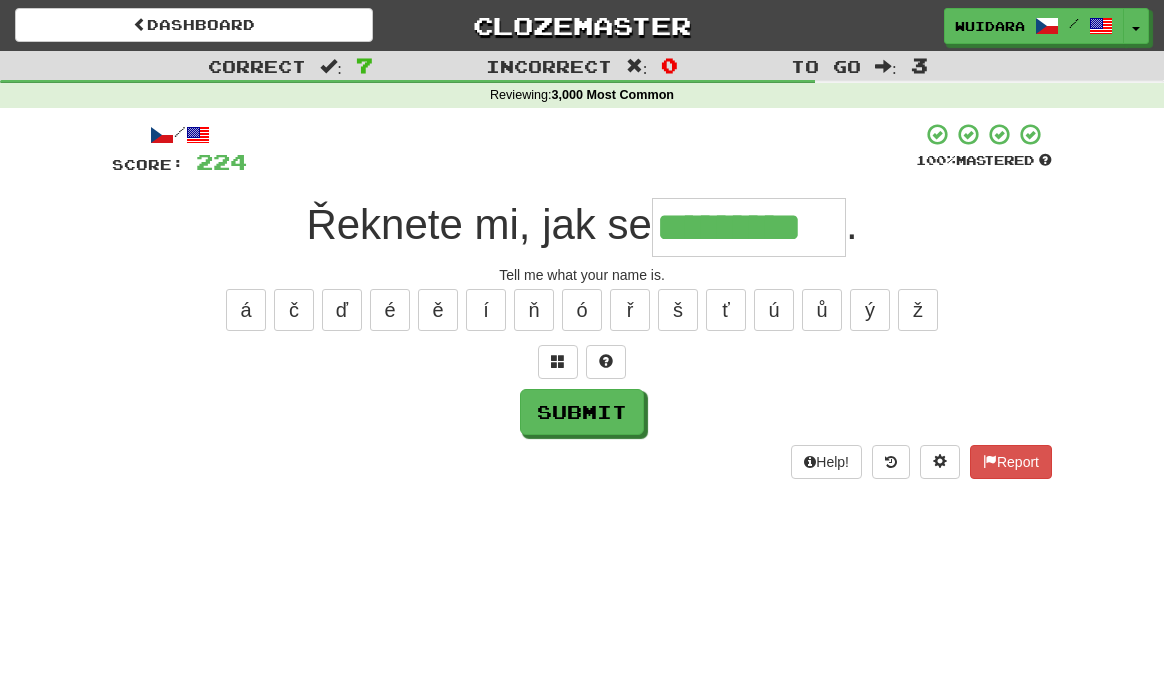 type on "*********" 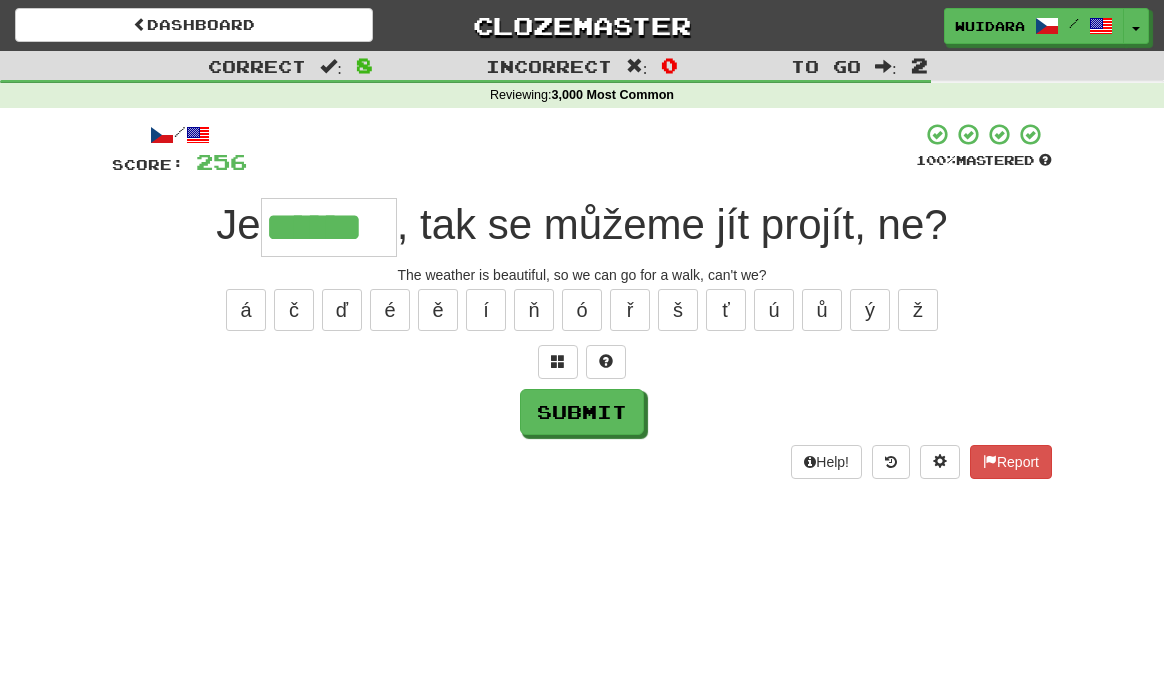 type on "******" 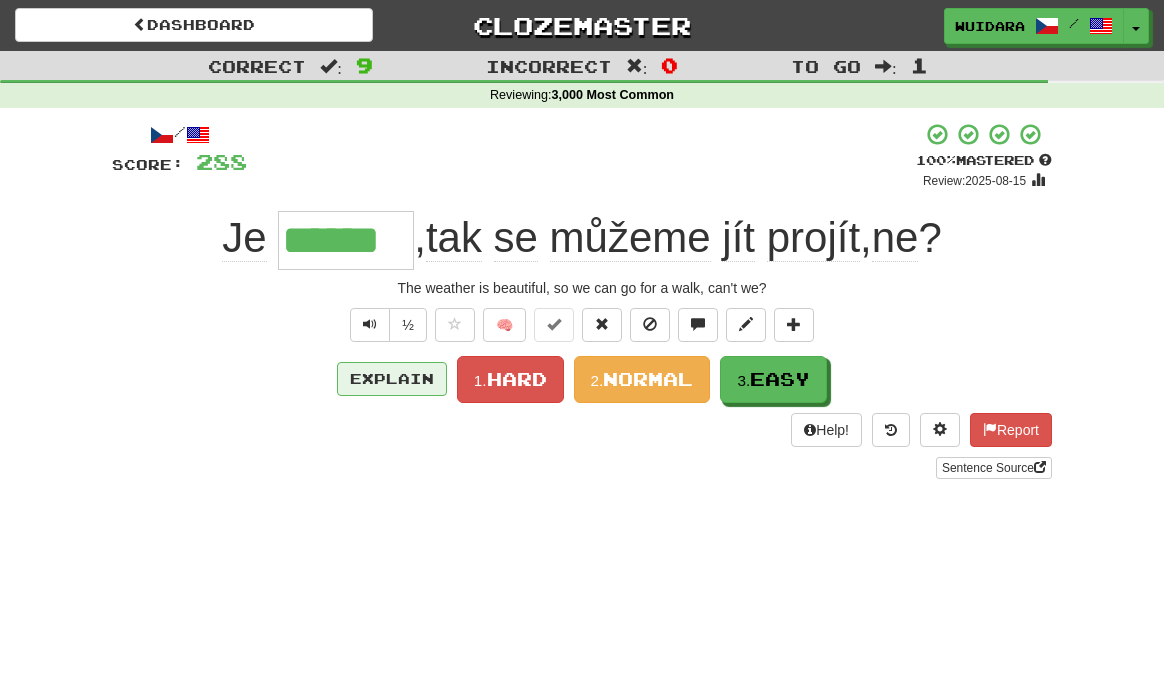 click on "Explain" at bounding box center [392, 379] 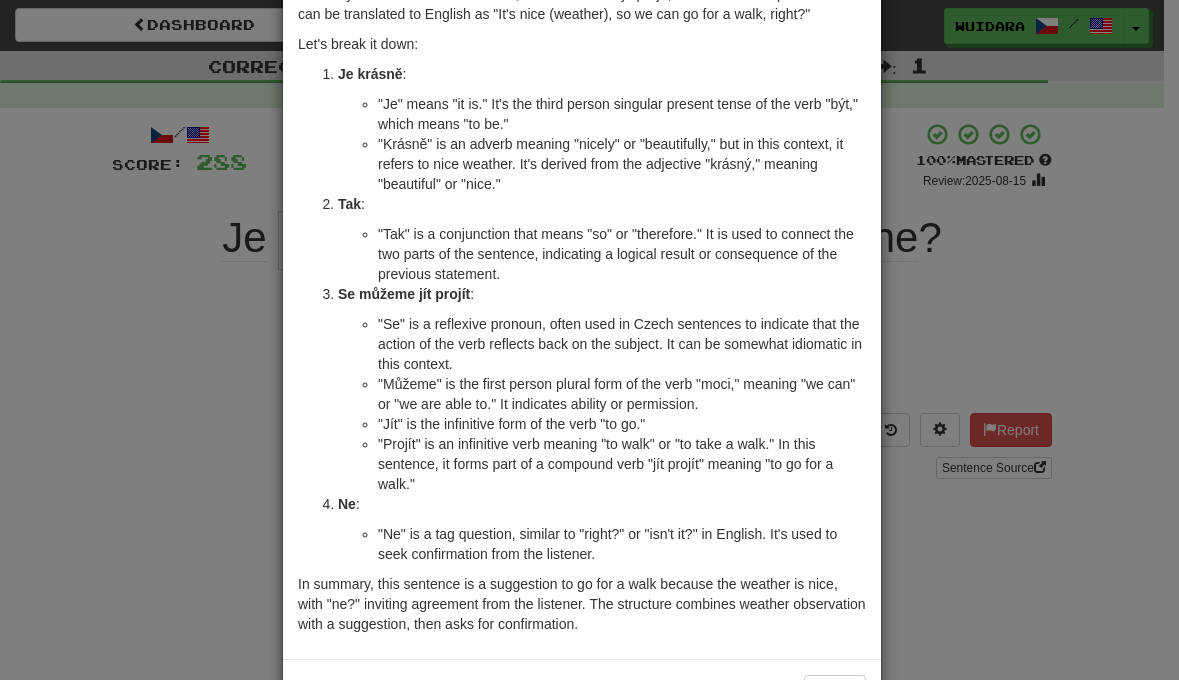 scroll, scrollTop: 4, scrollLeft: 0, axis: vertical 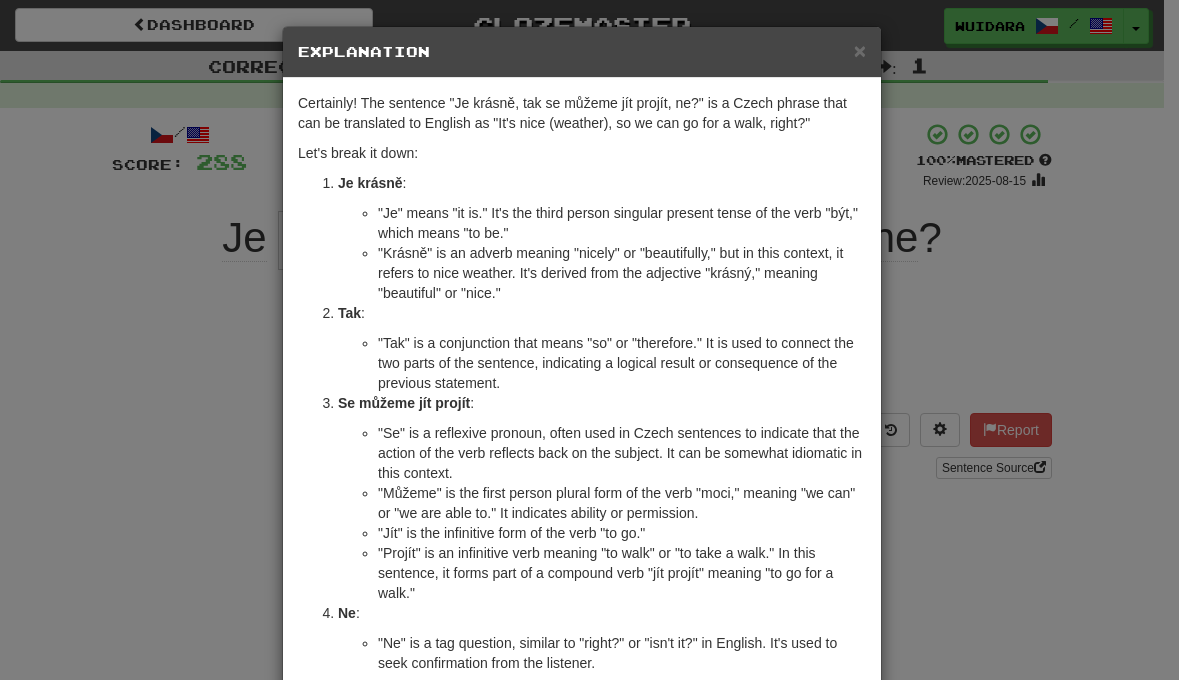 click on "× Explanation Certainly! The sentence "Je krásně, tak se můžeme jít projít, ne?" is a Czech phrase that can be translated to English as "It's nice (weather), so we can go for a walk, right?"
Let's break it down:
Je krásně :
"Je" means "it is." It's the third person singular present tense of the verb "být," which means "to be."
"Krásně" is an adverb meaning "nicely" or "beautifully," but in this context, it refers to nice weather. It's derived from the adjective "krásný," meaning "beautiful" or "nice."
Tak :
"Tak" is a conjunction that means "so" or "therefore." It is used to connect the two parts of the sentence, indicating a logical result or consequence of the previous statement.
Se můžeme jít projít :
"Se" is a reflexive pronoun, often used in Czech sentences to indicate that the action of the verb reflects back on the subject. It can be somewhat idiomatic in this context.
"Jít" is the infinitive form of the verb "to go."
Ne :" at bounding box center (589, 340) 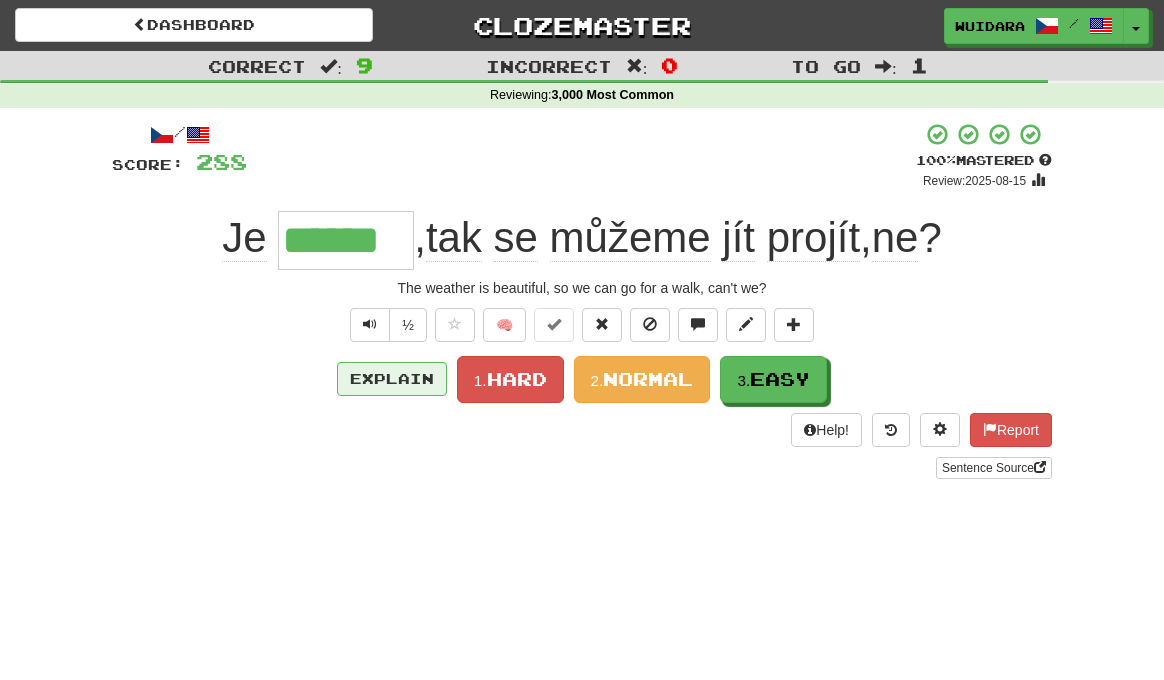 click on "Explain" at bounding box center [392, 379] 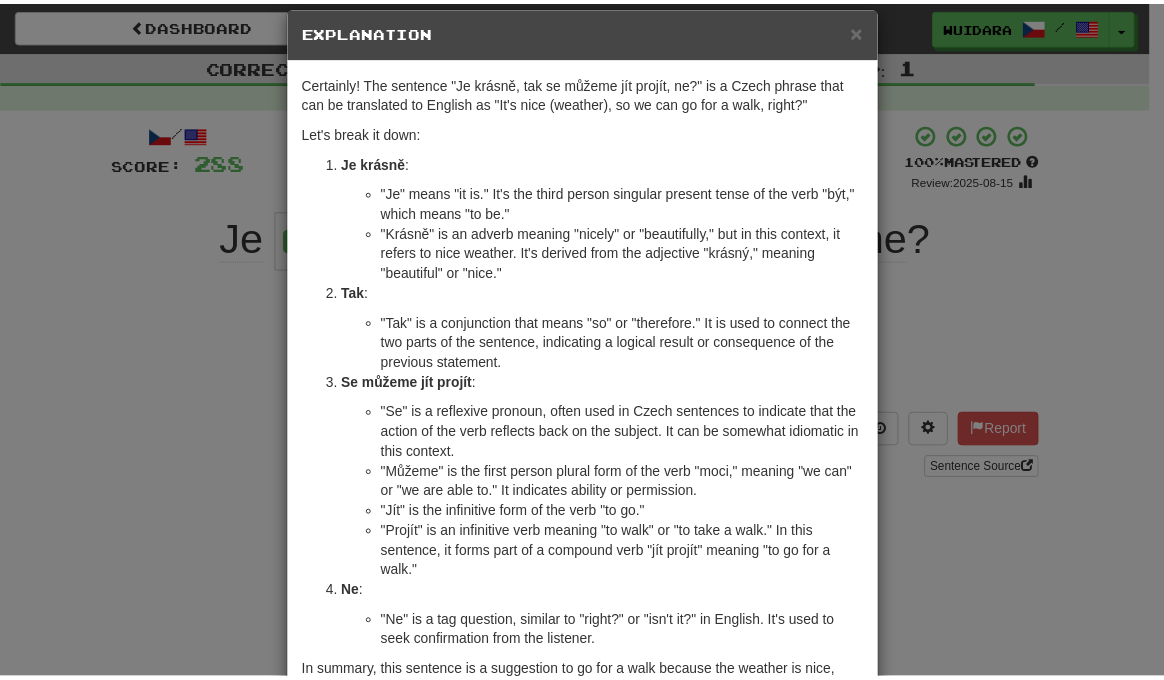 scroll, scrollTop: 28, scrollLeft: 0, axis: vertical 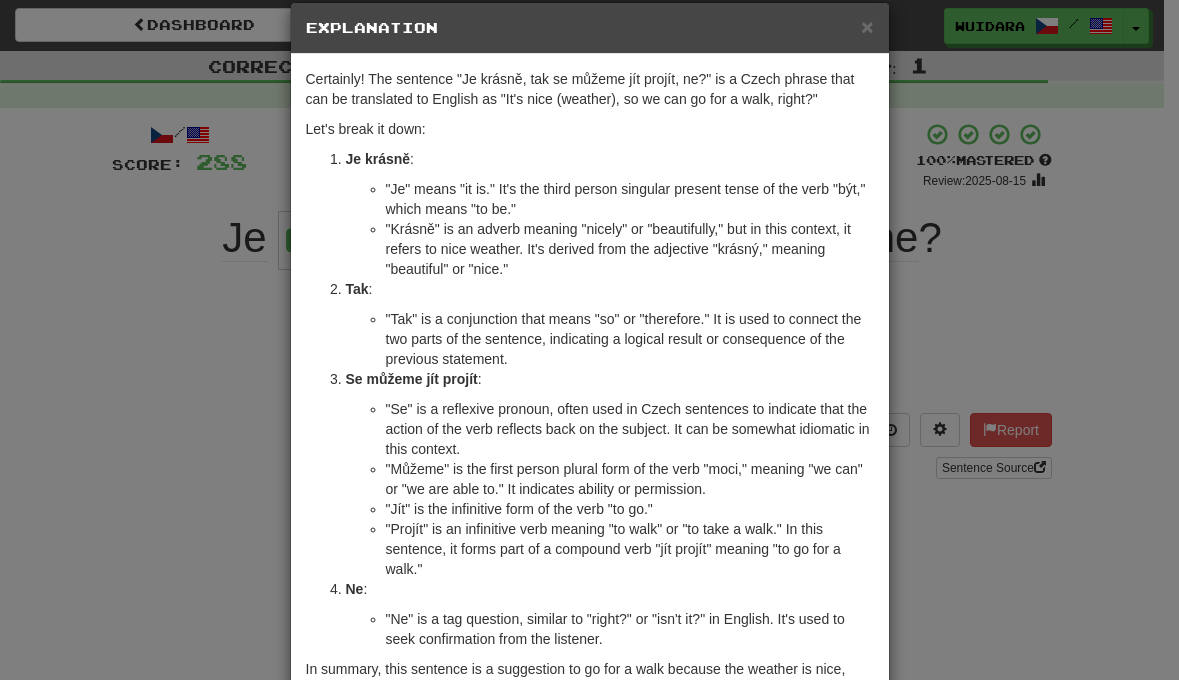 click on "× Explanation Certainly! The sentence "Je krásně, tak se můžeme jít projít, ne?" is a Czech phrase that can be translated to English as "It's nice (weather), so we can go for a walk, right?"
Let's break it down:
Je krásně :
"Je" means "it is." It's the third person singular present tense of the verb "být," which means "to be."
"Krásně" is an adverb meaning "nicely" or "beautifully," but in this context, it refers to nice weather. It's derived from the adjective "krásný," meaning "beautiful" or "nice."
Tak :
"Tak" is a conjunction that means "so" or "therefore." It is used to connect the two parts of the sentence, indicating a logical result or consequence of the previous statement.
Se můžeme jít projít :
"Se" is a reflexive pronoun, often used in Czech sentences to indicate that the action of the verb reflects back on the subject. It can be somewhat idiomatic in this context.
"Jít" is the infinitive form of the verb "to go."
Ne :" at bounding box center [589, 340] 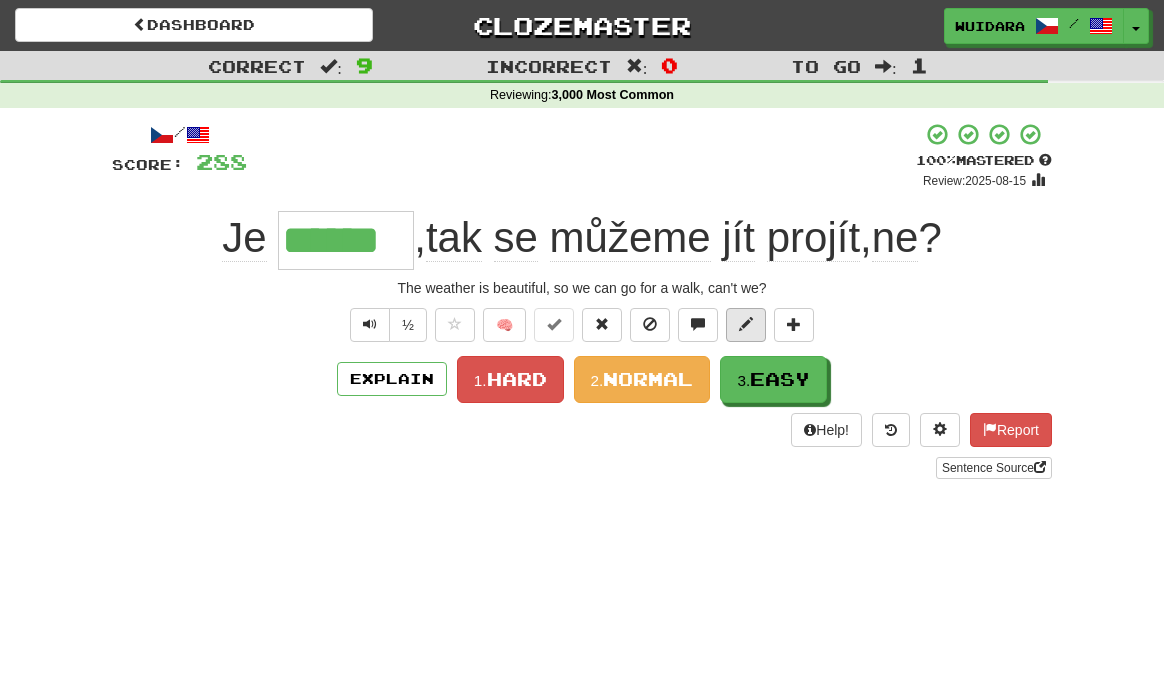 click at bounding box center [746, 325] 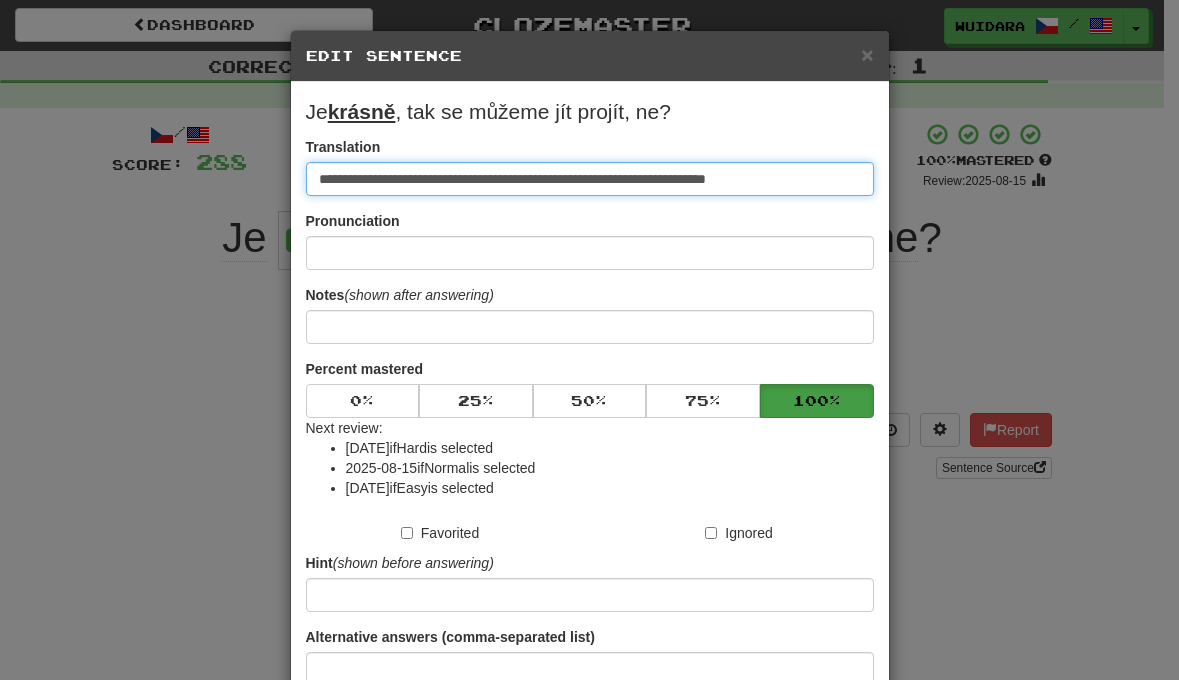 type on "**********" 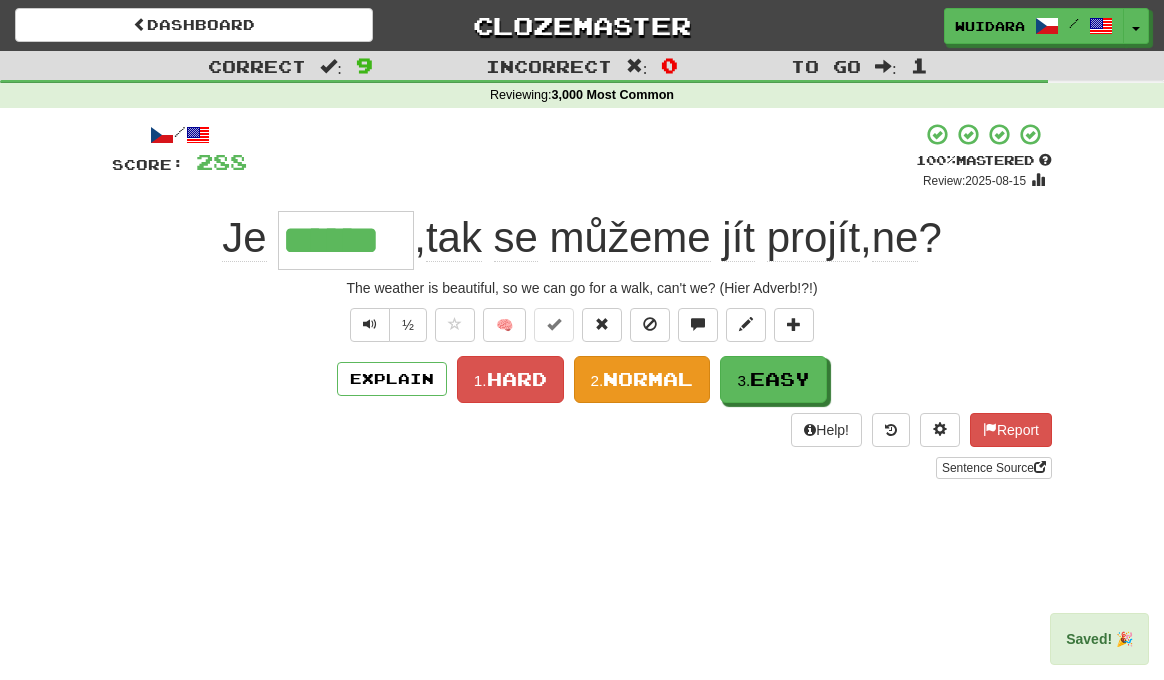 click on "2.  Normal" at bounding box center (642, 379) 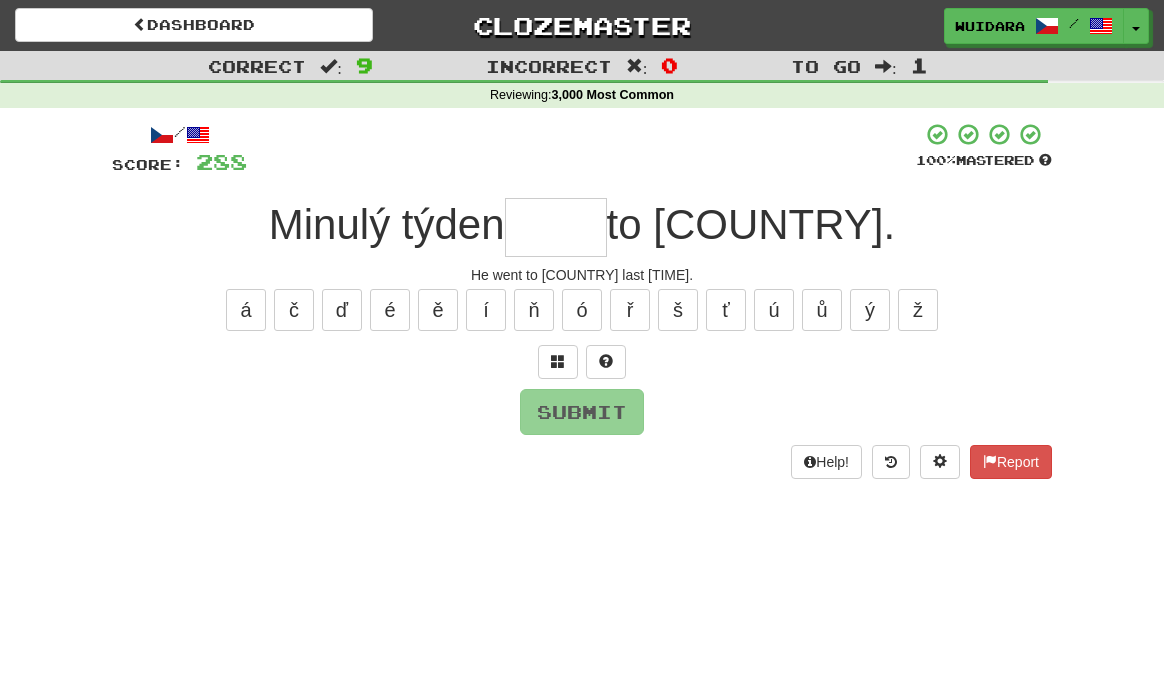 type on "*" 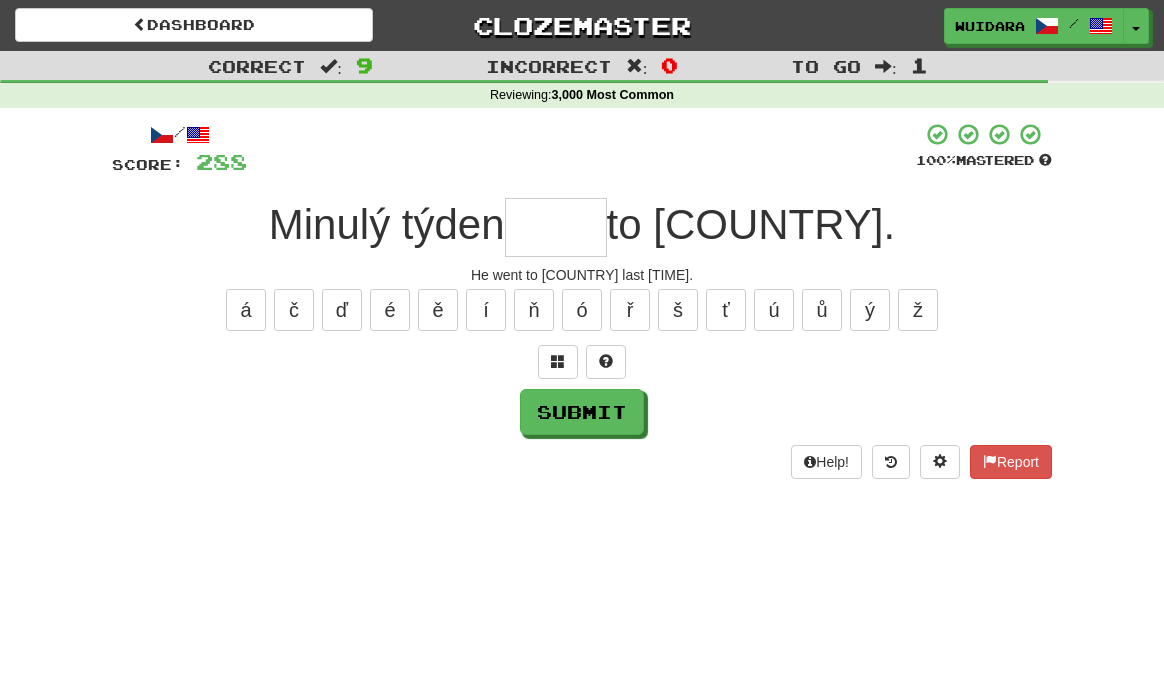 type on "*" 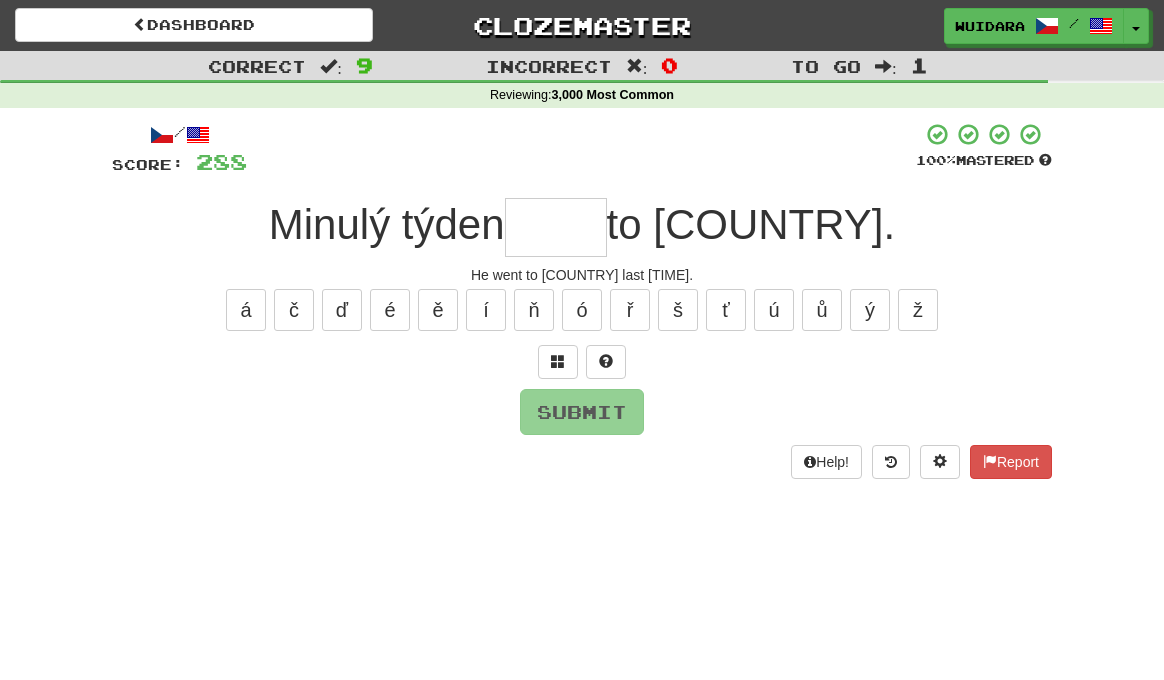 type on "*" 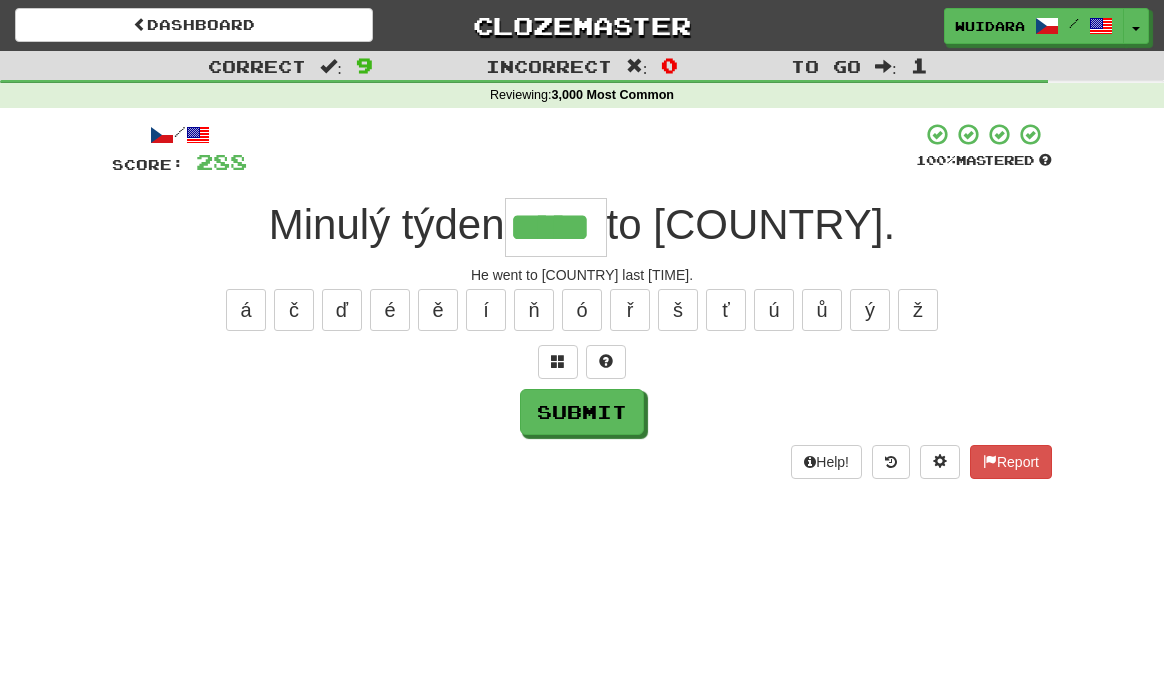 type on "*****" 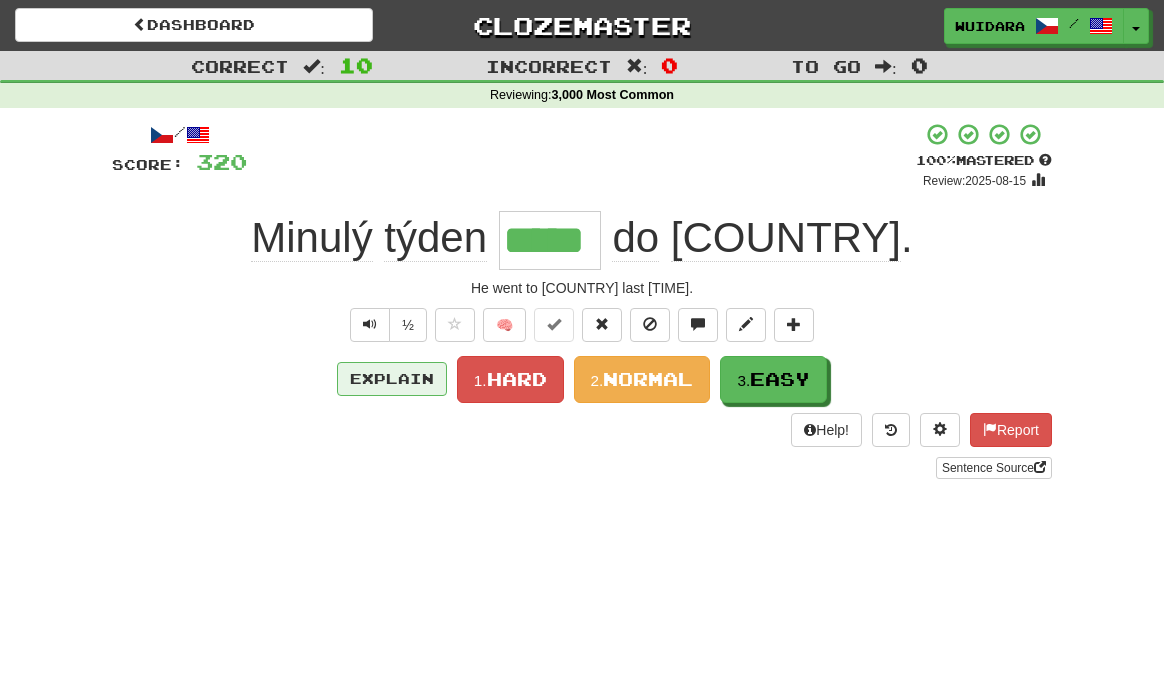 click on "Explain" at bounding box center (392, 379) 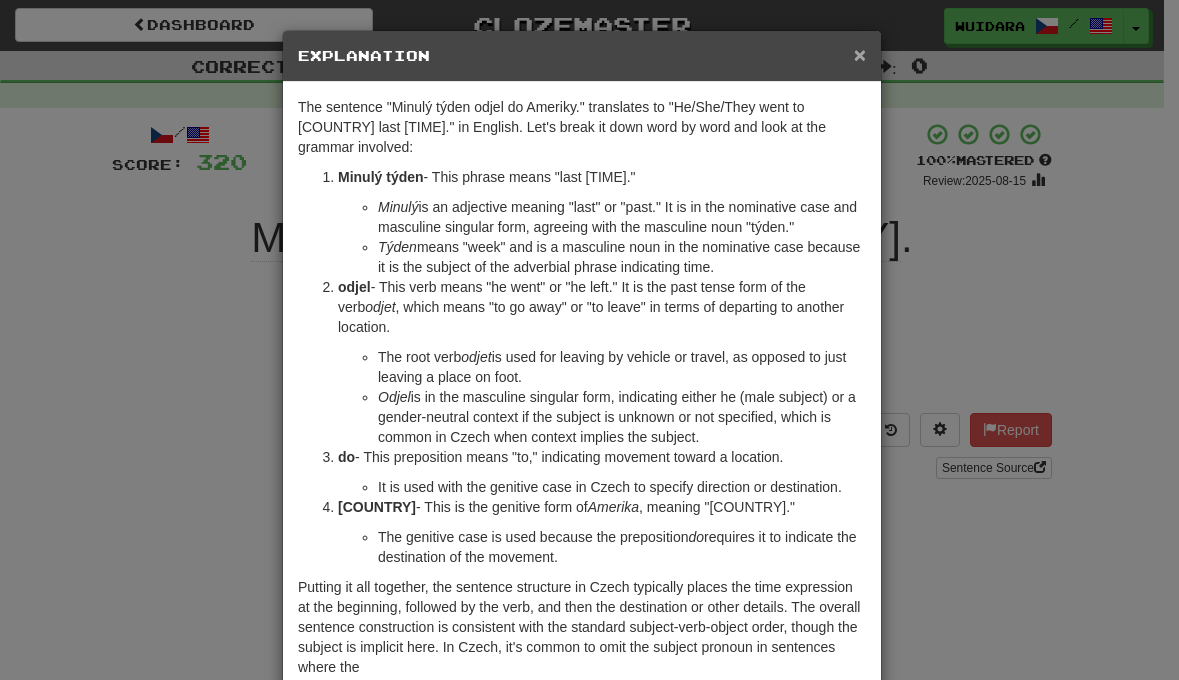 click on "×" at bounding box center (860, 54) 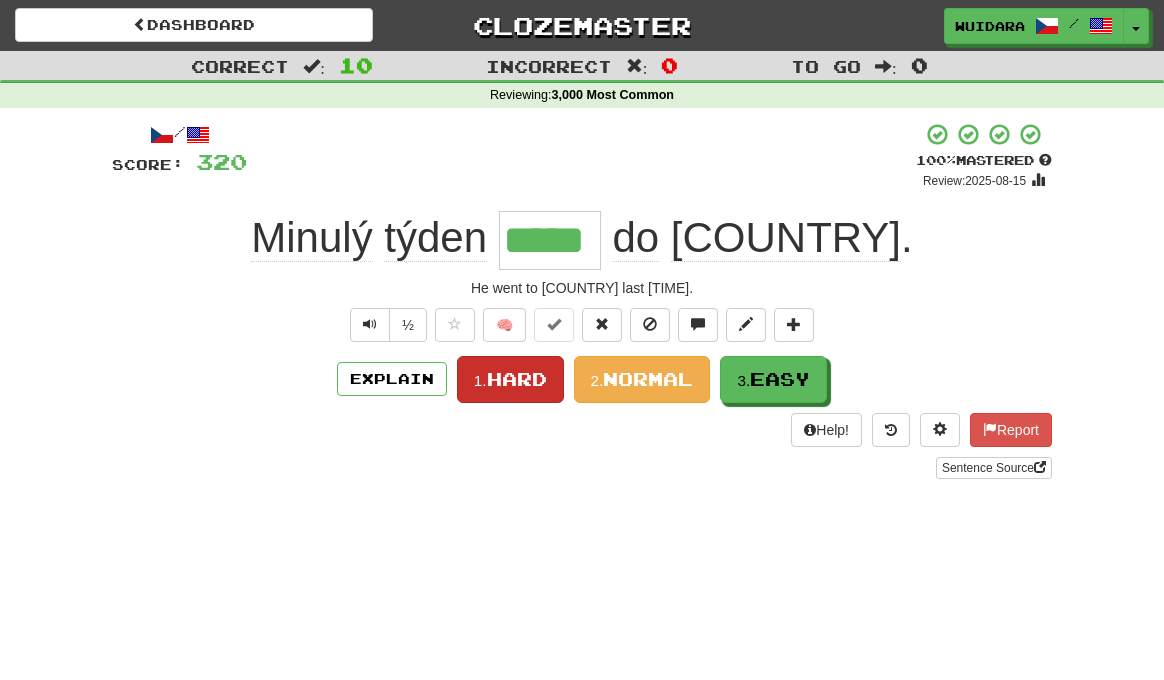 click on "1." at bounding box center (480, 380) 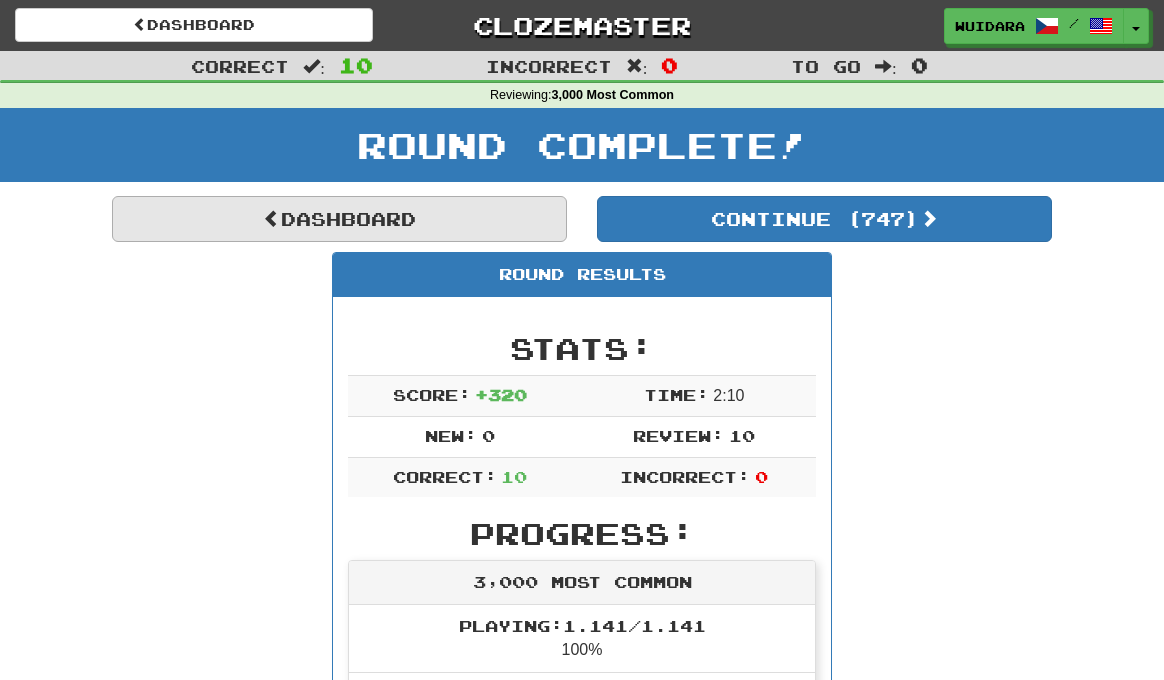click on "Dashboard" at bounding box center [339, 219] 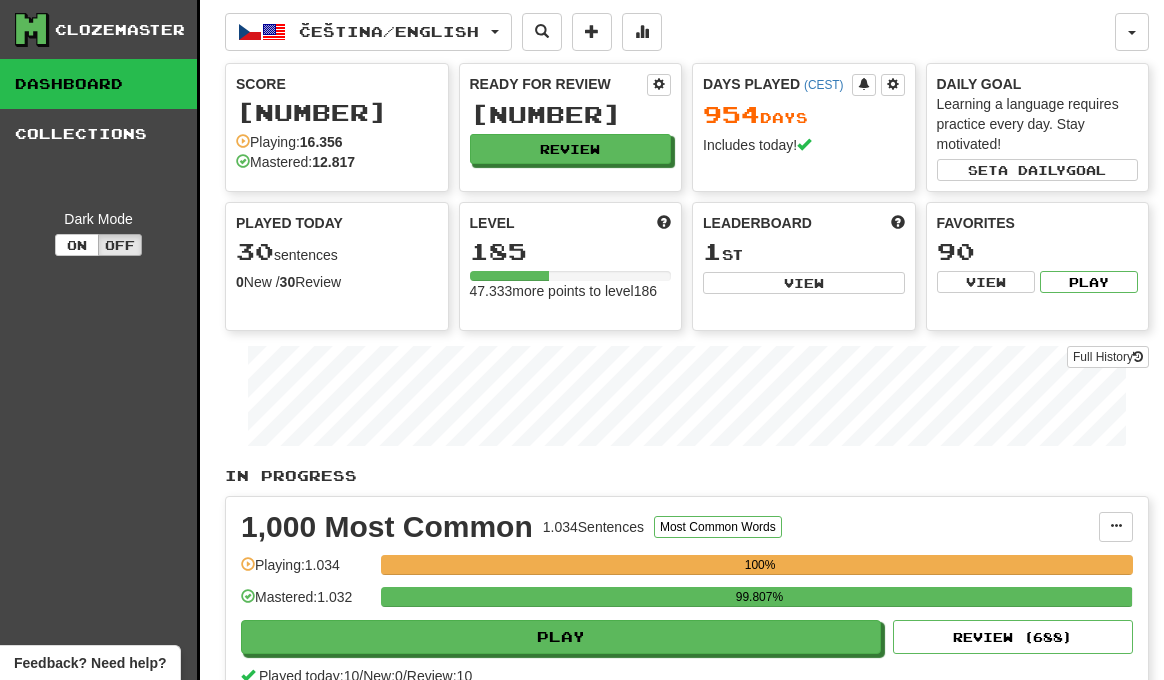 scroll, scrollTop: 0, scrollLeft: 0, axis: both 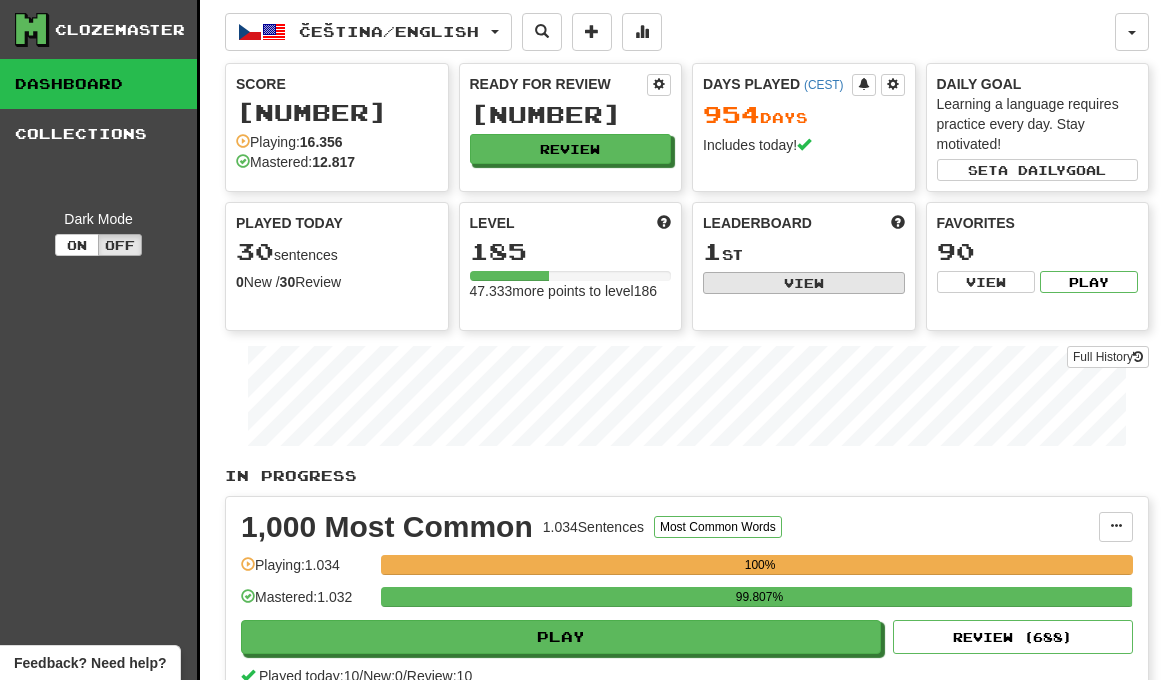 click on "View" at bounding box center [804, 283] 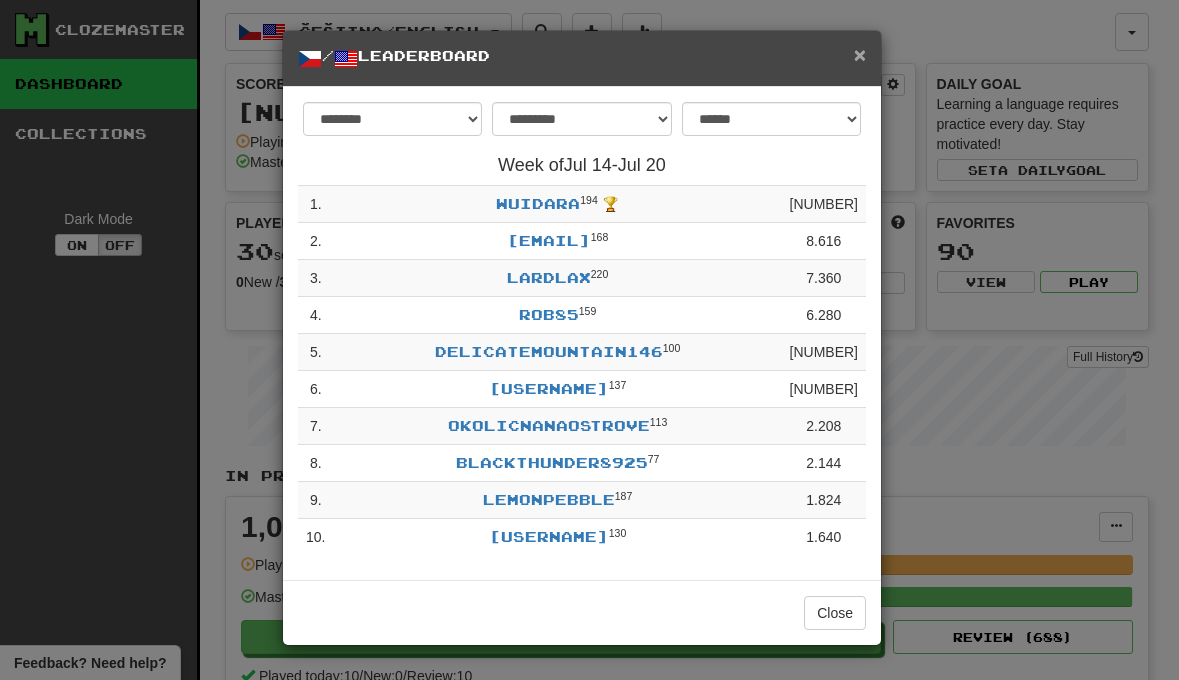 click on "×" at bounding box center [860, 54] 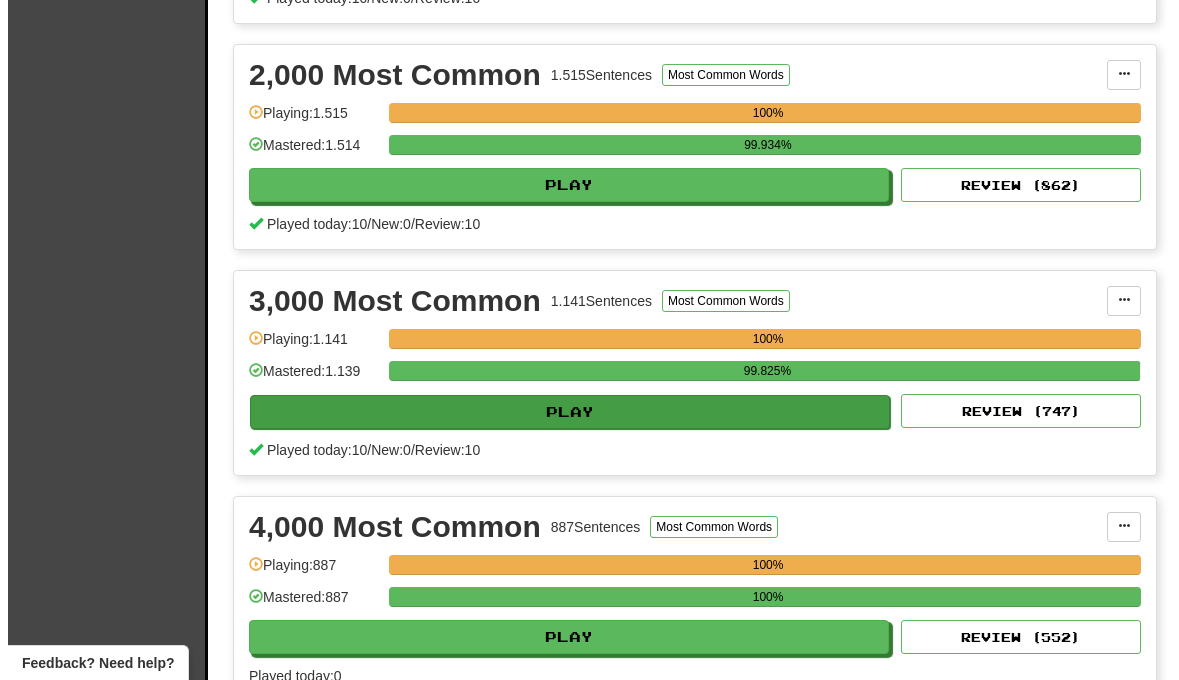 scroll, scrollTop: 762, scrollLeft: 0, axis: vertical 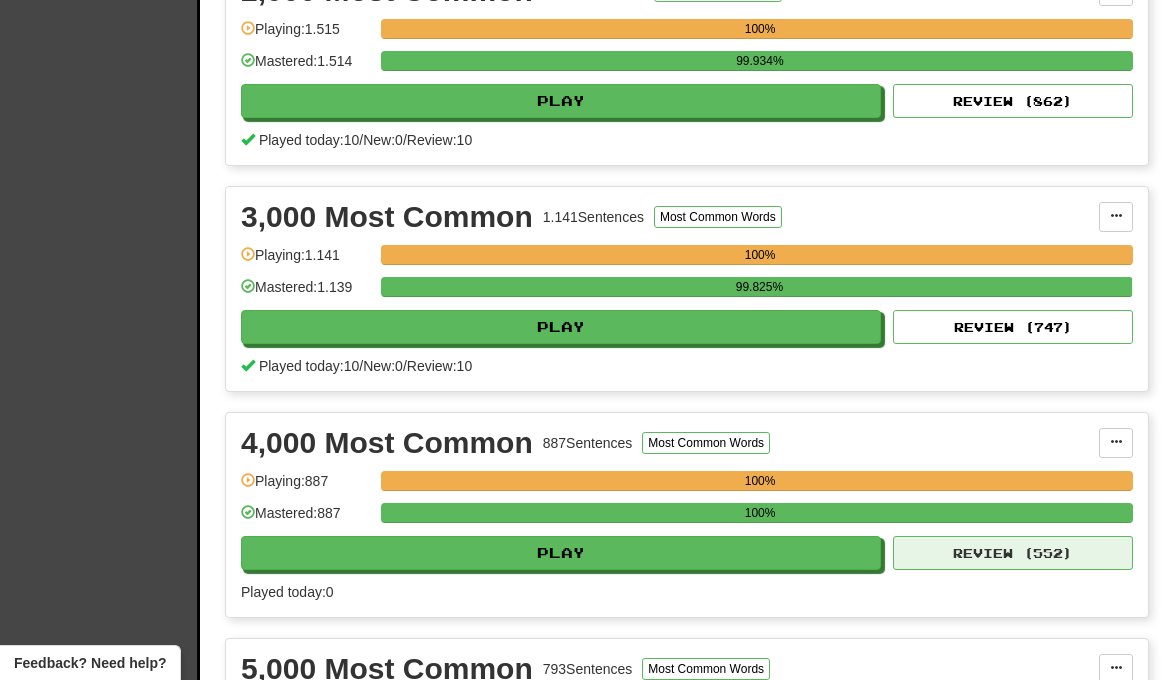 click on "Review ( 552 )" at bounding box center [1013, 553] 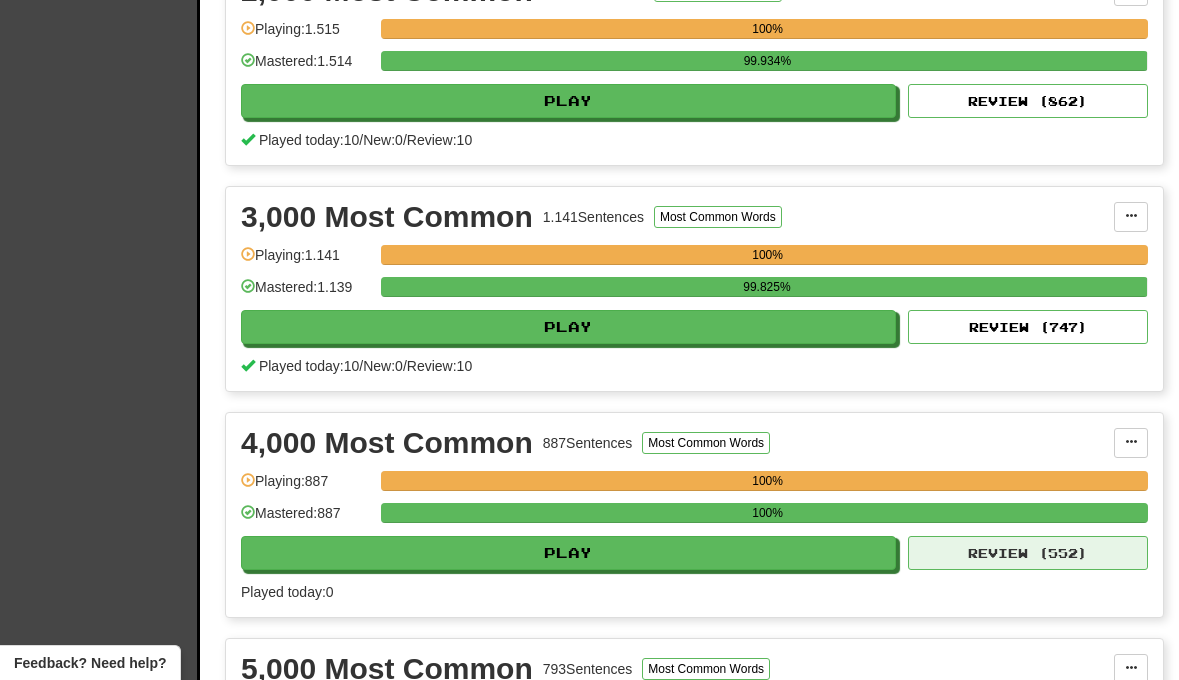 select on "**" 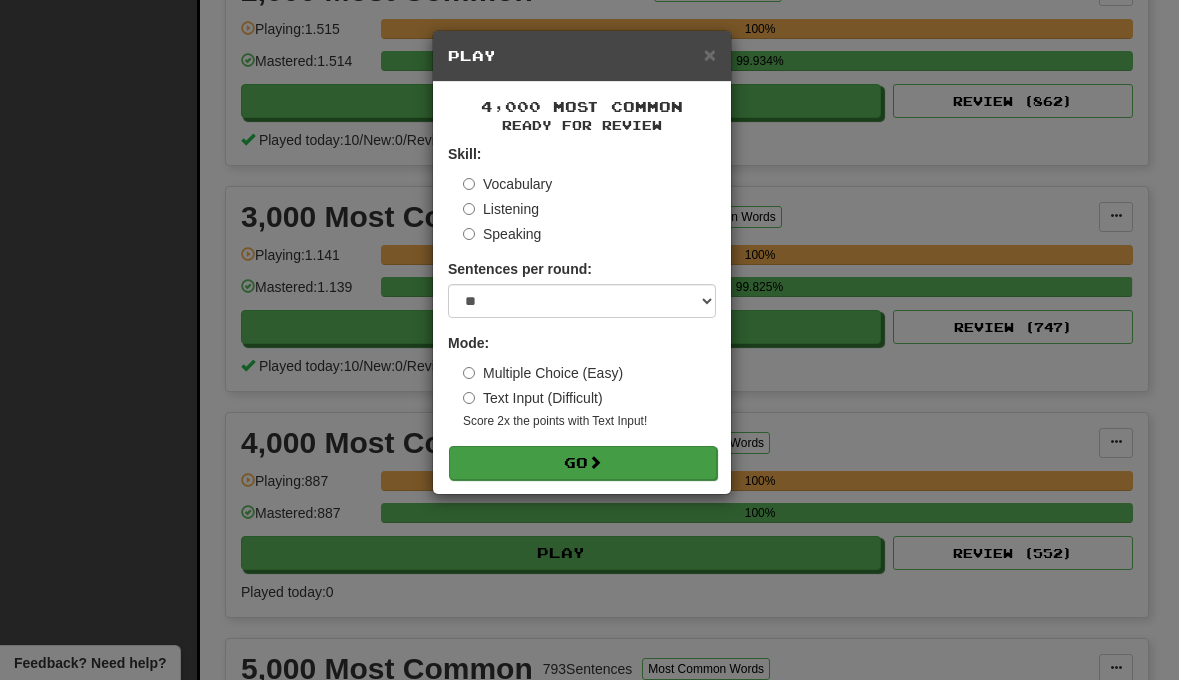 click on "Go" at bounding box center (583, 463) 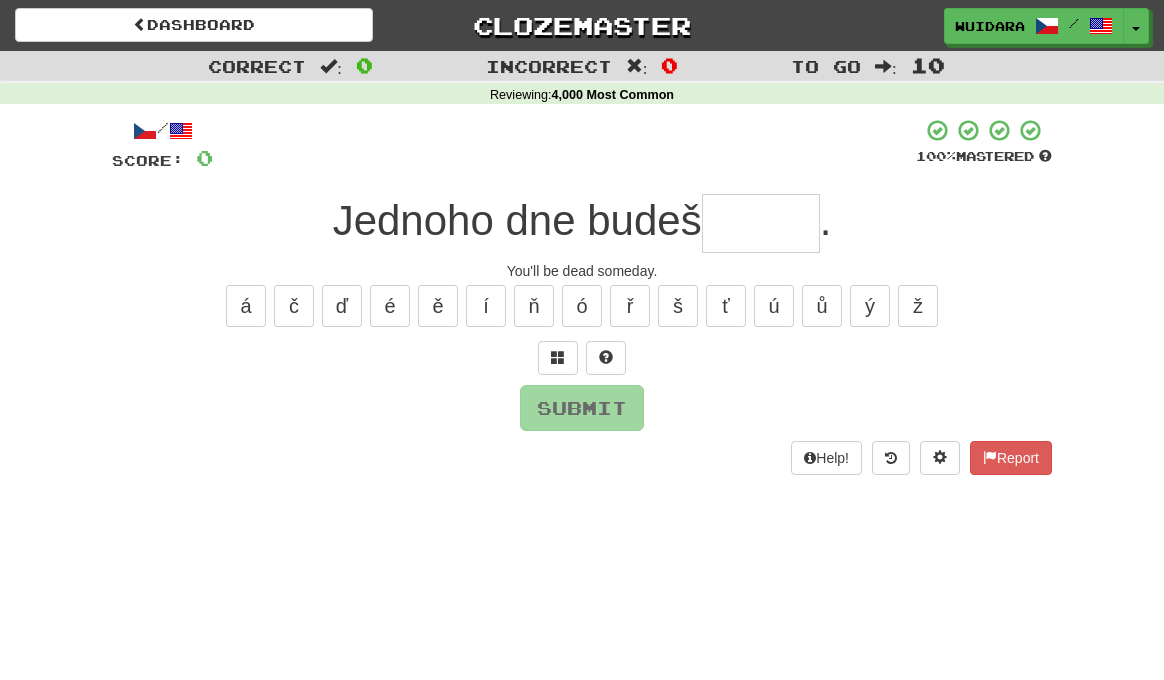 scroll, scrollTop: 0, scrollLeft: 0, axis: both 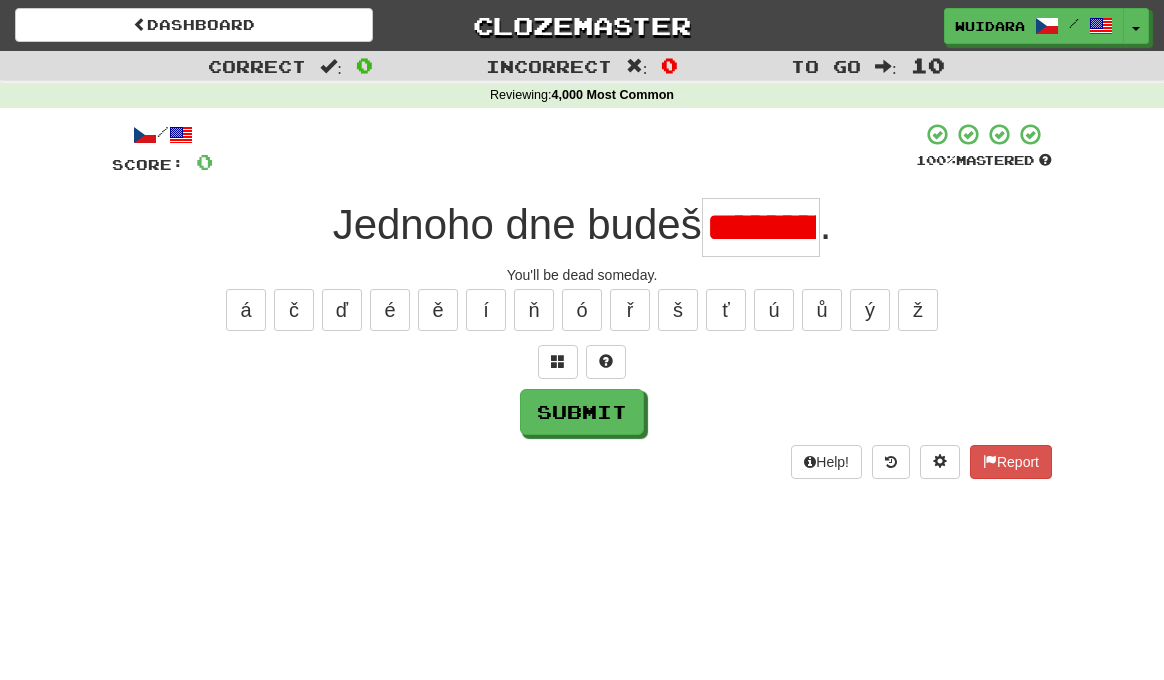 type on "*" 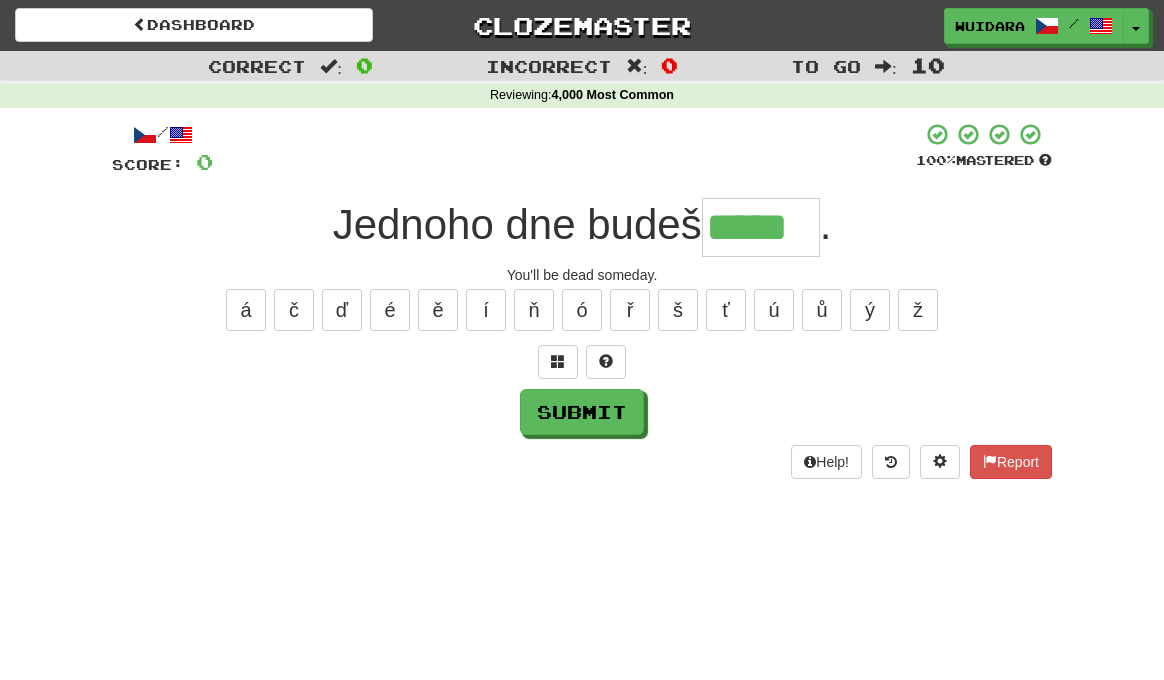 type on "*****" 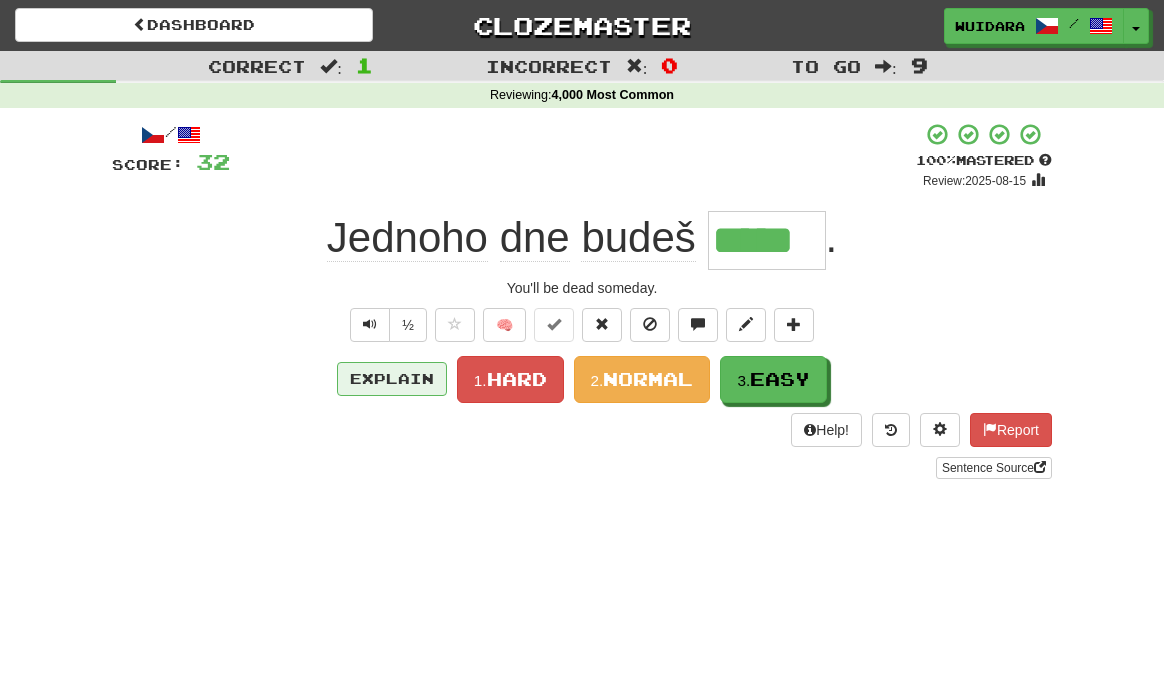 click on "Explain" at bounding box center [392, 379] 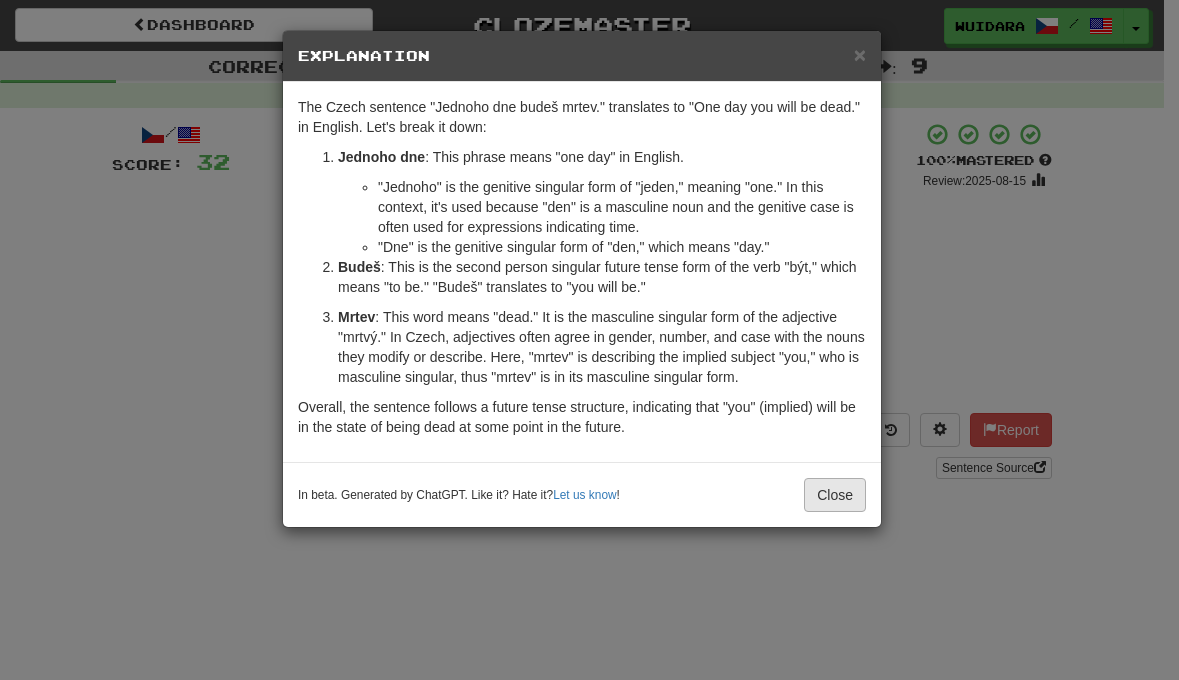 click on "Close" at bounding box center (835, 495) 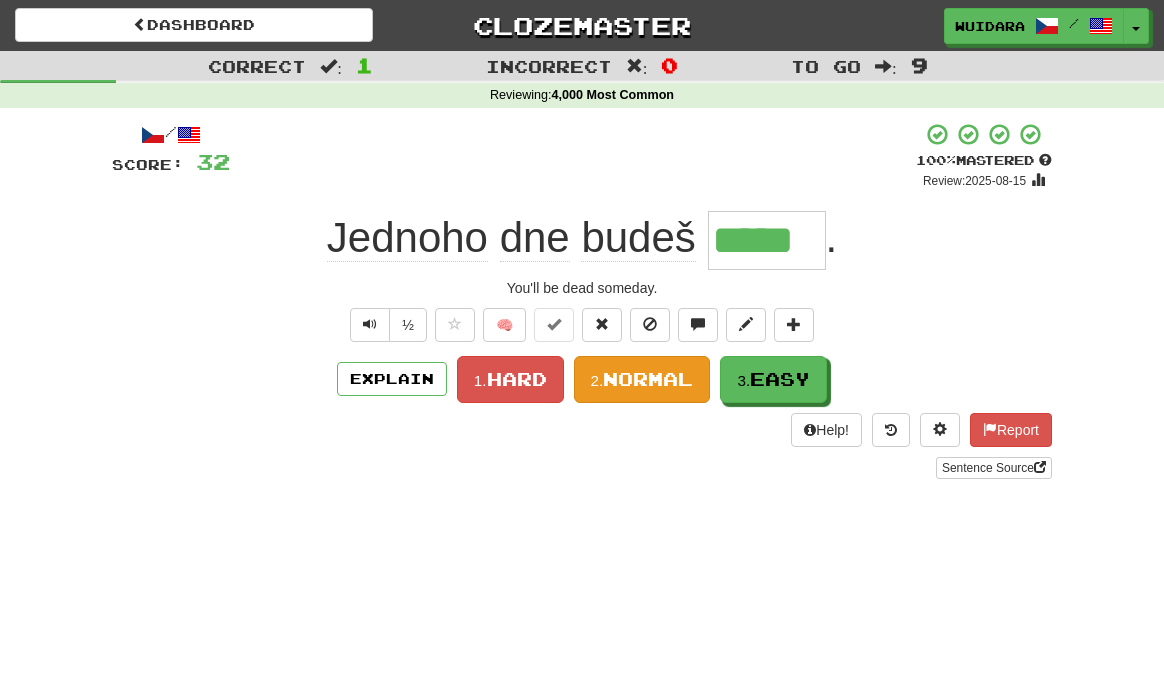 click on "Normal" at bounding box center (648, 379) 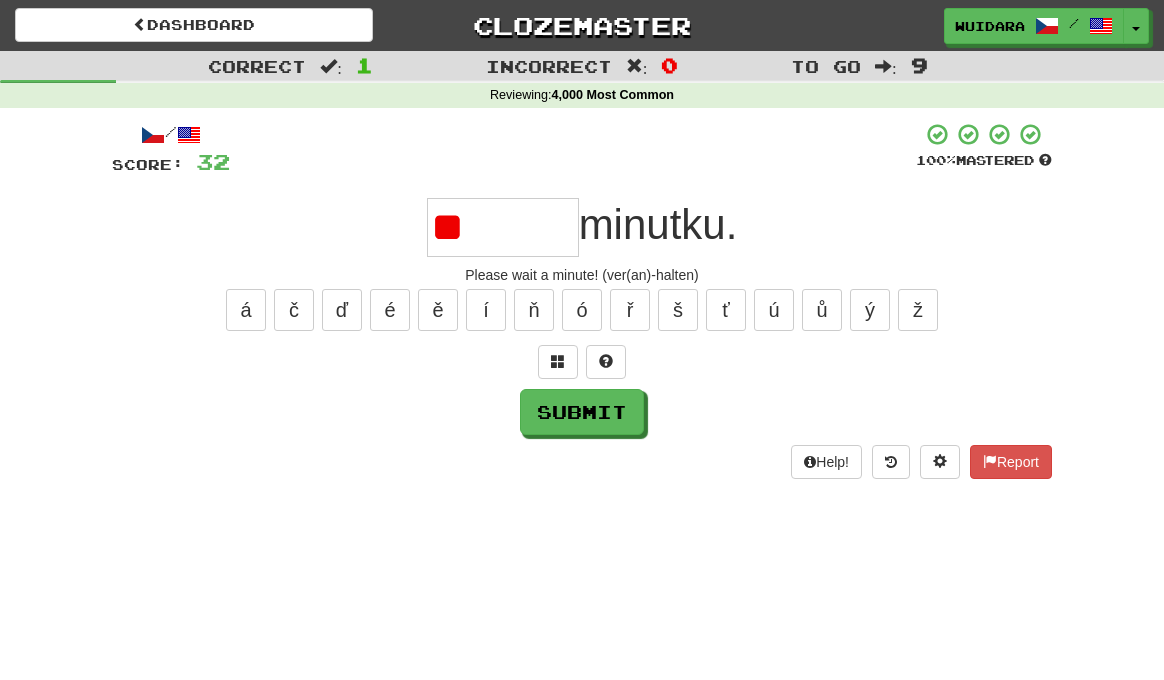 type on "*" 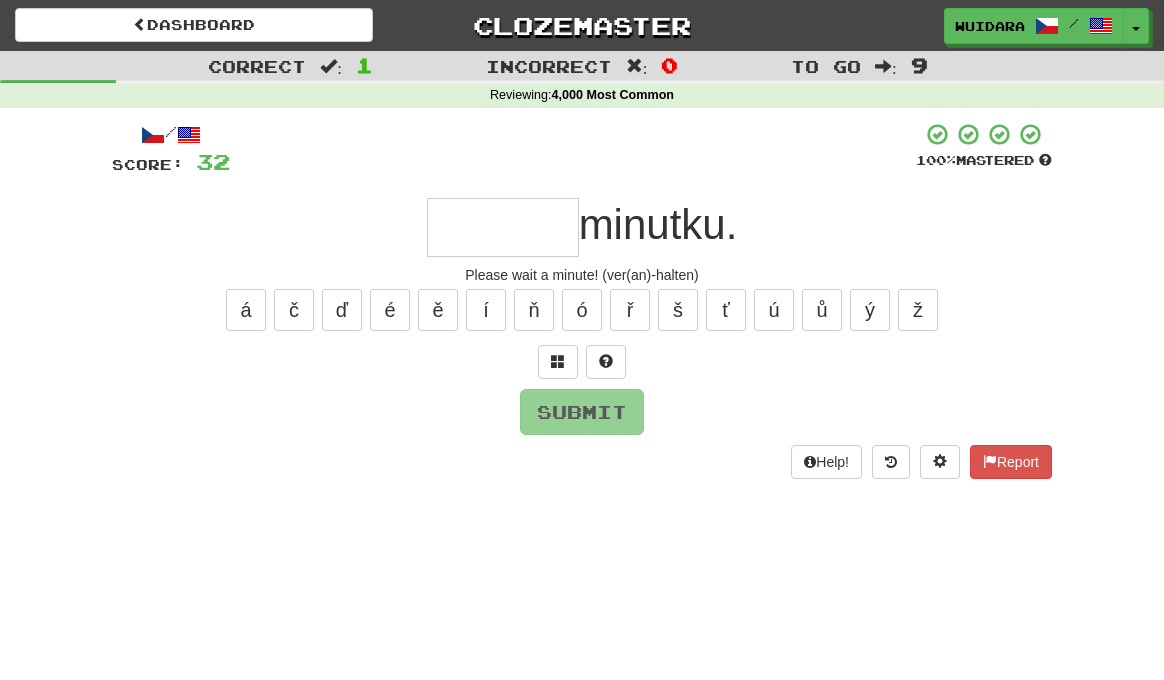 type on "*" 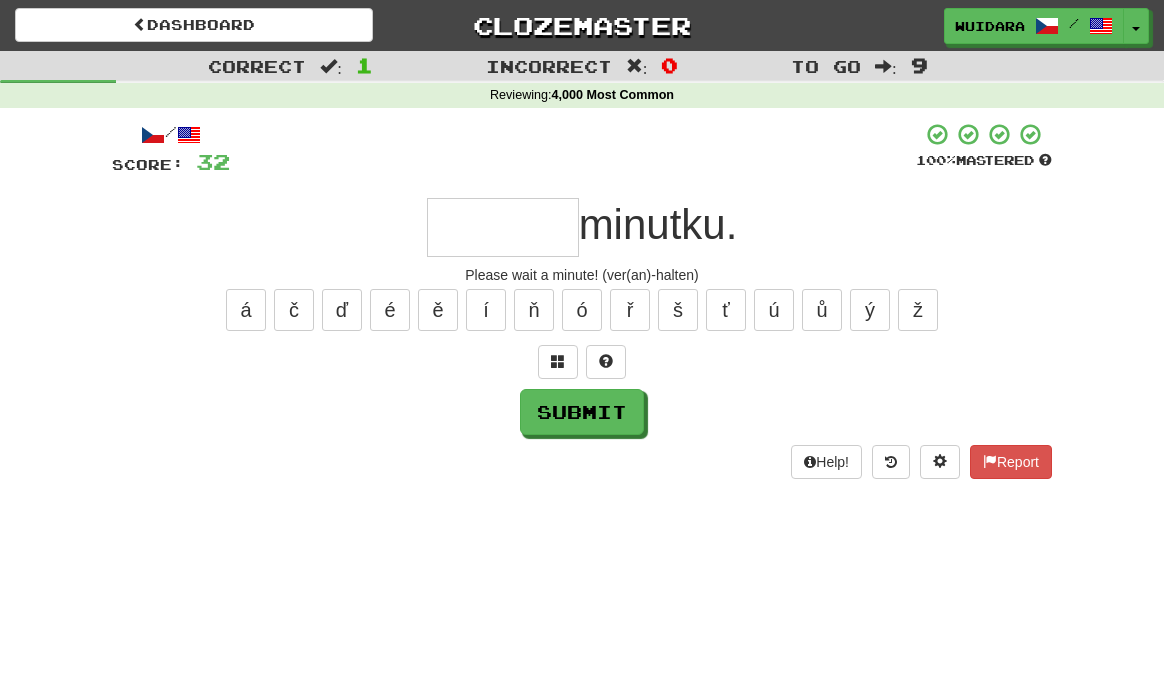 type on "*" 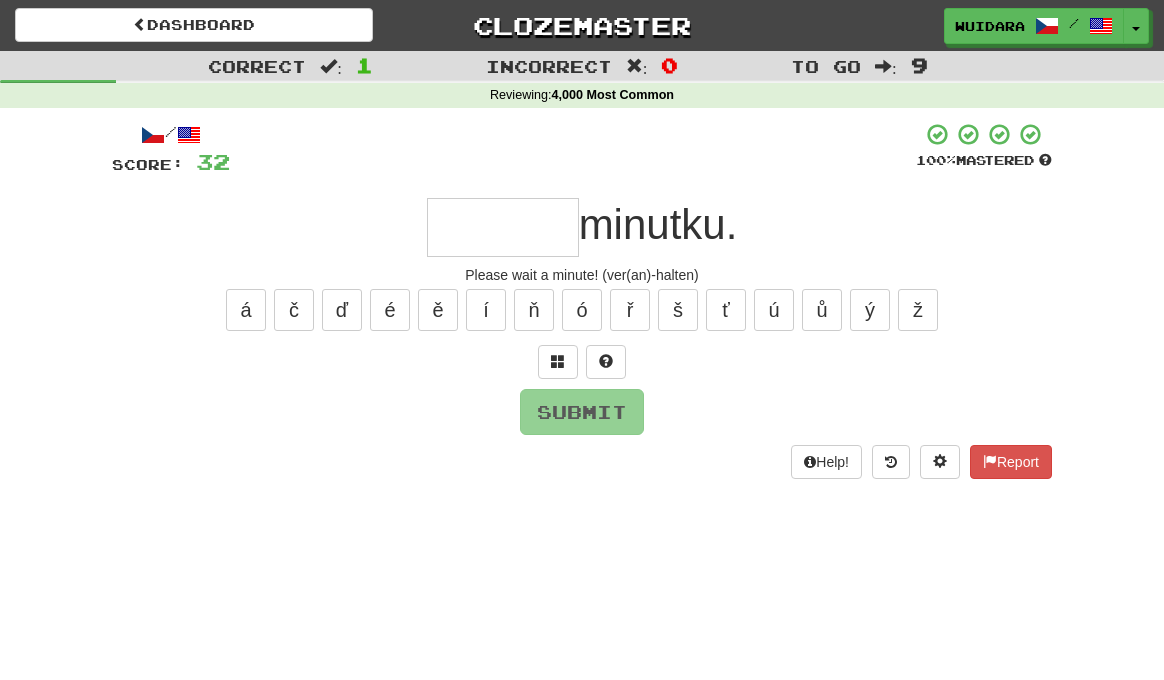 type on "*" 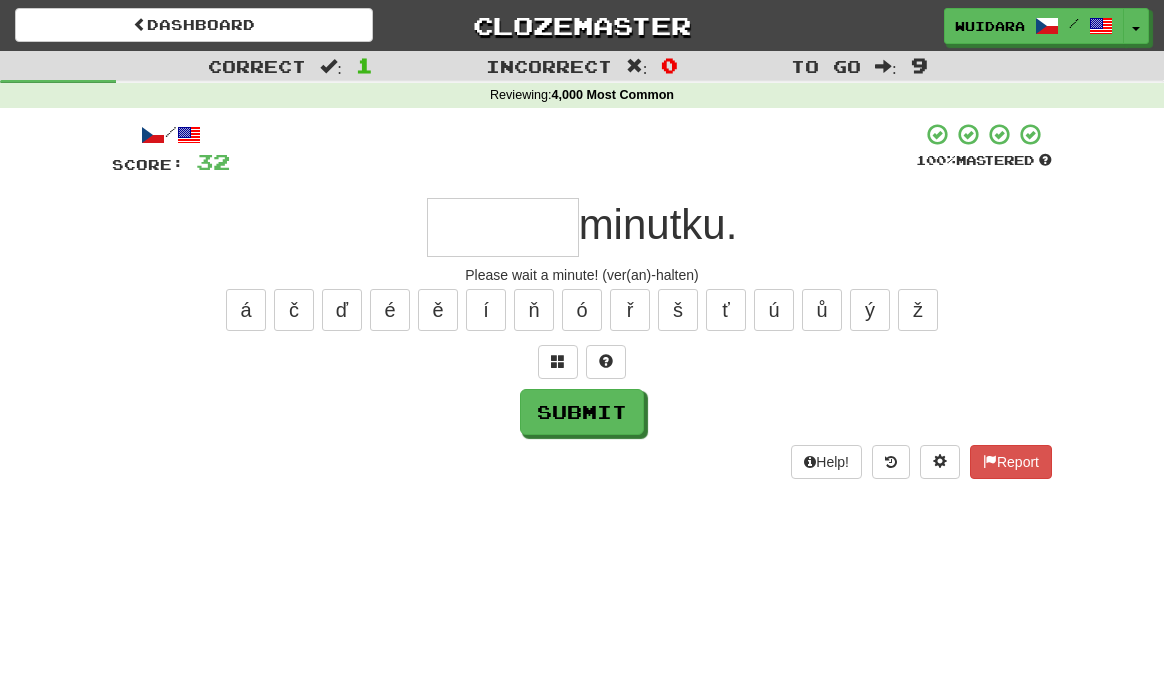 type on "*" 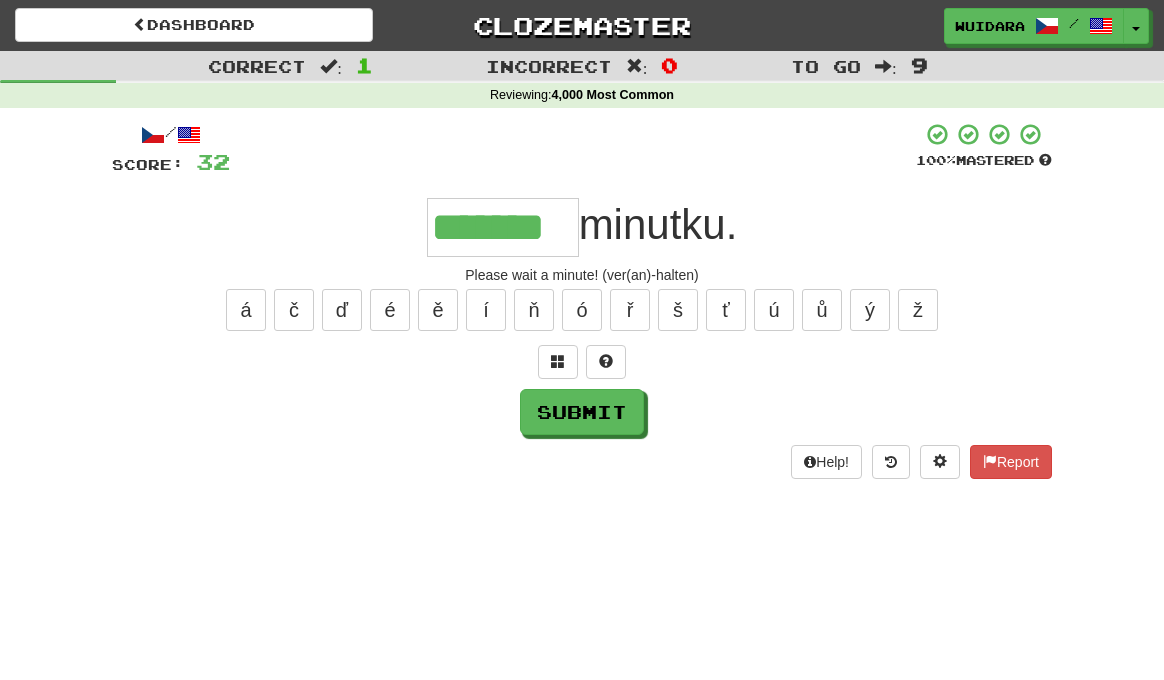 type on "*******" 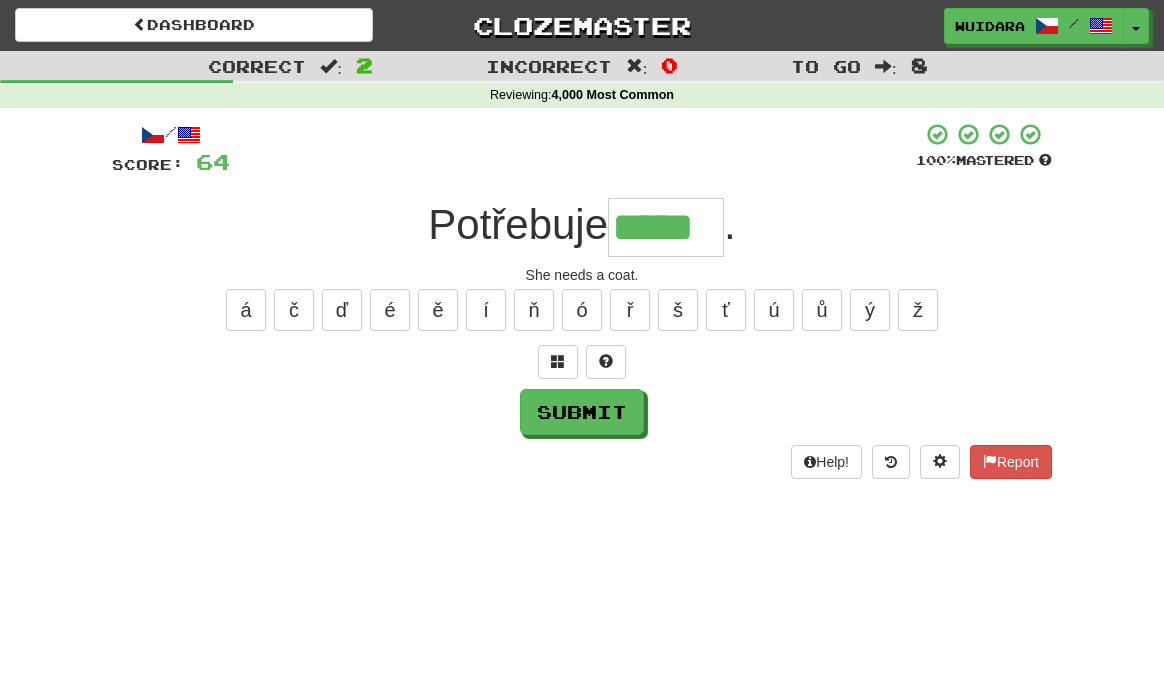 type on "*****" 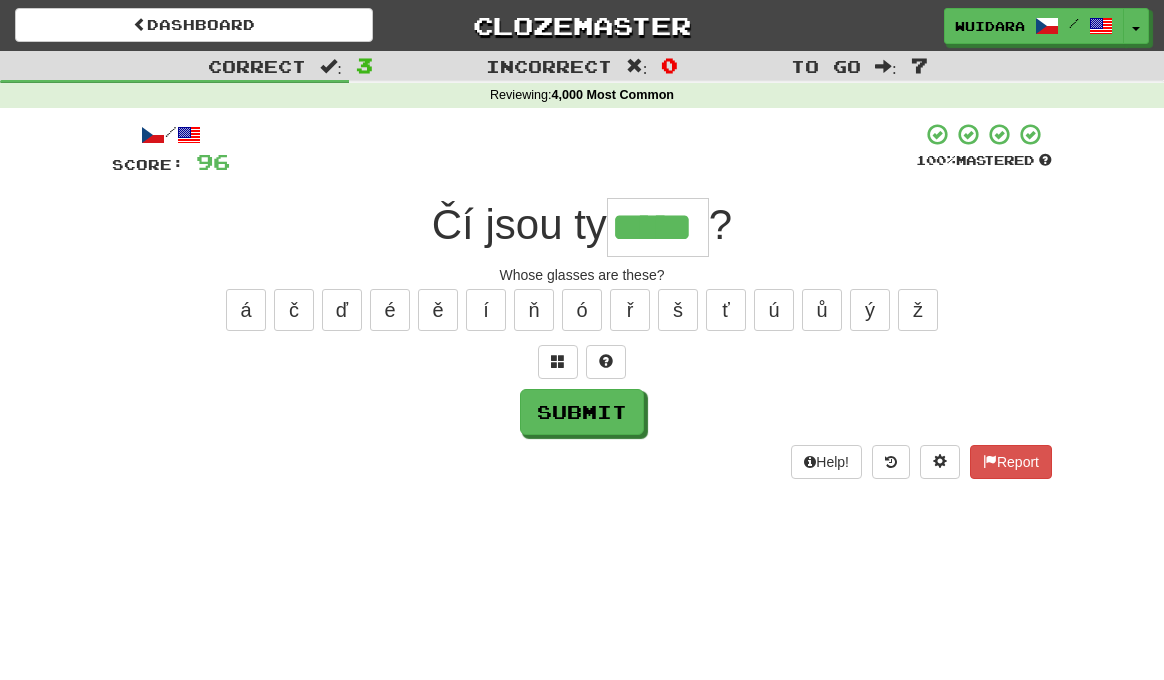 type on "*****" 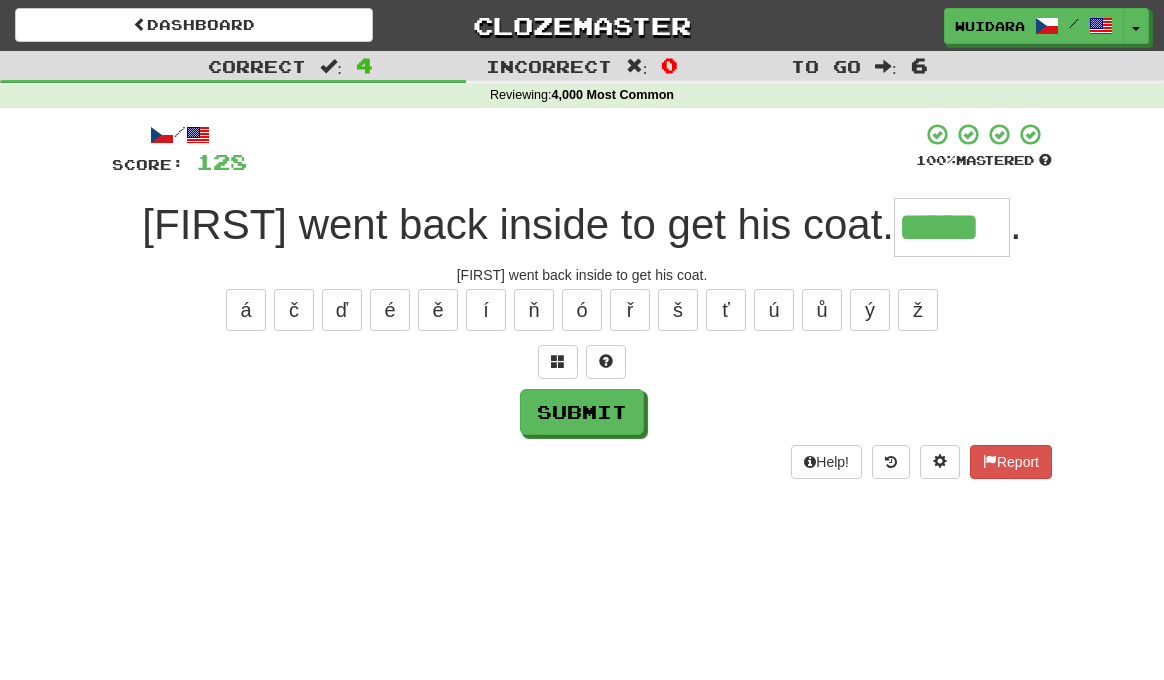 type on "*****" 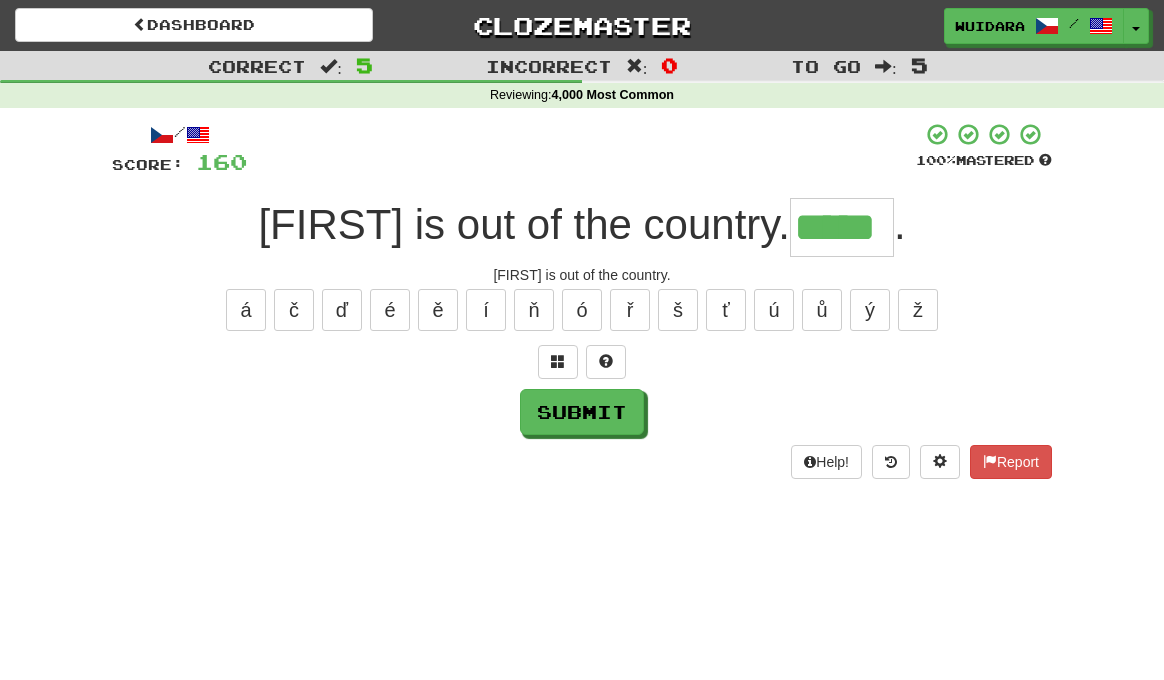 type on "*****" 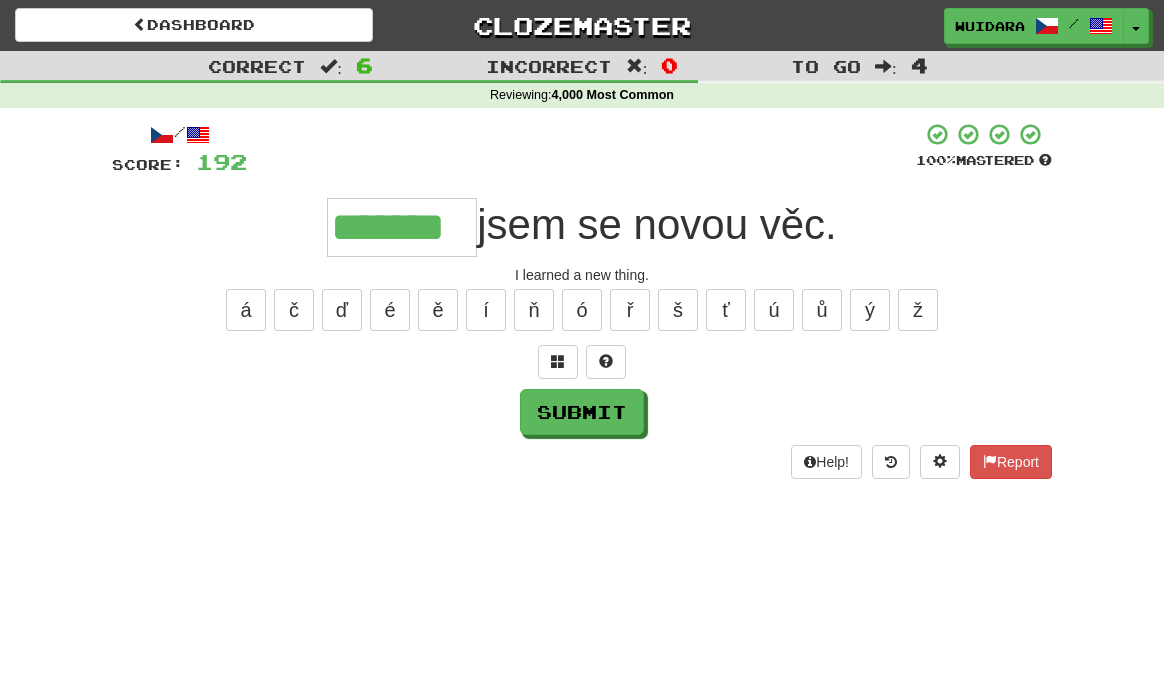 type on "*******" 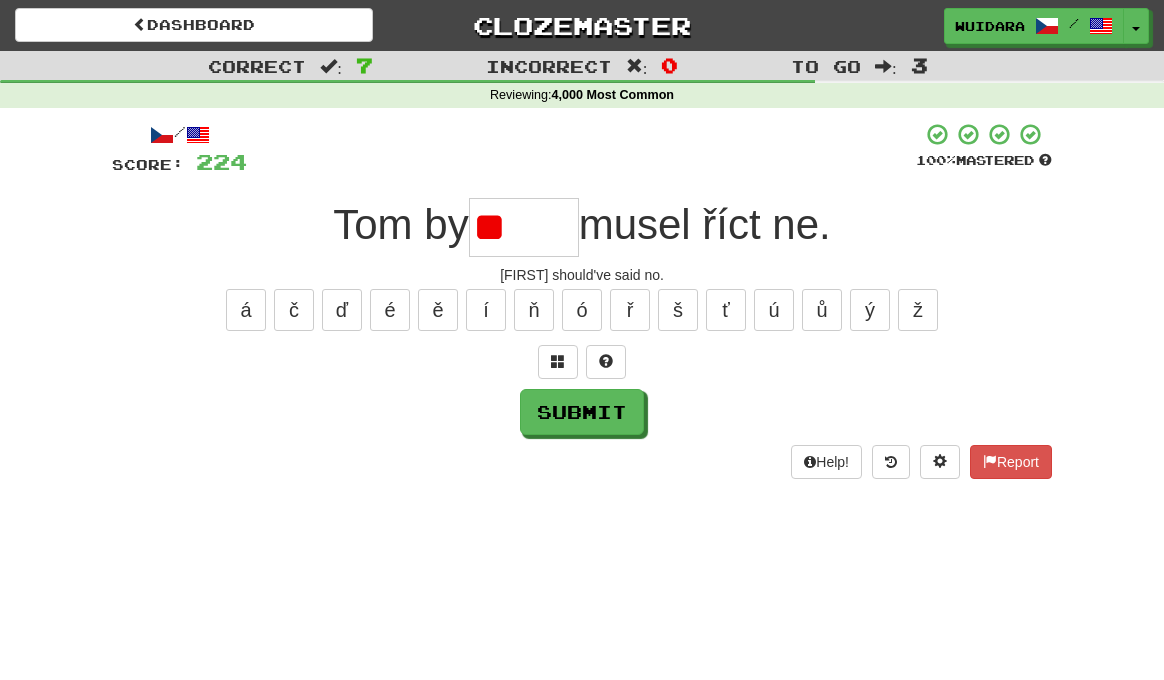 type on "*" 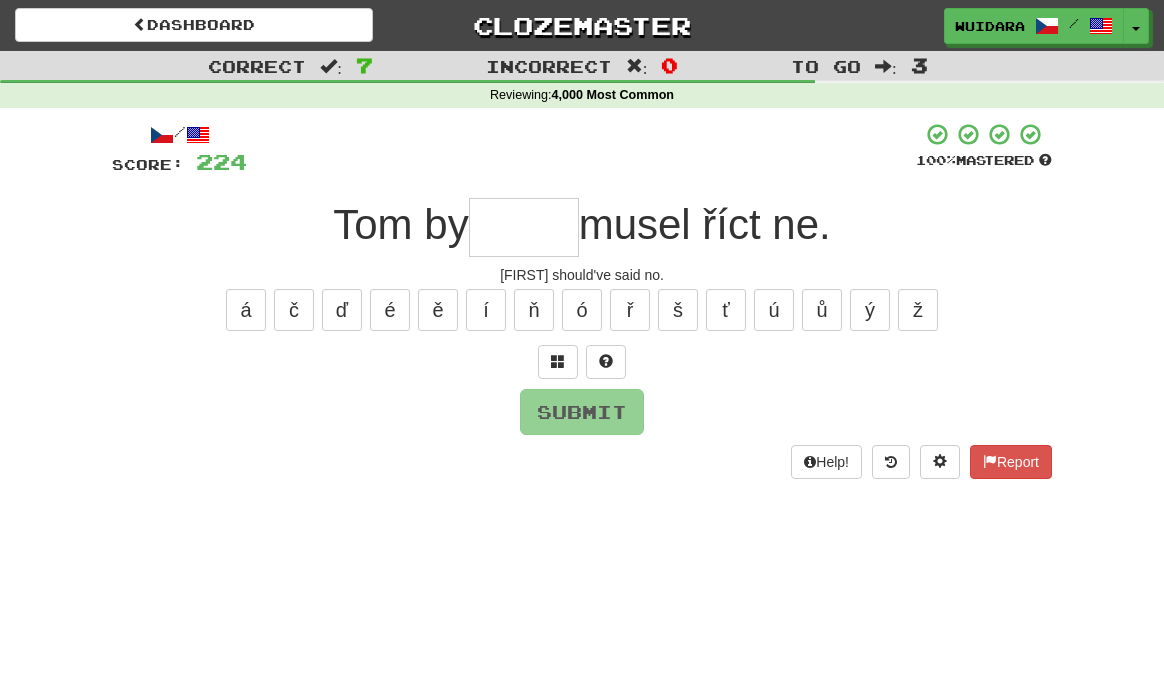 type on "*" 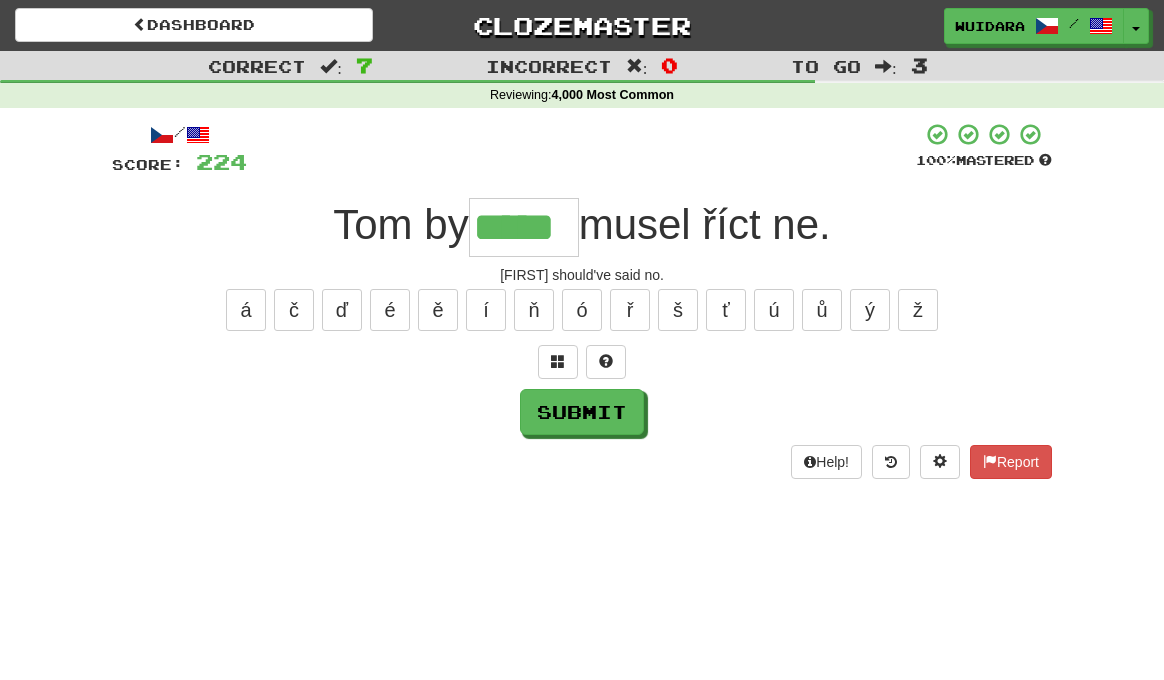 type on "*****" 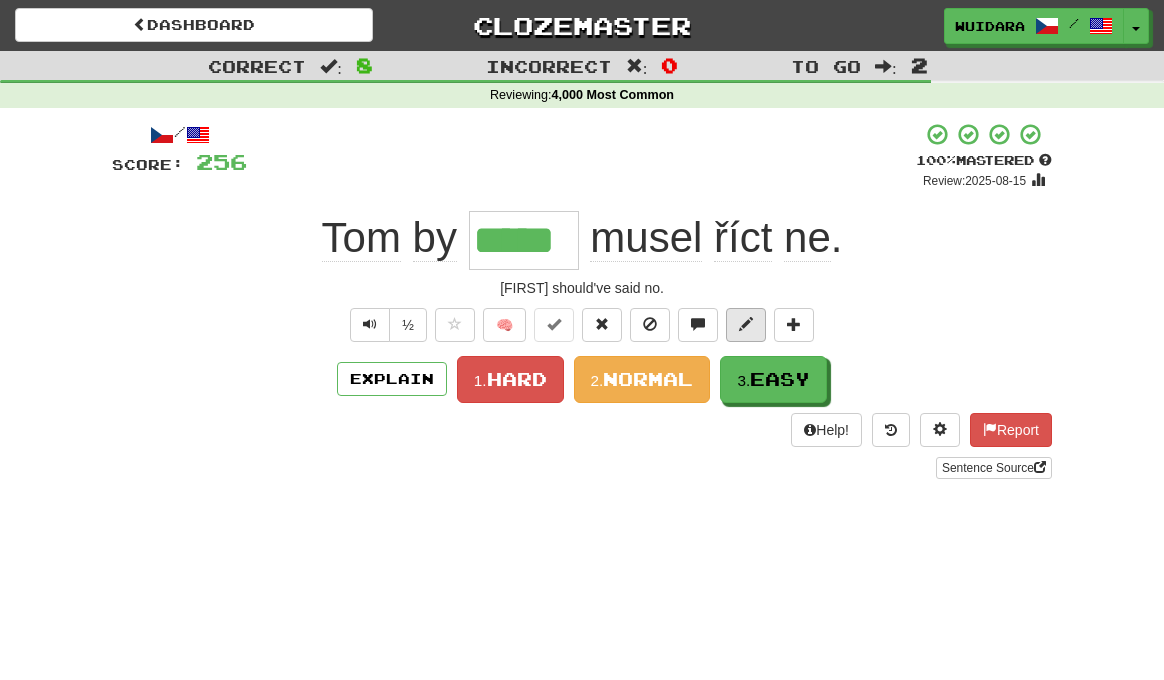 click at bounding box center (746, 325) 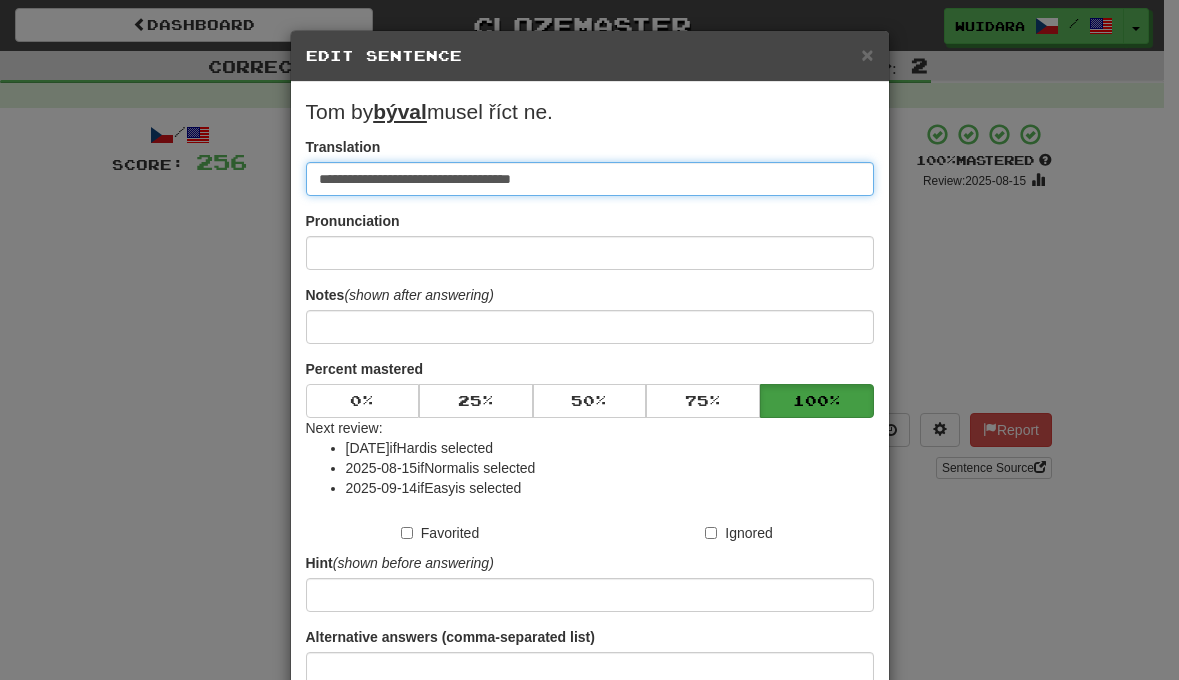 type on "**********" 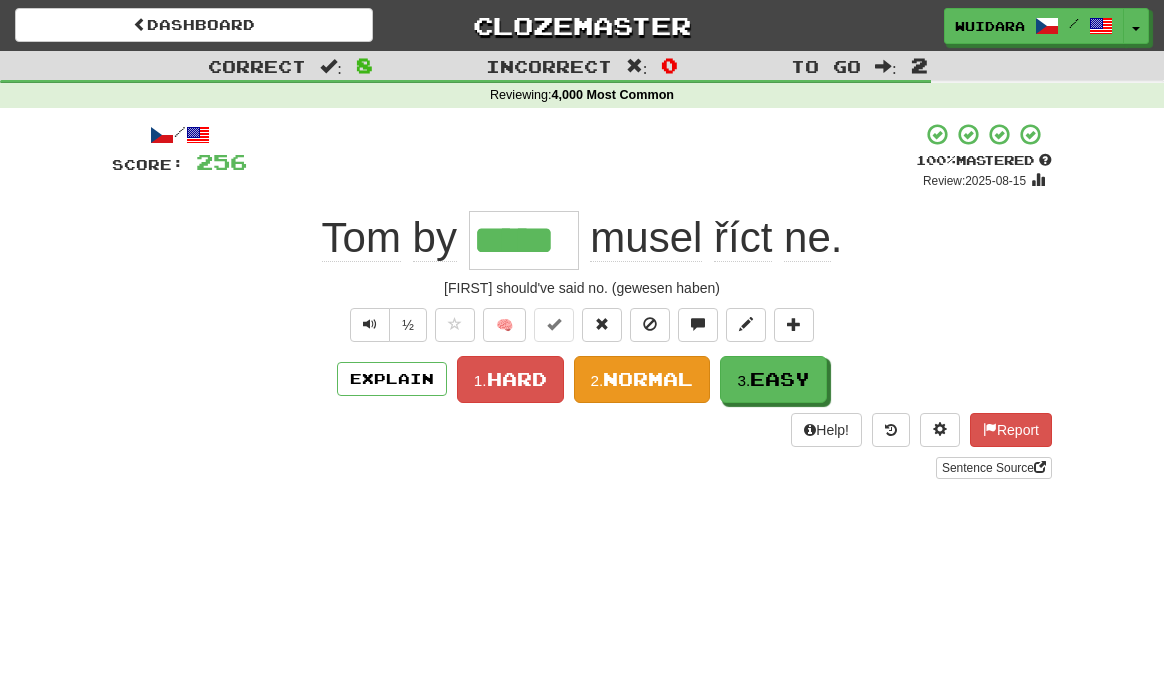 click on "2.  Normal" at bounding box center (642, 379) 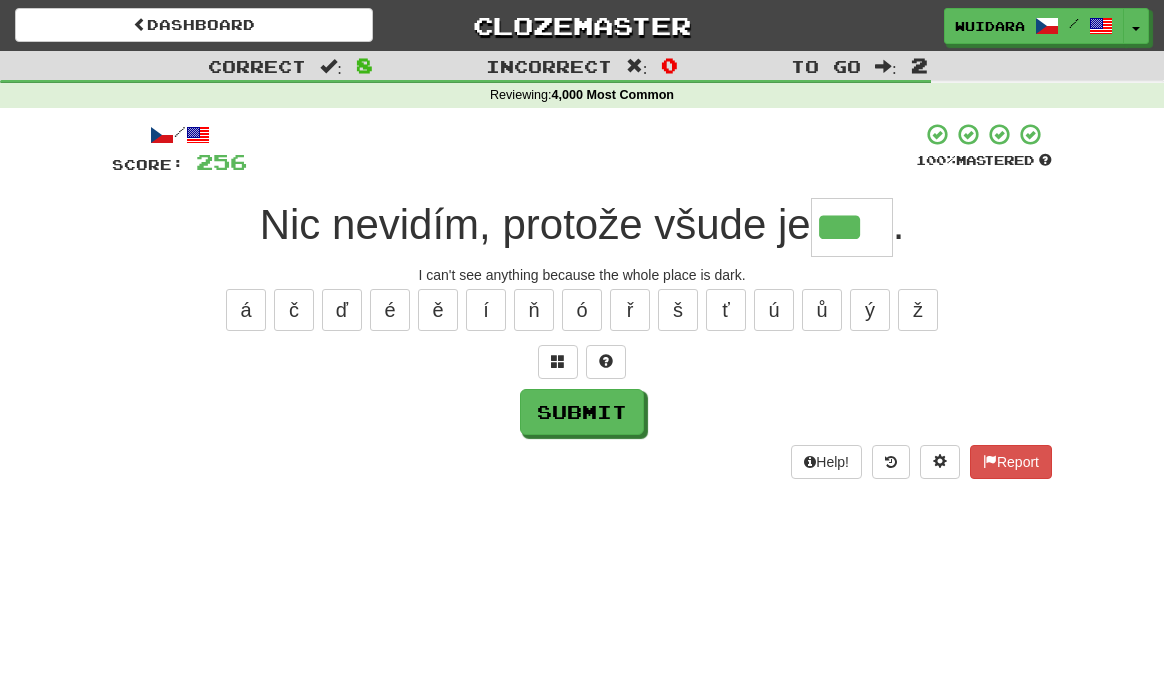 type on "***" 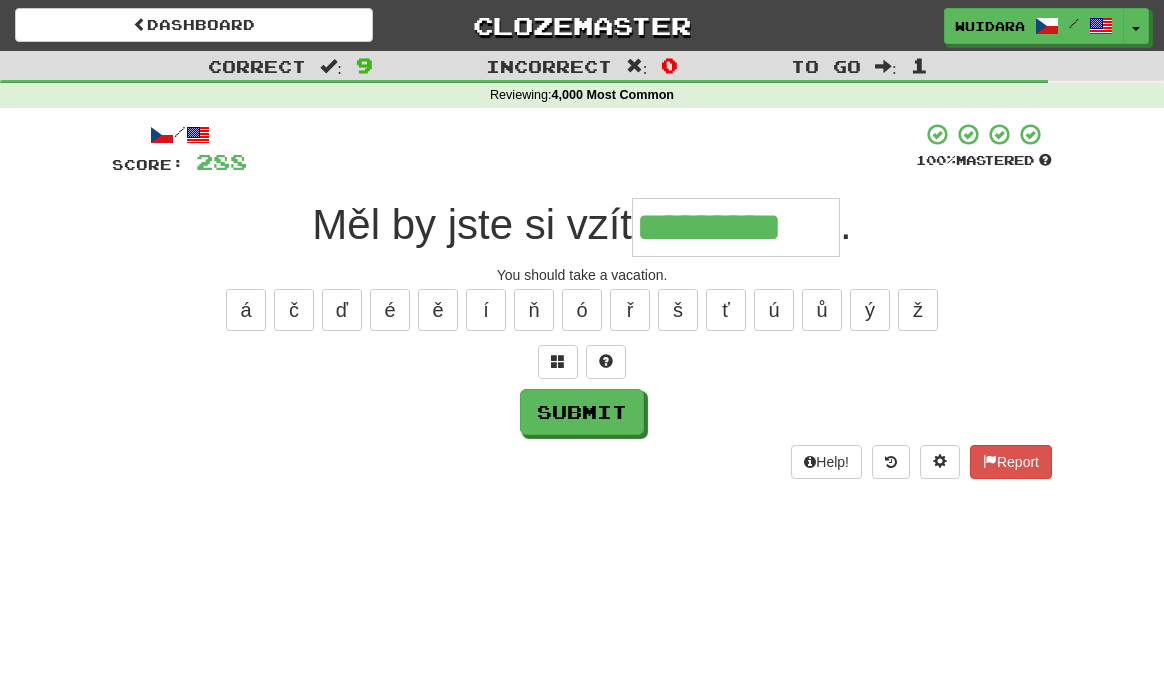 type on "*********" 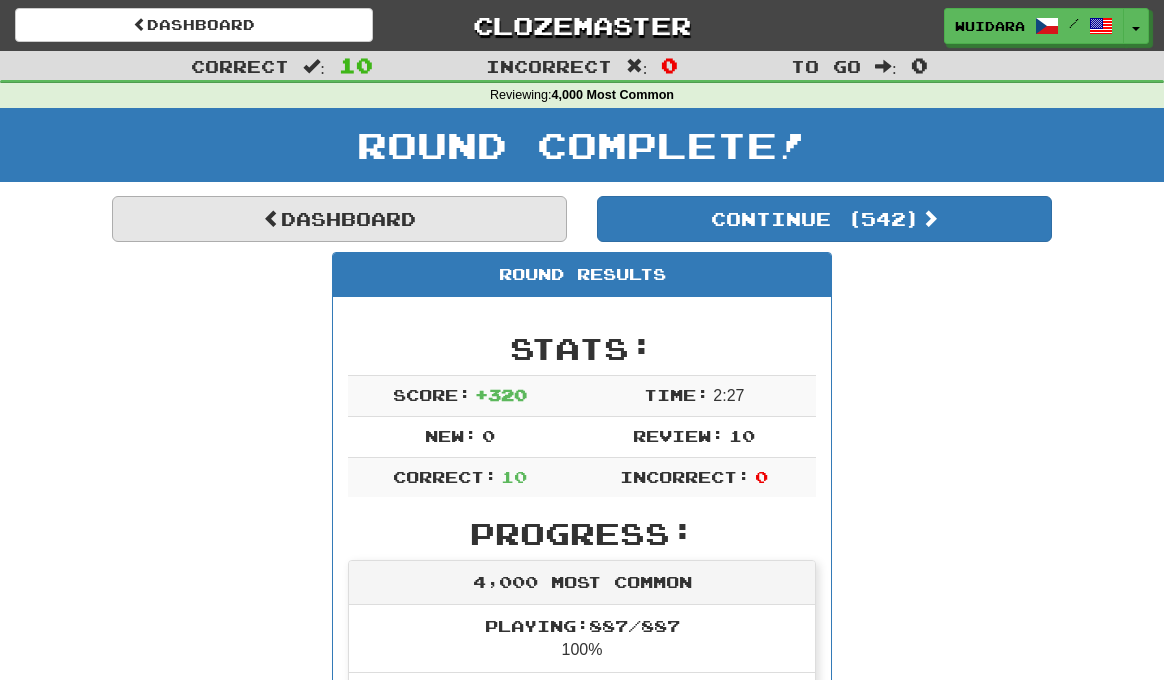 click on "Dashboard" at bounding box center [339, 219] 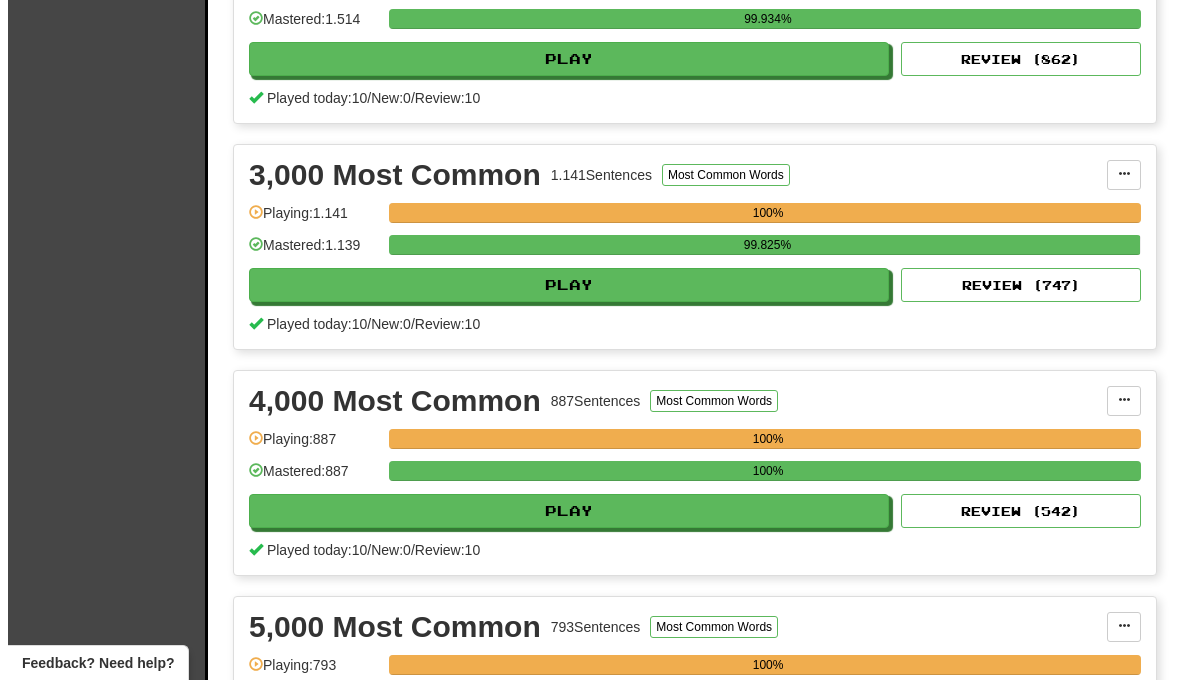 scroll, scrollTop: 953, scrollLeft: 0, axis: vertical 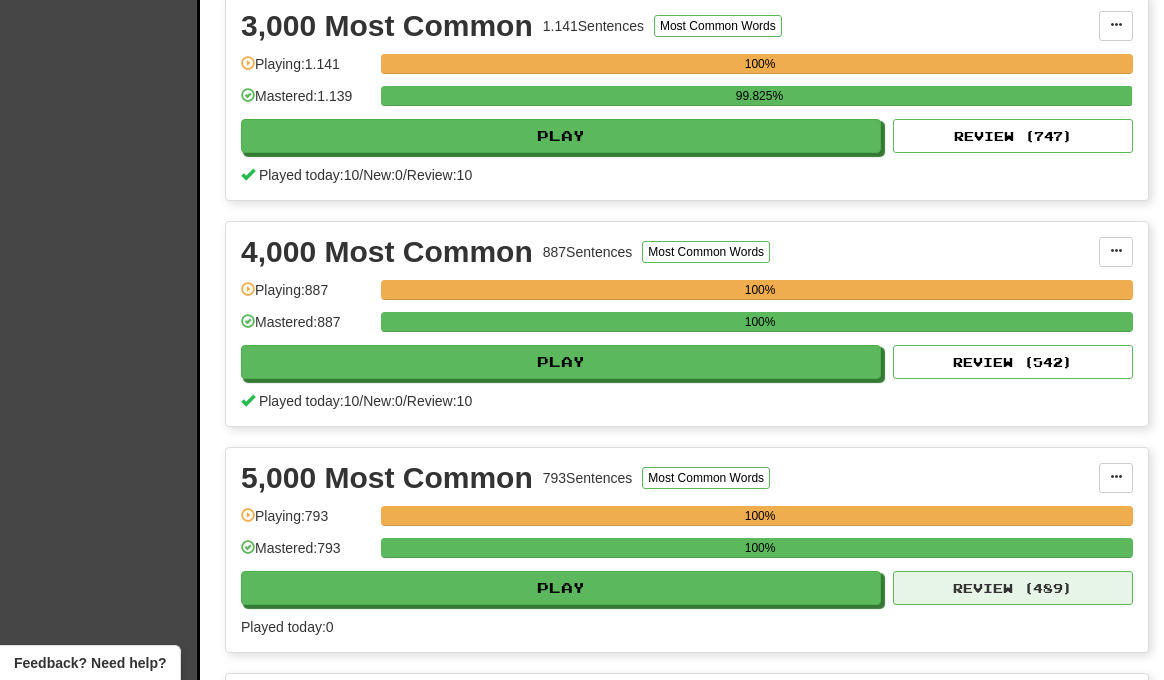 click on "Review ( 489 )" at bounding box center (1013, 588) 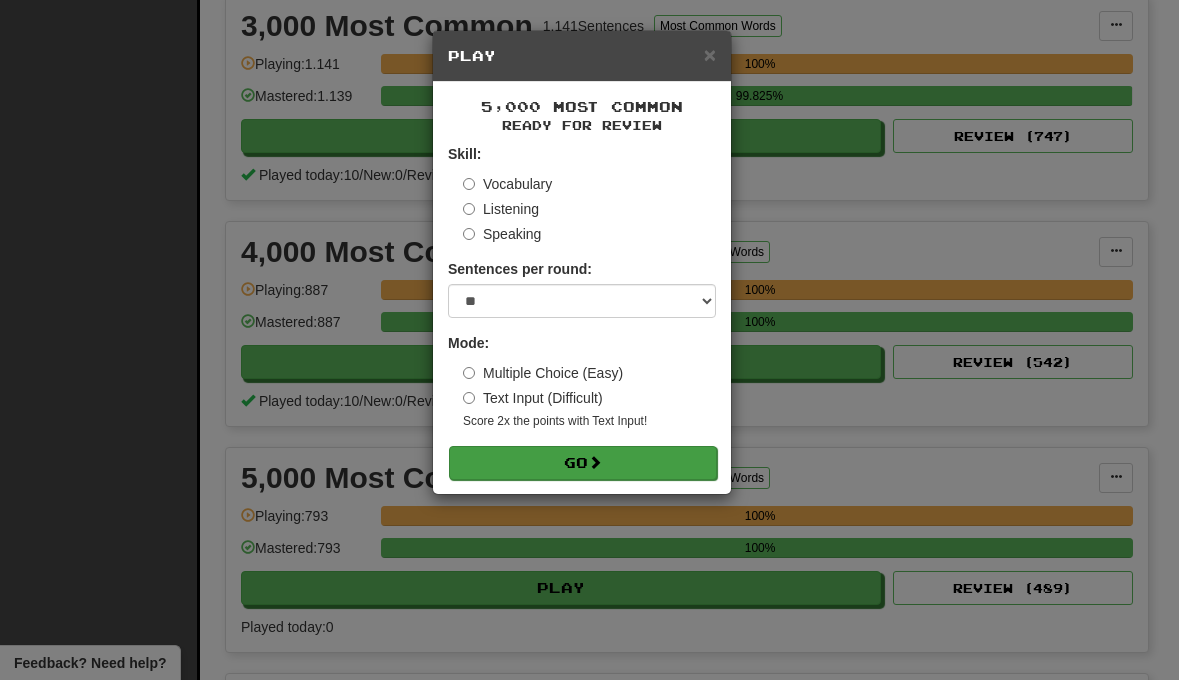 click on "Go" at bounding box center [583, 463] 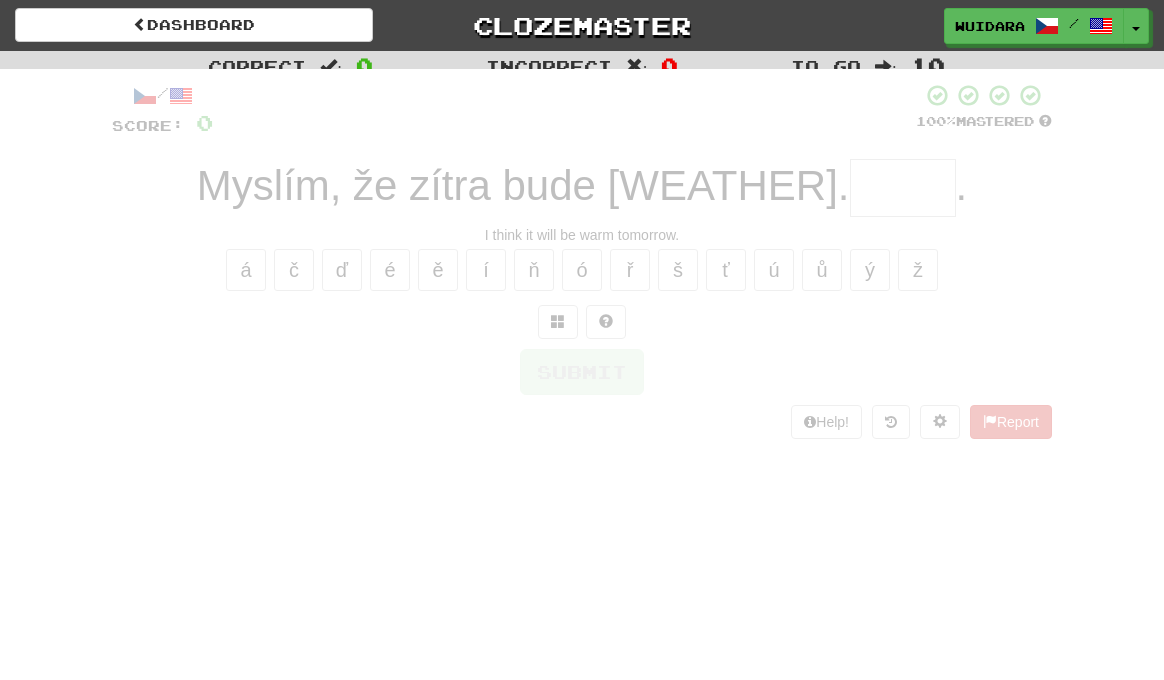 scroll, scrollTop: 0, scrollLeft: 0, axis: both 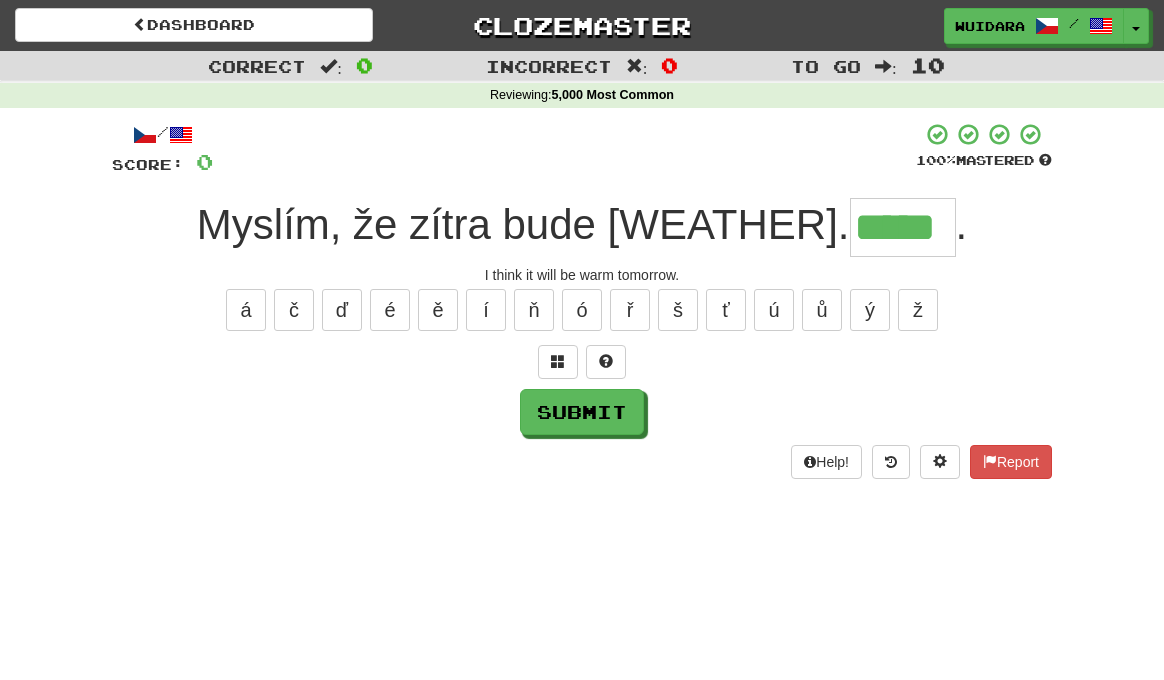 type on "*****" 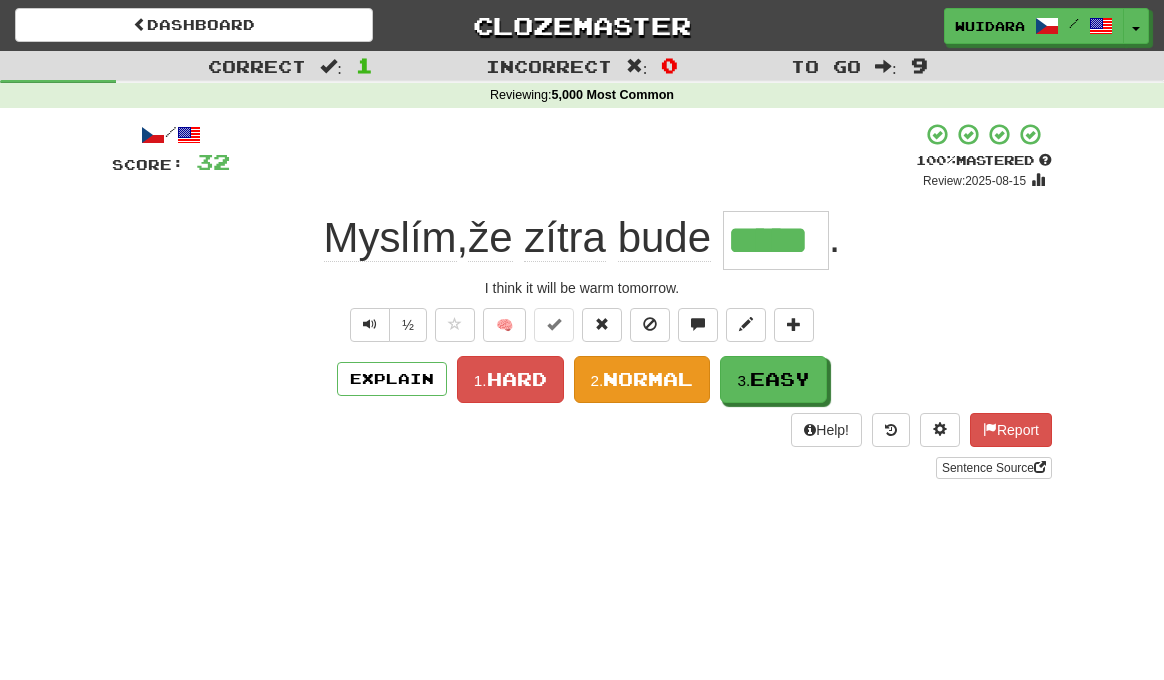 click on "Normal" at bounding box center [648, 379] 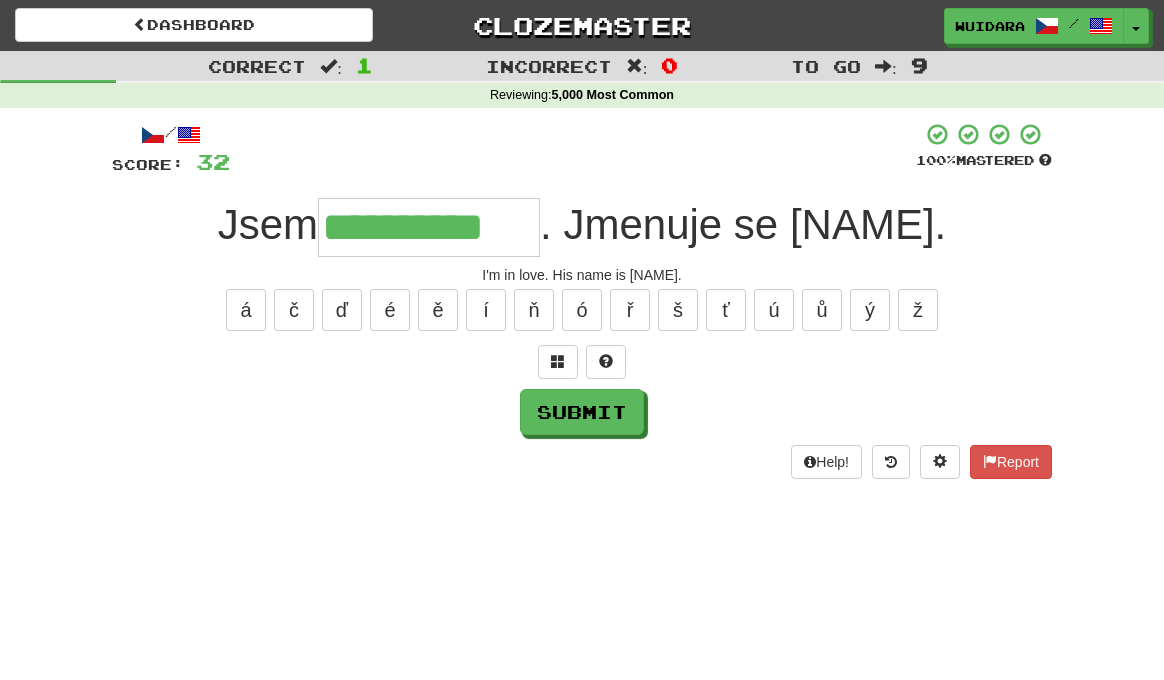 type on "**********" 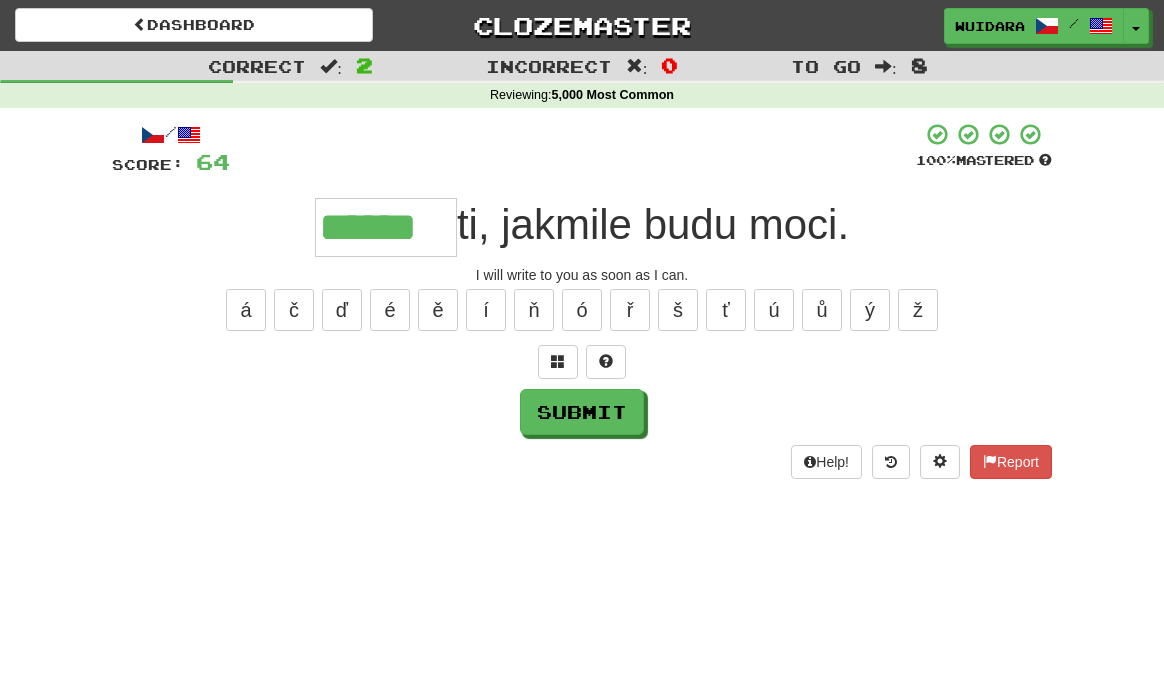 type on "******" 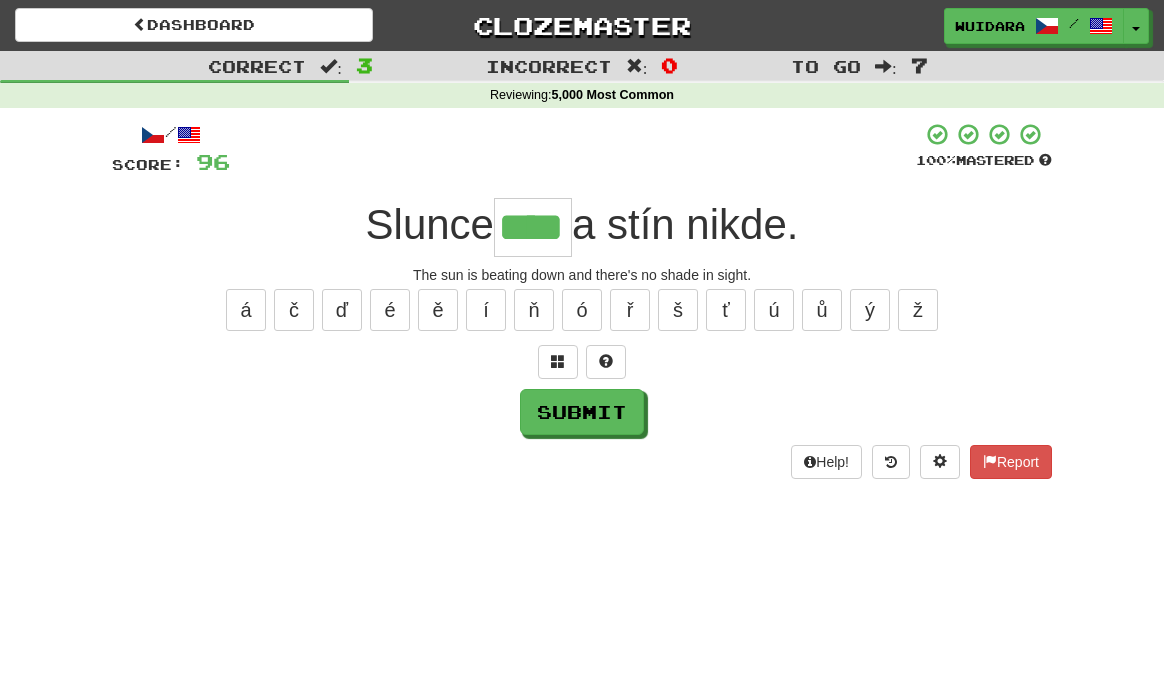 type on "****" 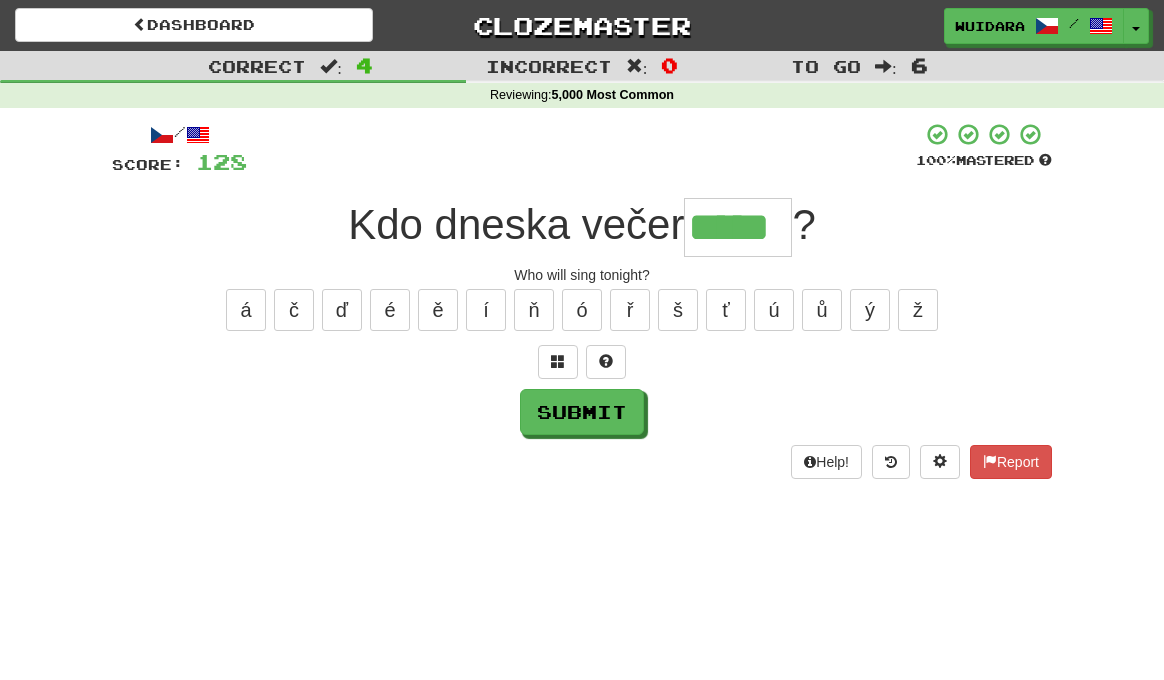 type on "*****" 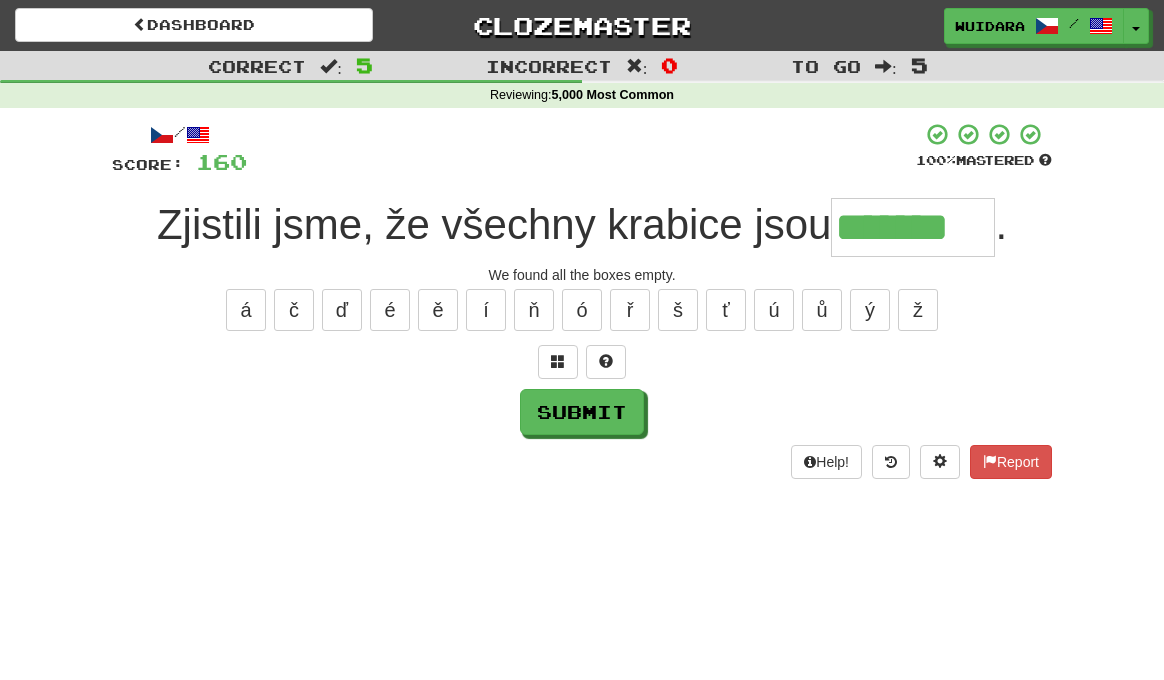 type on "*******" 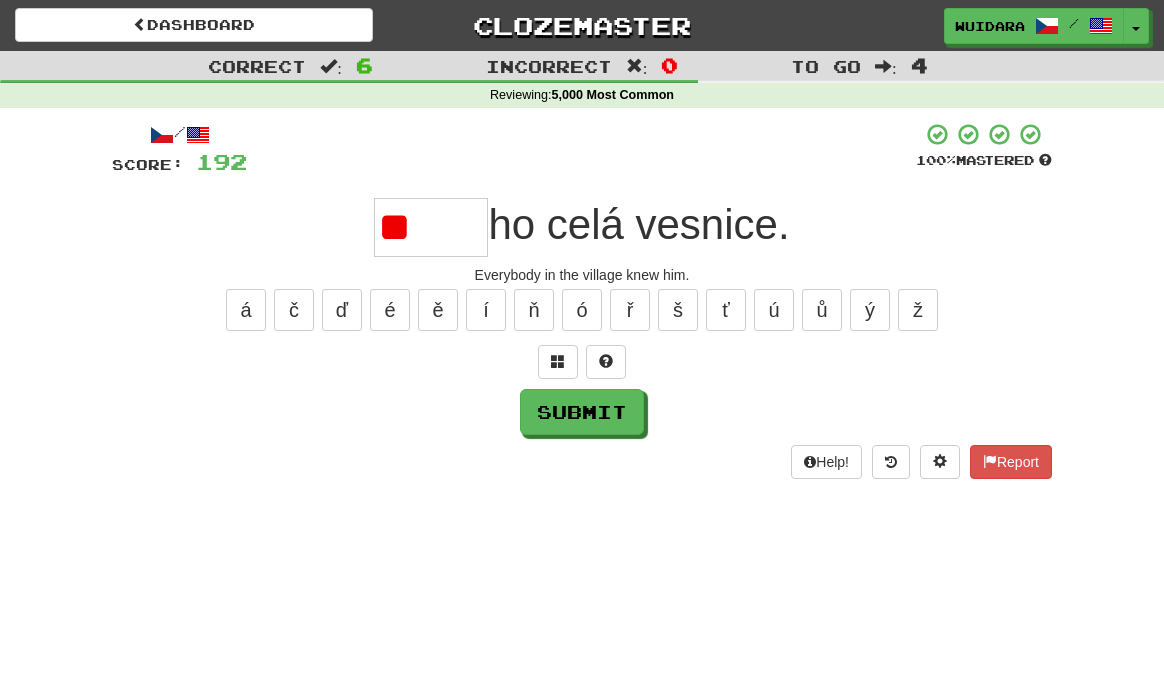 type on "*" 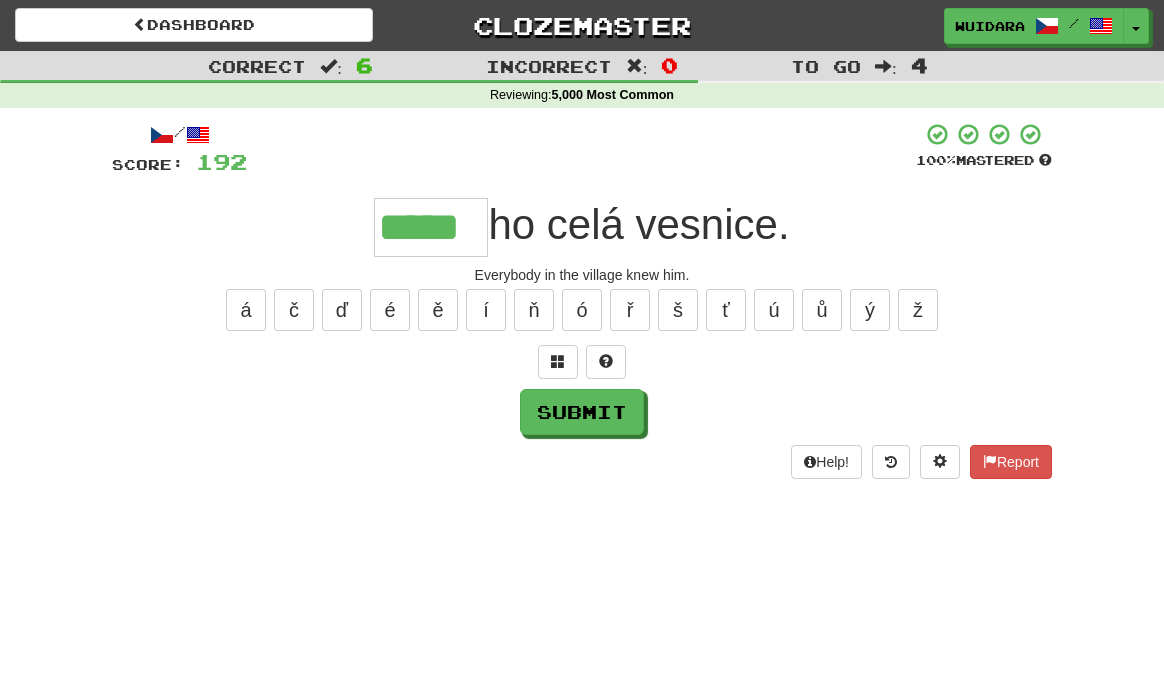 type on "*****" 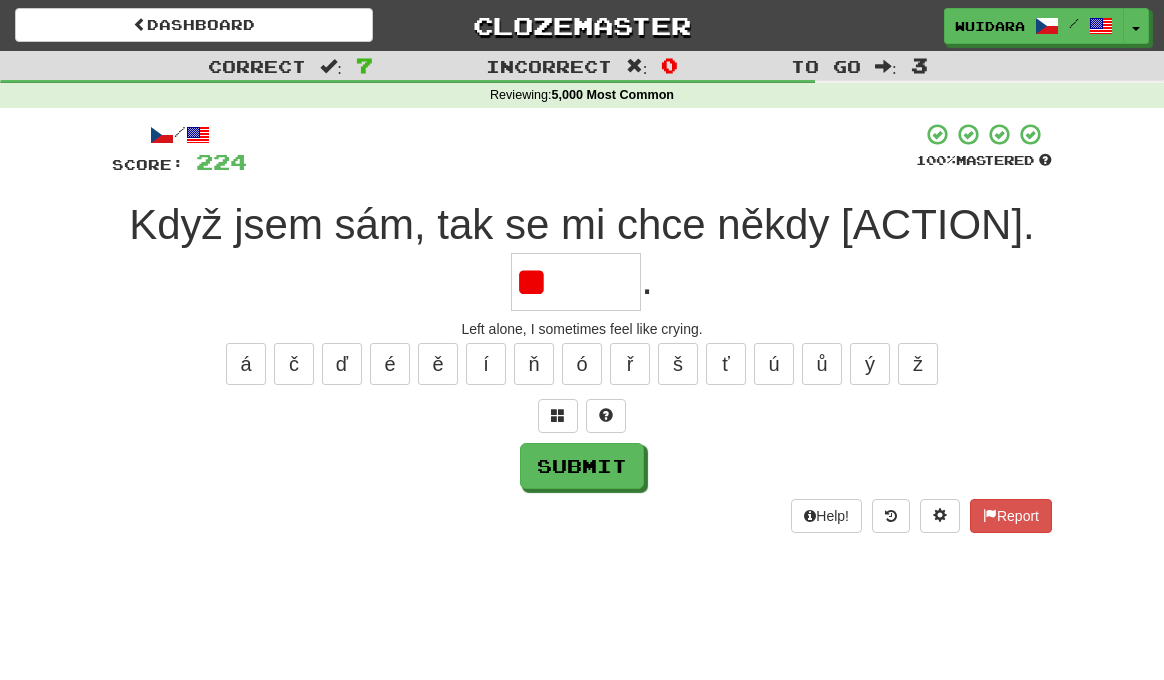 type on "*" 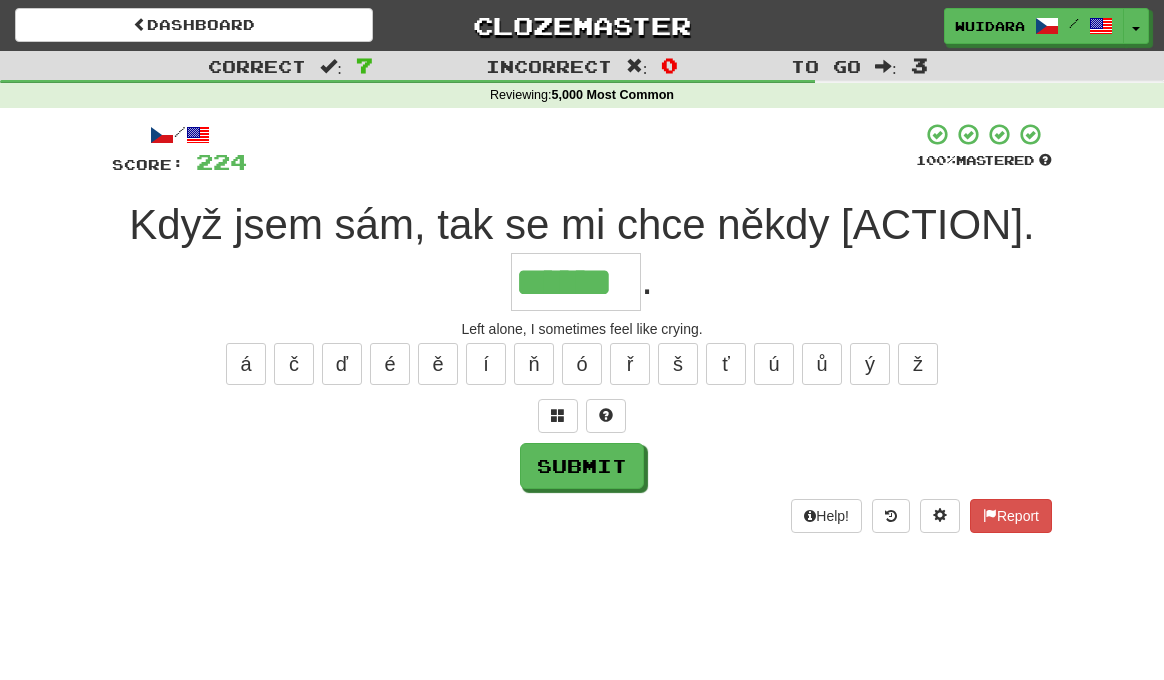 type on "******" 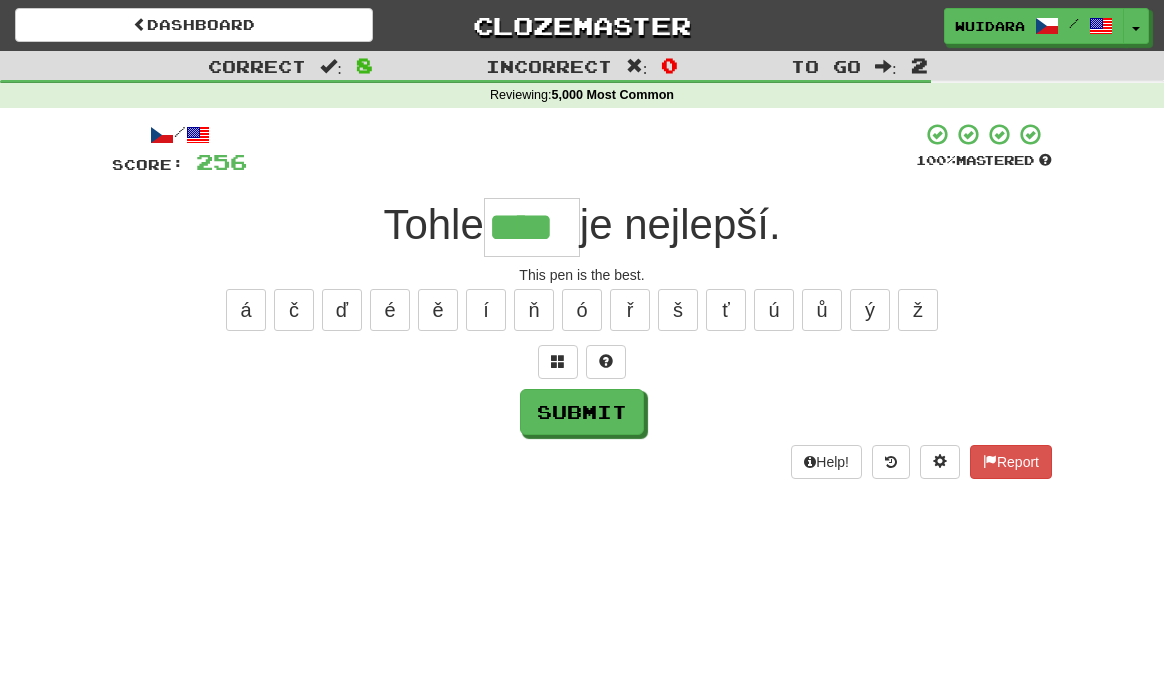 type on "****" 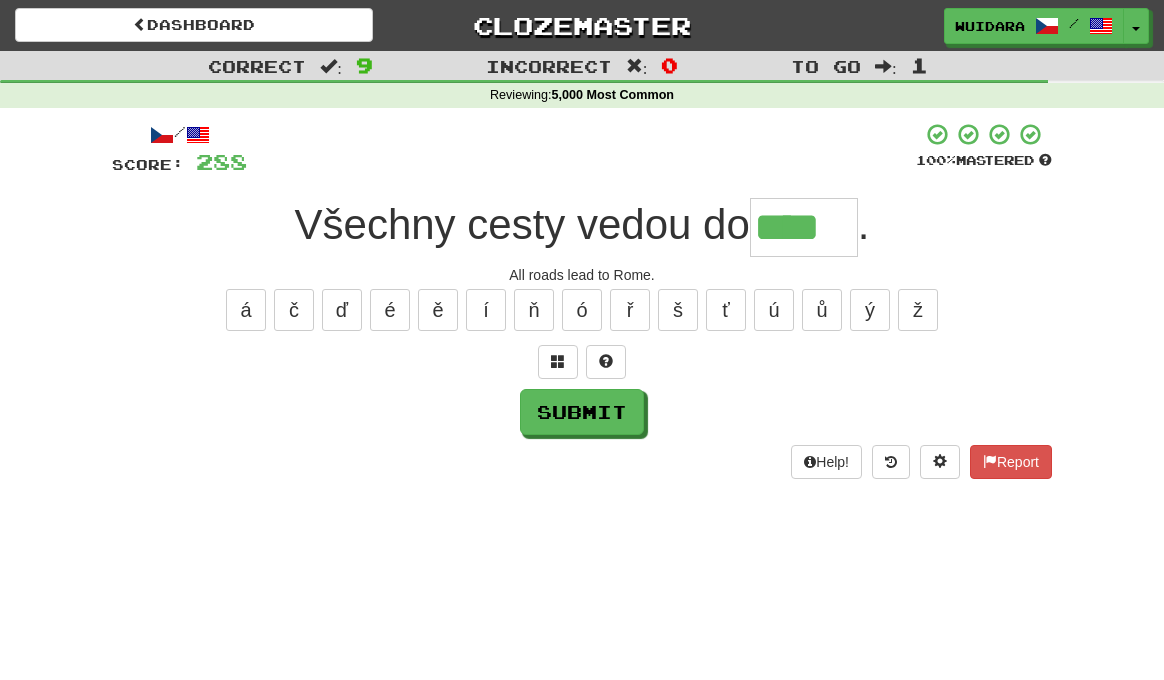 type on "****" 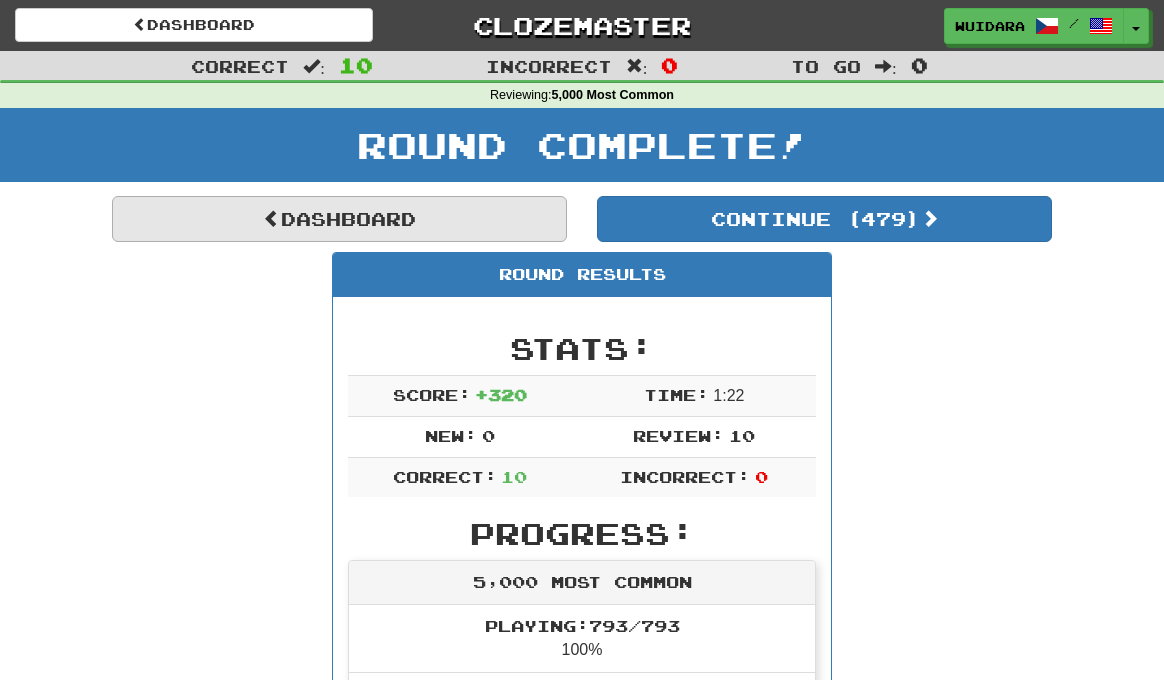 click on "Dashboard" at bounding box center [339, 219] 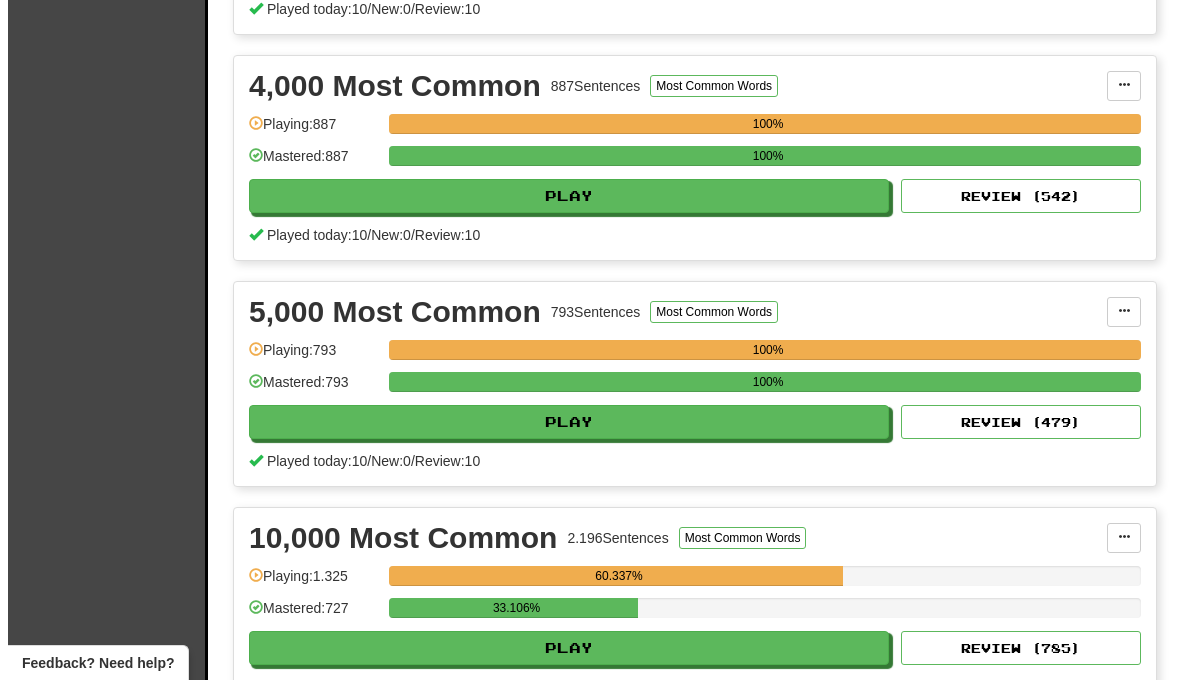 scroll, scrollTop: 1422, scrollLeft: 0, axis: vertical 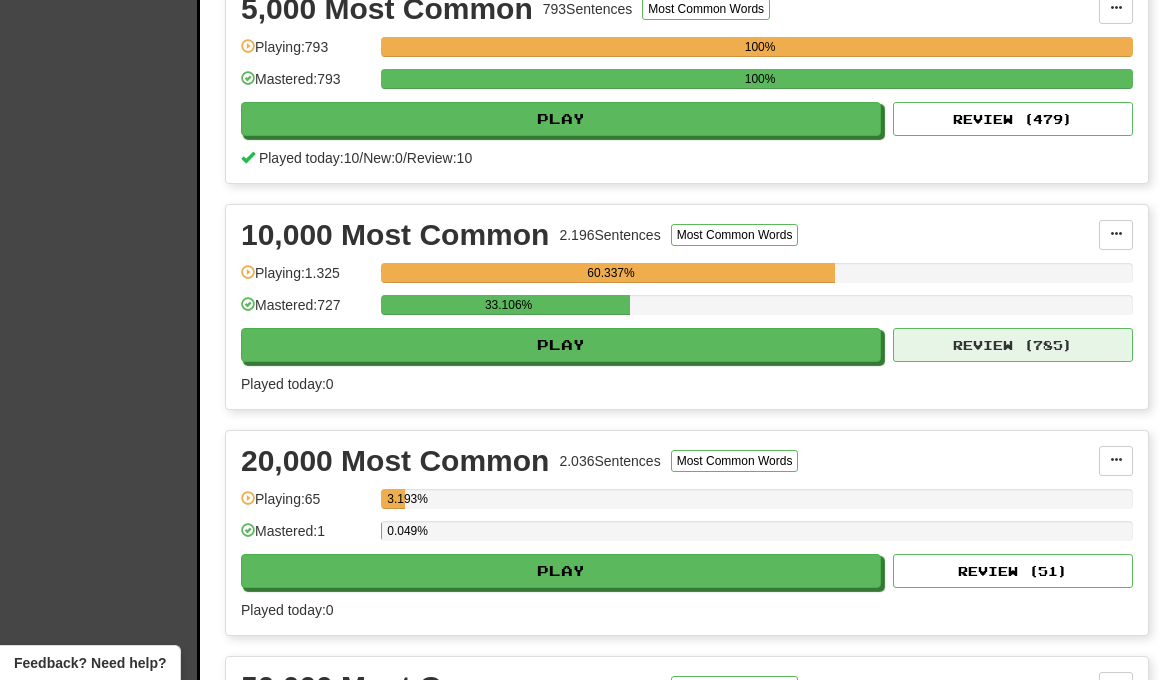 click on "Review ( 785 )" at bounding box center (1013, 345) 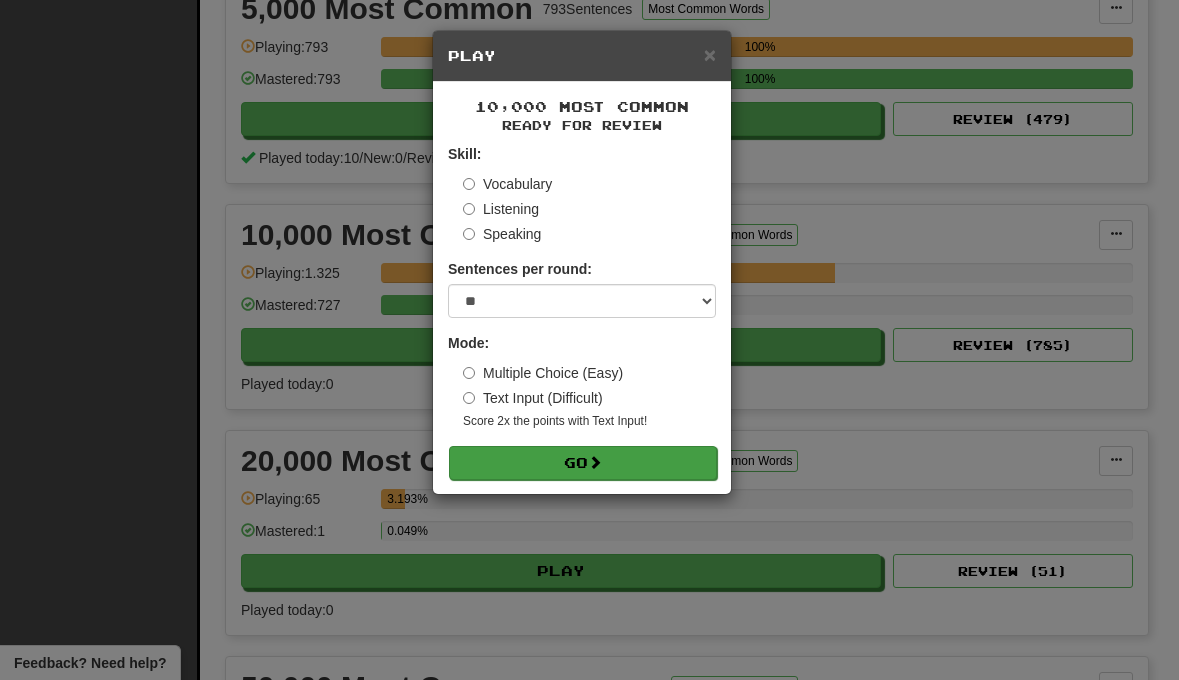 click on "Go" at bounding box center (583, 463) 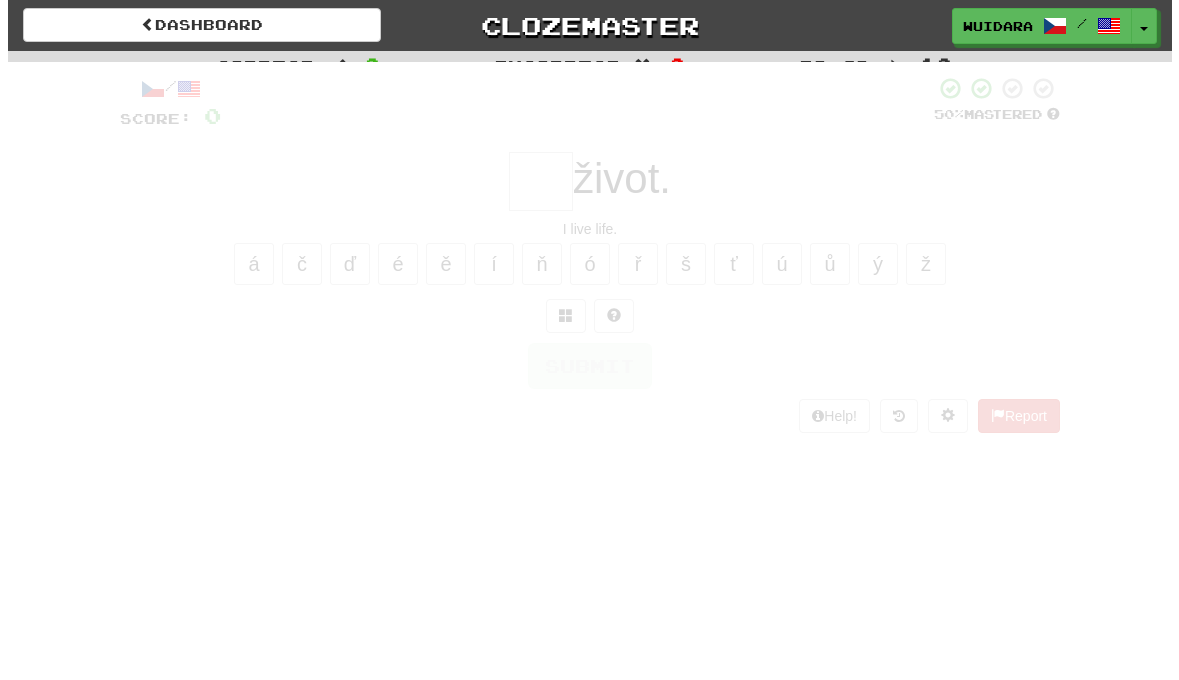 scroll, scrollTop: 0, scrollLeft: 0, axis: both 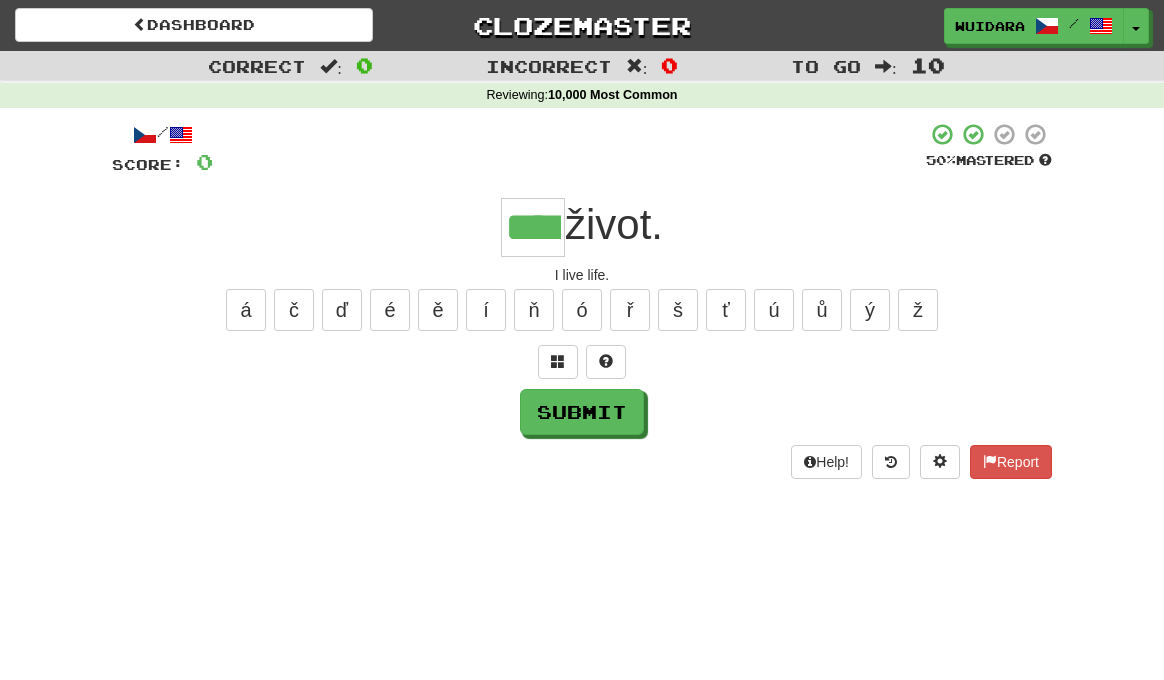 type on "****" 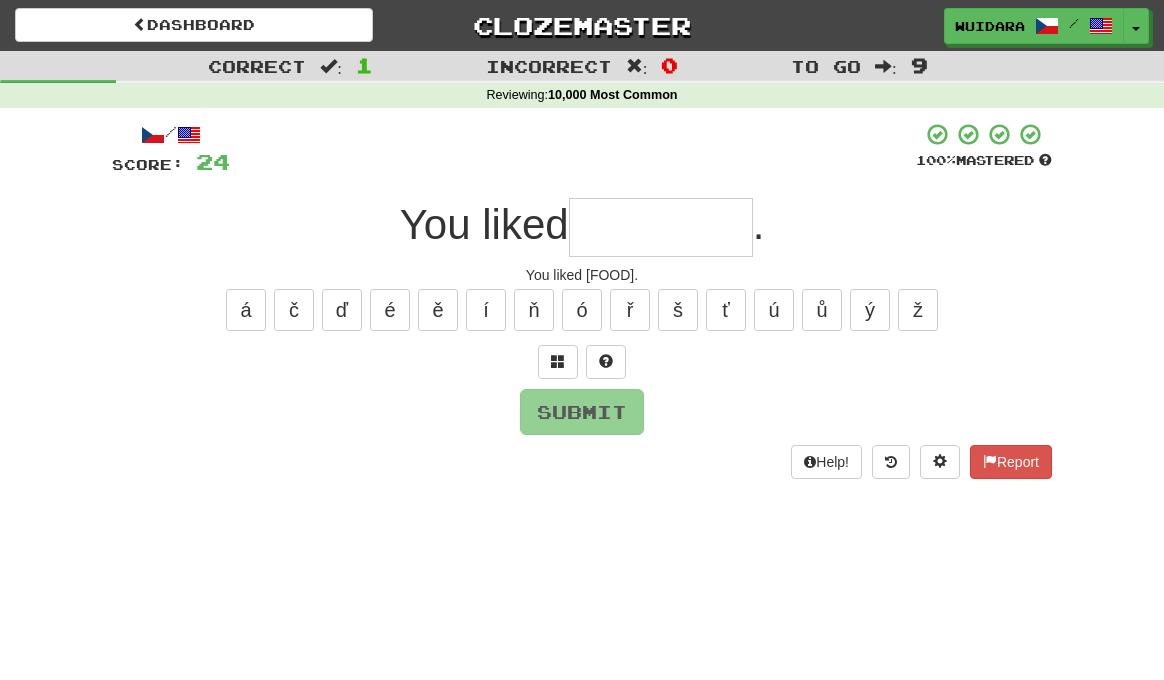 type on "*" 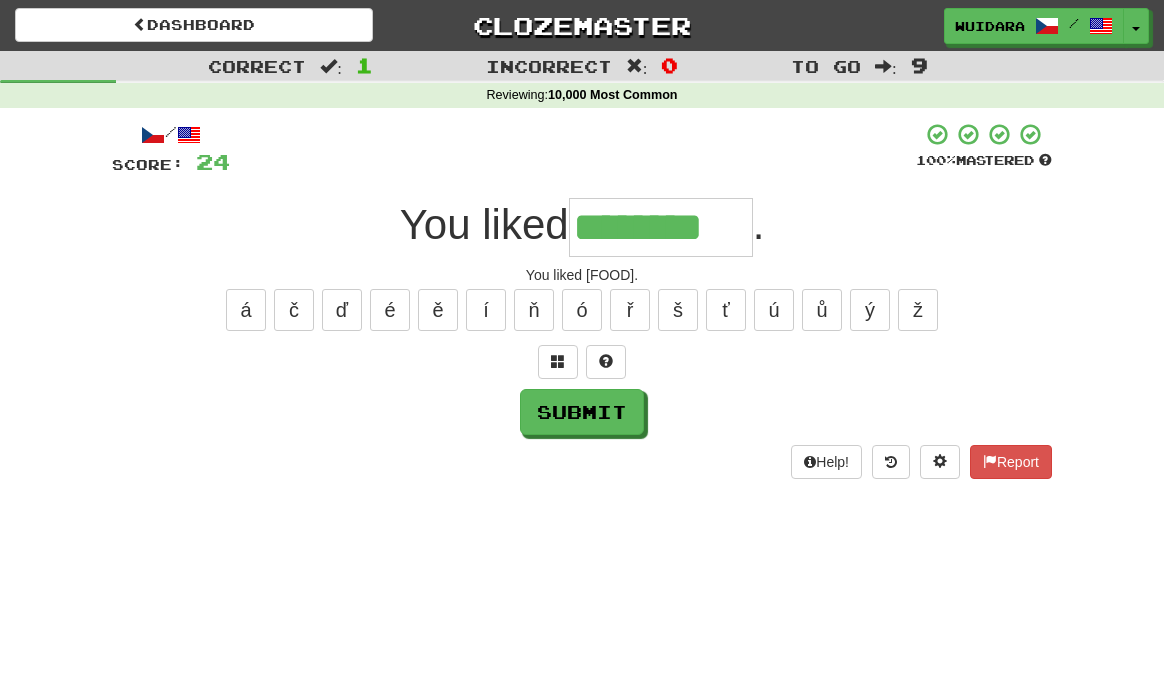 type on "********" 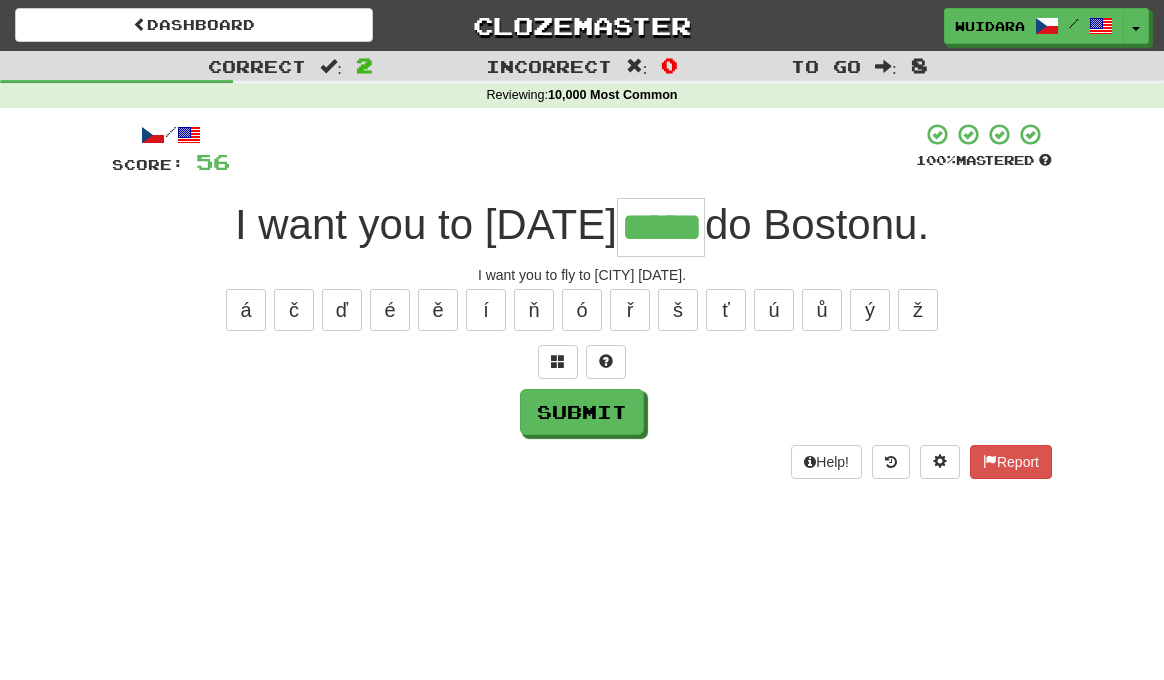 type on "*****" 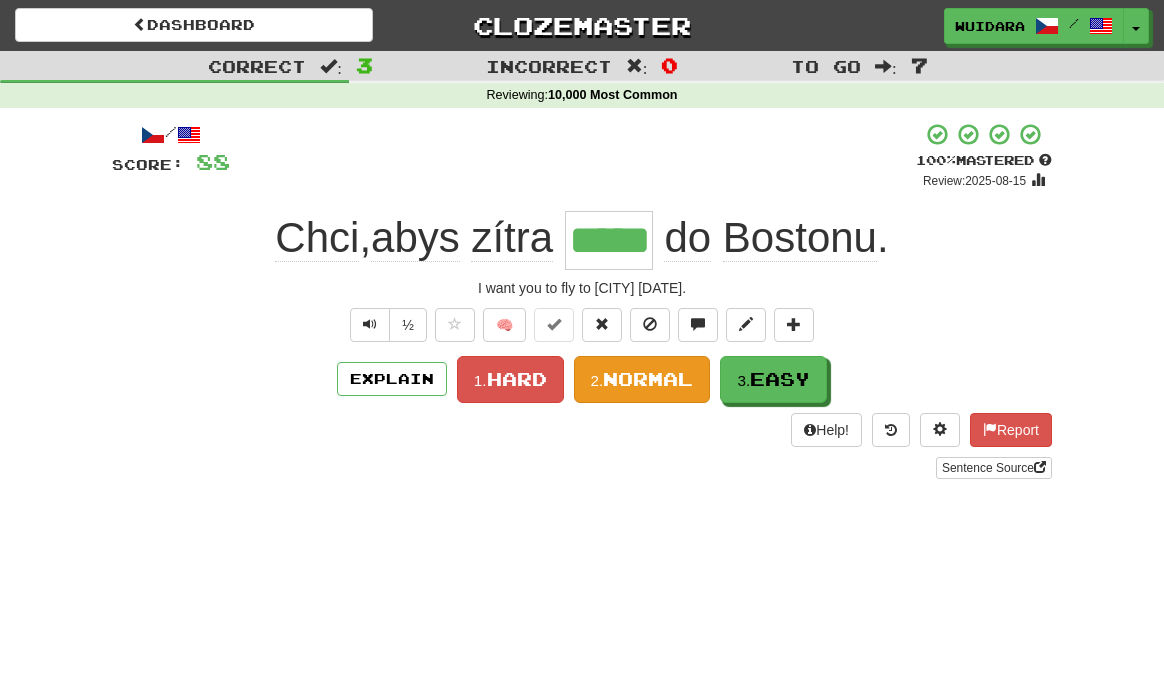 click on "2." at bounding box center (597, 380) 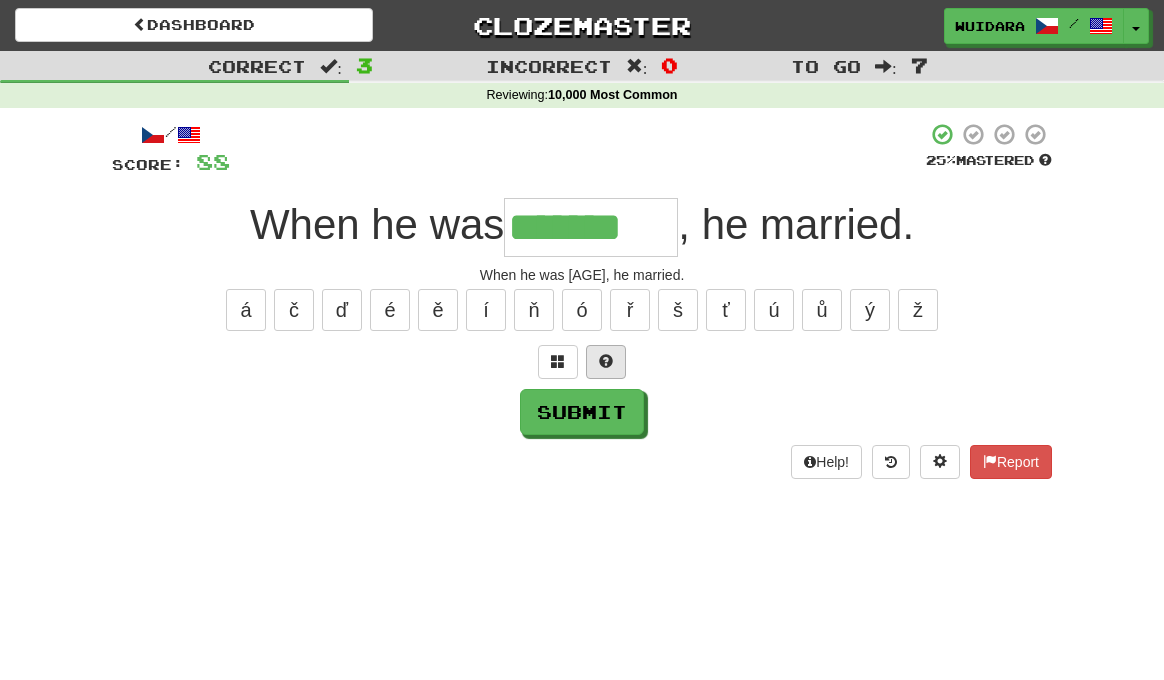 type on "*******" 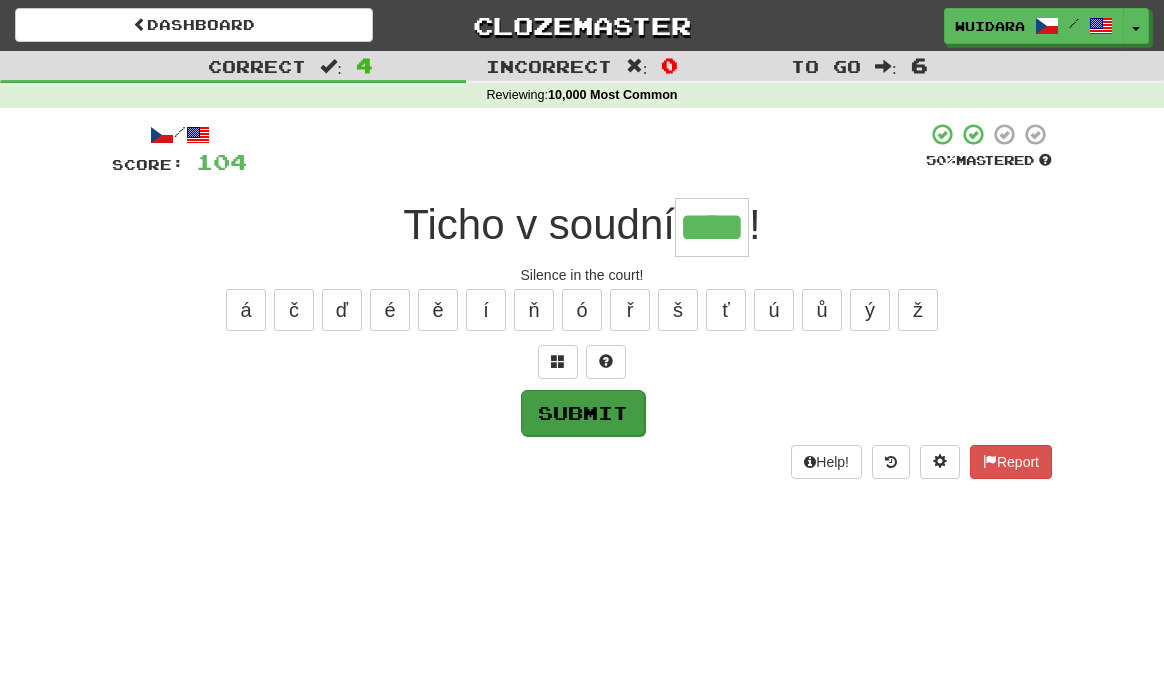 type on "****" 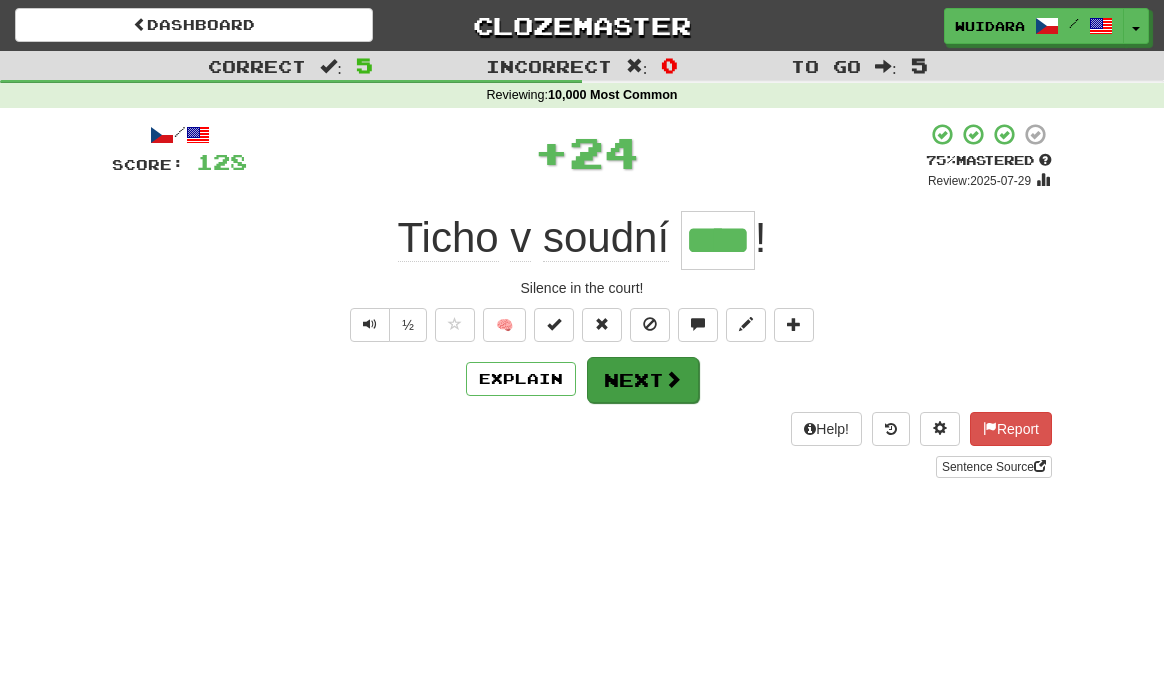 click on "Next" at bounding box center [643, 380] 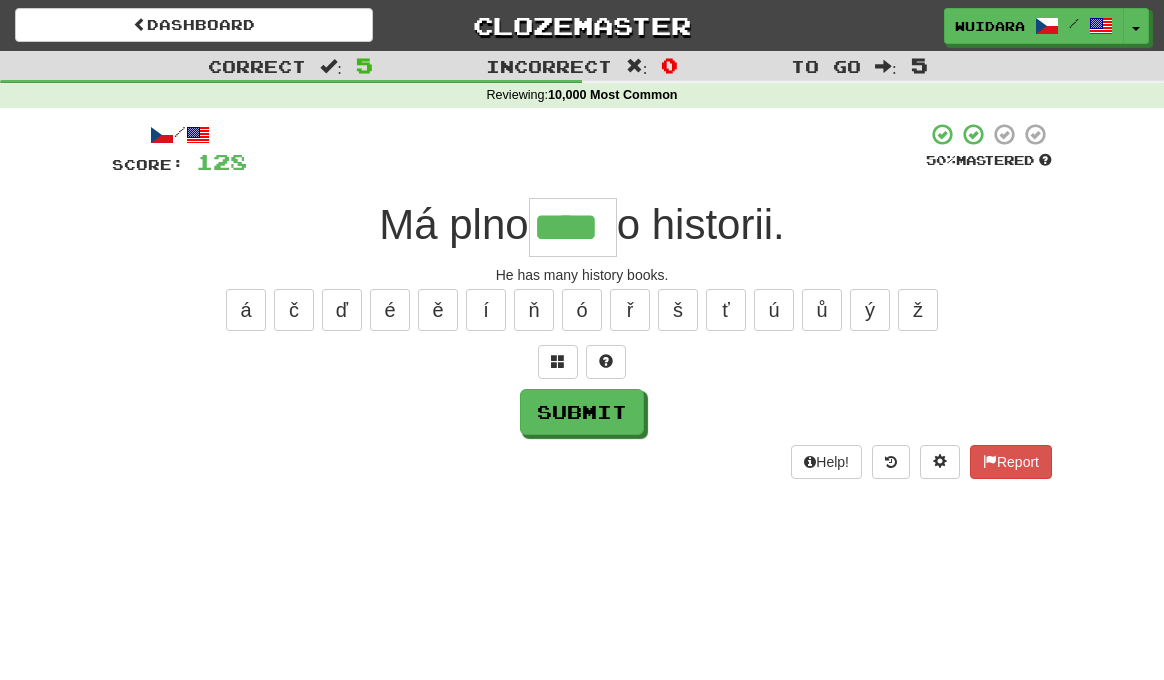 type on "****" 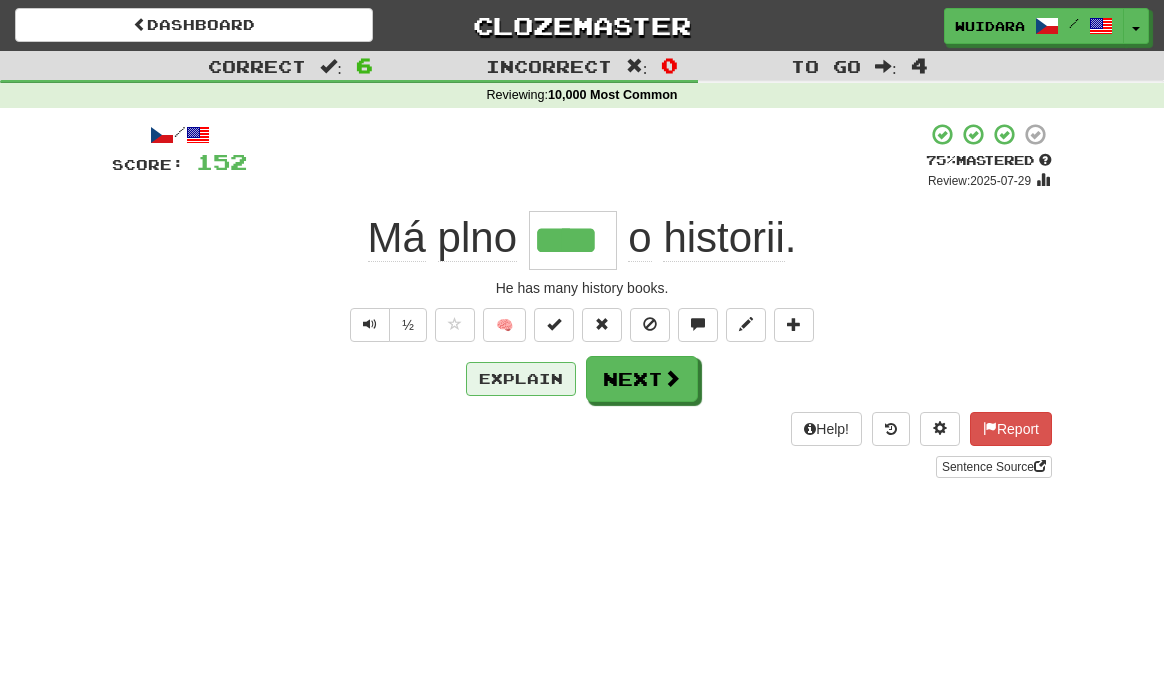 click on "Explain" at bounding box center (521, 379) 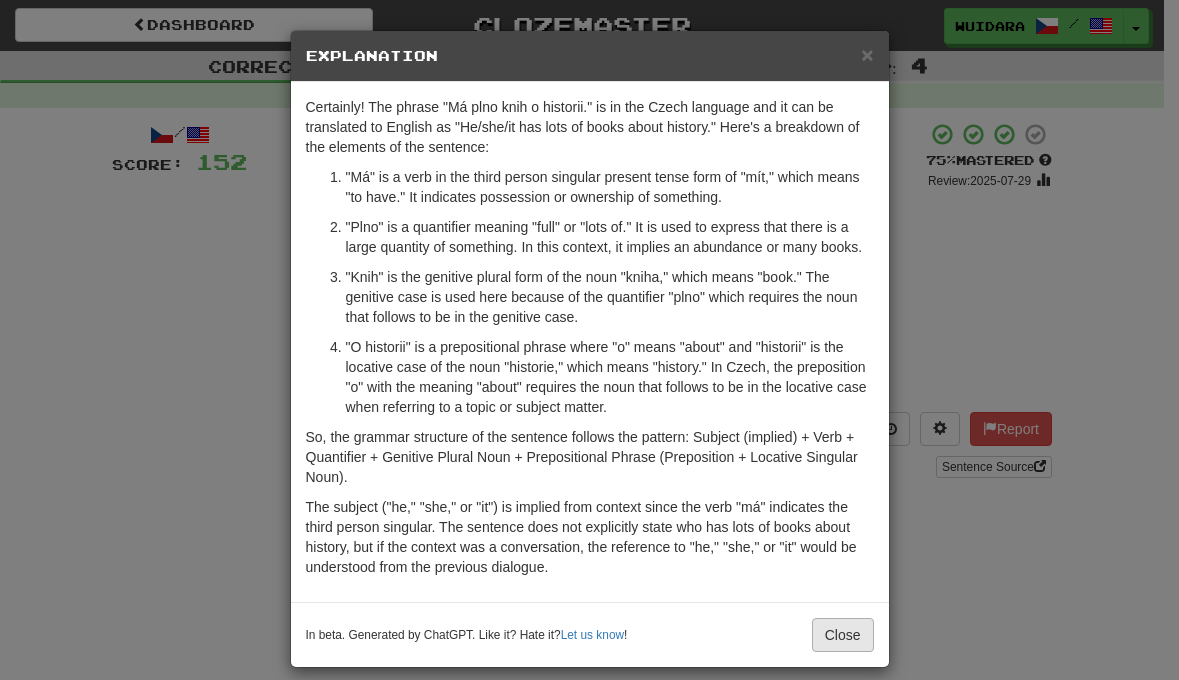 click on "Close" at bounding box center (843, 635) 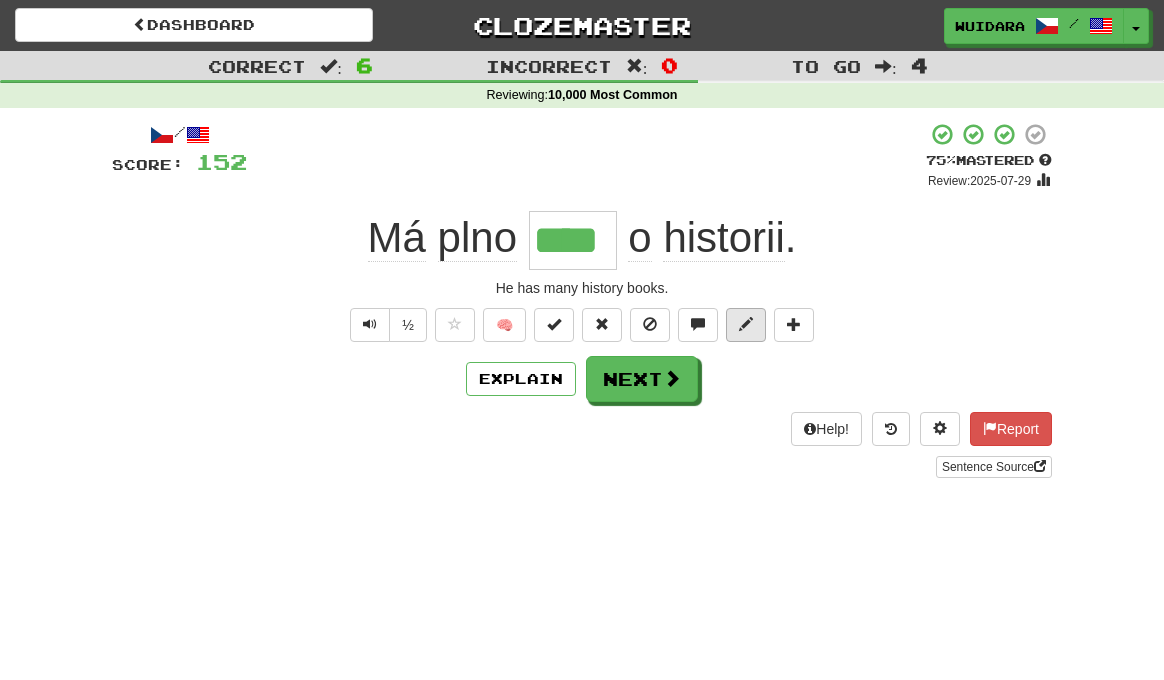 click at bounding box center (746, 324) 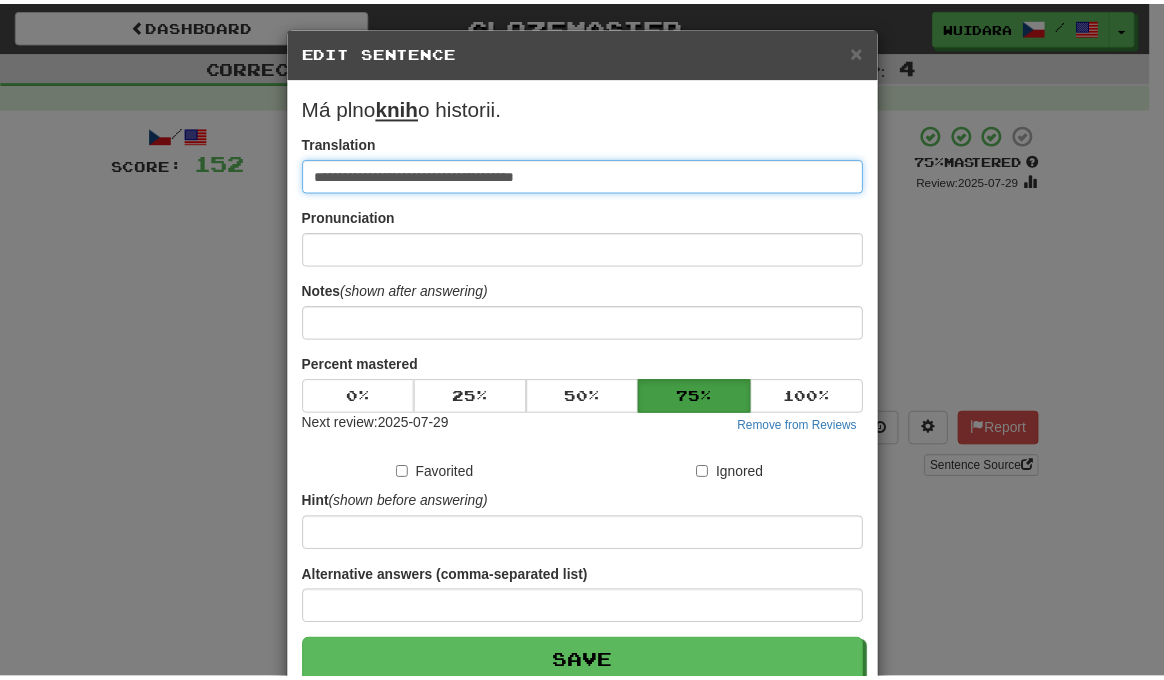 scroll, scrollTop: 8, scrollLeft: 0, axis: vertical 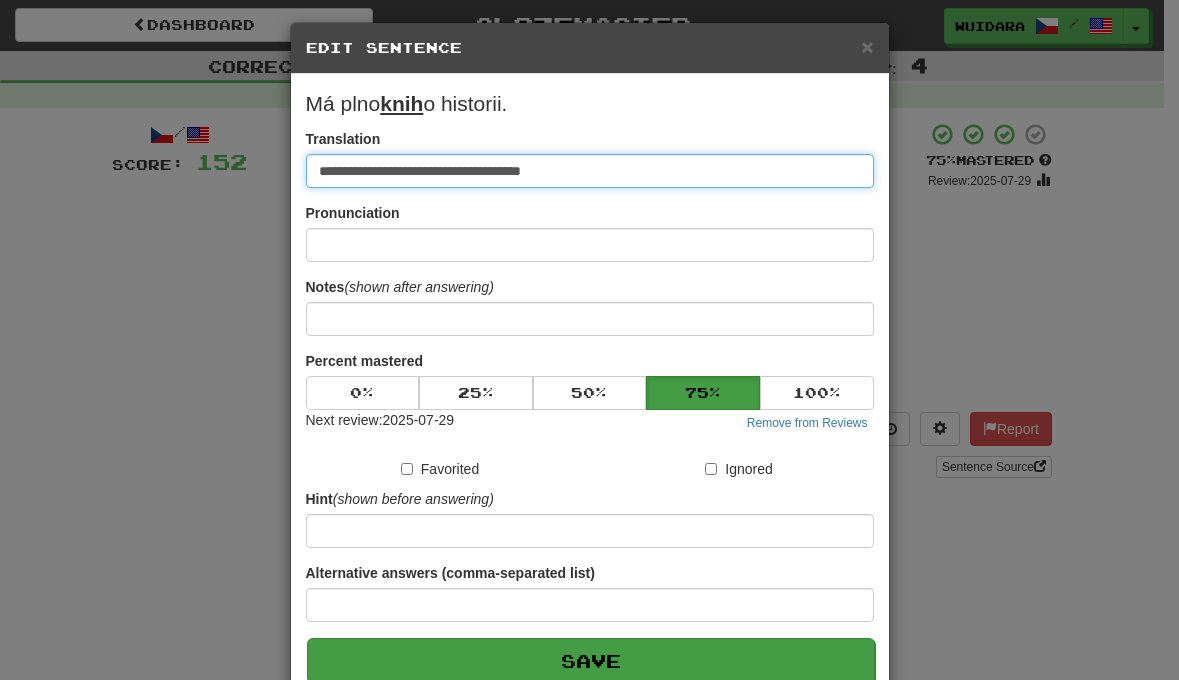 type on "**********" 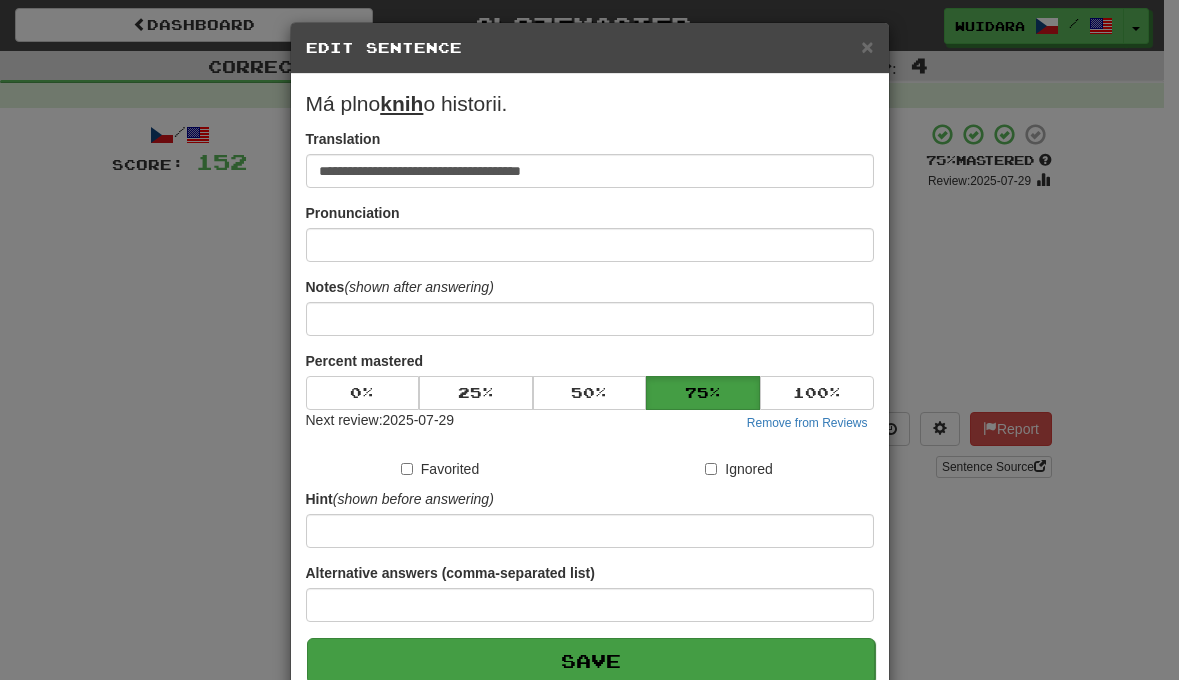 click on "Save" at bounding box center (591, 661) 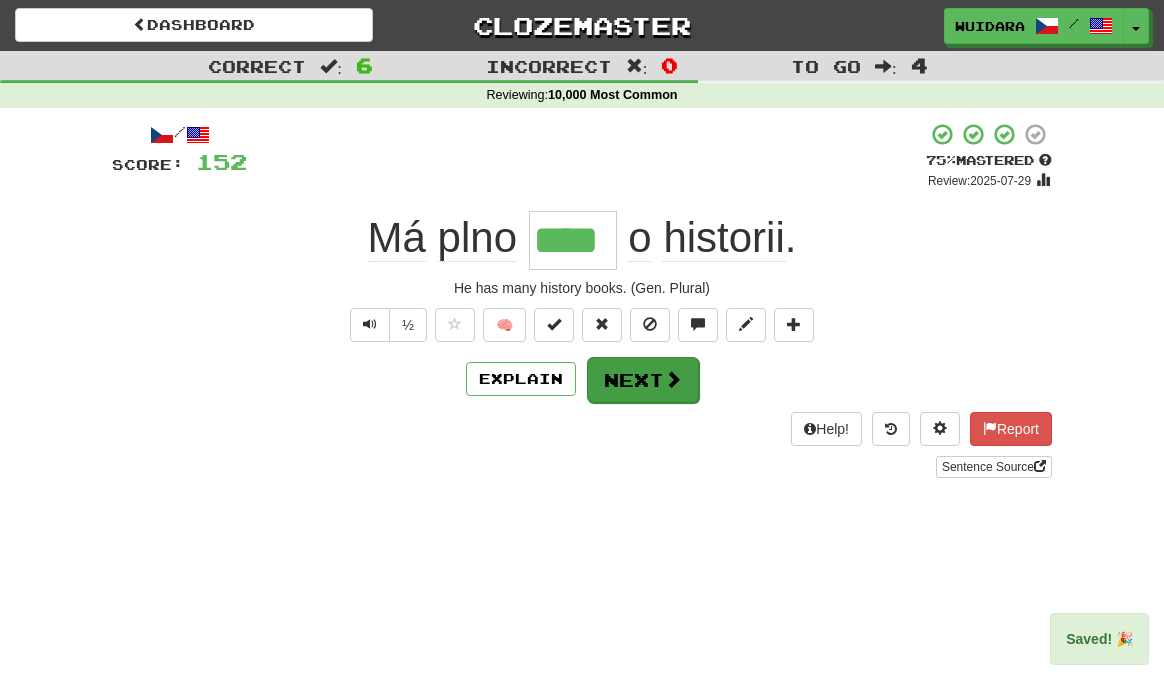 click on "Next" at bounding box center [643, 380] 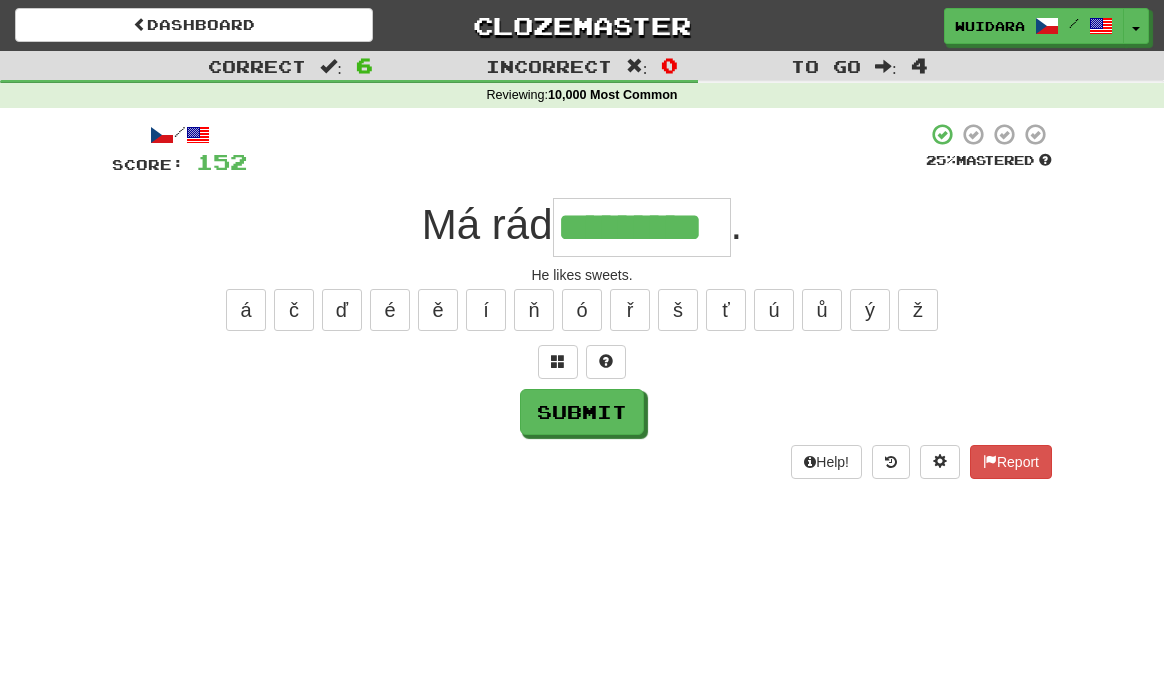 type on "*********" 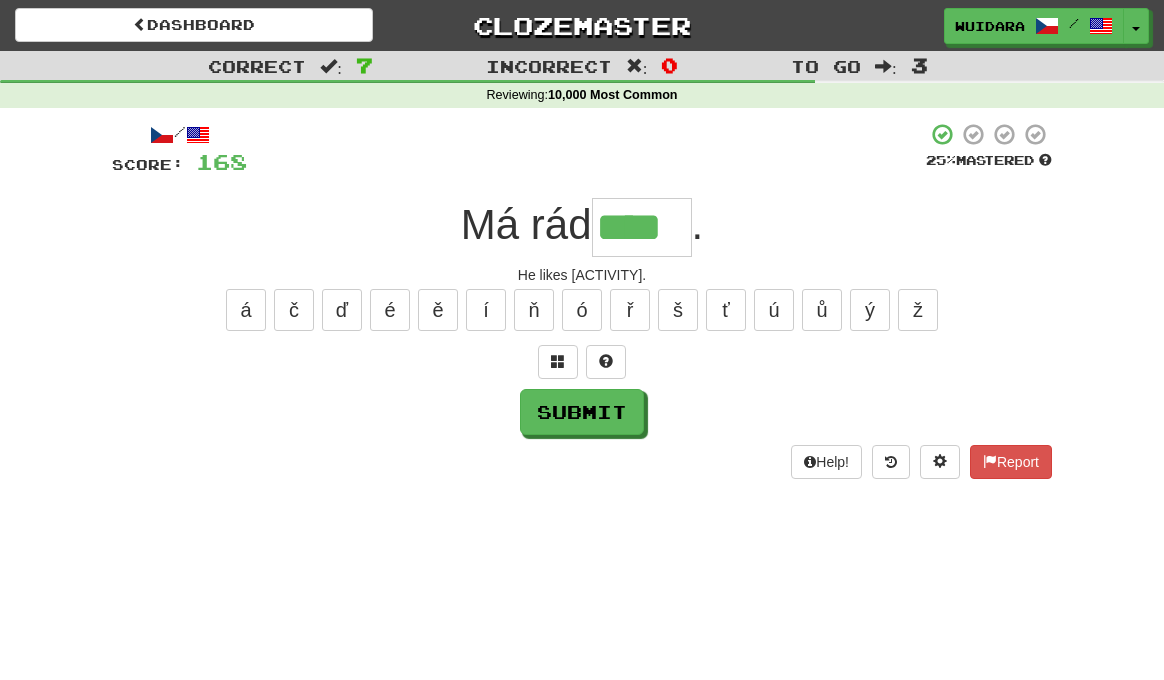 type on "****" 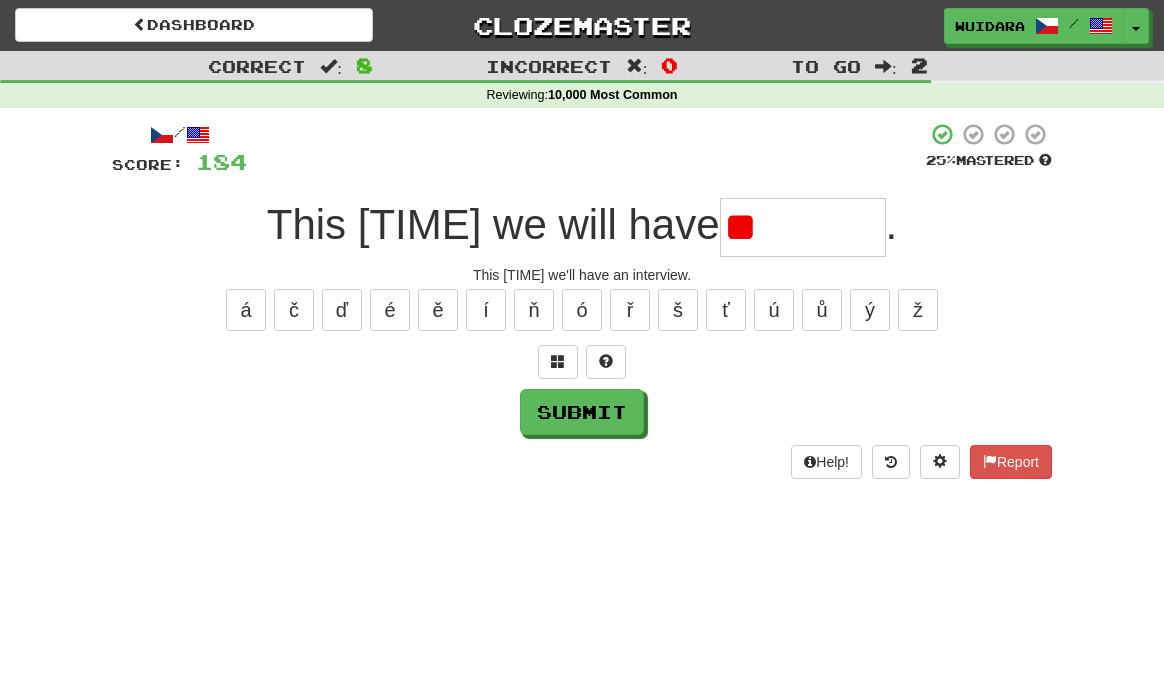 type on "*" 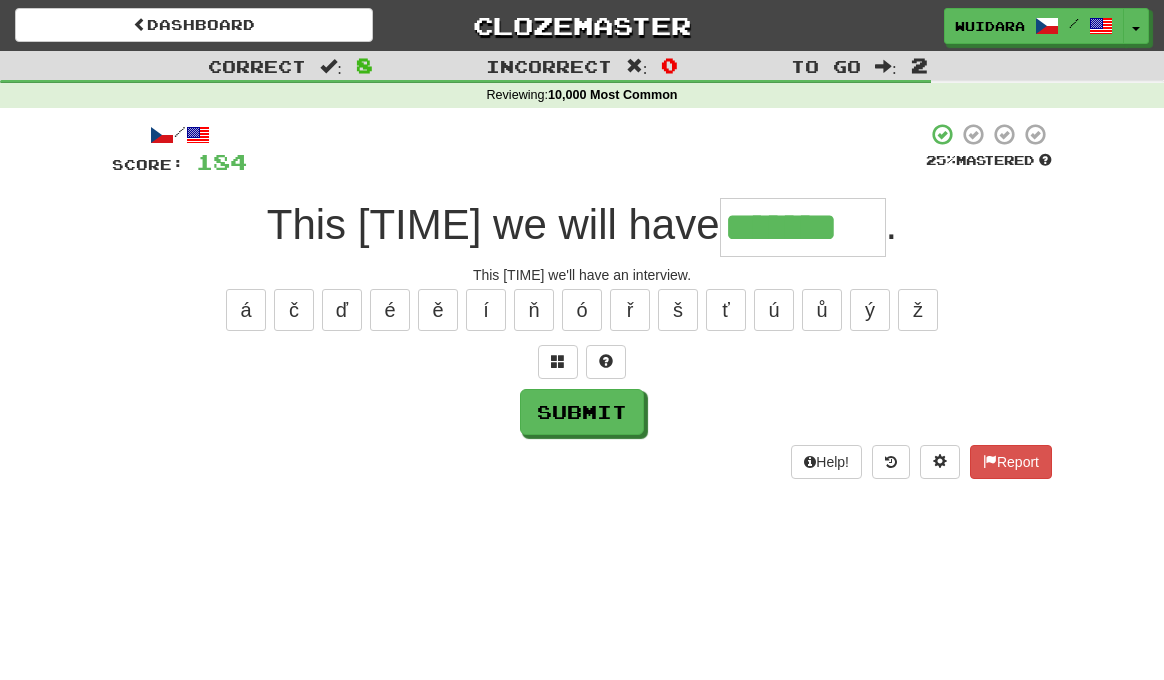 type on "*******" 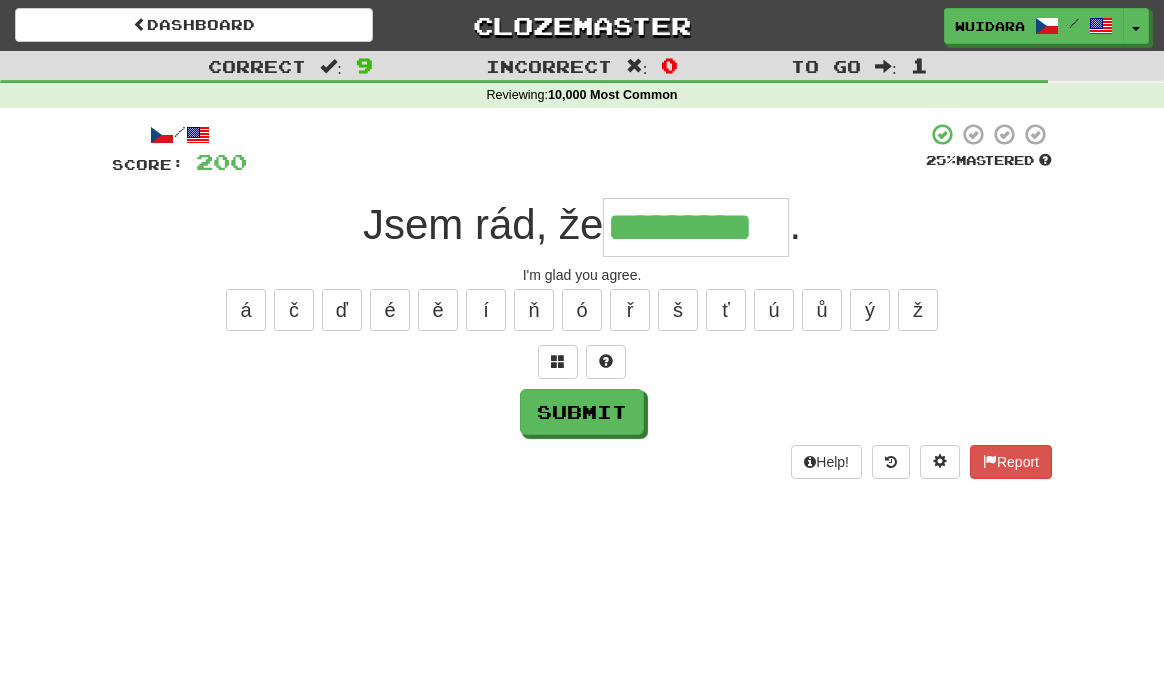 type on "*********" 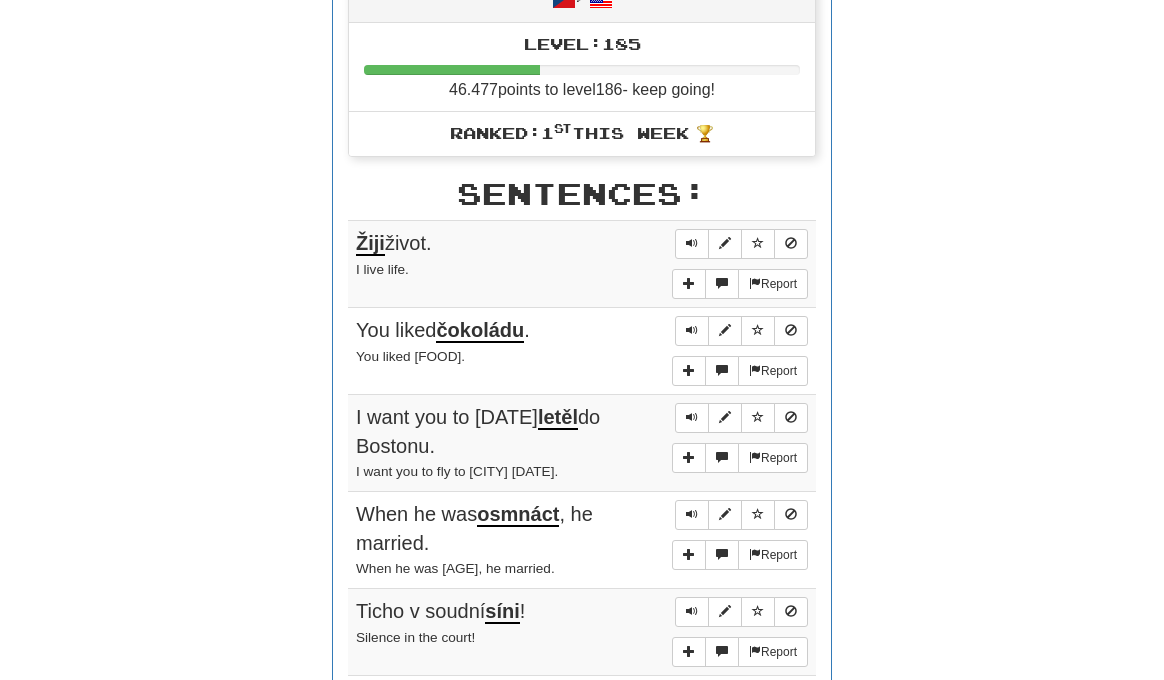 scroll, scrollTop: 0, scrollLeft: 0, axis: both 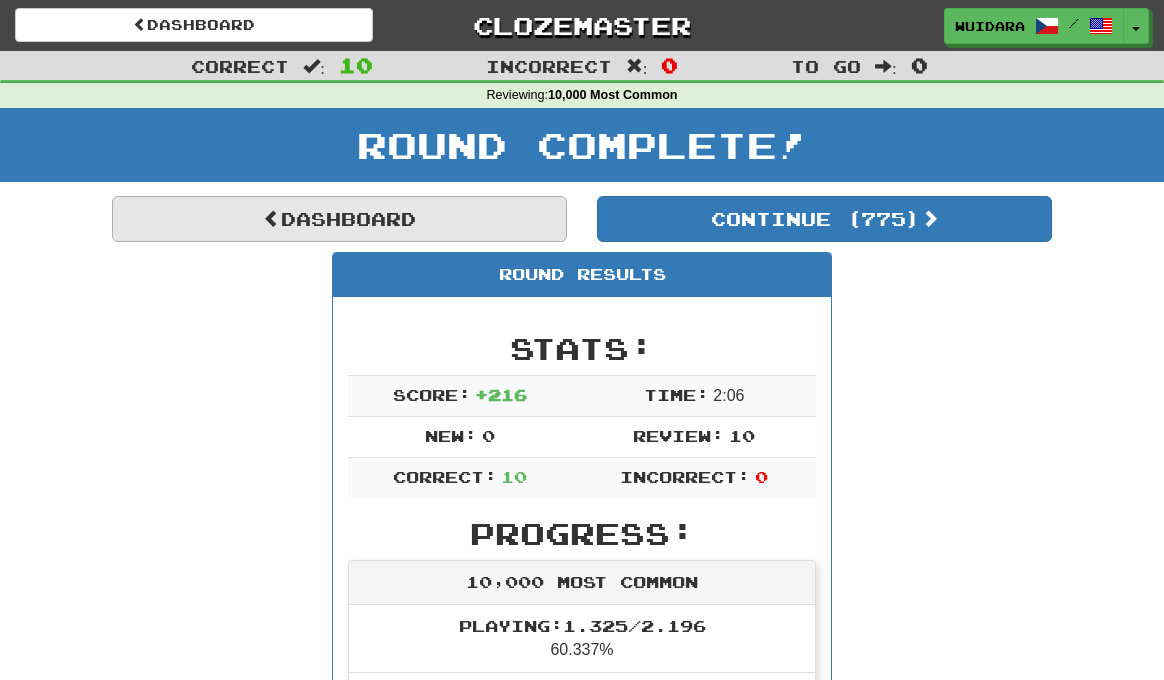 click on "Dashboard" at bounding box center (339, 219) 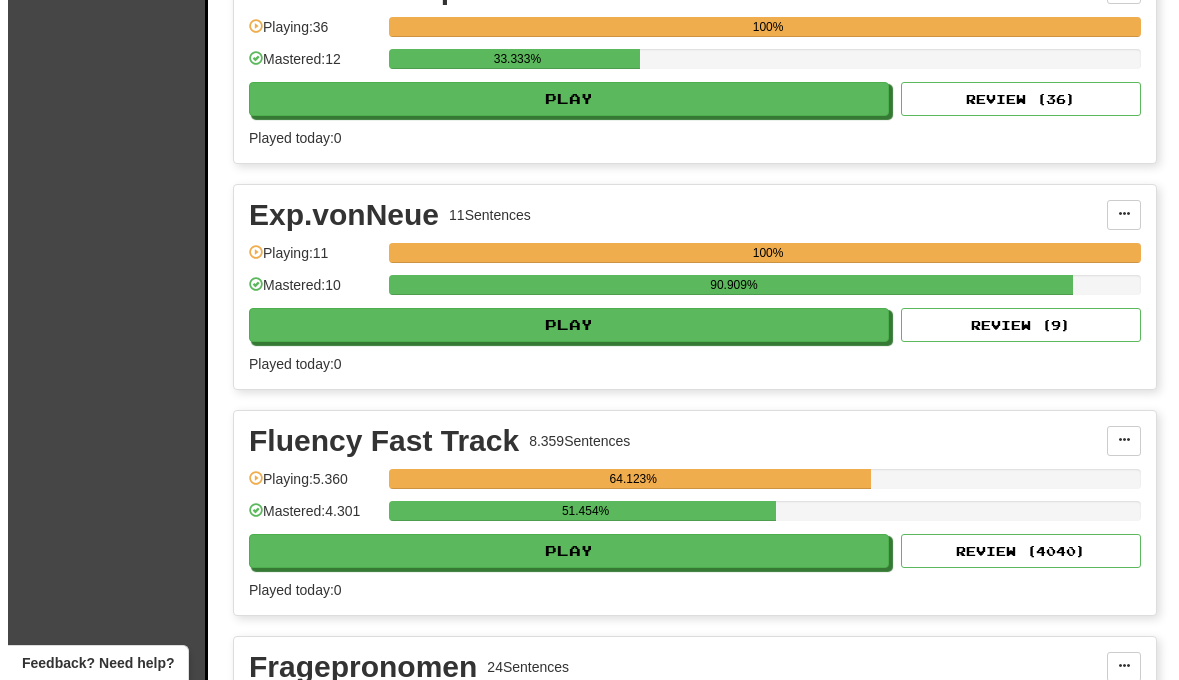 scroll, scrollTop: 3005, scrollLeft: 0, axis: vertical 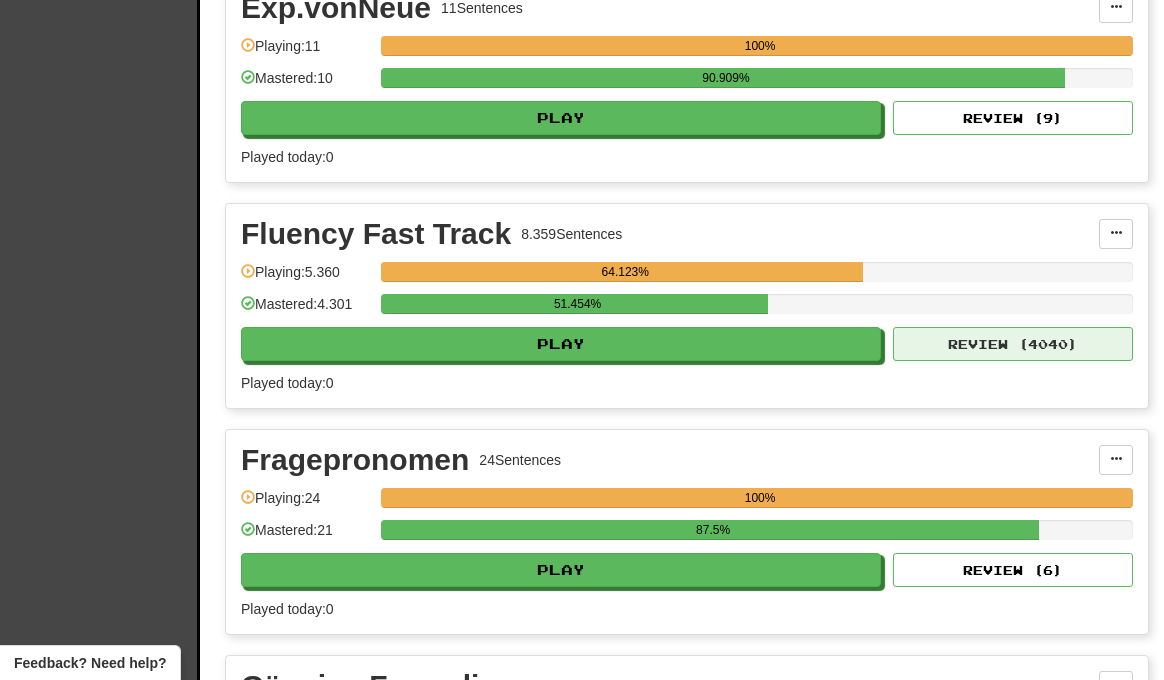 click on "Review ( 4040 )" at bounding box center [1013, 344] 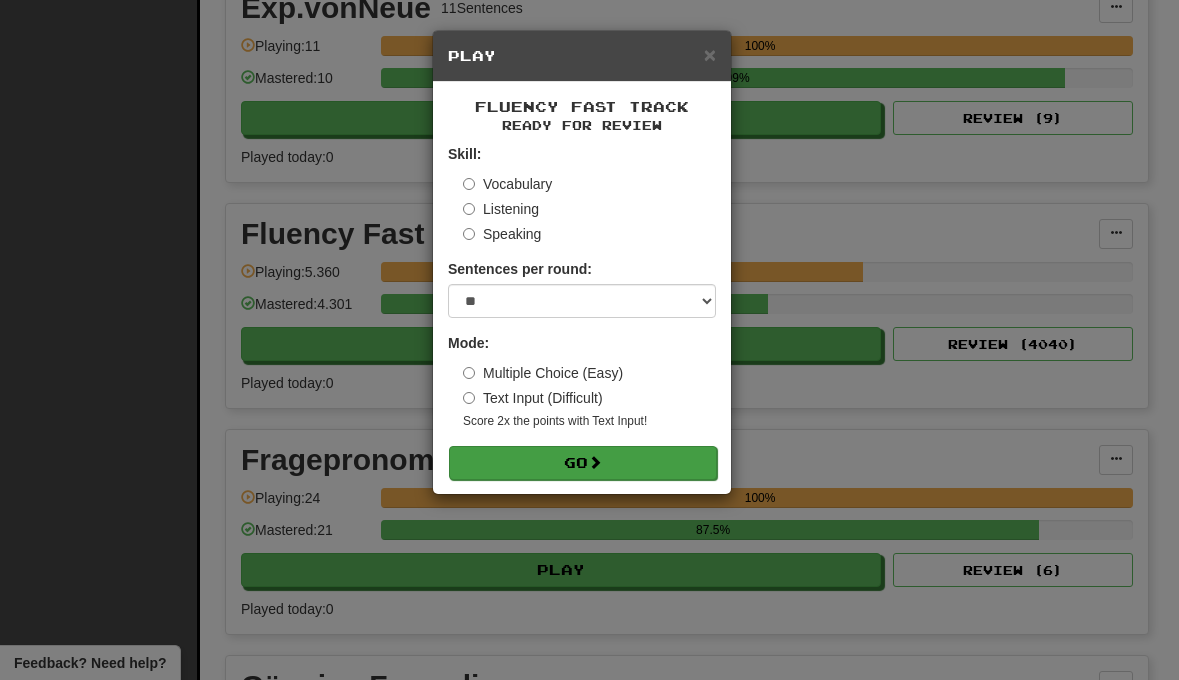 click on "Go" at bounding box center [583, 463] 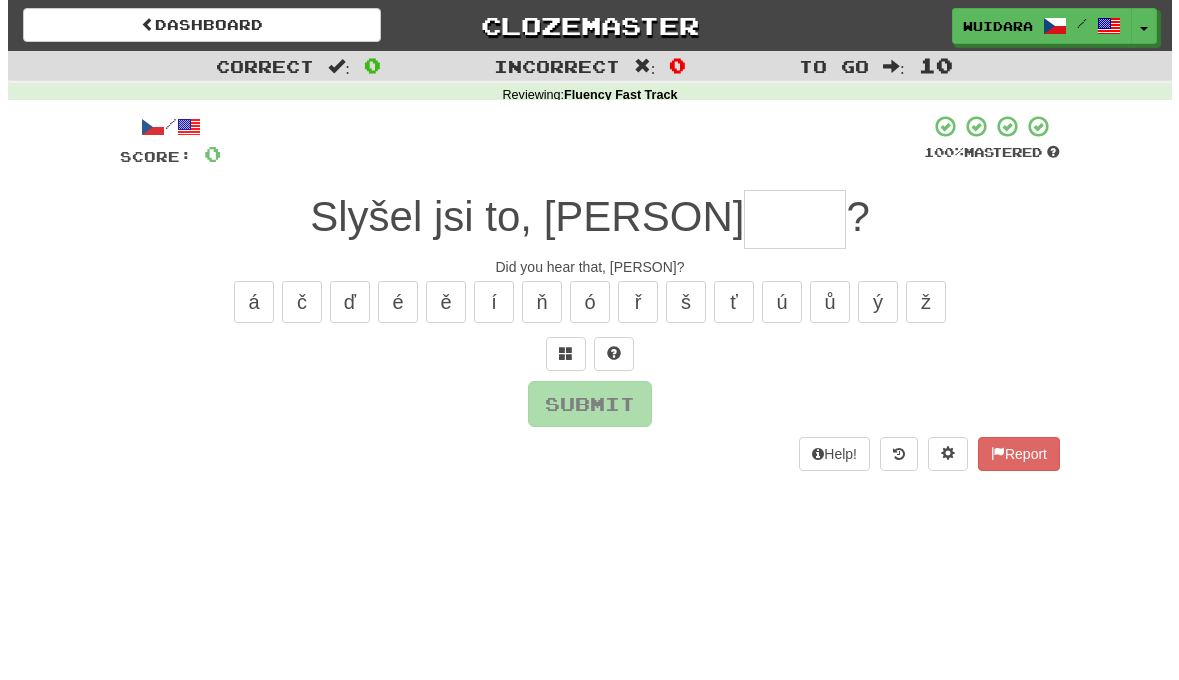 scroll, scrollTop: 0, scrollLeft: 0, axis: both 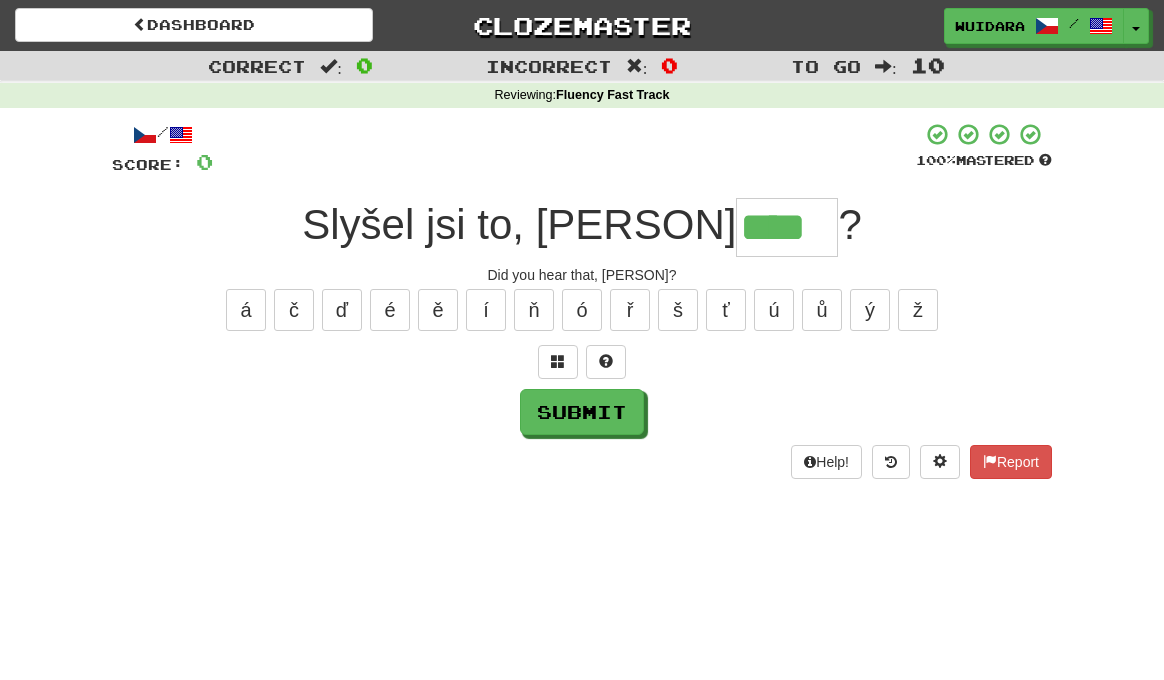 type on "****" 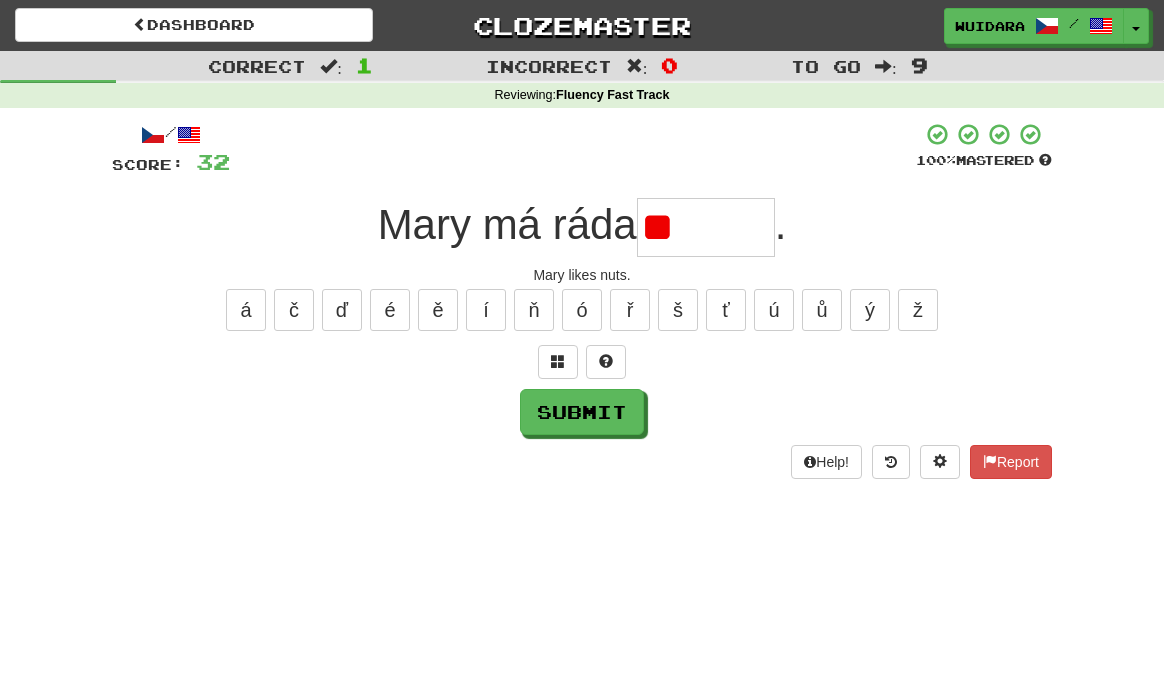 type on "*" 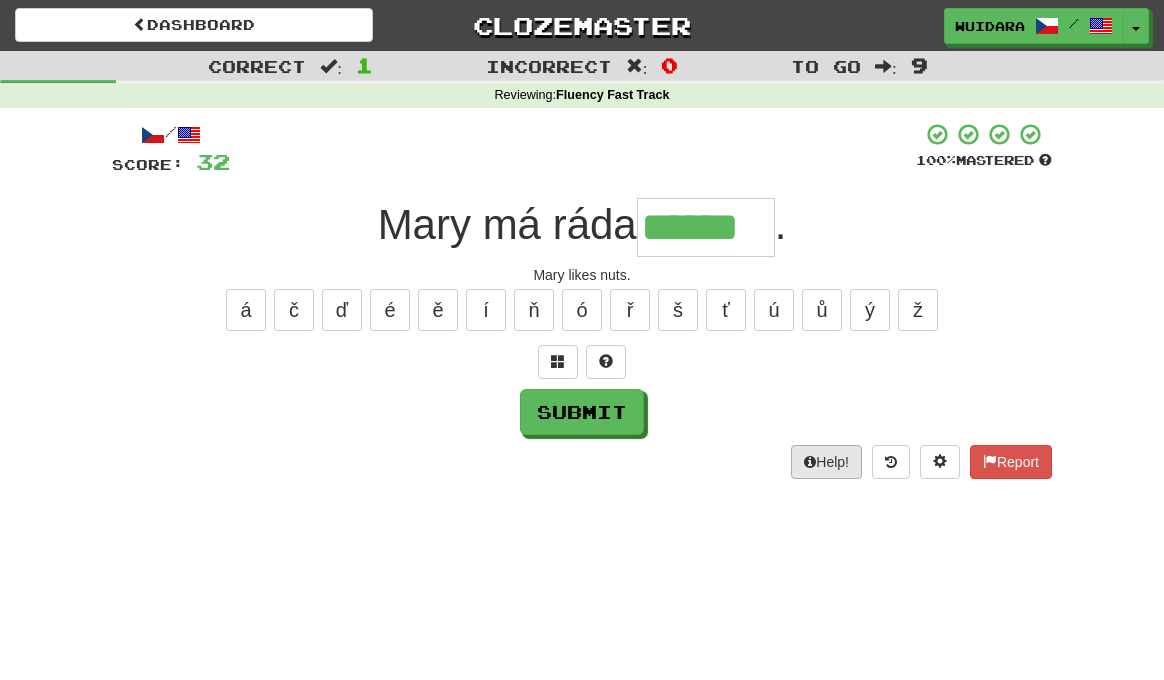 type on "******" 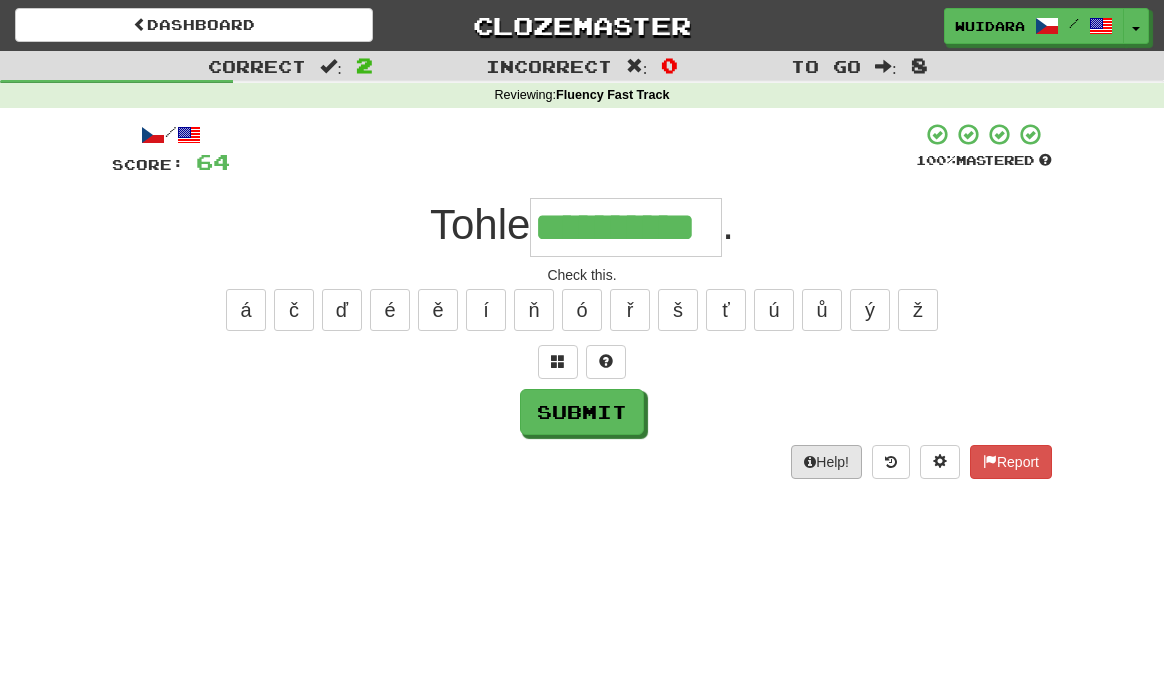 type on "**********" 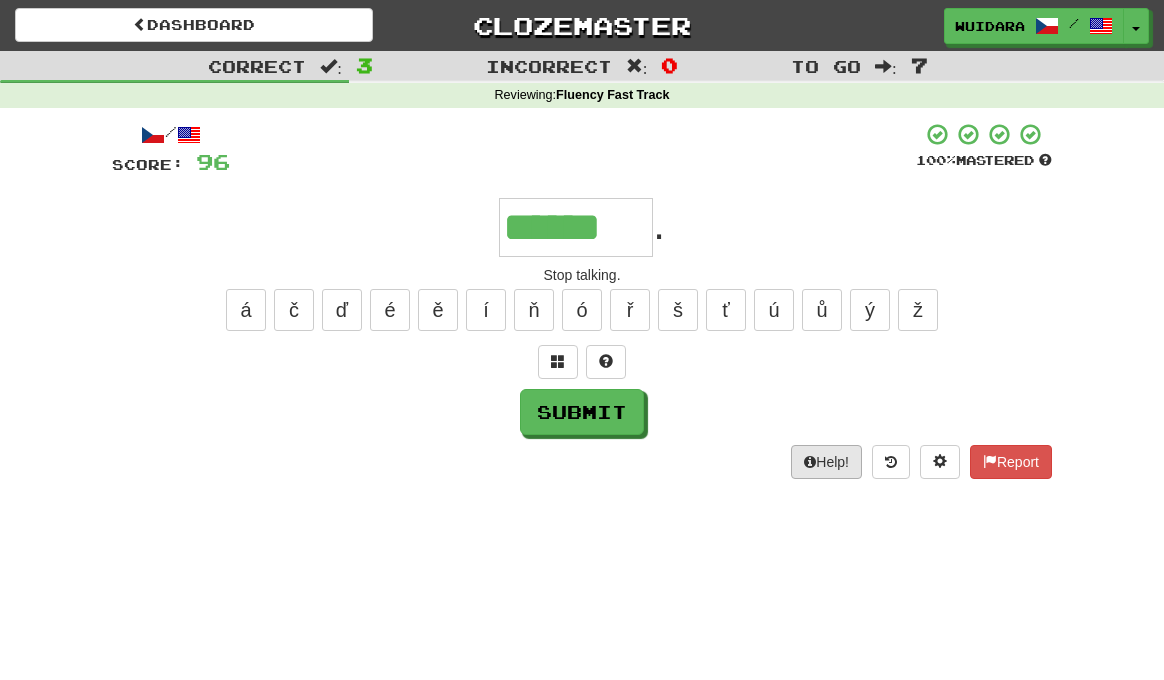 type on "******" 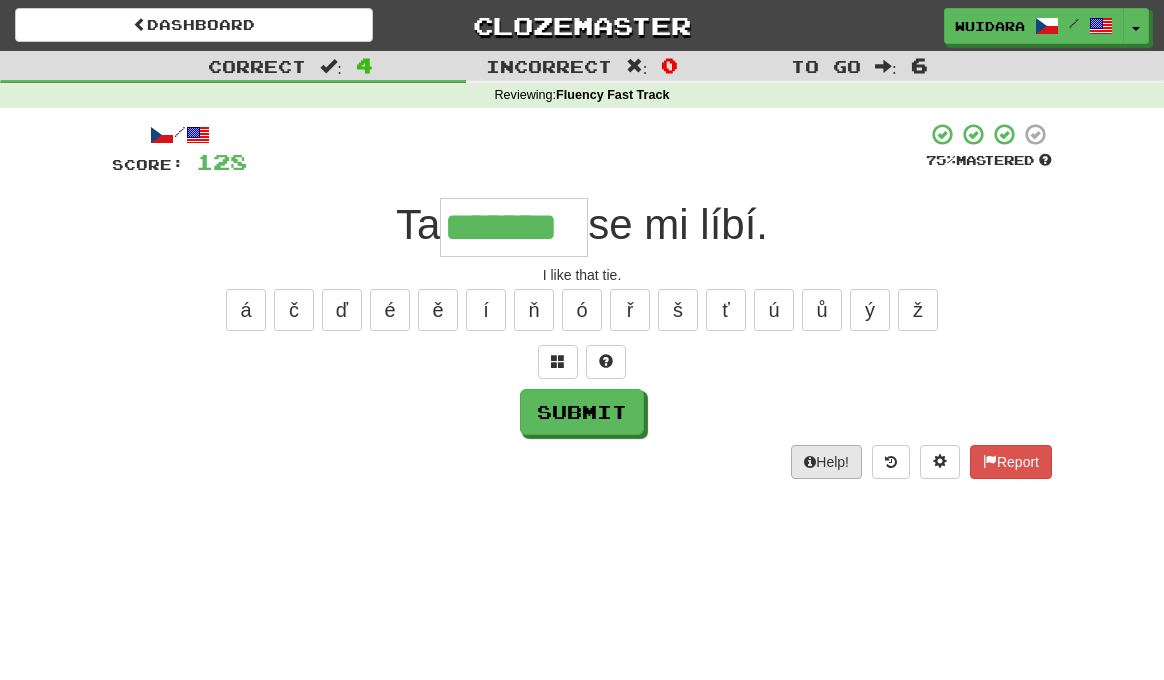 type on "*******" 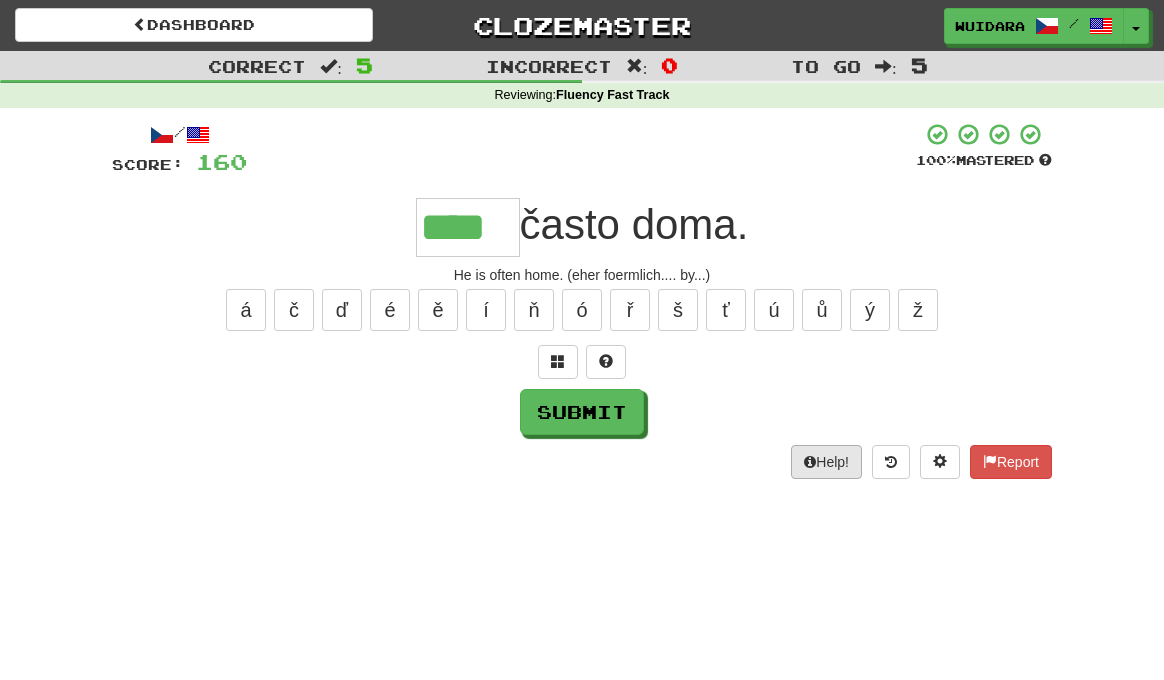 type on "****" 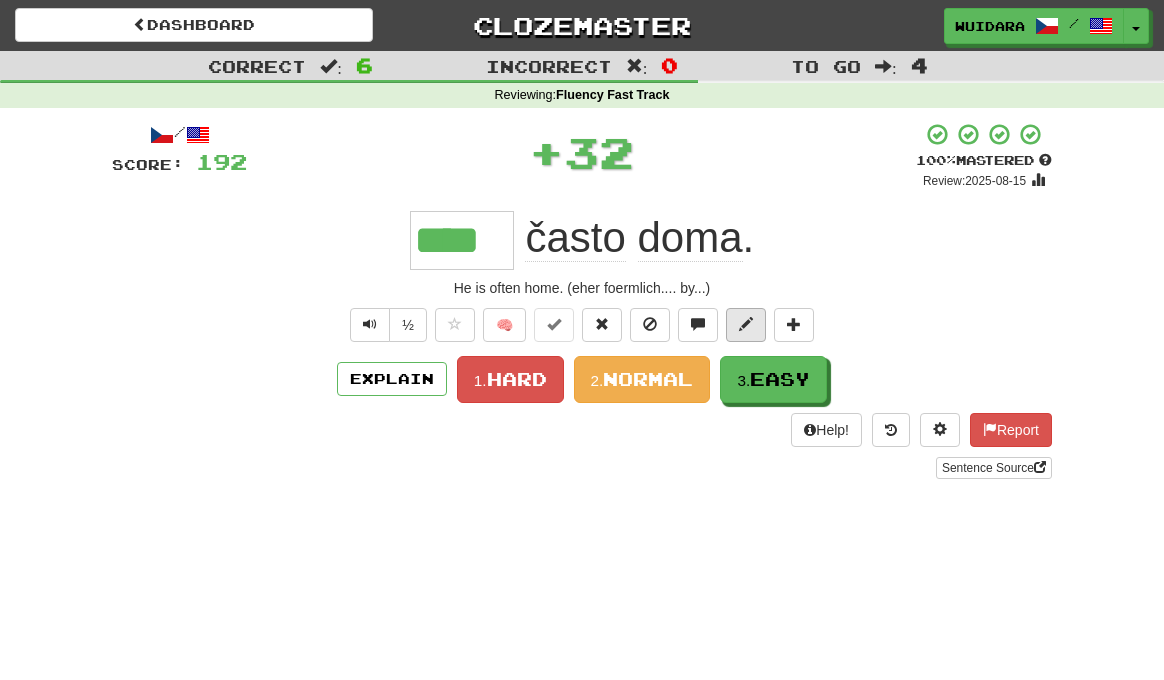 click at bounding box center [746, 324] 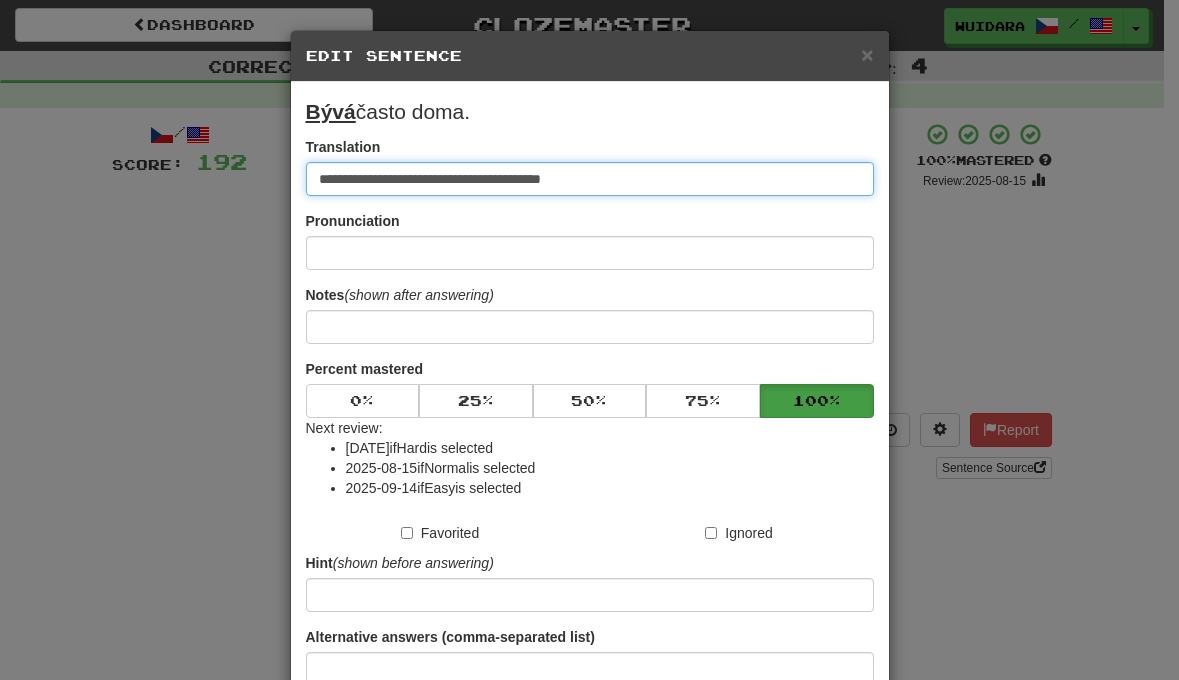 click on "**********" at bounding box center [590, 179] 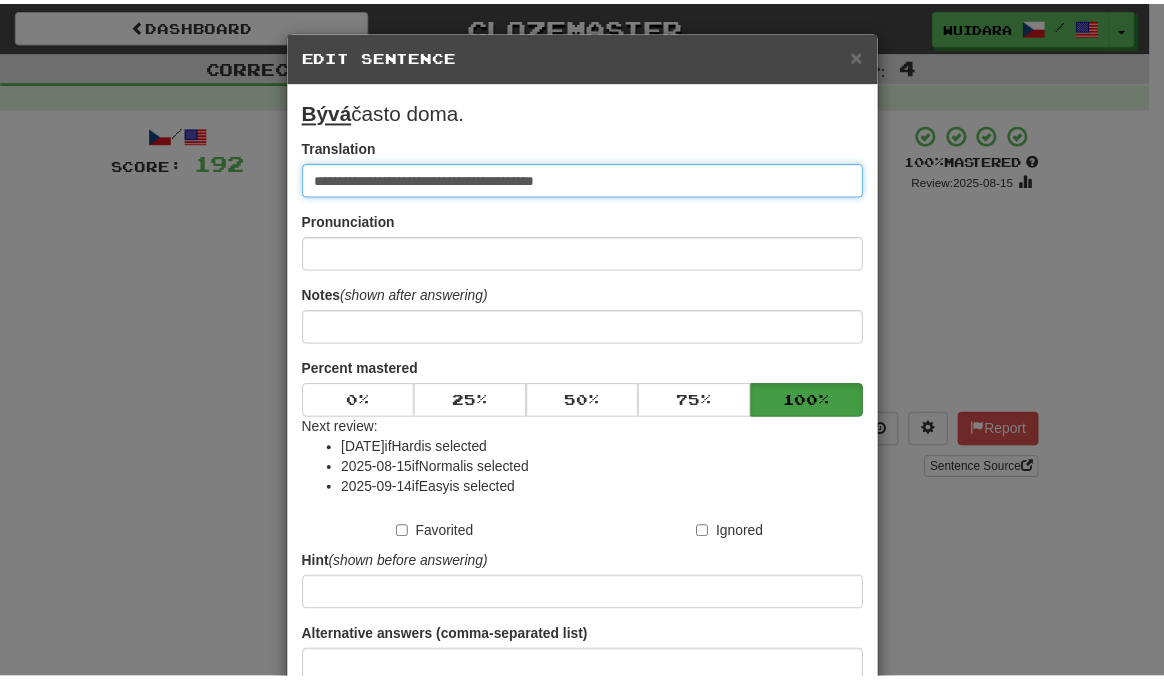 scroll, scrollTop: 179, scrollLeft: 0, axis: vertical 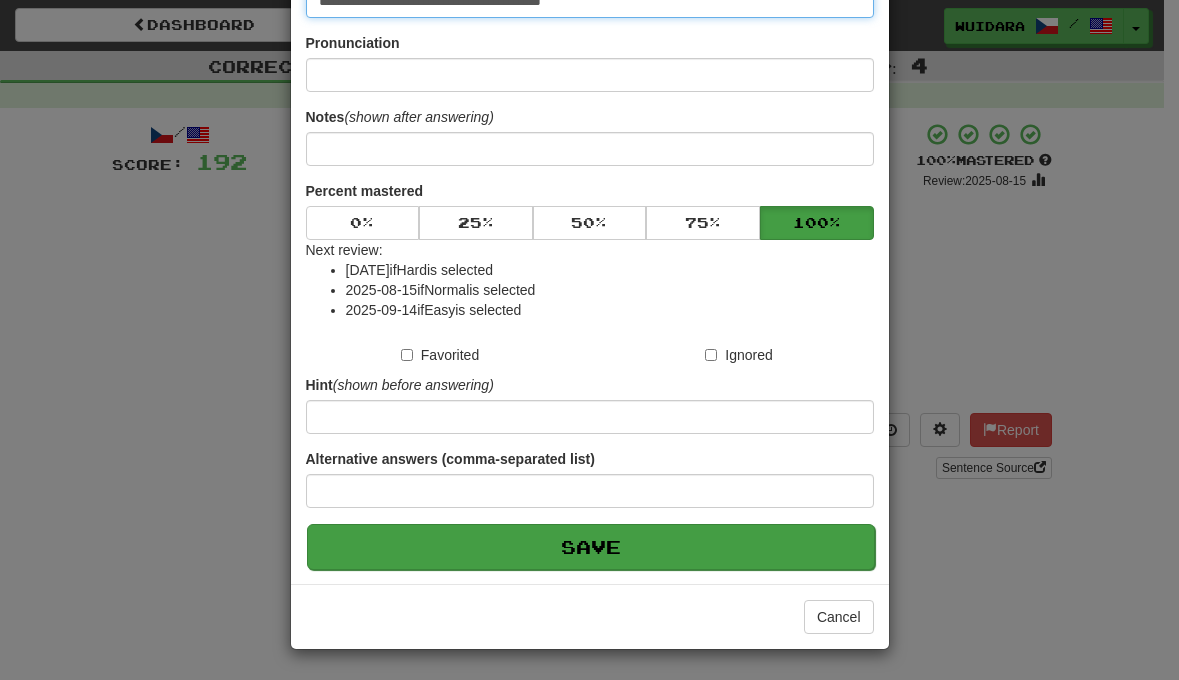 type on "**********" 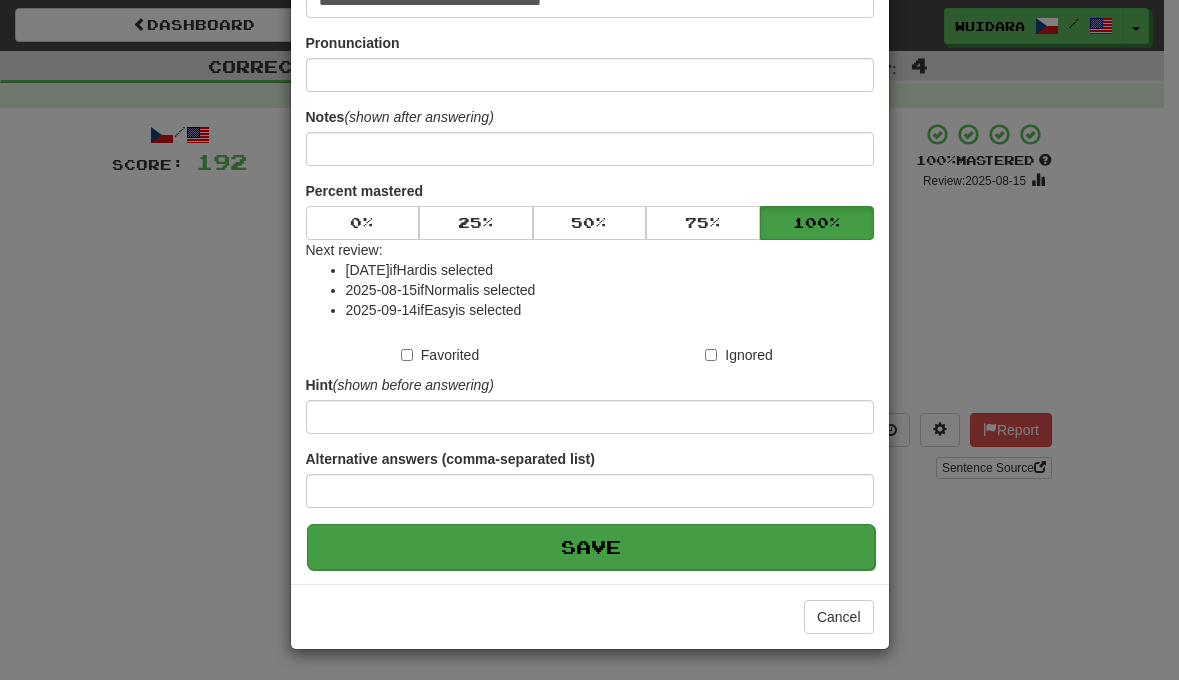 click on "Save" at bounding box center (591, 547) 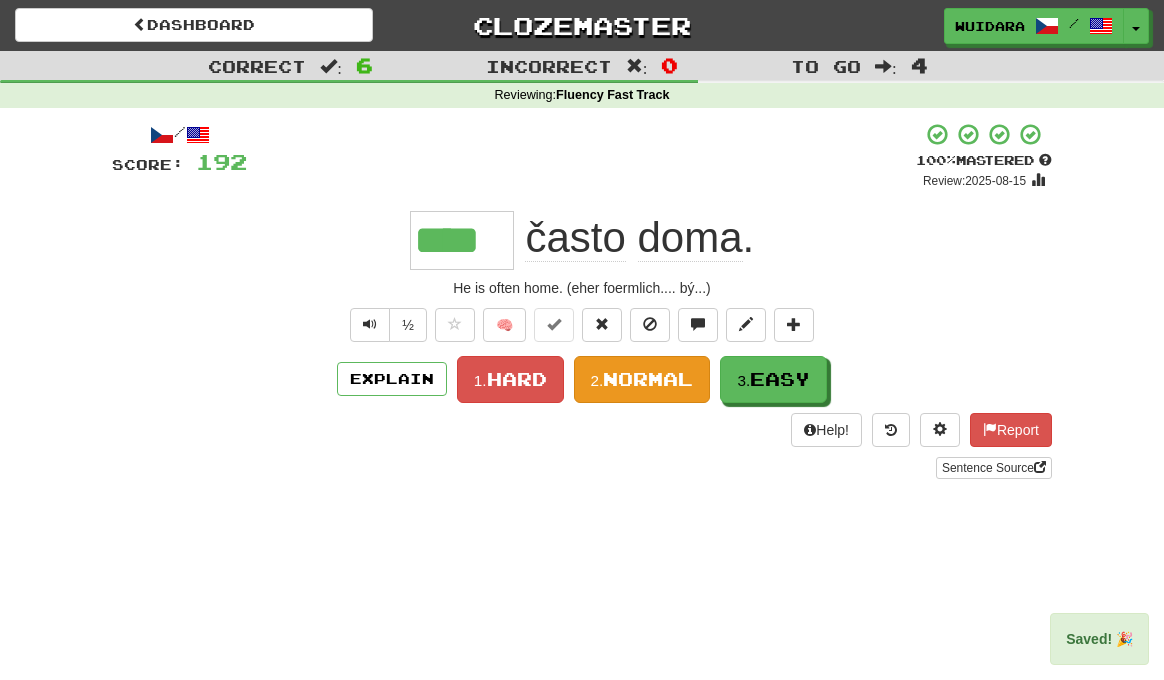 click on "Normal" at bounding box center (648, 379) 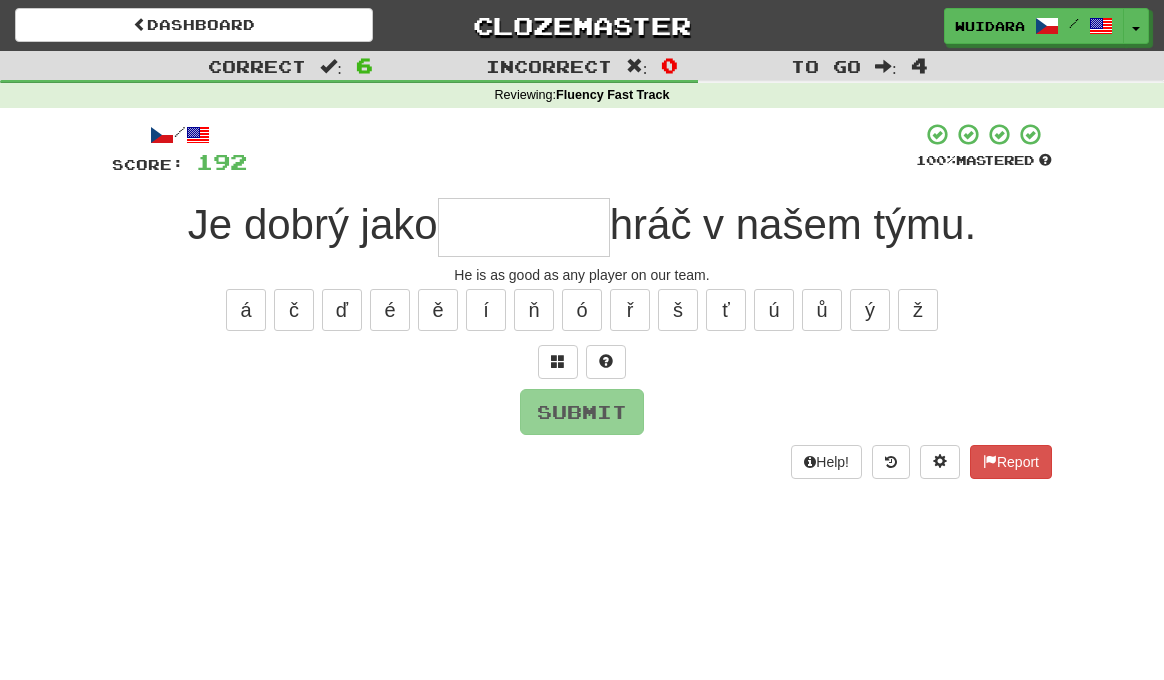 type on "*" 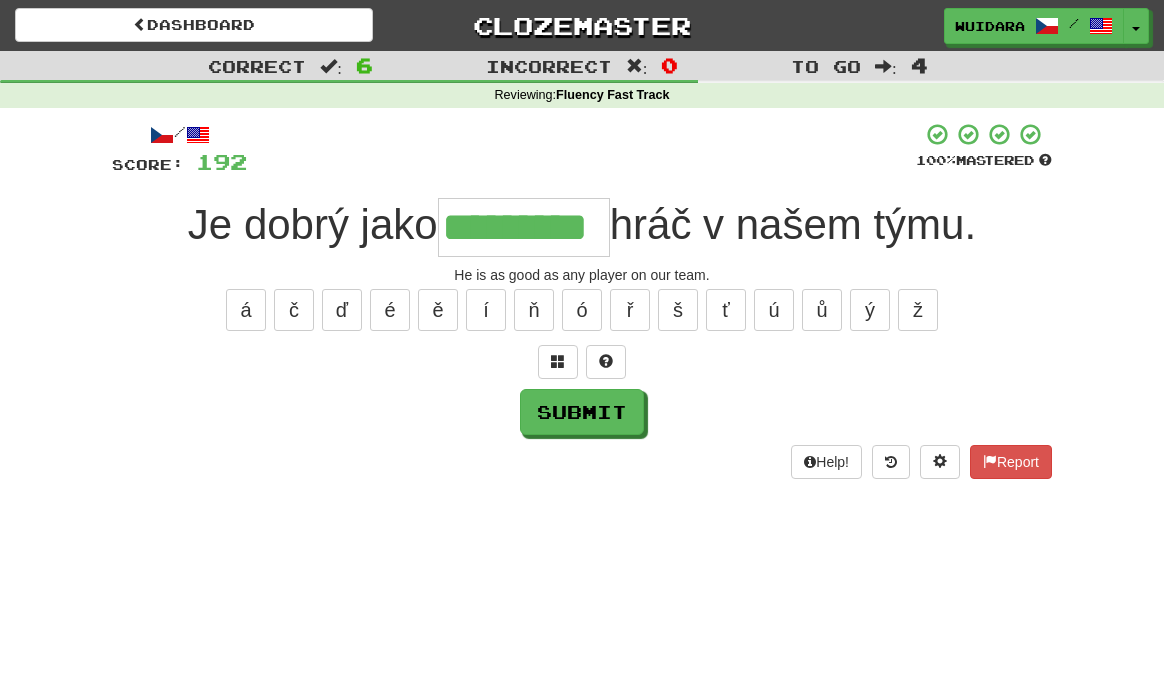 type on "*********" 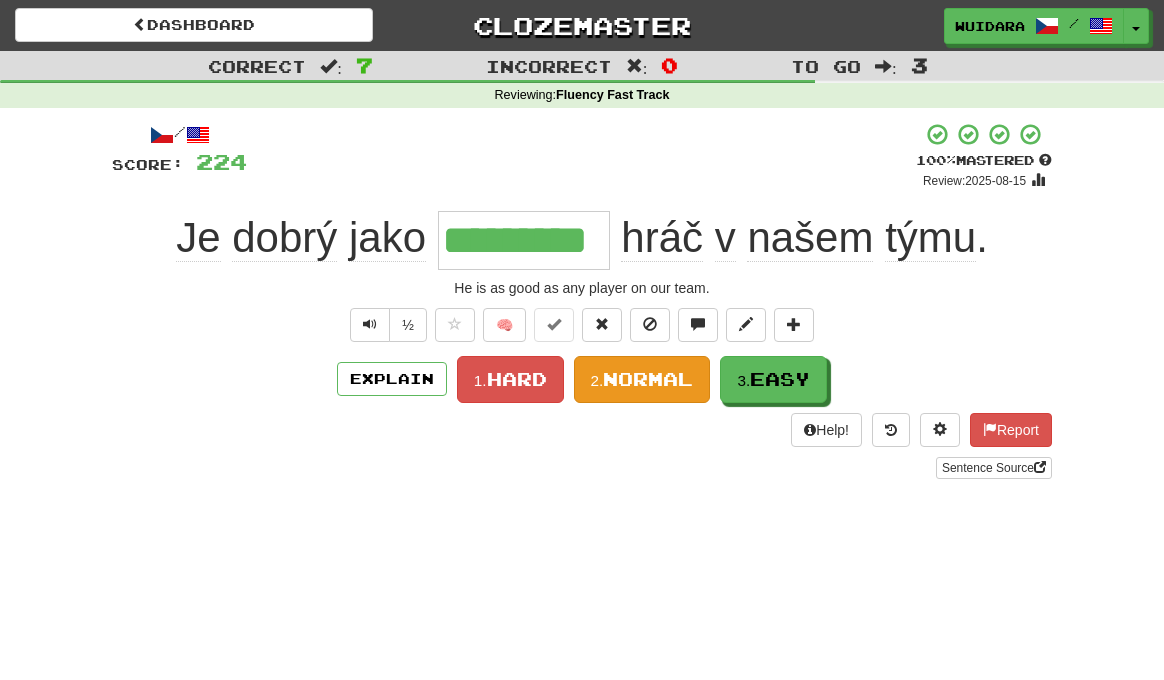 click on "2.  Normal" at bounding box center (642, 379) 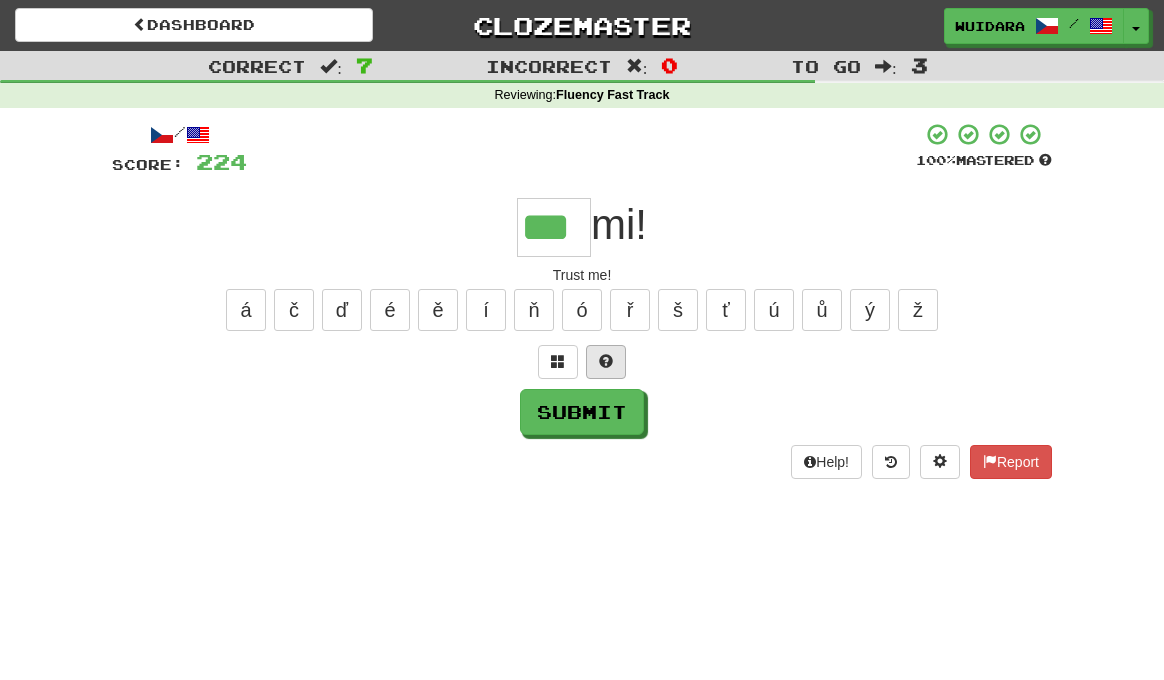 type on "***" 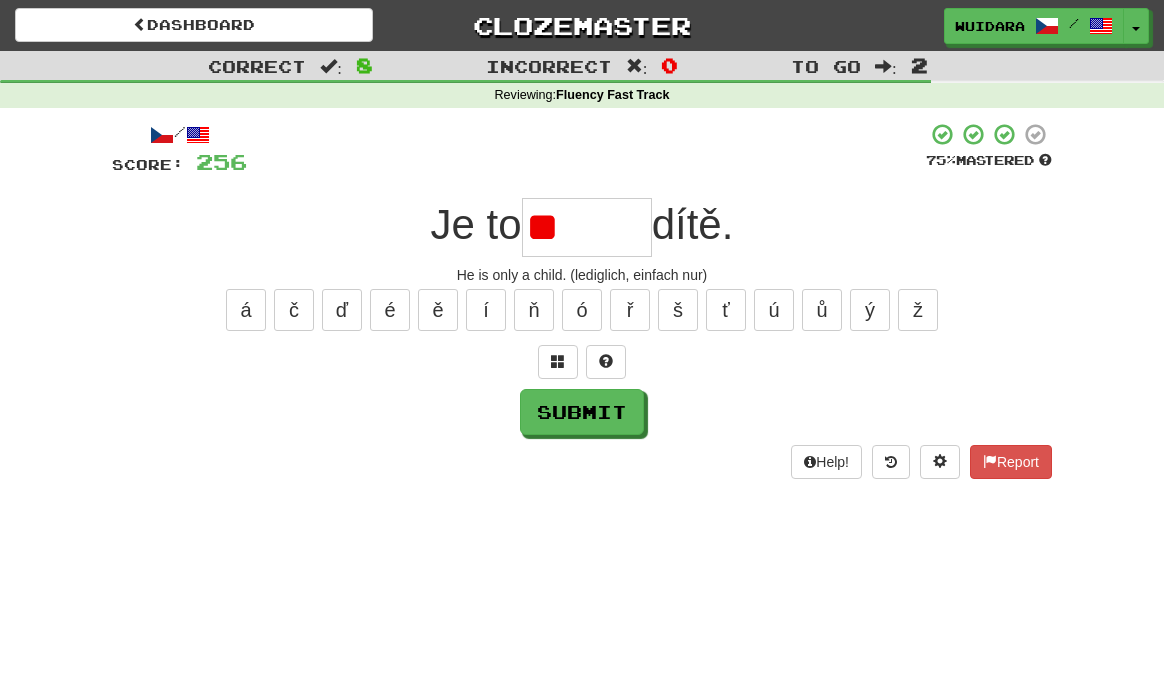 type on "*" 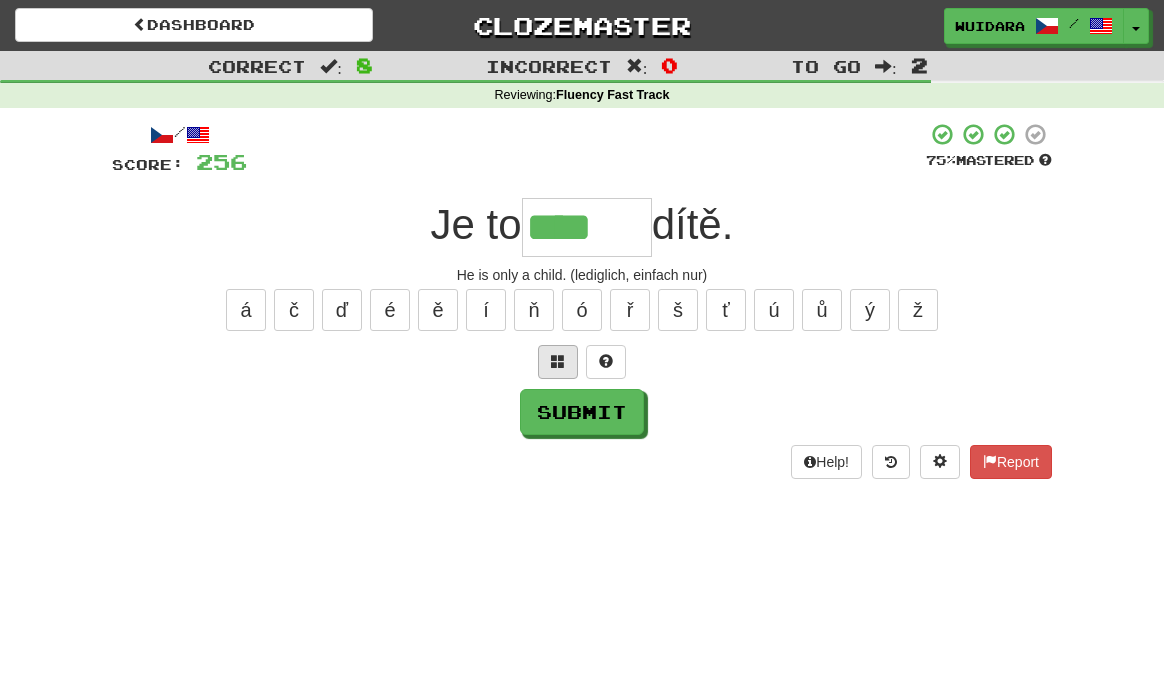 click at bounding box center [558, 361] 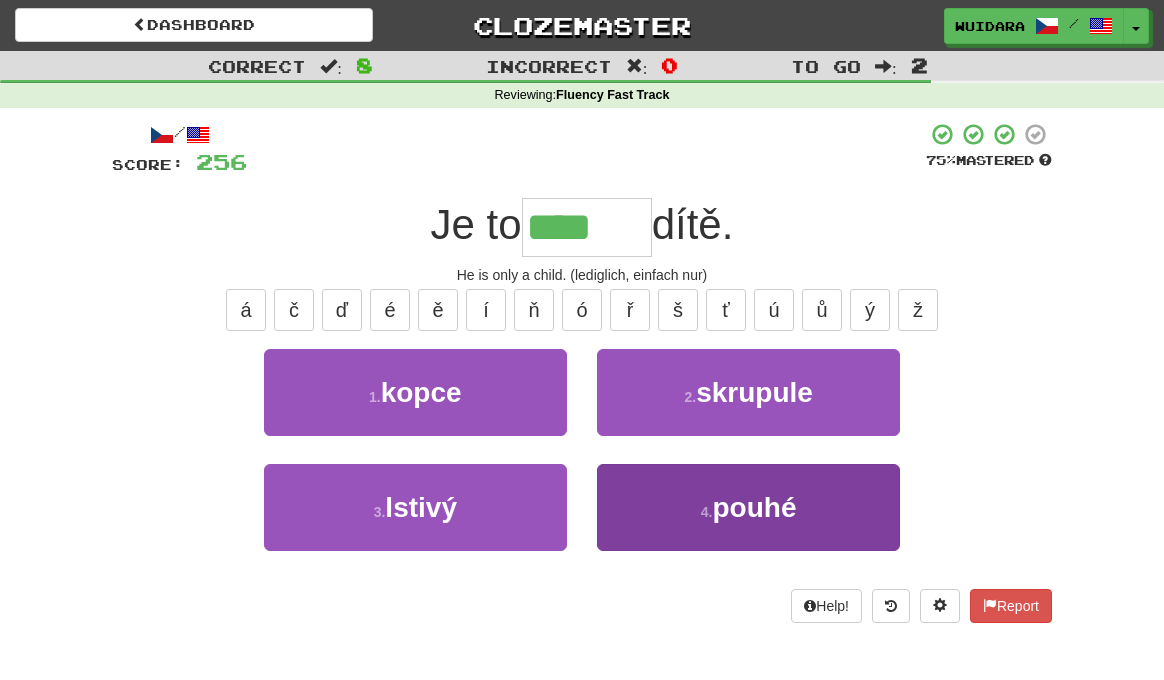 click on "pouhé" at bounding box center [754, 507] 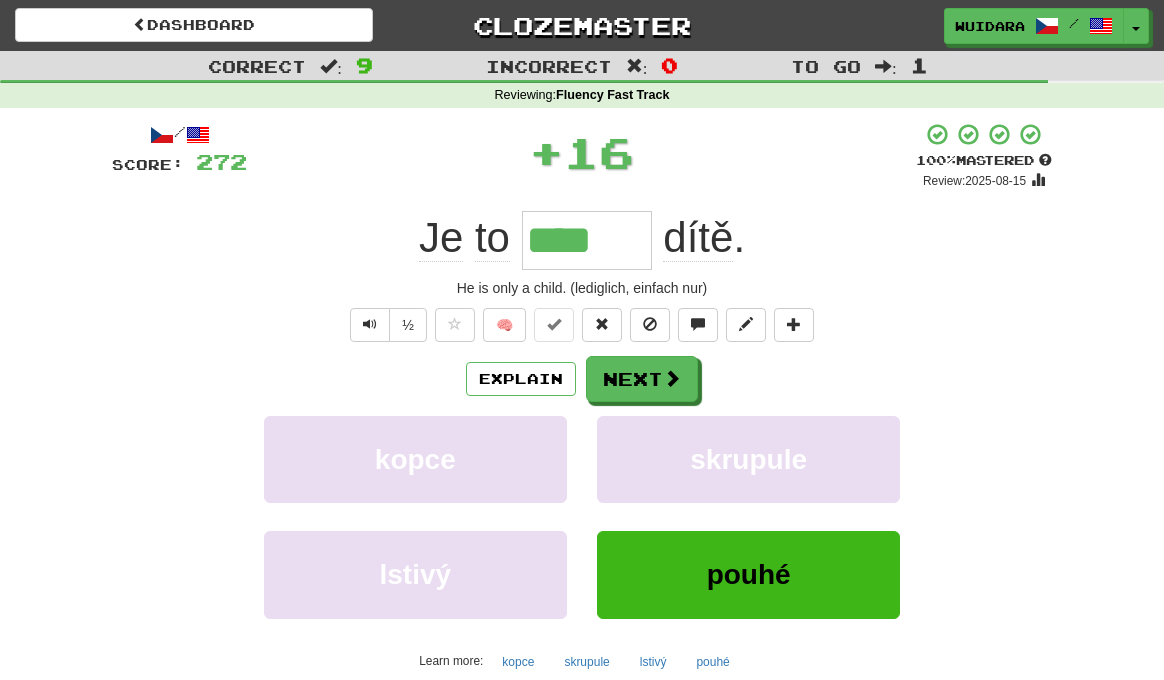 type on "*****" 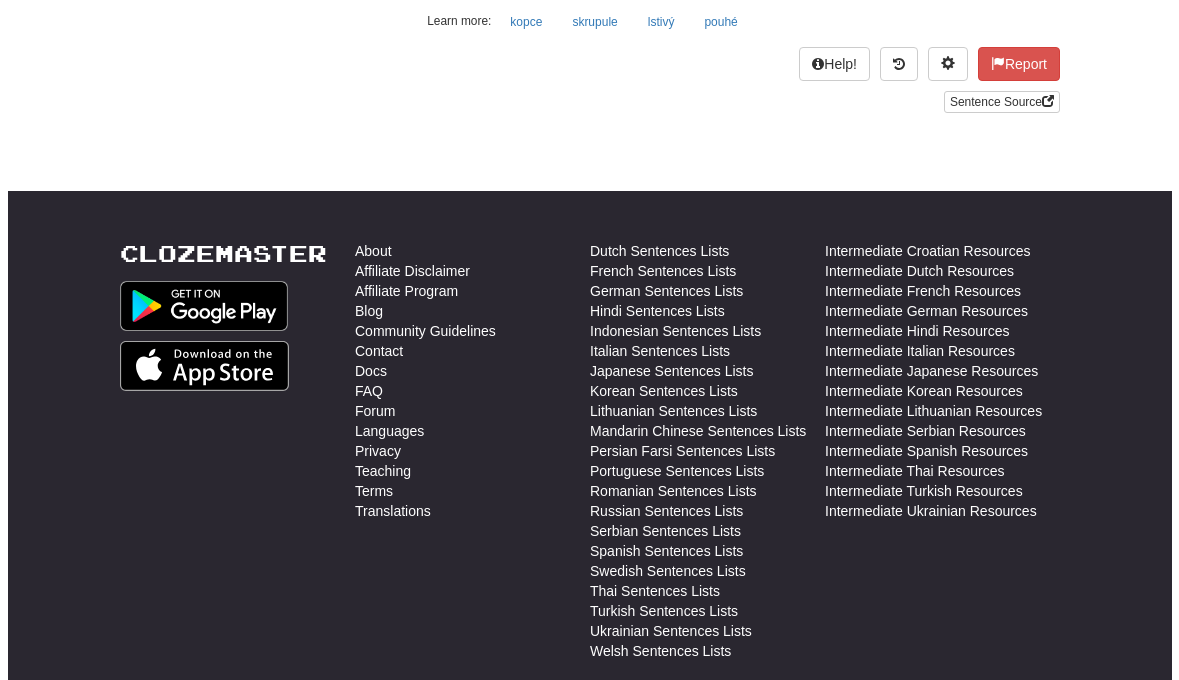 scroll, scrollTop: 0, scrollLeft: 0, axis: both 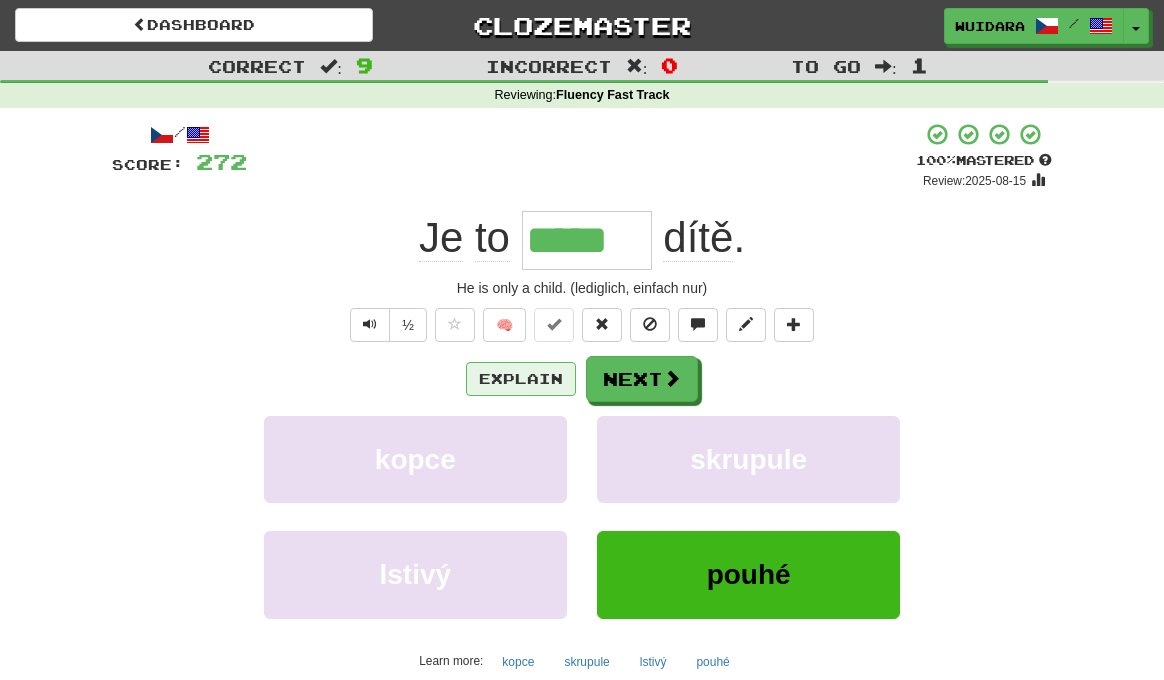 click on "Explain" at bounding box center [521, 379] 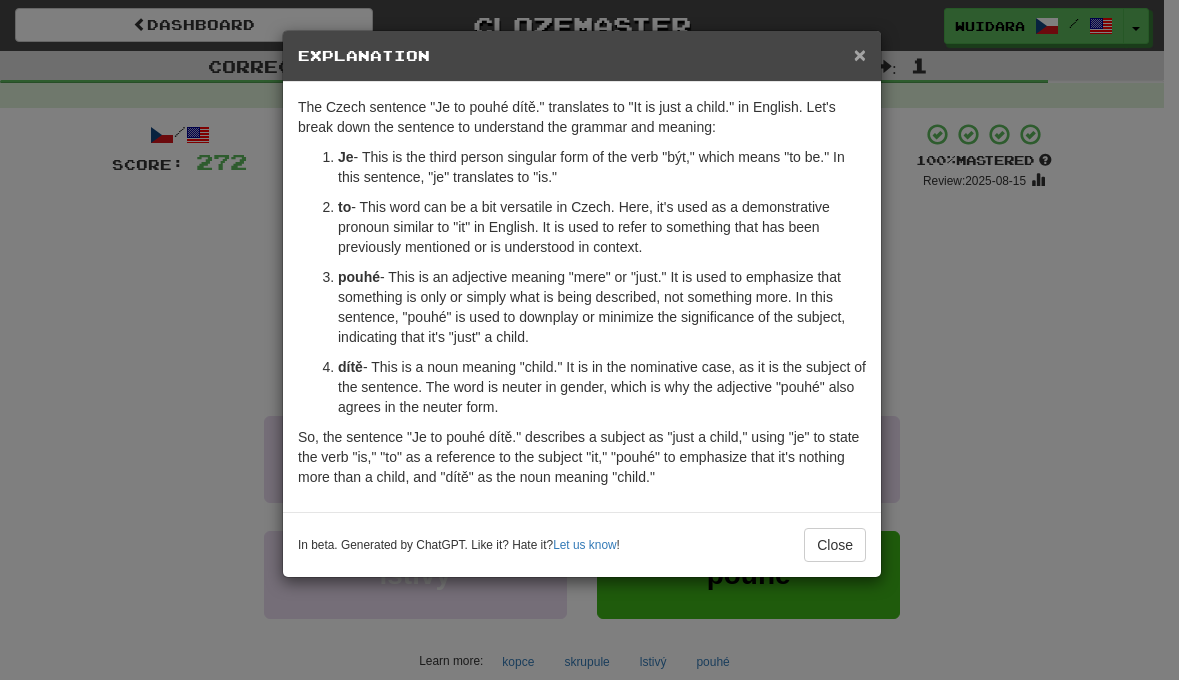 click on "×" at bounding box center (860, 54) 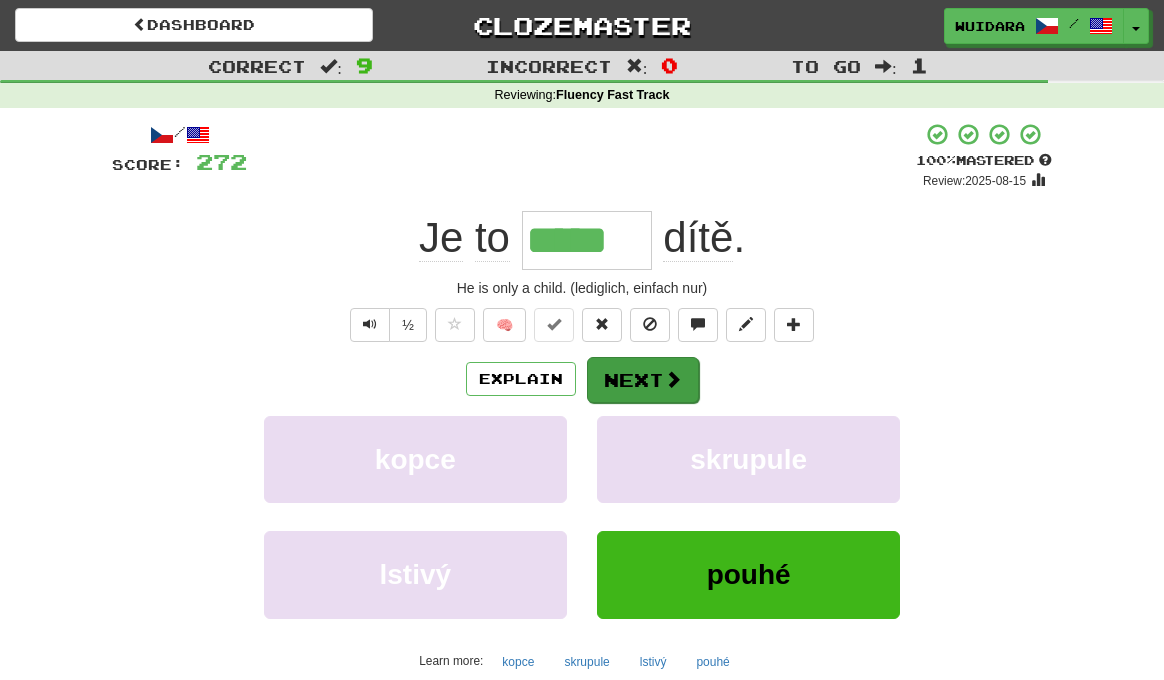click on "Next" at bounding box center [643, 380] 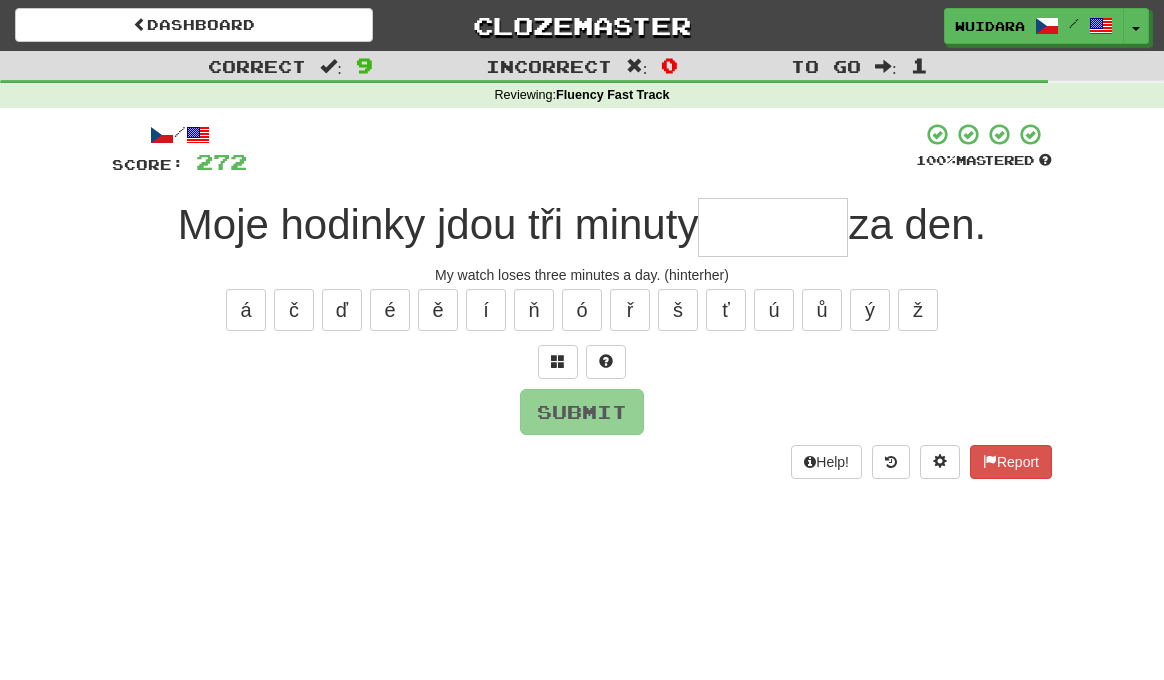 type on "*" 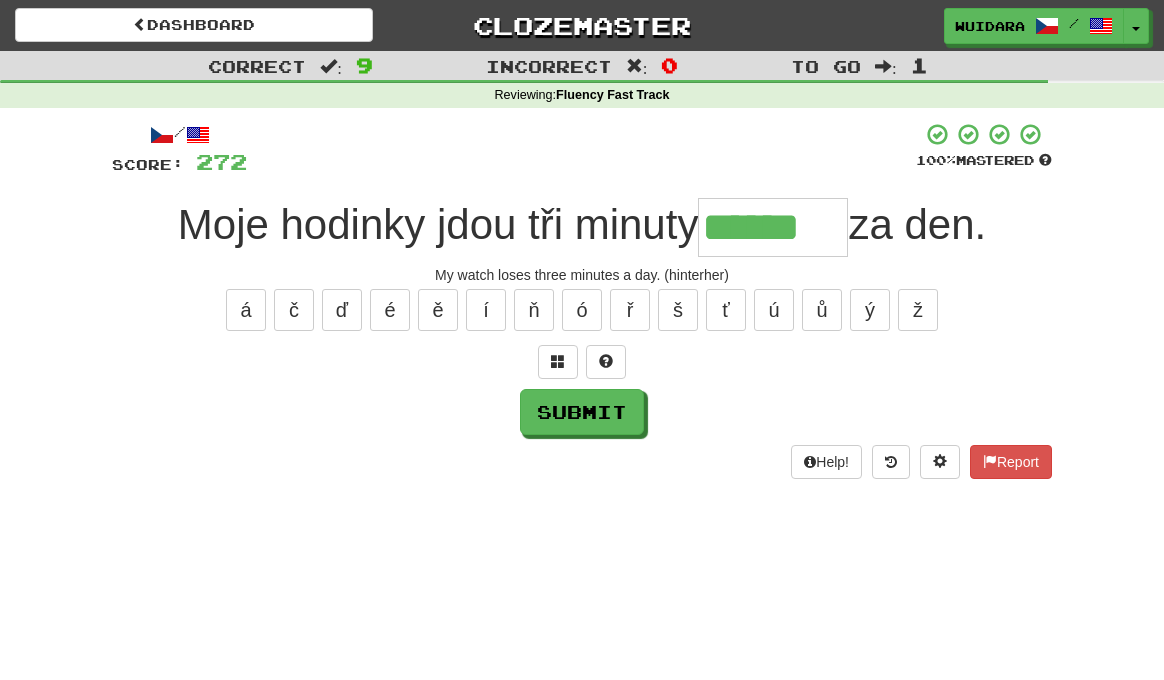 type on "******" 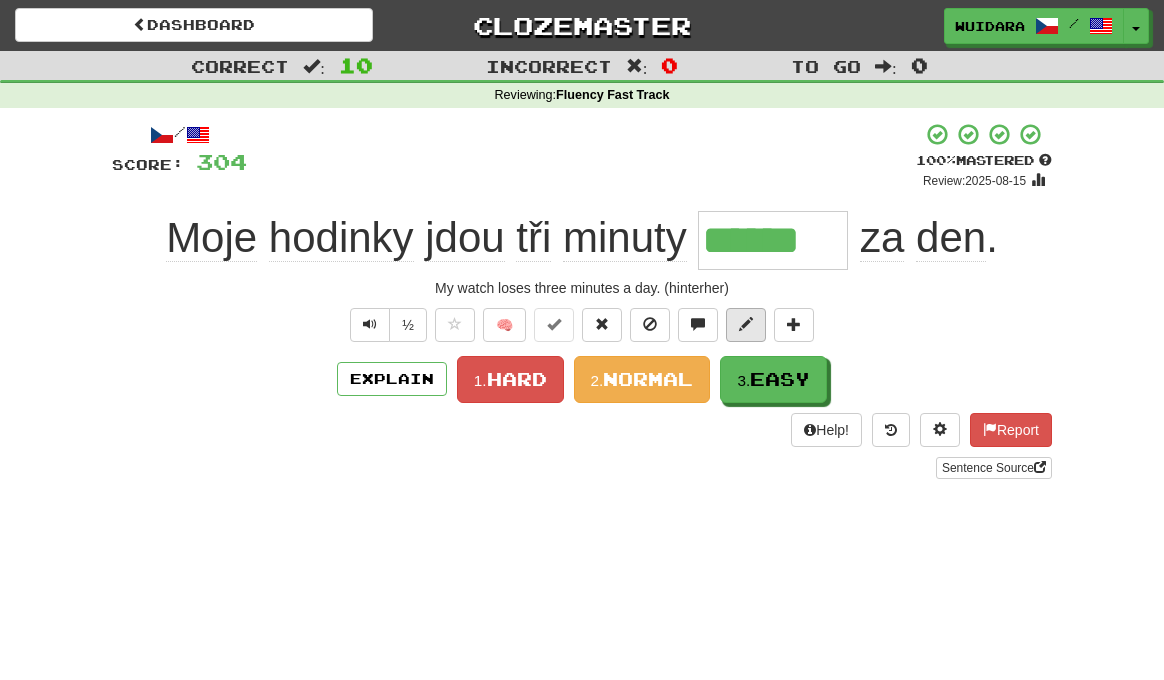 click at bounding box center (746, 324) 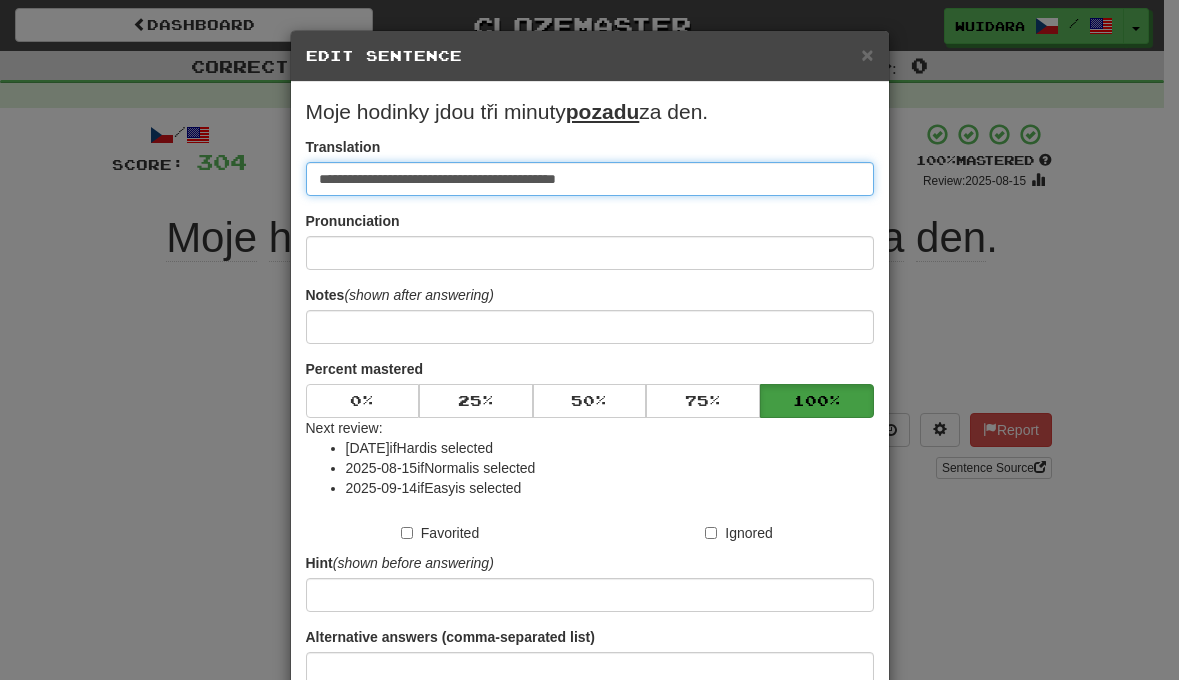 click on "**********" at bounding box center (590, 179) 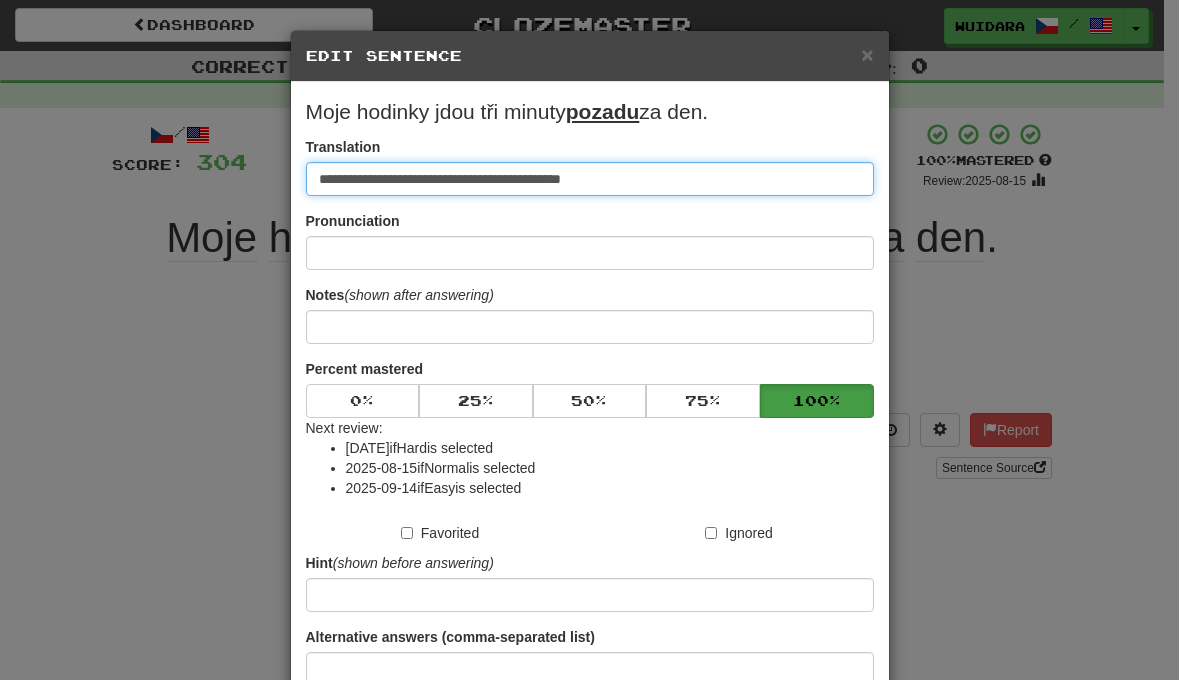 click on "**********" at bounding box center [590, 179] 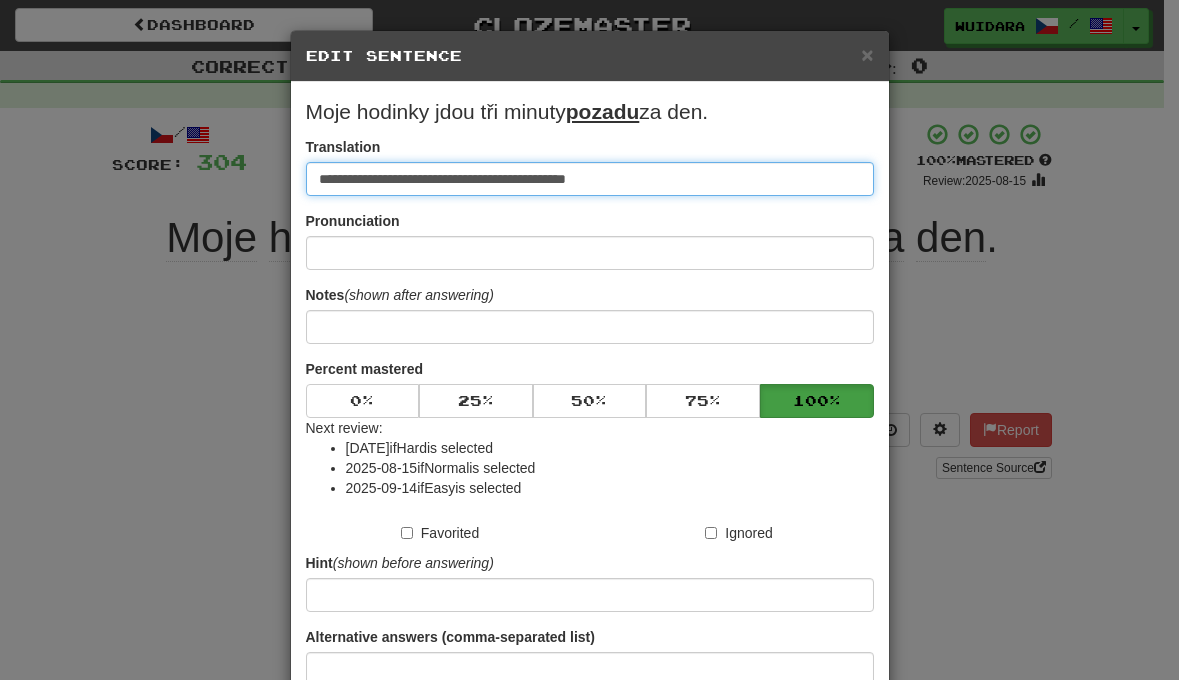 click on "**********" at bounding box center [590, 179] 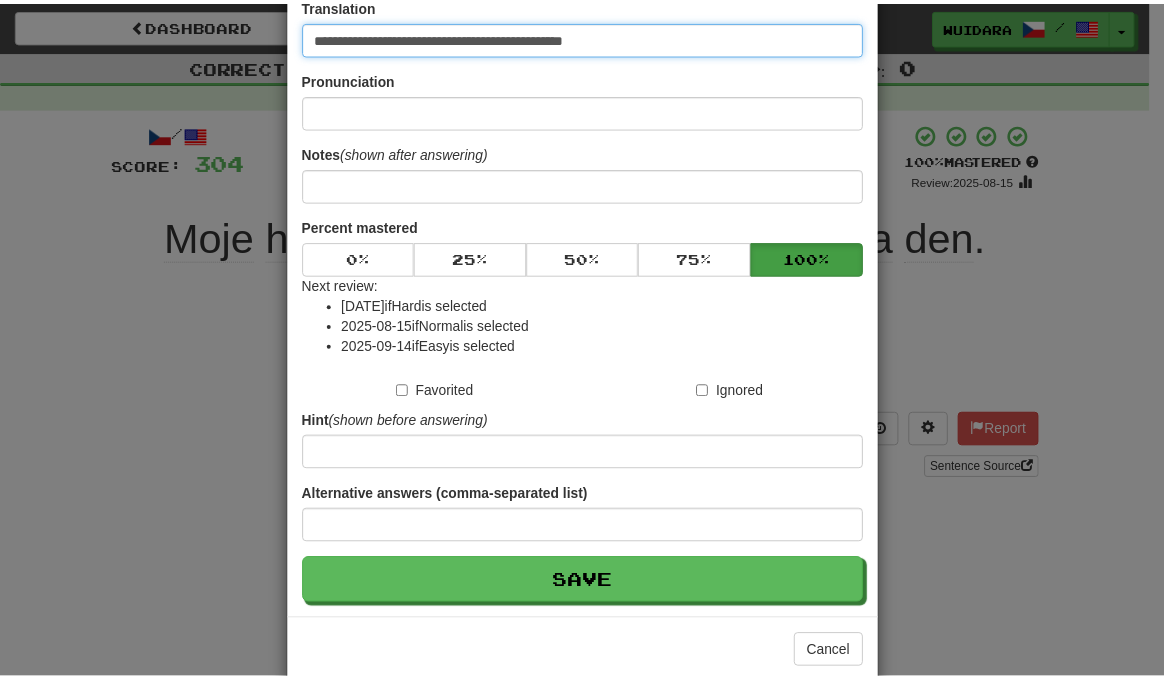 scroll, scrollTop: 138, scrollLeft: 0, axis: vertical 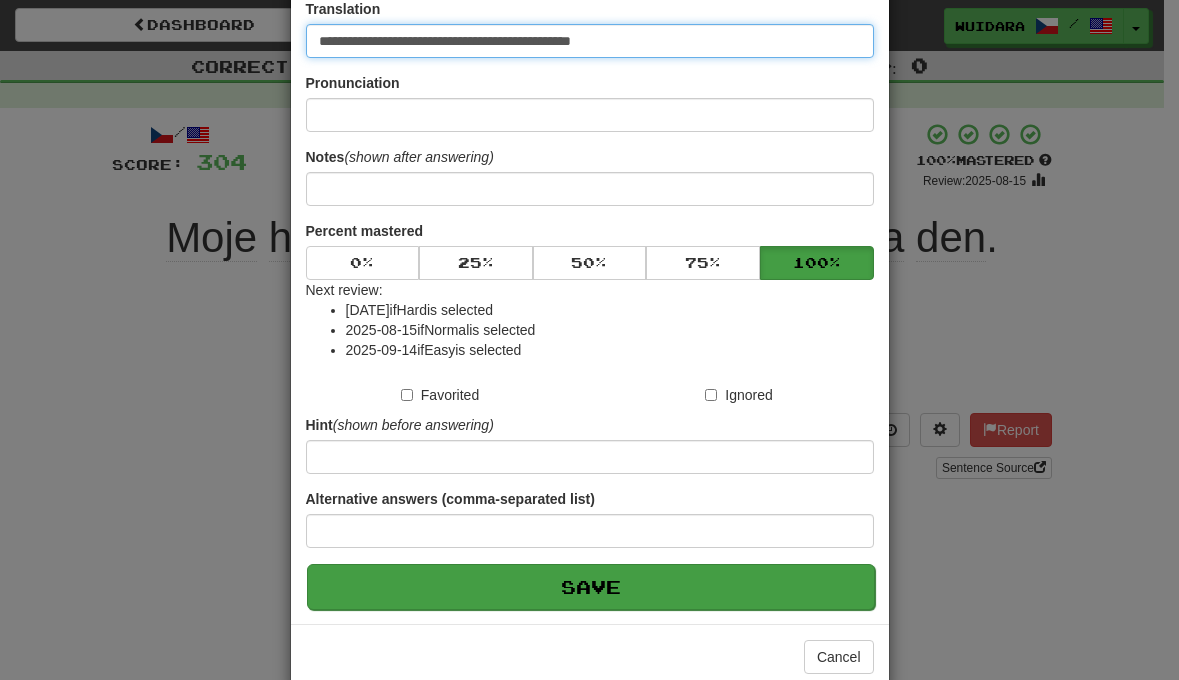 type on "**********" 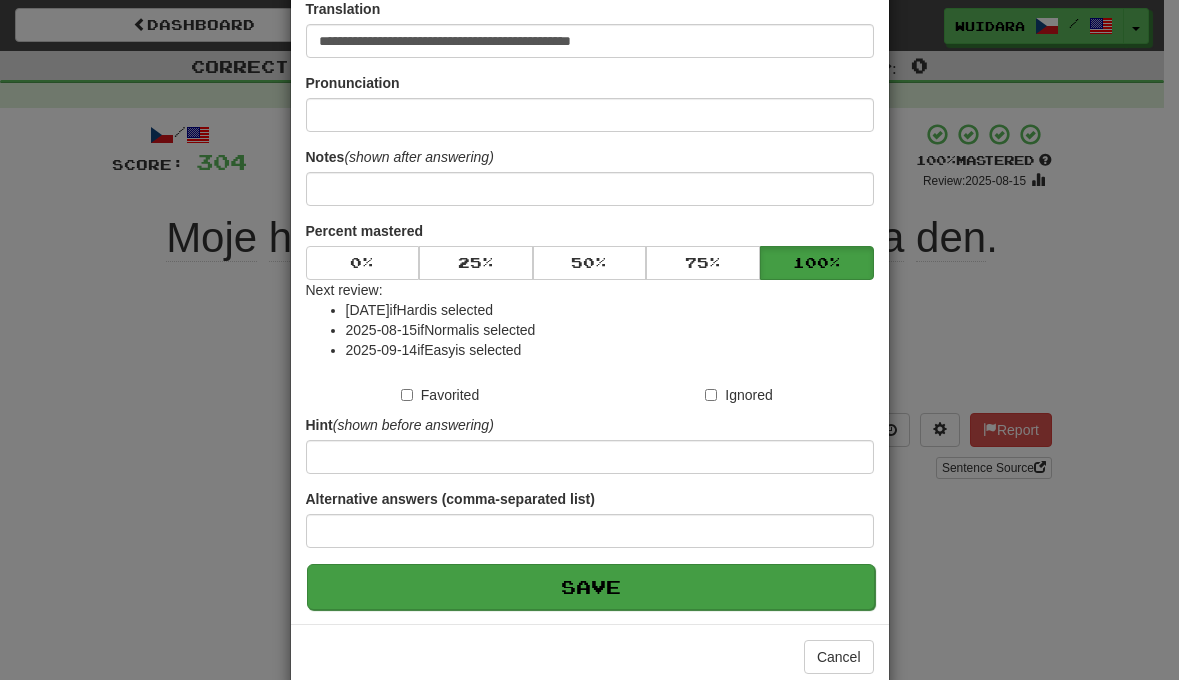 click on "Save" at bounding box center [591, 587] 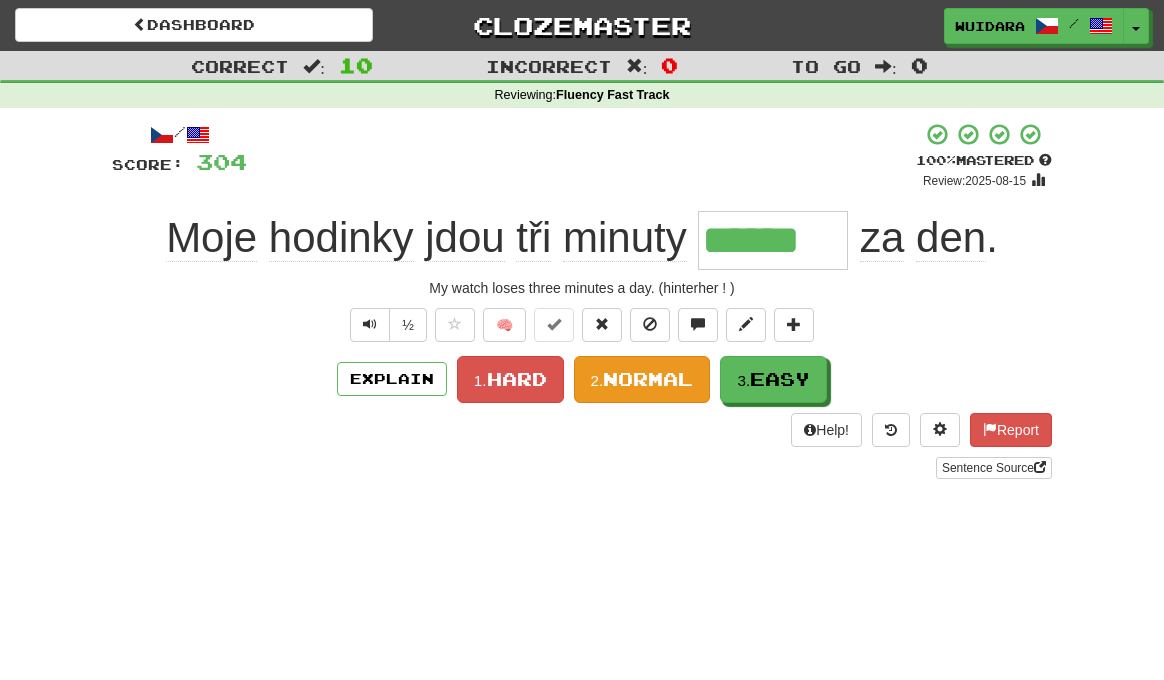 click on "Normal" at bounding box center [648, 379] 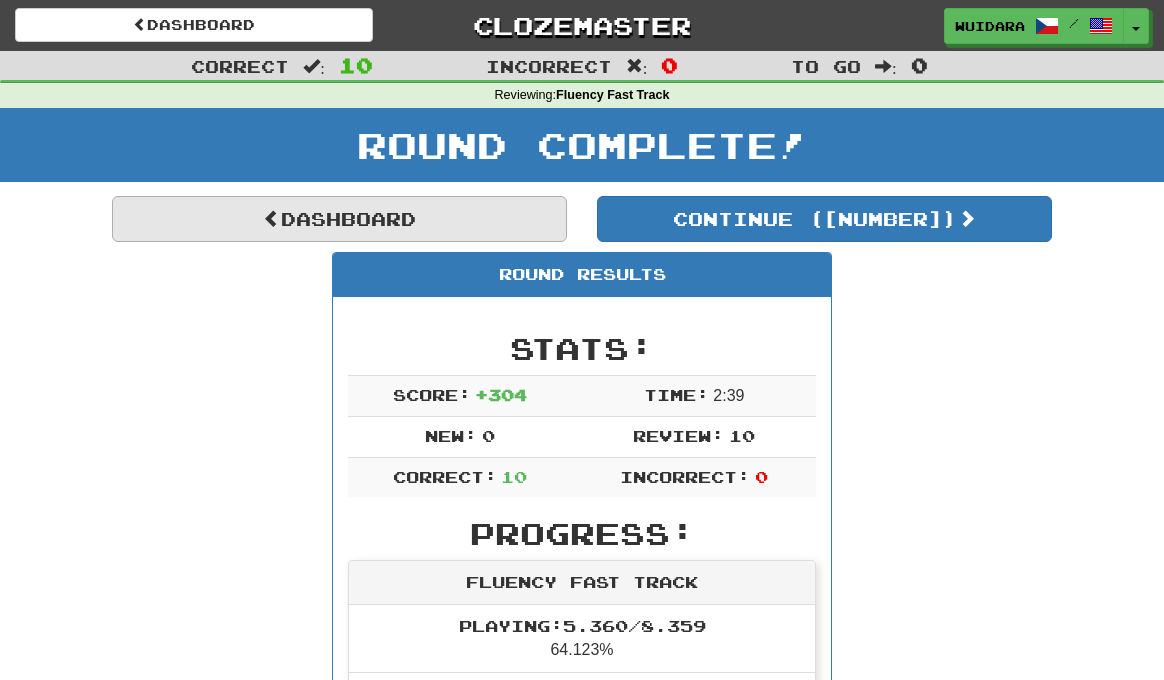 click on "Dashboard" at bounding box center (339, 219) 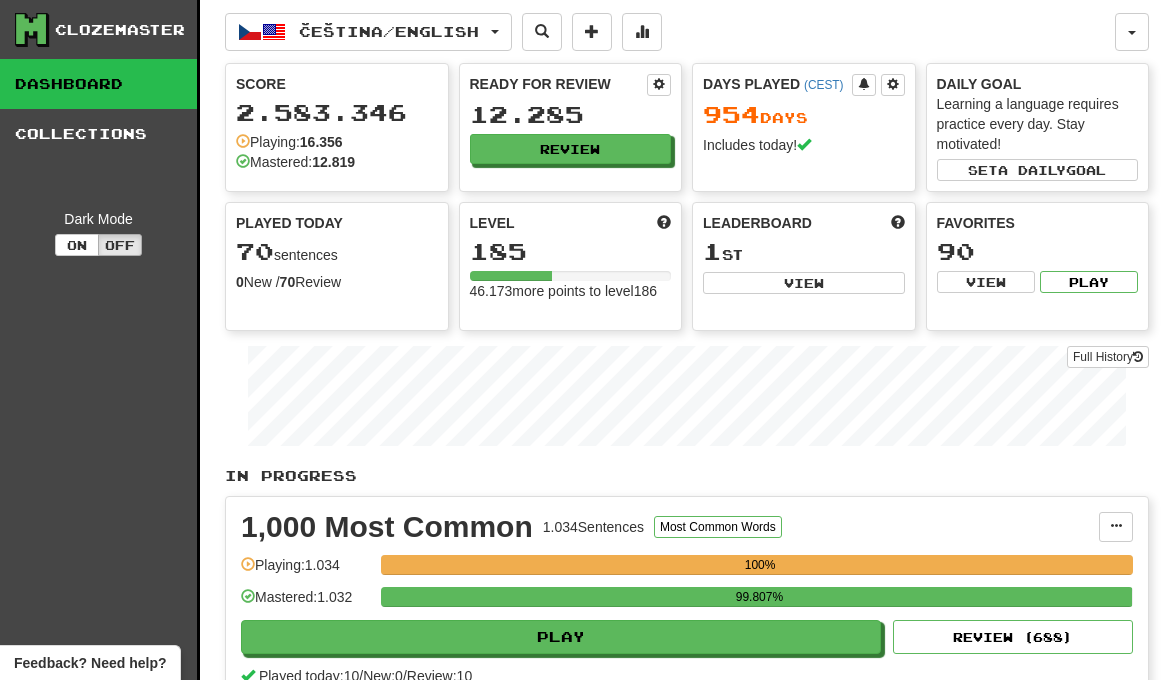 scroll, scrollTop: 0, scrollLeft: 0, axis: both 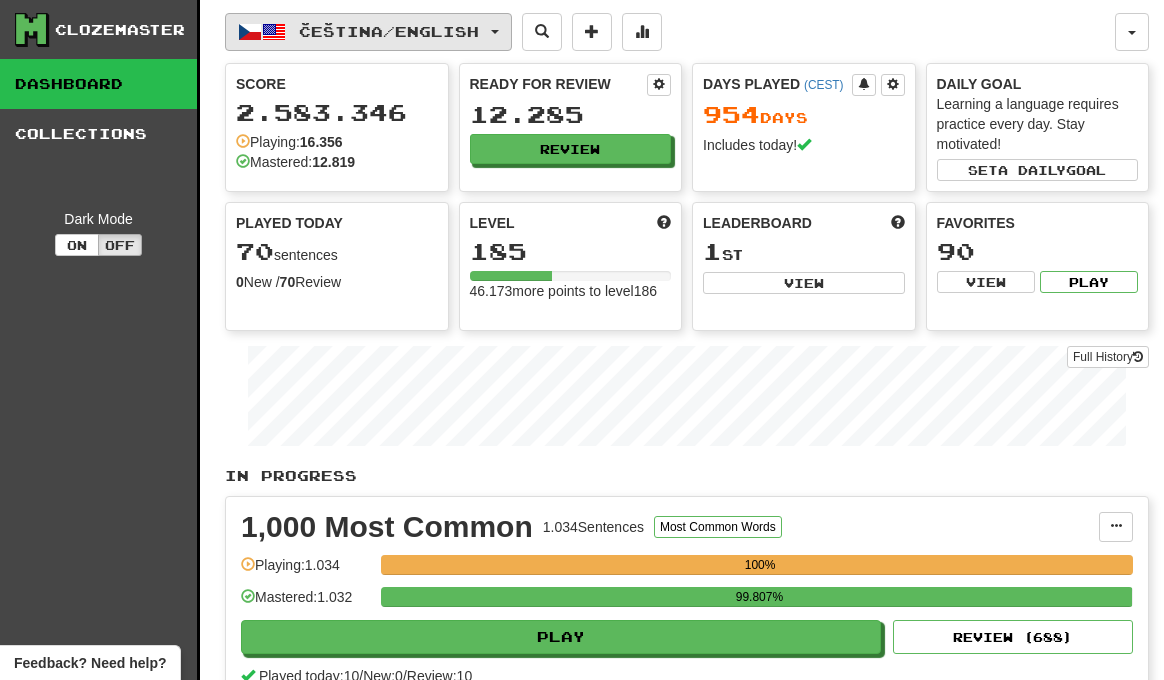 click on "Čeština  /  English" at bounding box center [389, 31] 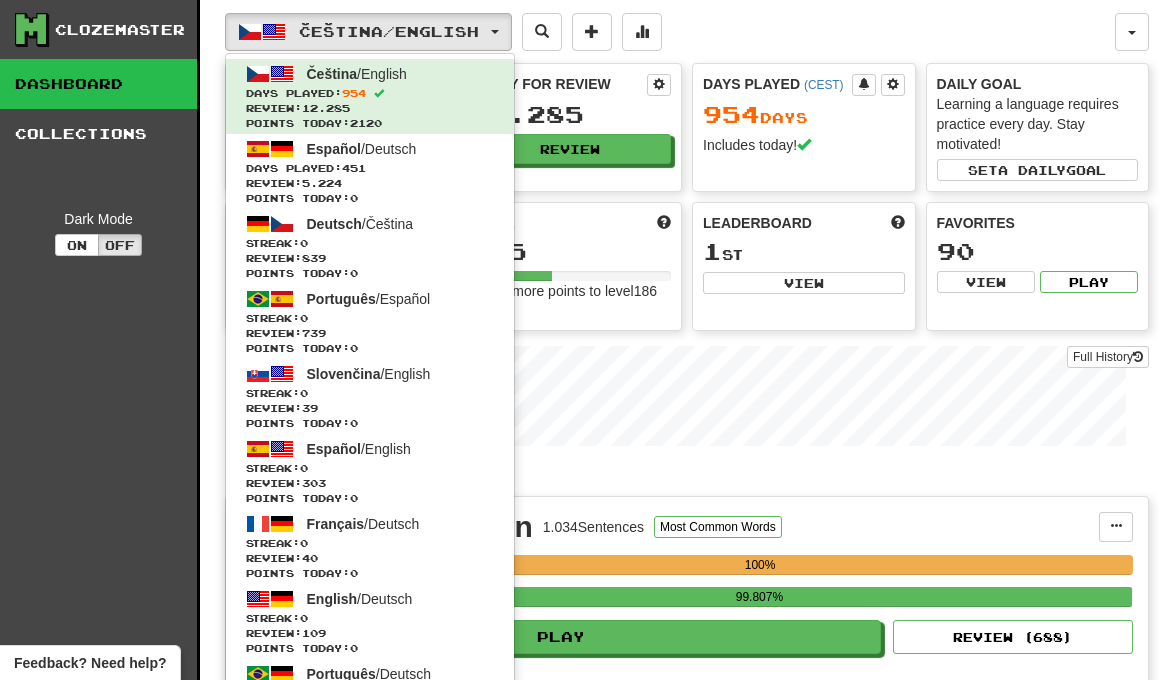 click on "Čeština  /  English Čeština  /  English Days Played:  954   Review:  12.285 Points today:  2120 Español  /  Deutsch Days Played:  451   Review:  5.224 Points today:  0 Deutsch  /  Čeština Streak:  0   Review:  839 Points today:  0 Português  /  Español Streak:  0   Review:  739 Points today:  0 Slovenčina  /  English Streak:  0   Review:  39 Points today:  0 Español  /  English Streak:  0   Review:  303 Points today:  0 Français  /  Deutsch Streak:  0   Review:  40 Points today:  0 English  /  Deutsch Streak:  0   Review:  109 Points today:  0 Português  /  Deutsch Streak:  0   Review:  40 Points today:  0 Română  /  English Streak:  0   Review:  20 Points today:  0 Latina  /  English Streak:  0   Review:  30 Points today:  0 Čeština  /  Français Streak:  0   Review:  0 Points today:  0 Deutsch  /  English Streak:  0   Review:  0 Points today:  0 English  /  Čeština Streak:  0   Review:  0 Points today:  0 Hrvatski  /  English Streak:  0   Review:  0 Points today:  0 Português  /  English" at bounding box center [670, 32] 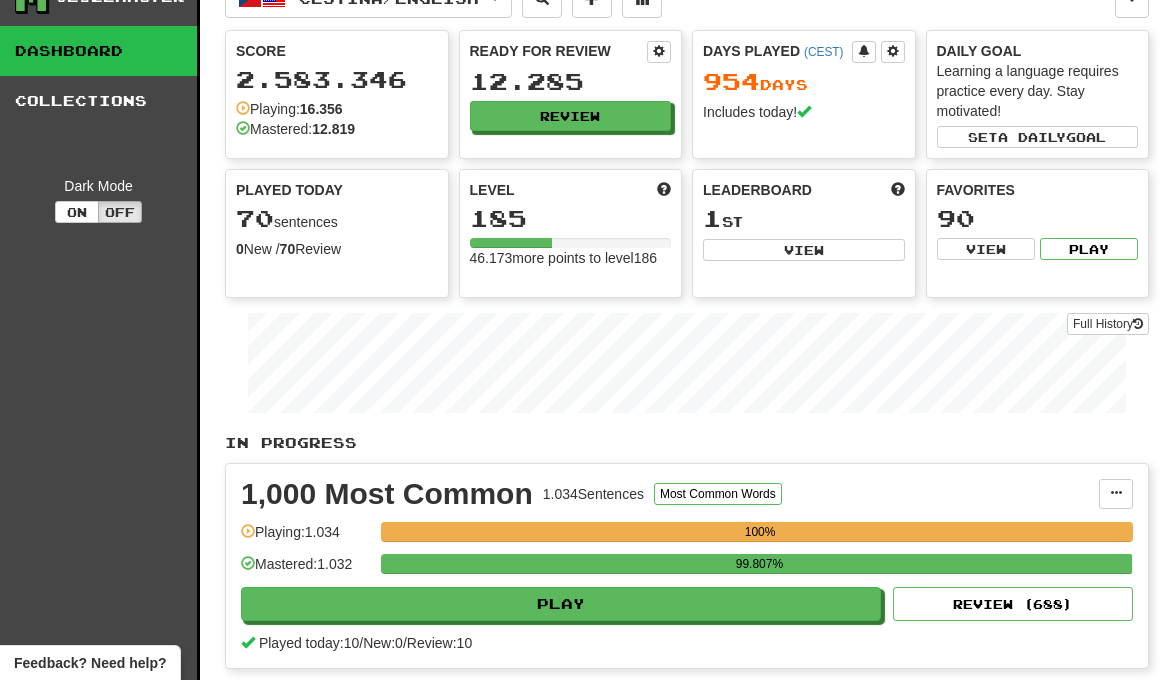 scroll, scrollTop: 37, scrollLeft: 0, axis: vertical 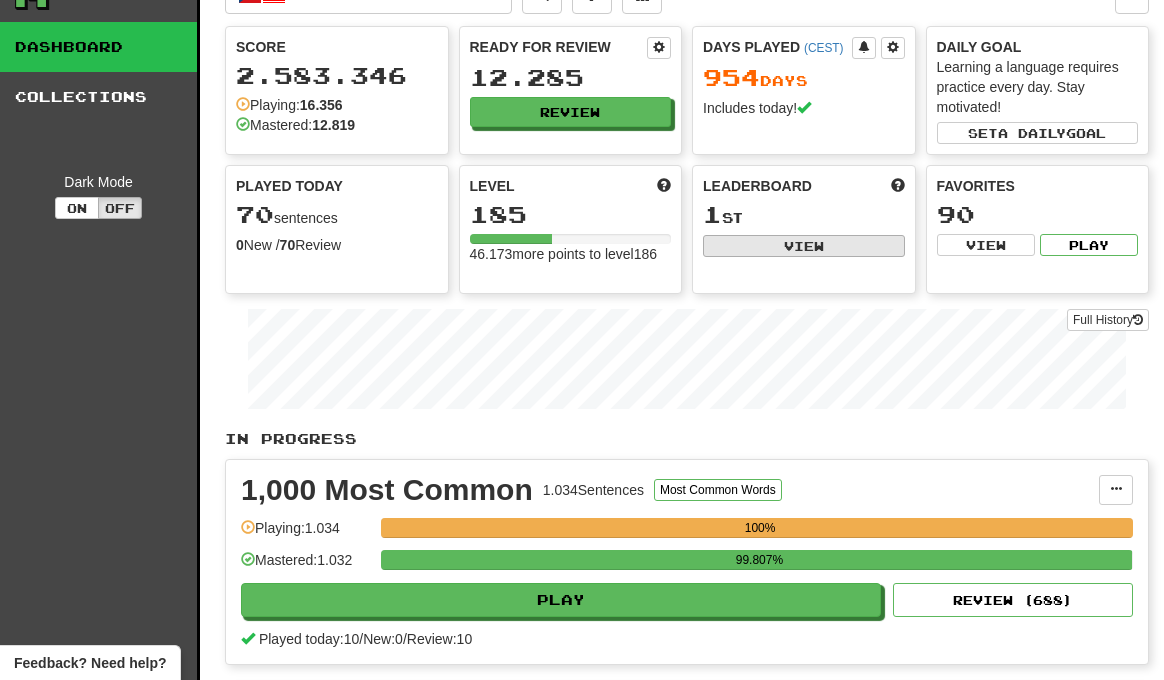 click on "View" at bounding box center (804, 246) 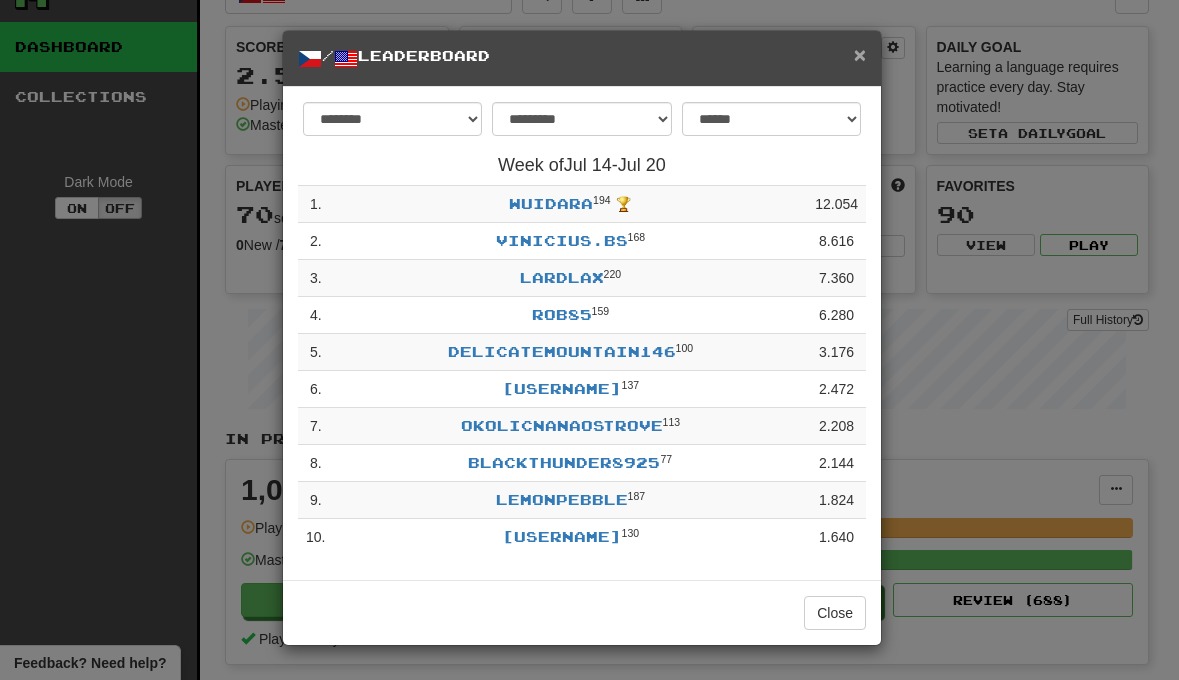 click on "×" at bounding box center (860, 54) 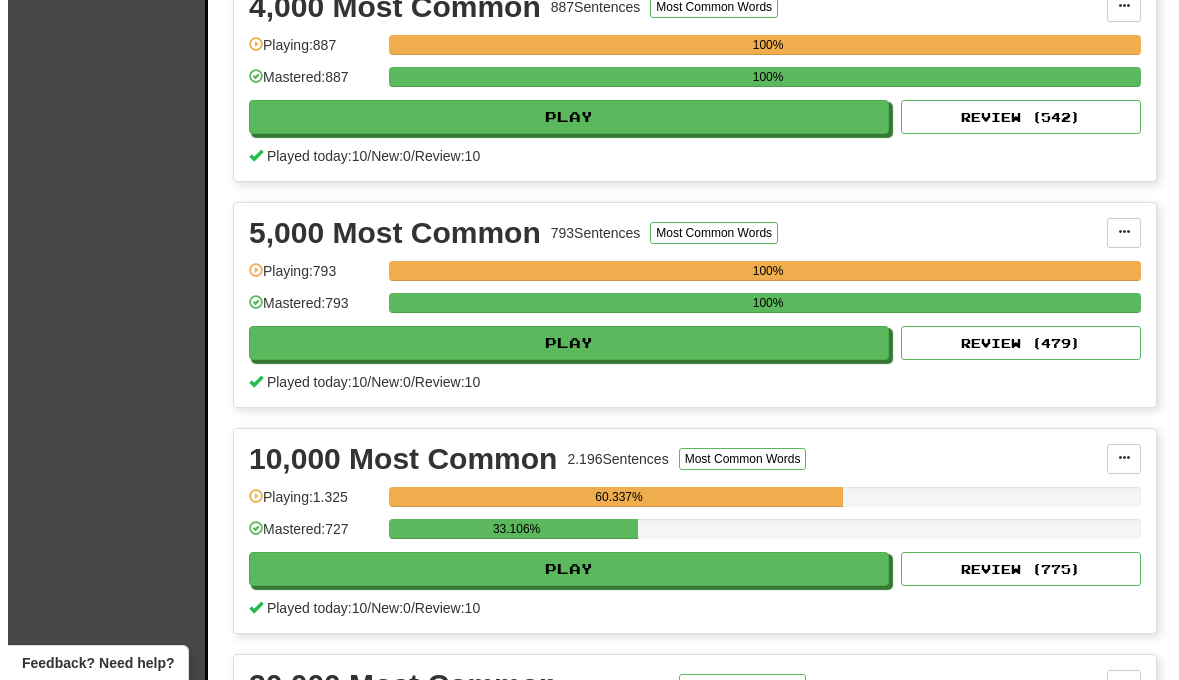 scroll, scrollTop: 1279, scrollLeft: 0, axis: vertical 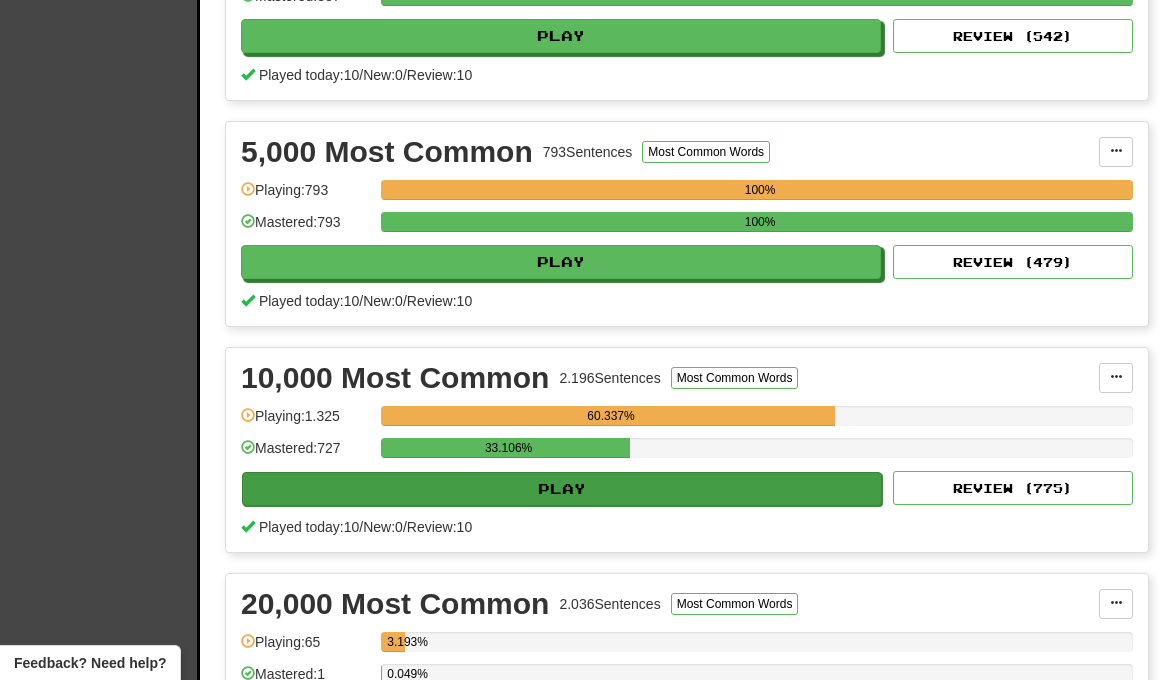 click on "Play" at bounding box center [562, 489] 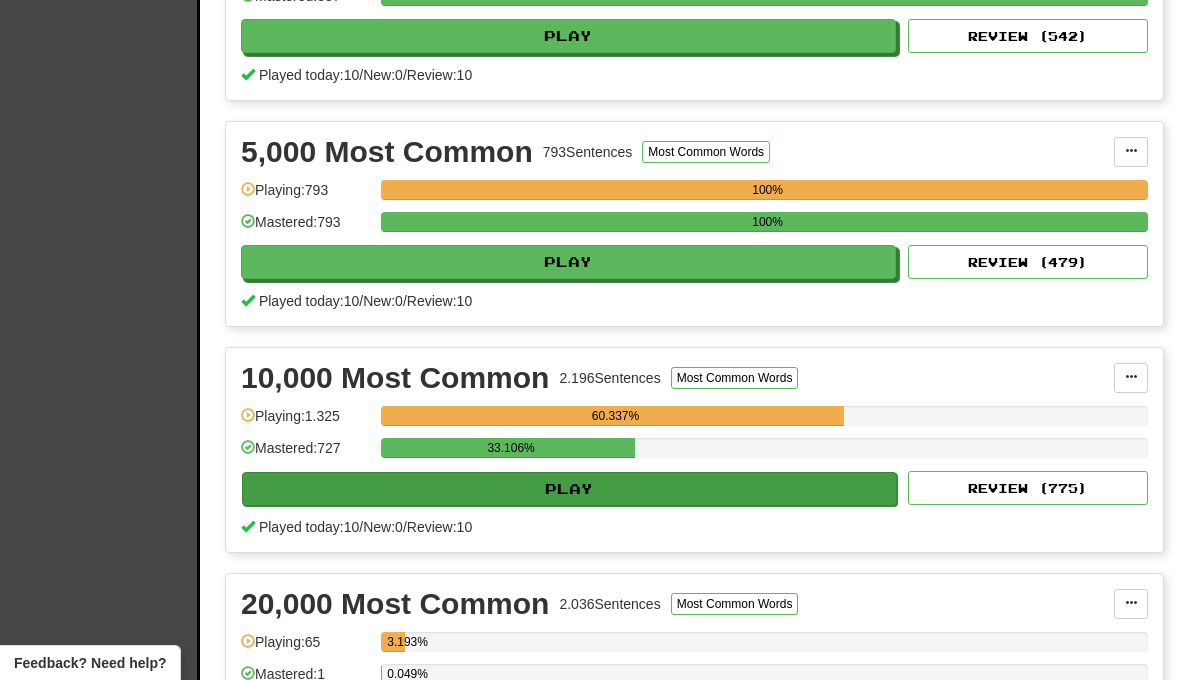 select on "**" 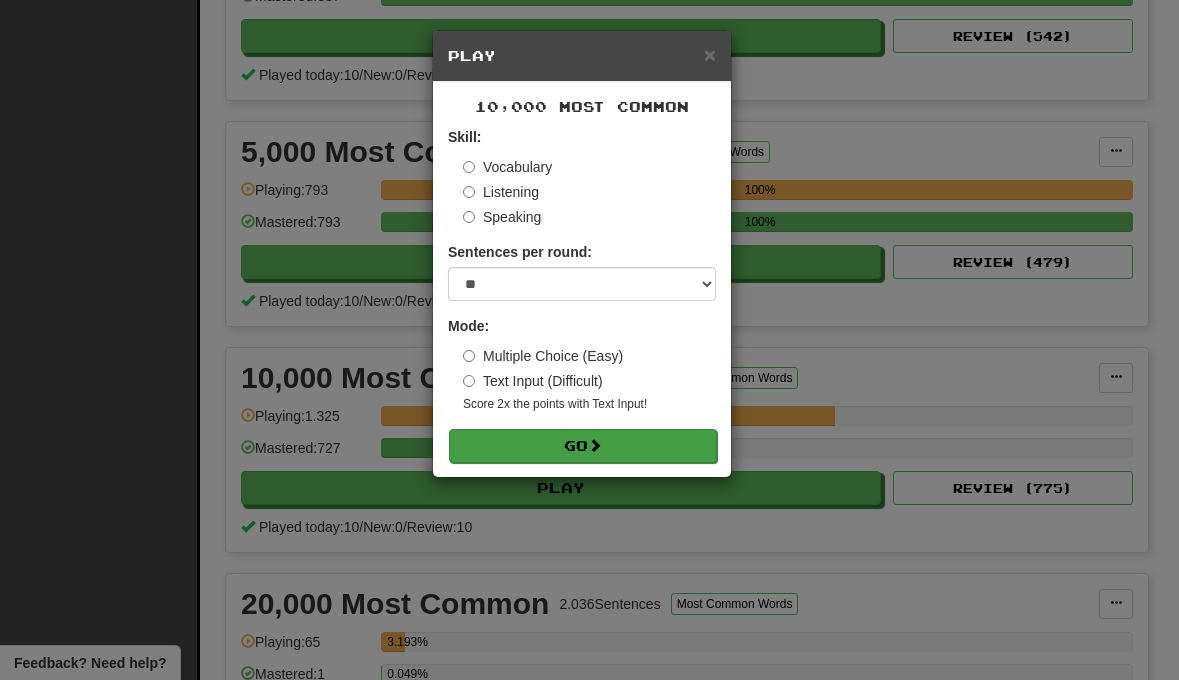 click on "Go" at bounding box center (583, 446) 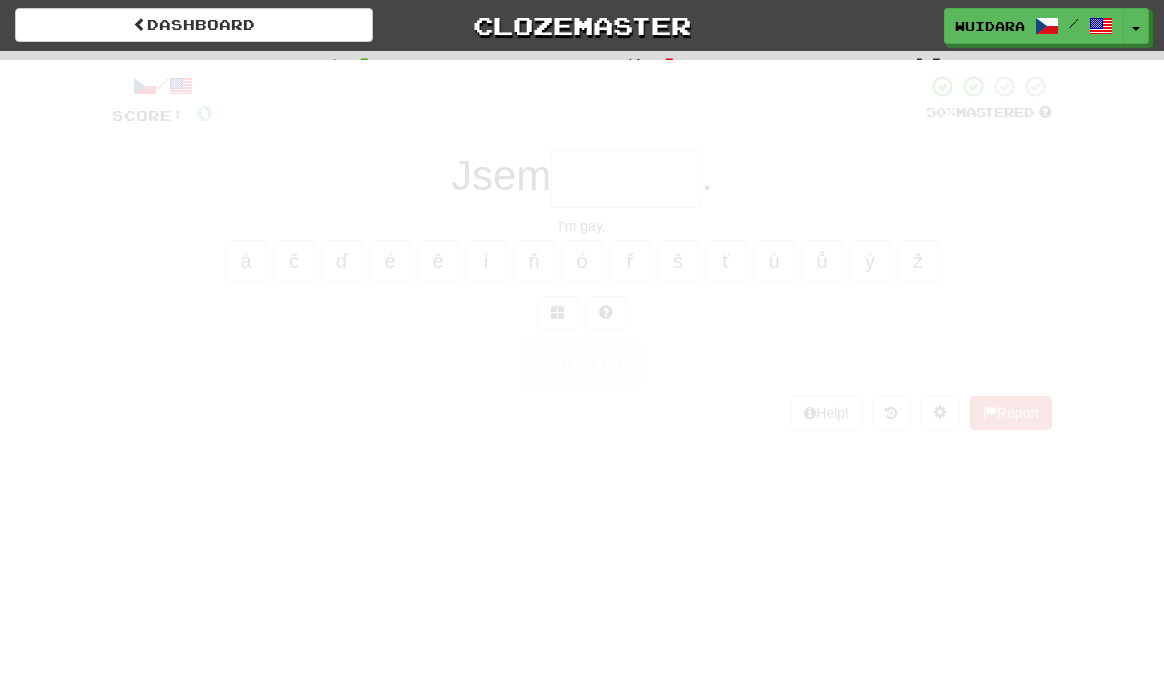 scroll, scrollTop: 0, scrollLeft: 0, axis: both 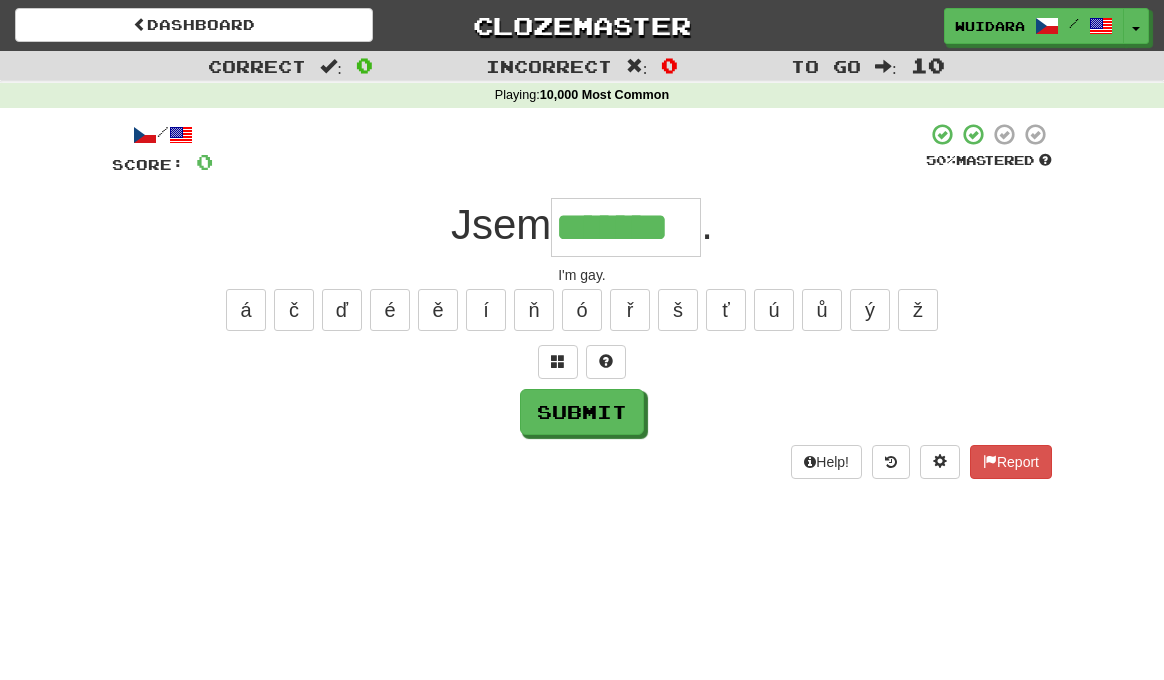 type on "*******" 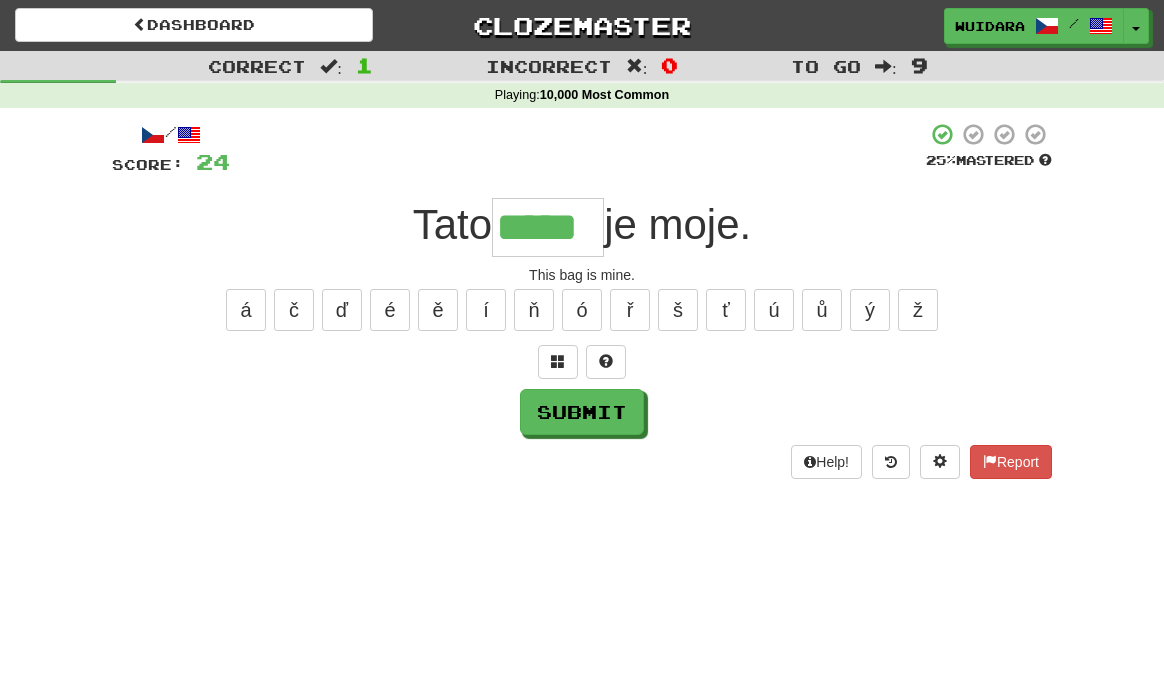 type on "*****" 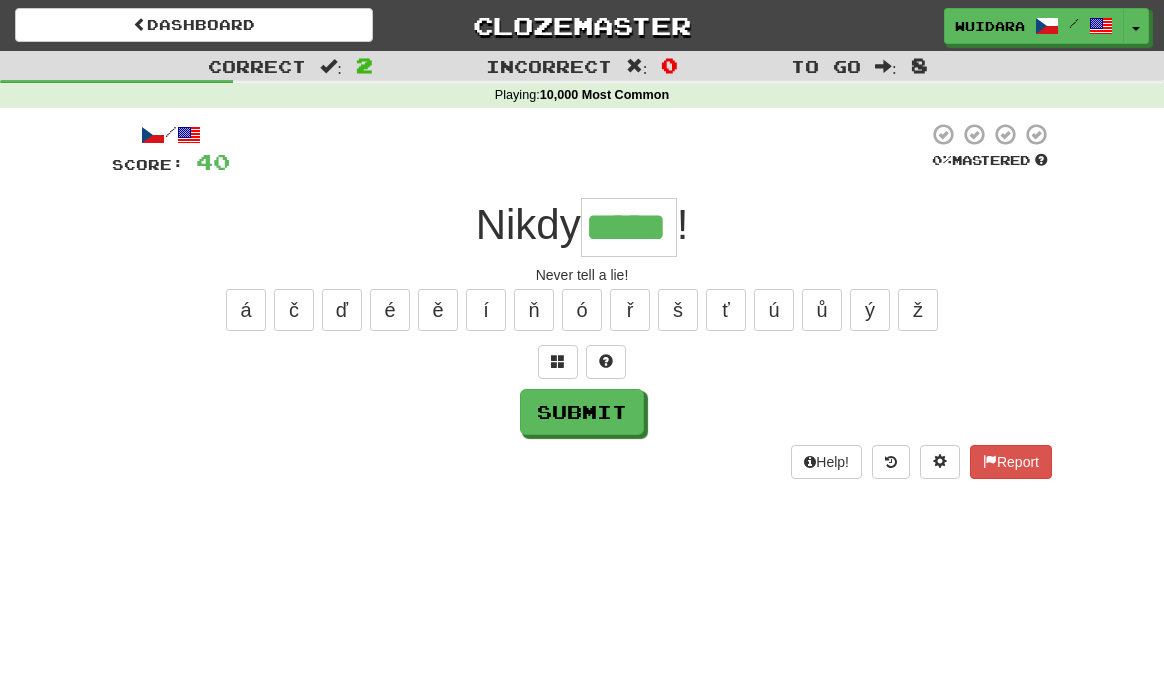 type on "*****" 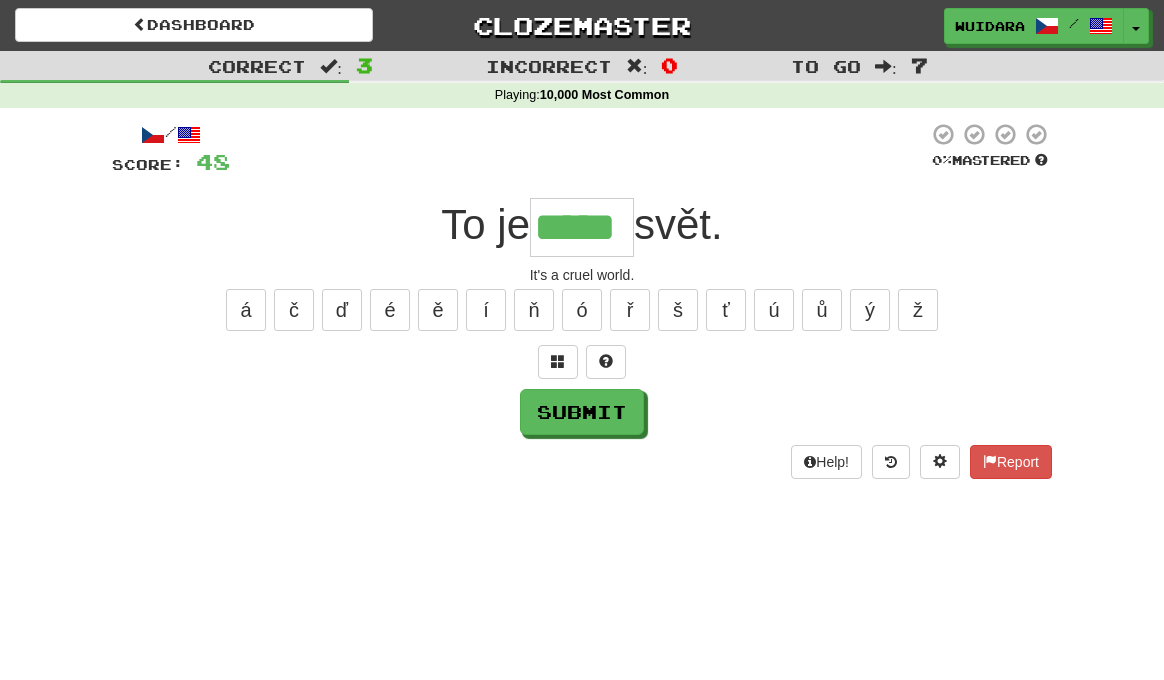 type on "*****" 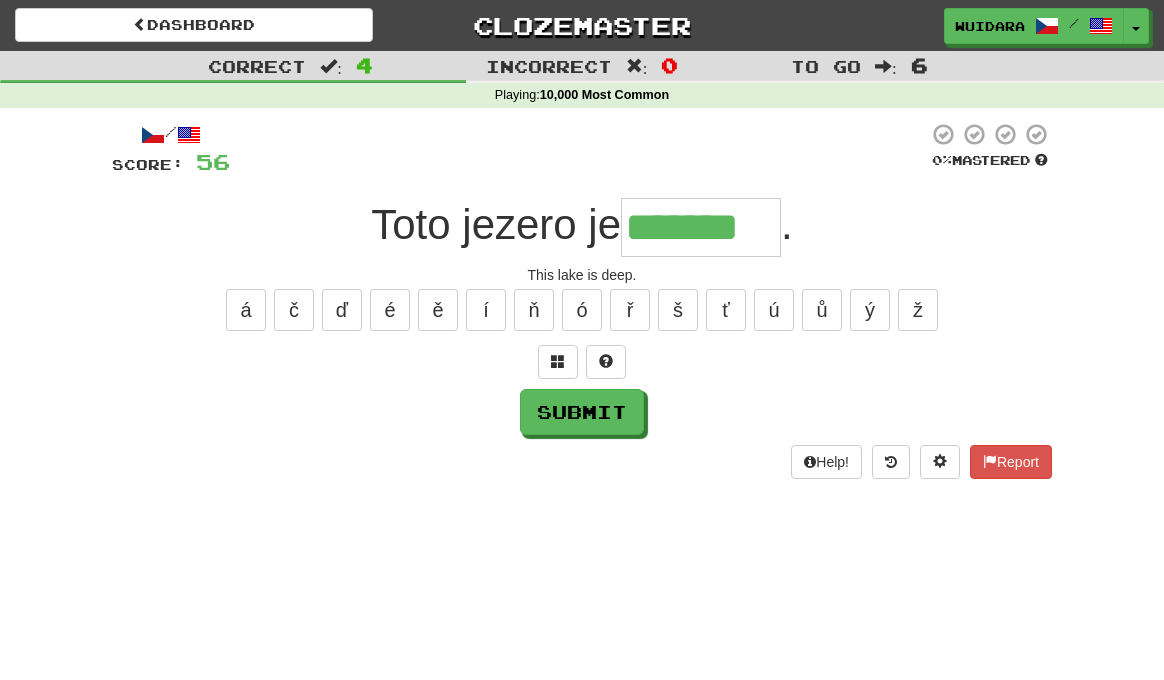 type on "*******" 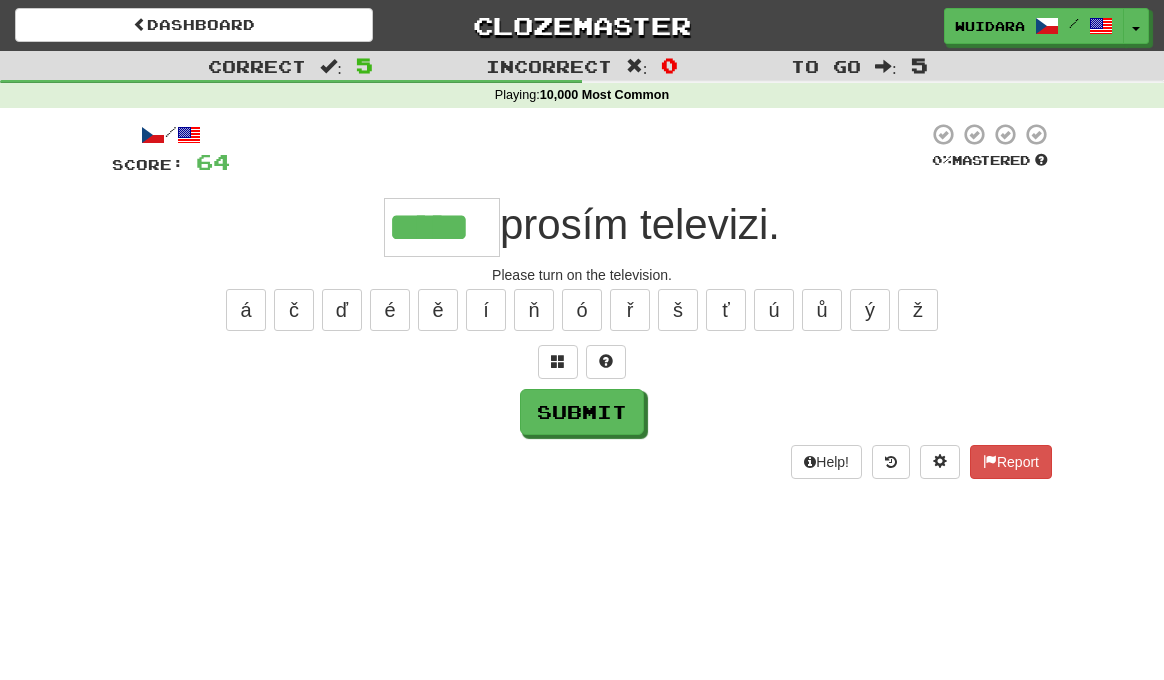 type on "*****" 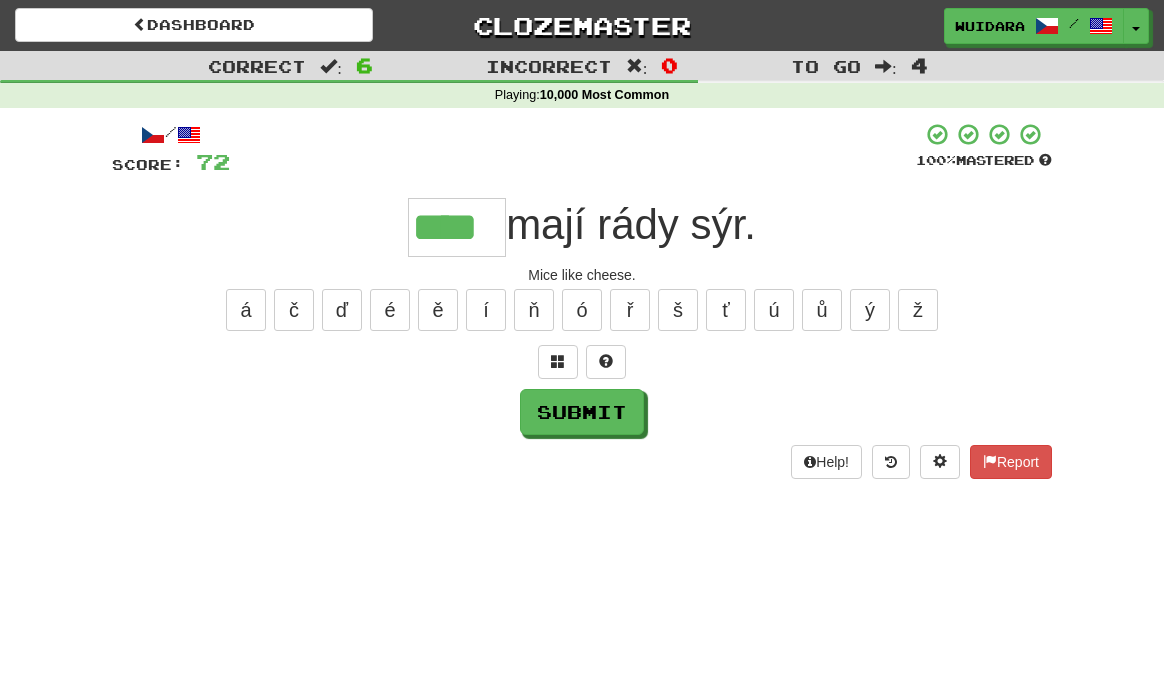 type on "****" 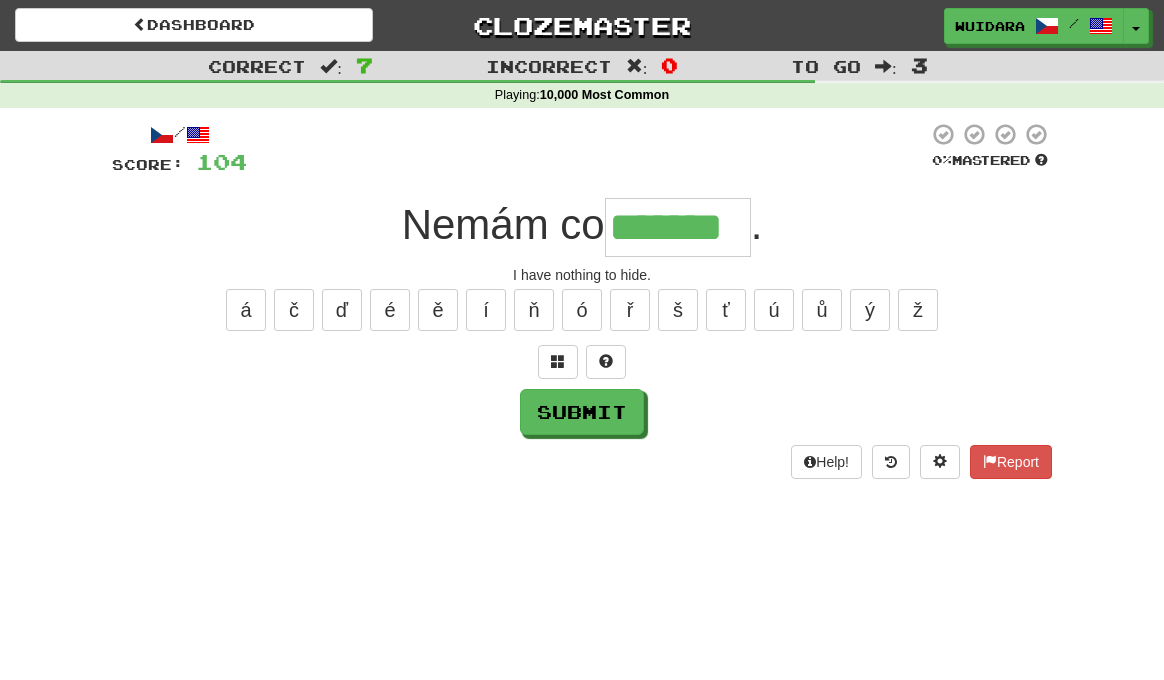 type on "*******" 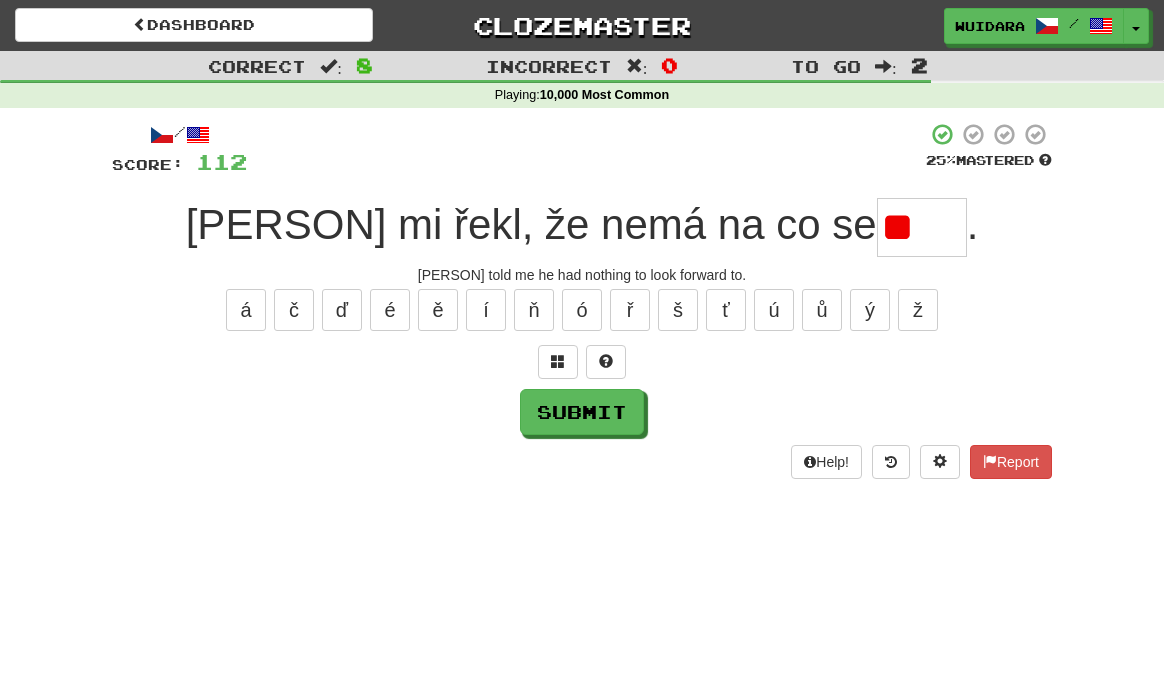 type on "*" 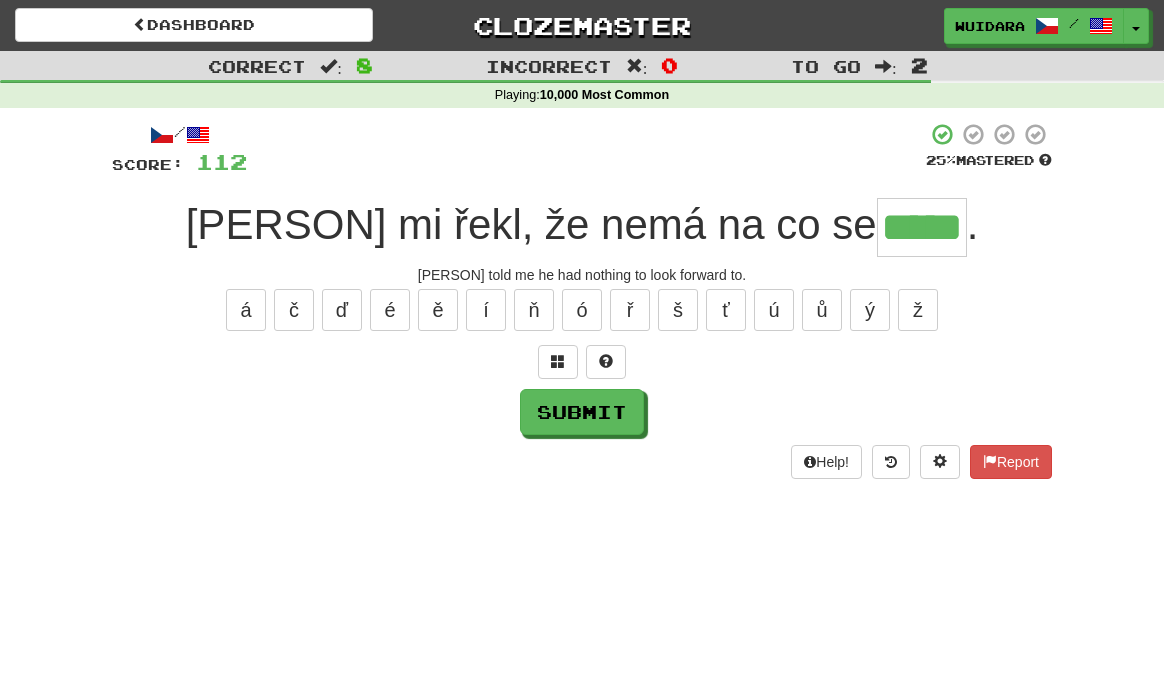 type on "*****" 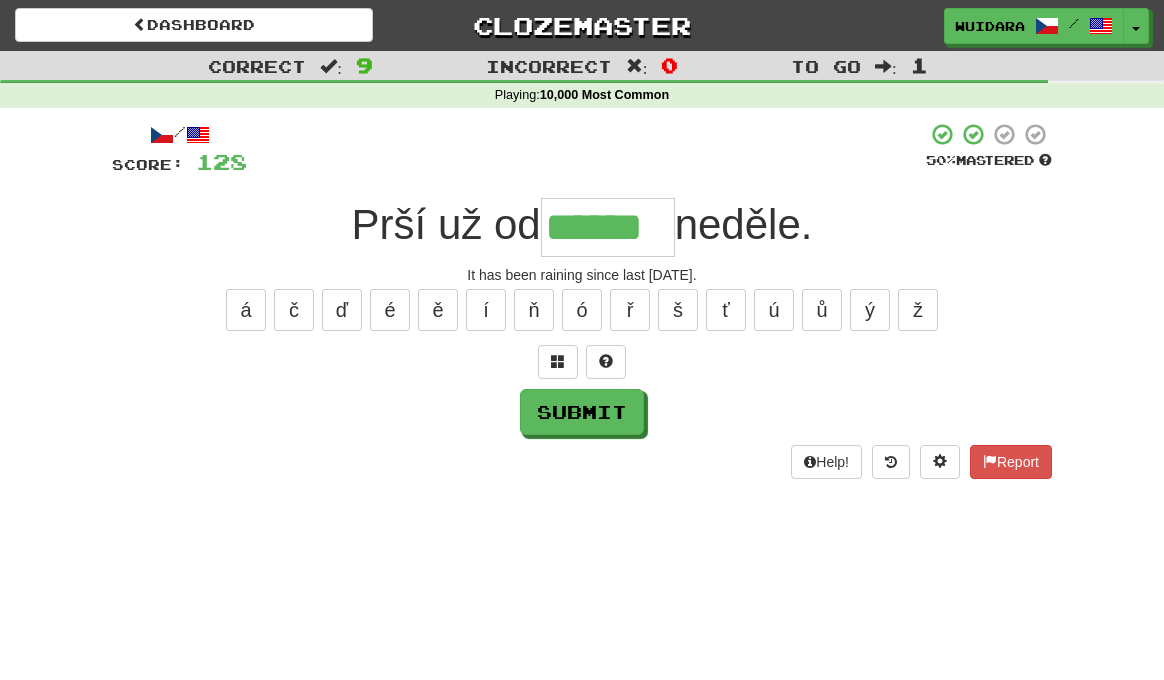 type on "******" 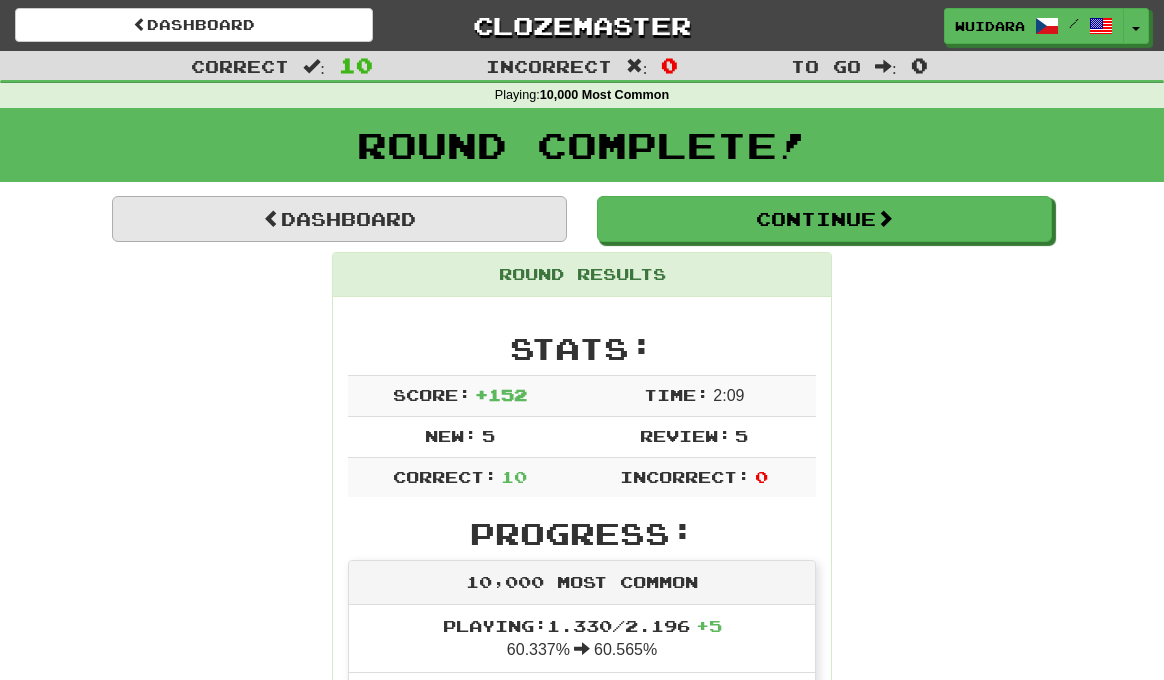 click on "Dashboard" at bounding box center (339, 219) 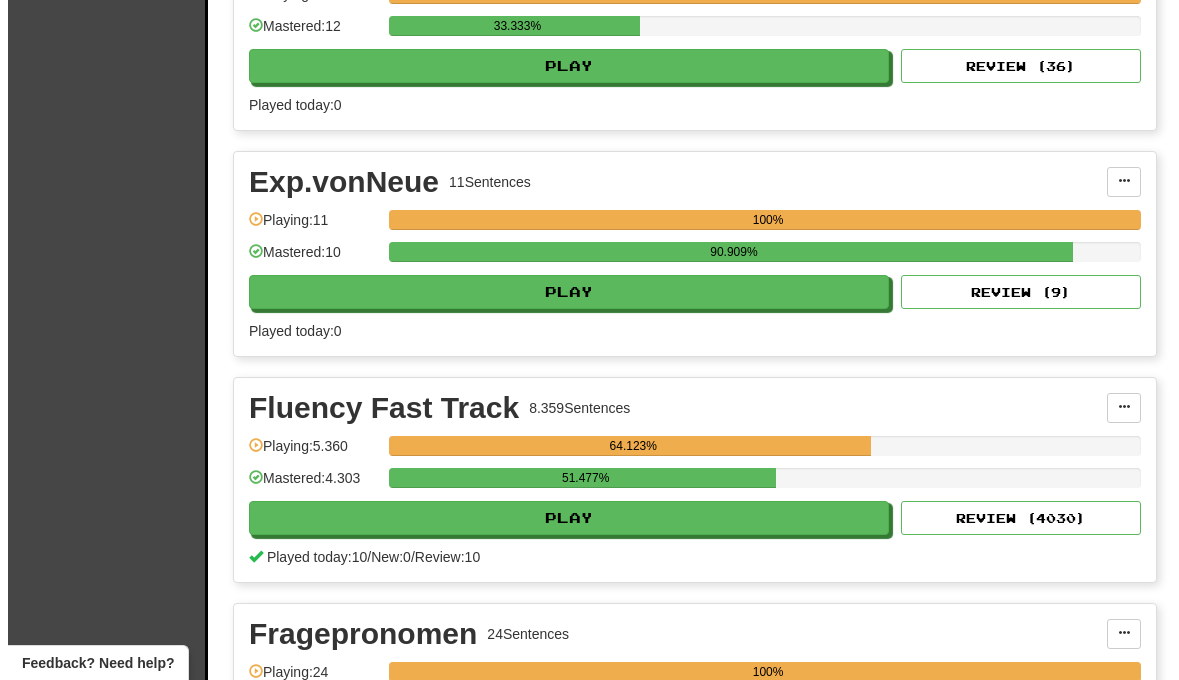scroll, scrollTop: 2835, scrollLeft: 0, axis: vertical 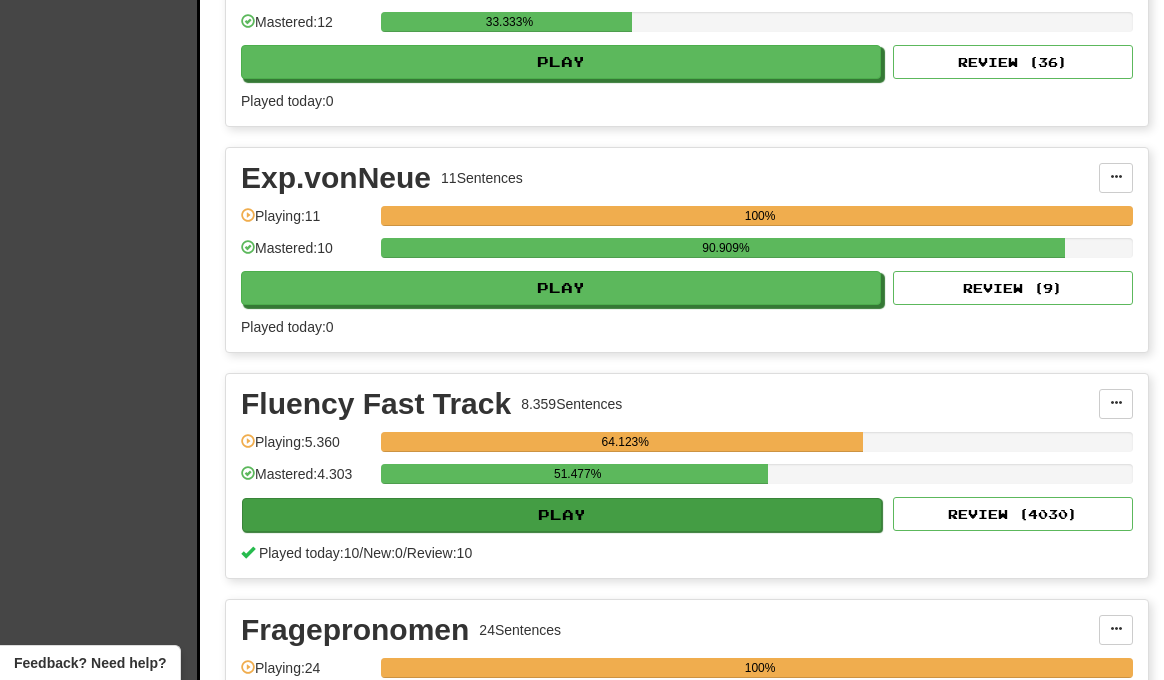 click on "Play" at bounding box center (562, 515) 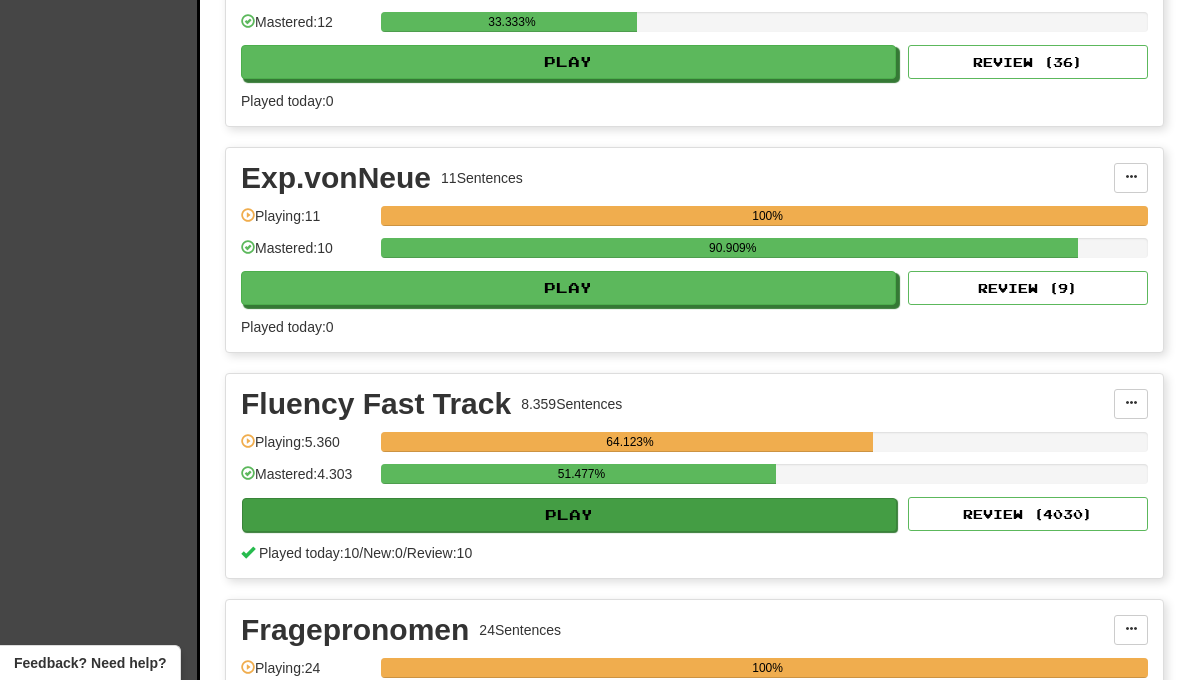 select on "**" 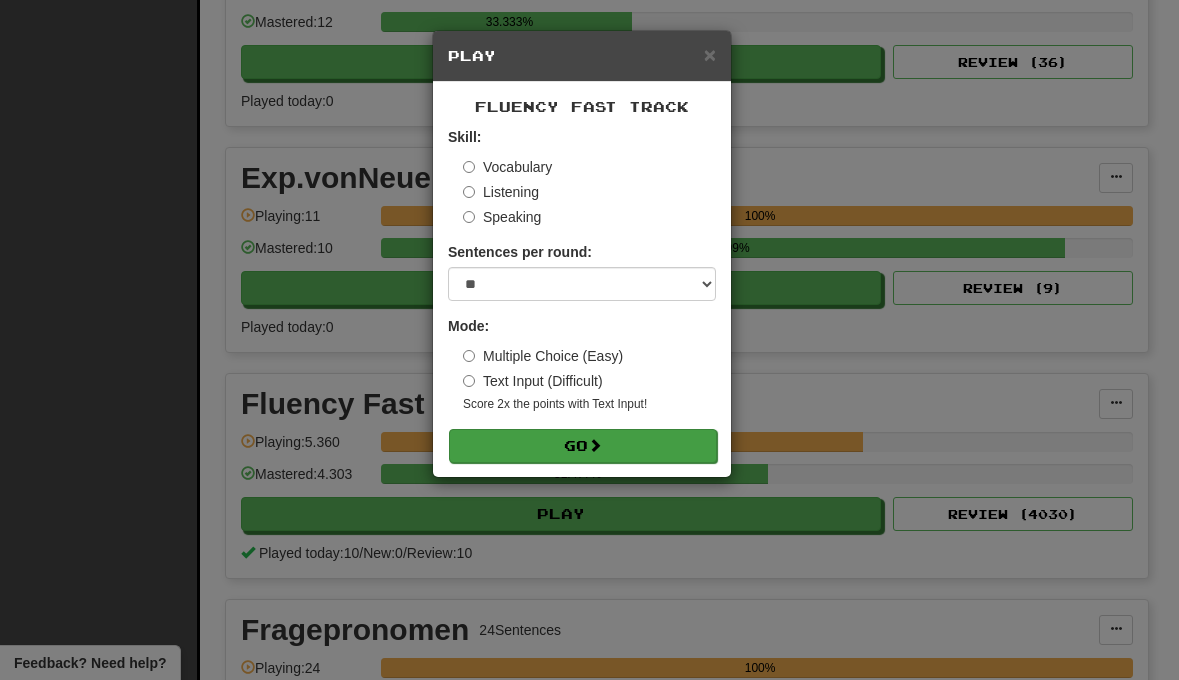 click on "Go" at bounding box center (583, 446) 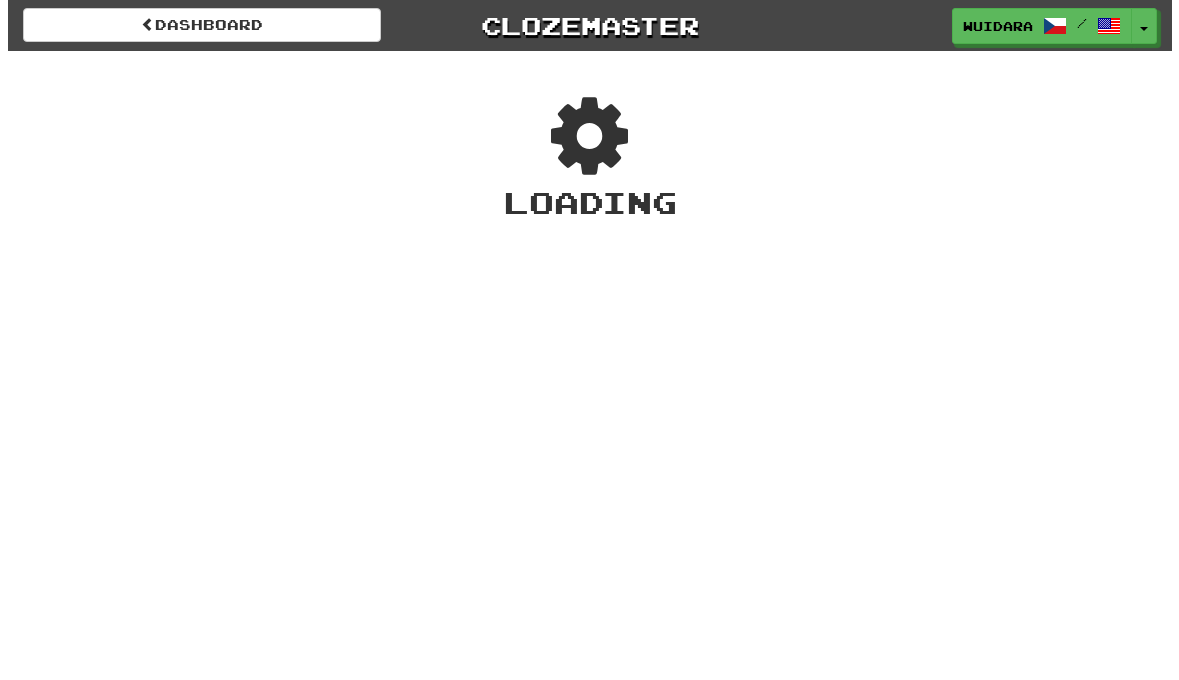 scroll, scrollTop: 0, scrollLeft: 0, axis: both 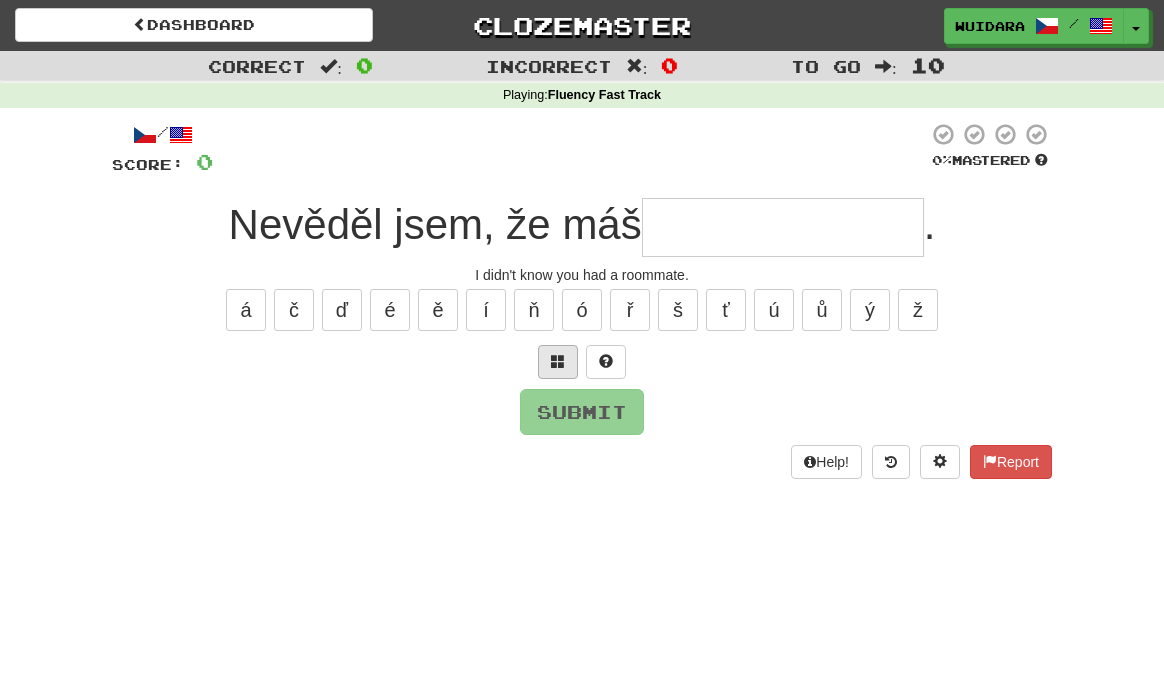 click at bounding box center [558, 362] 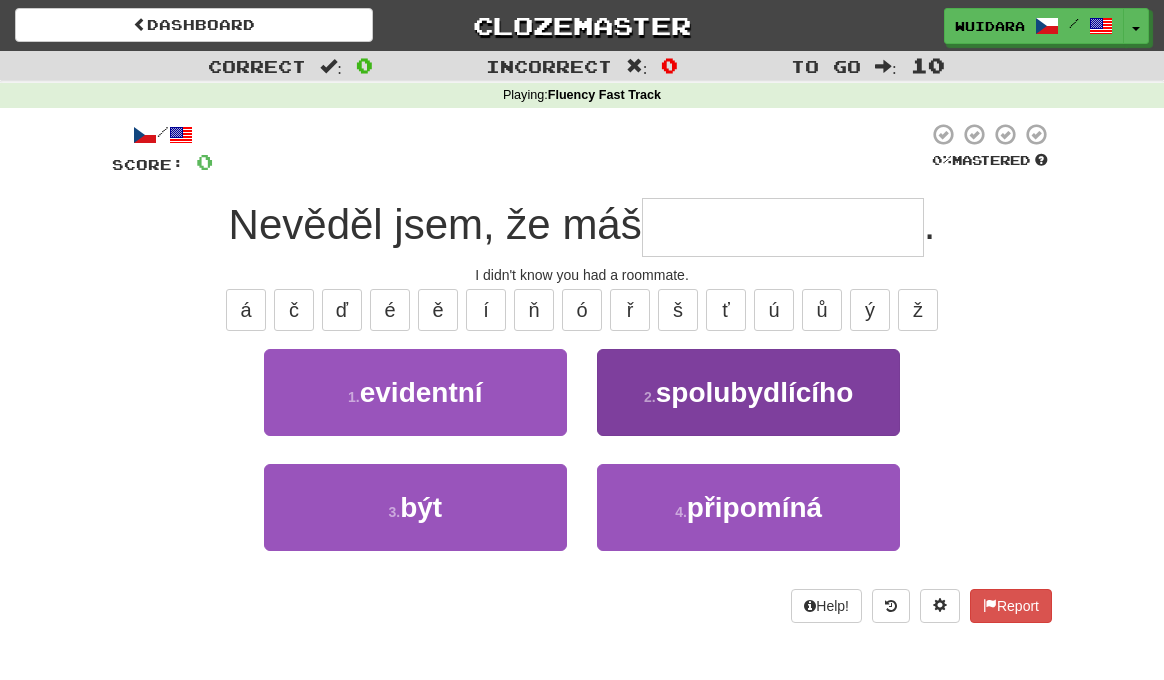 click on "spolubydlícího" at bounding box center (755, 392) 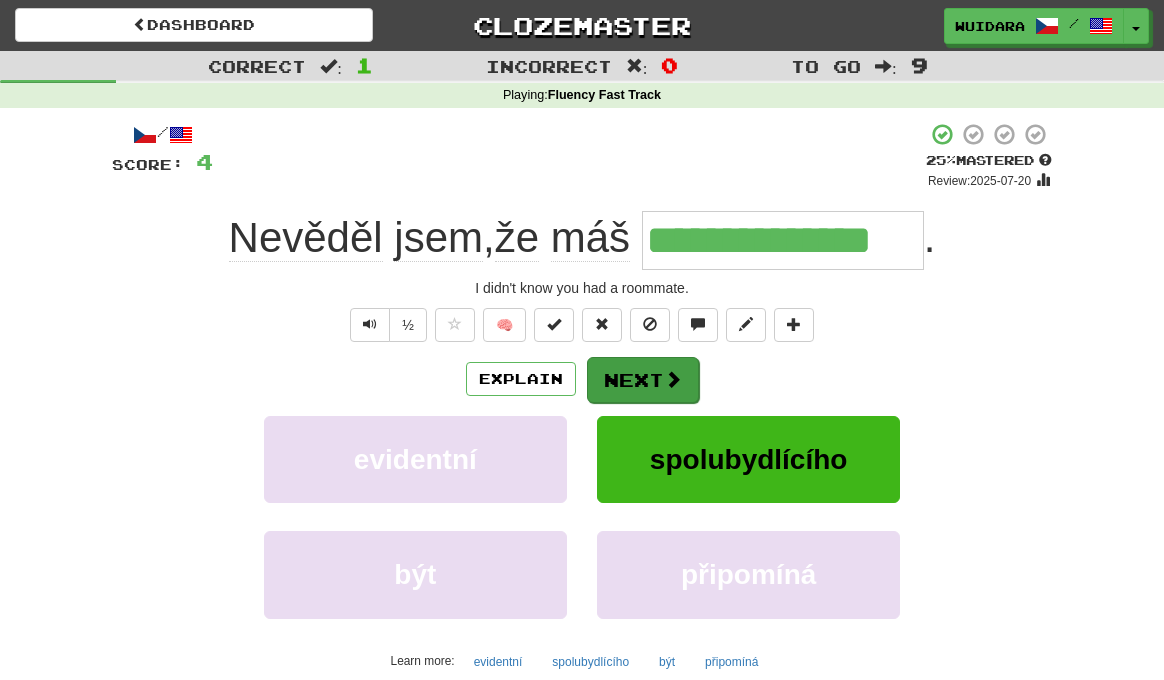click on "Next" at bounding box center (643, 380) 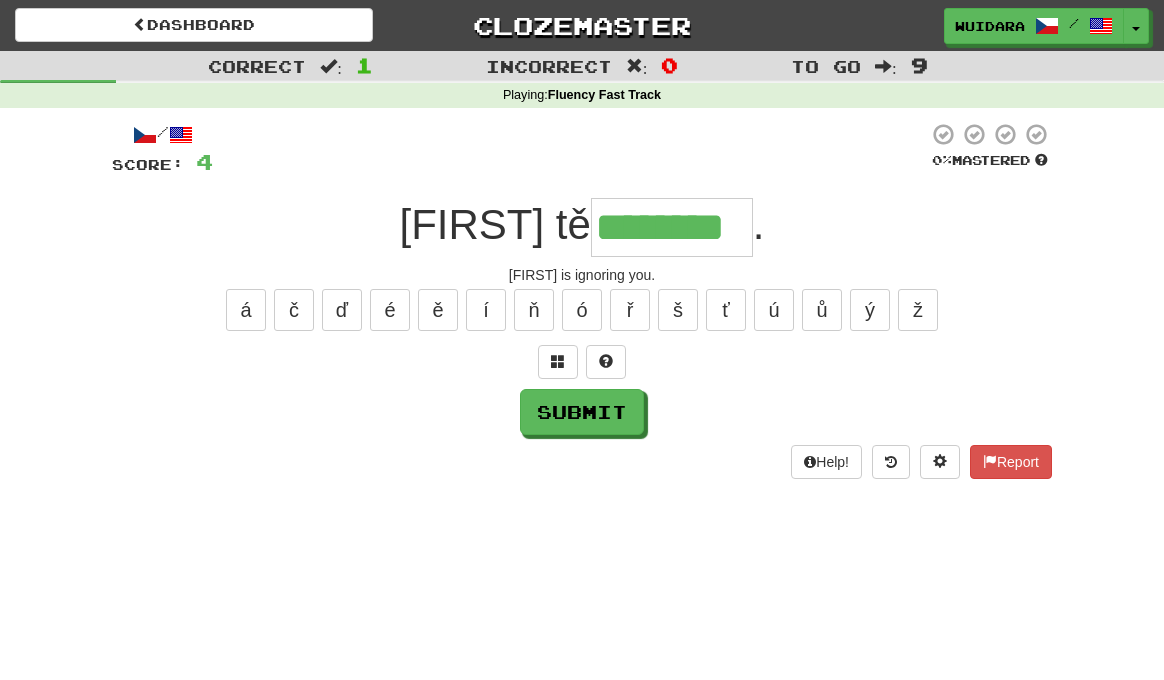 type on "********" 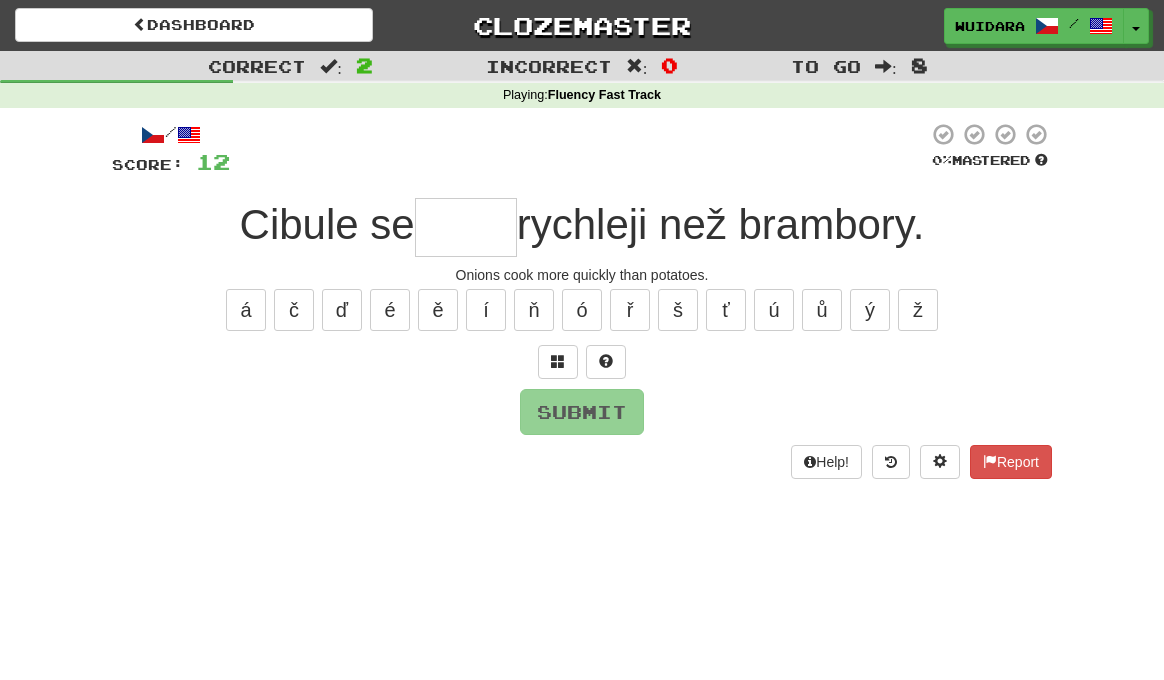type on "*" 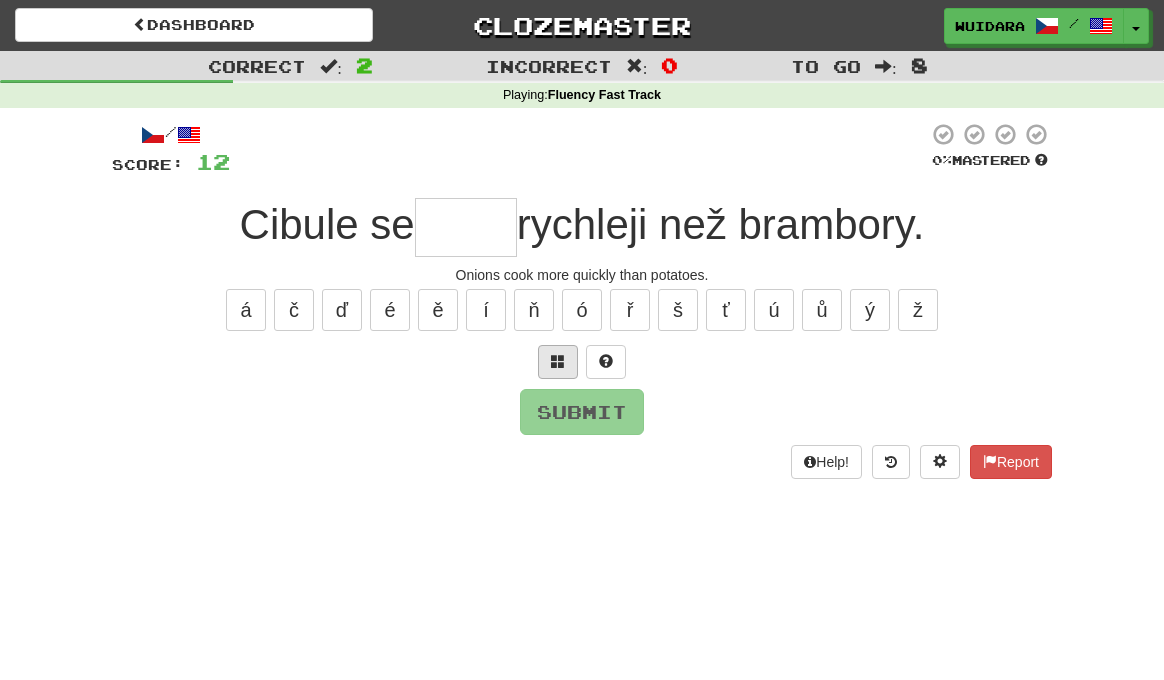 click at bounding box center (558, 362) 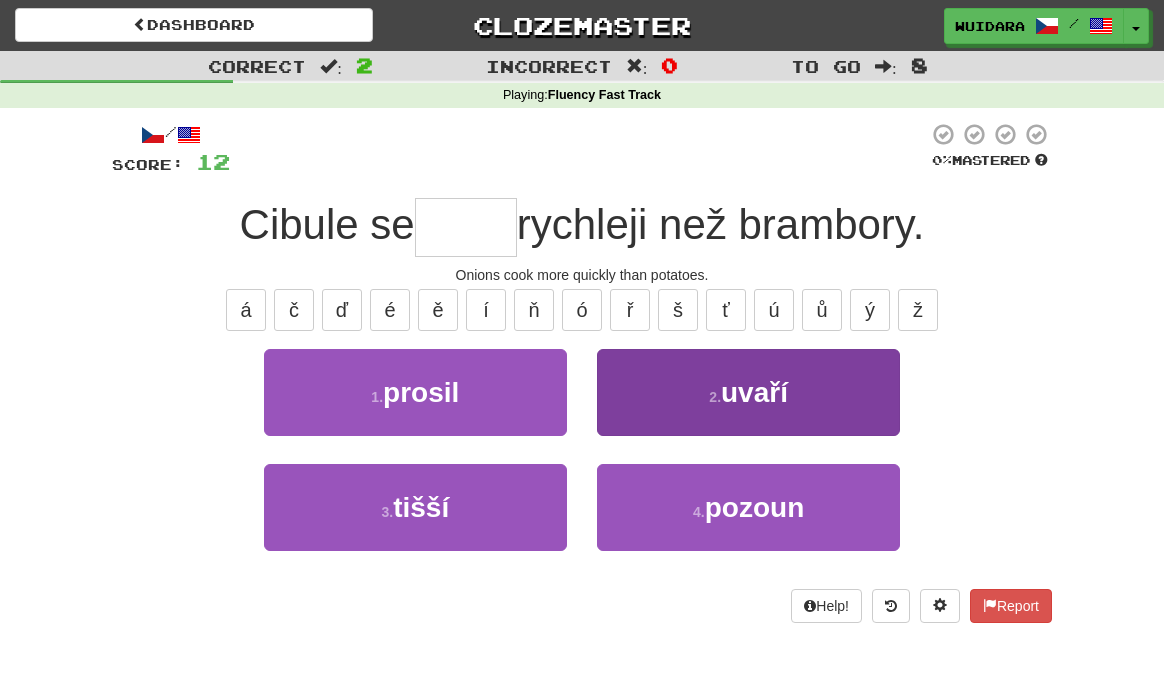 click on "2 .  uvaří" at bounding box center [748, 392] 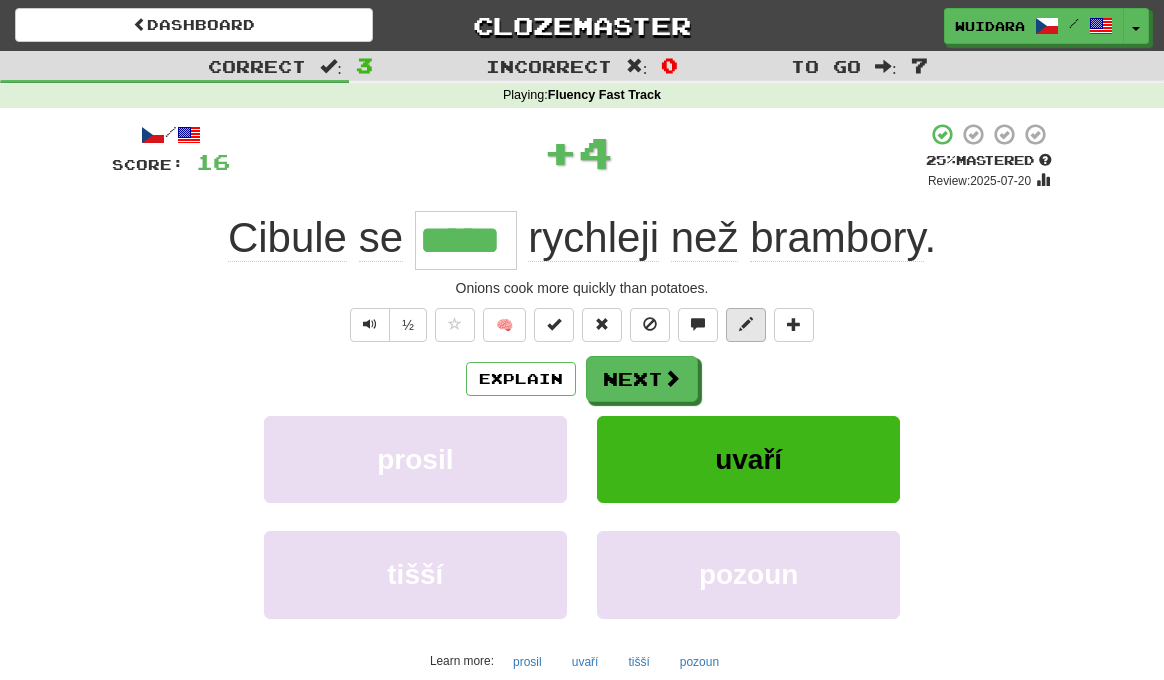click at bounding box center (746, 324) 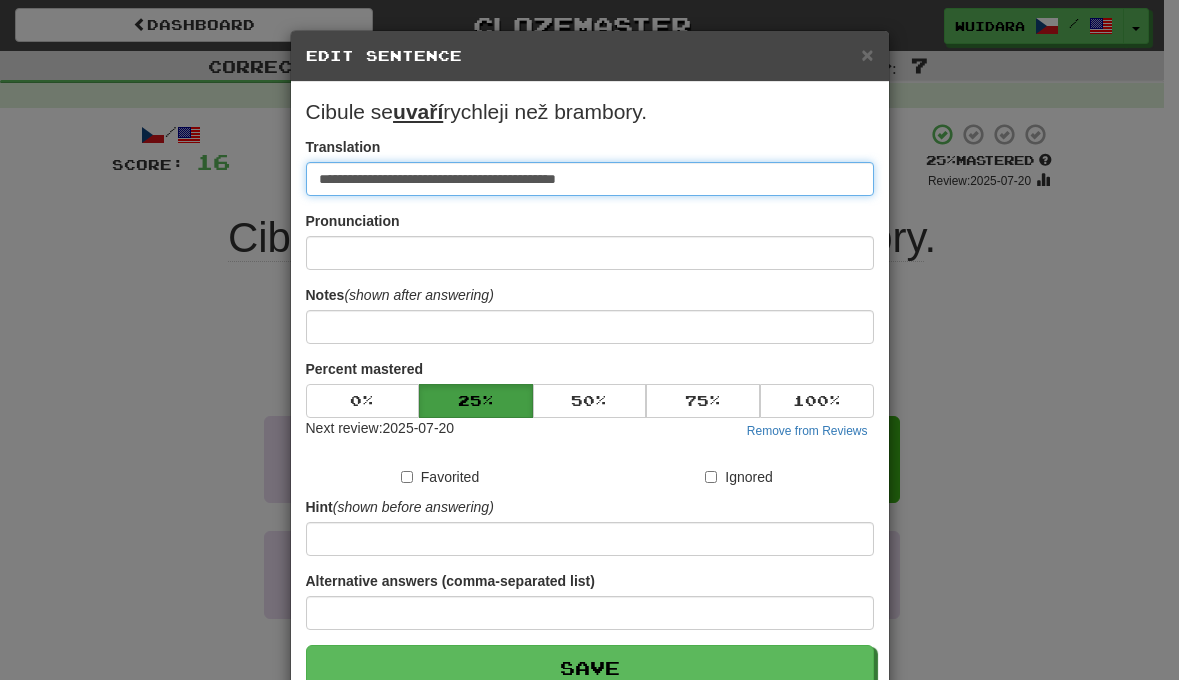 type on "**********" 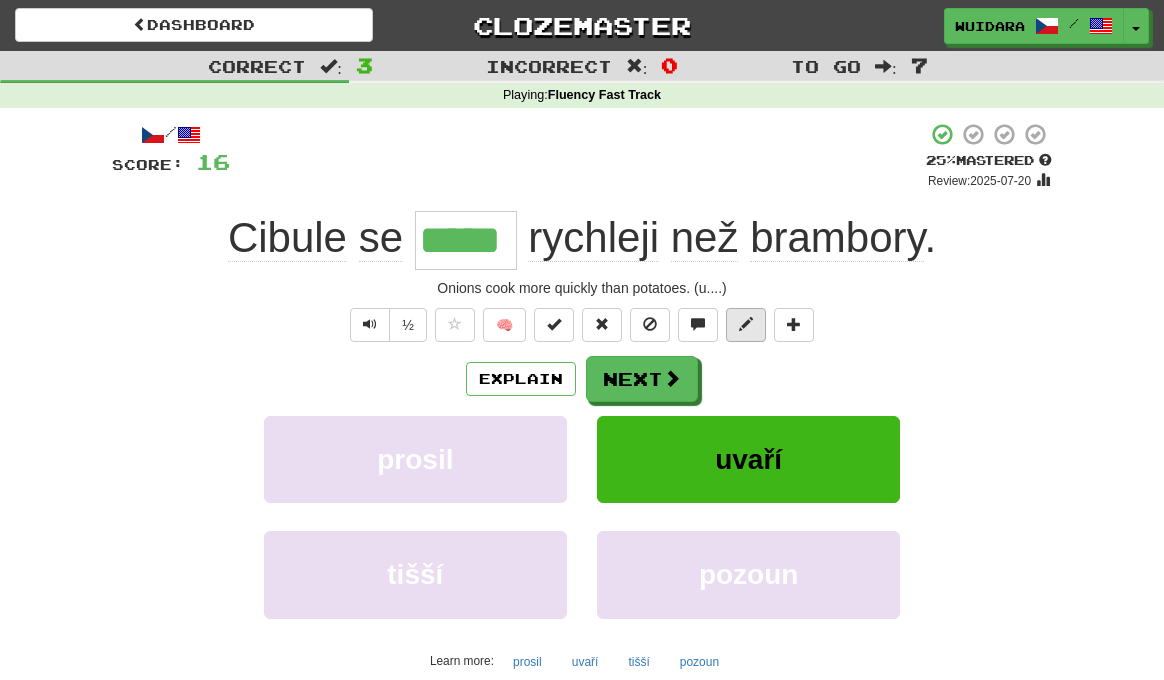 click at bounding box center (746, 324) 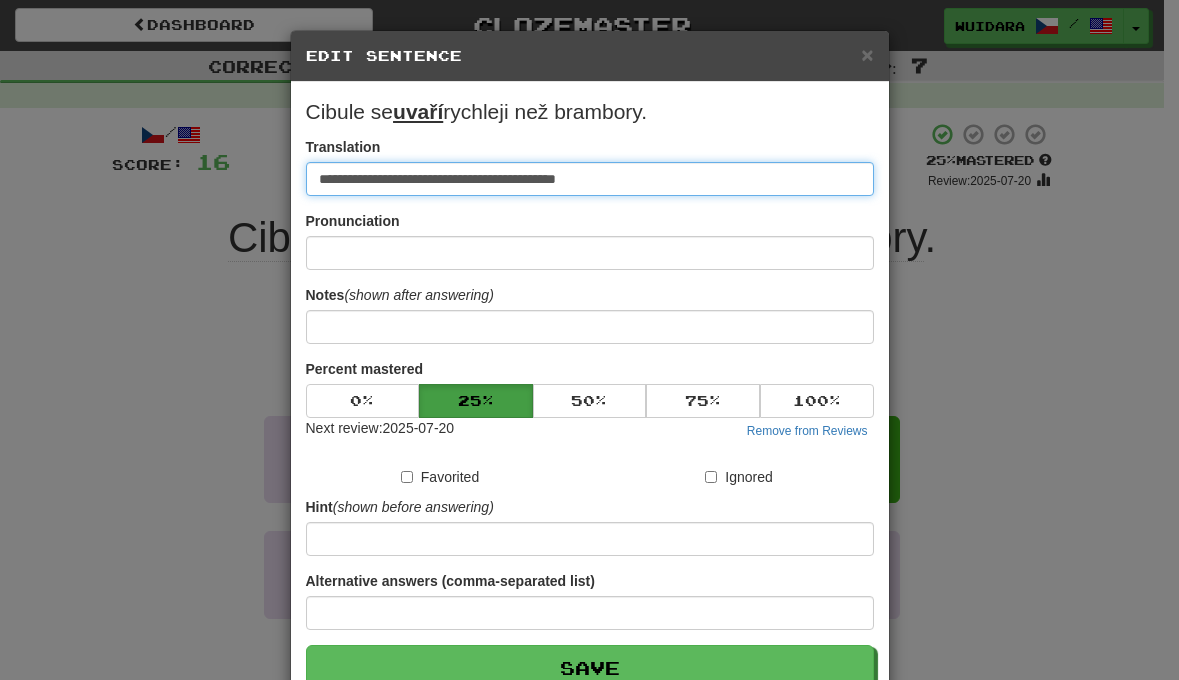 drag, startPoint x: 598, startPoint y: 181, endPoint x: 578, endPoint y: 182, distance: 20.024984 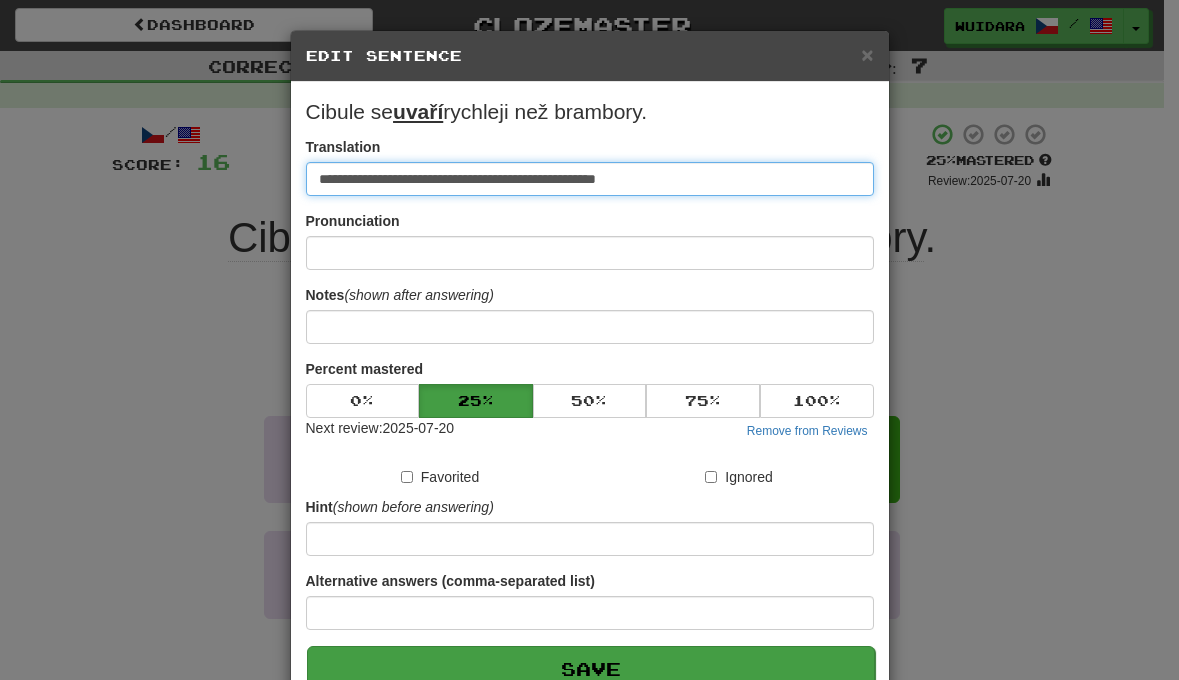 type on "**********" 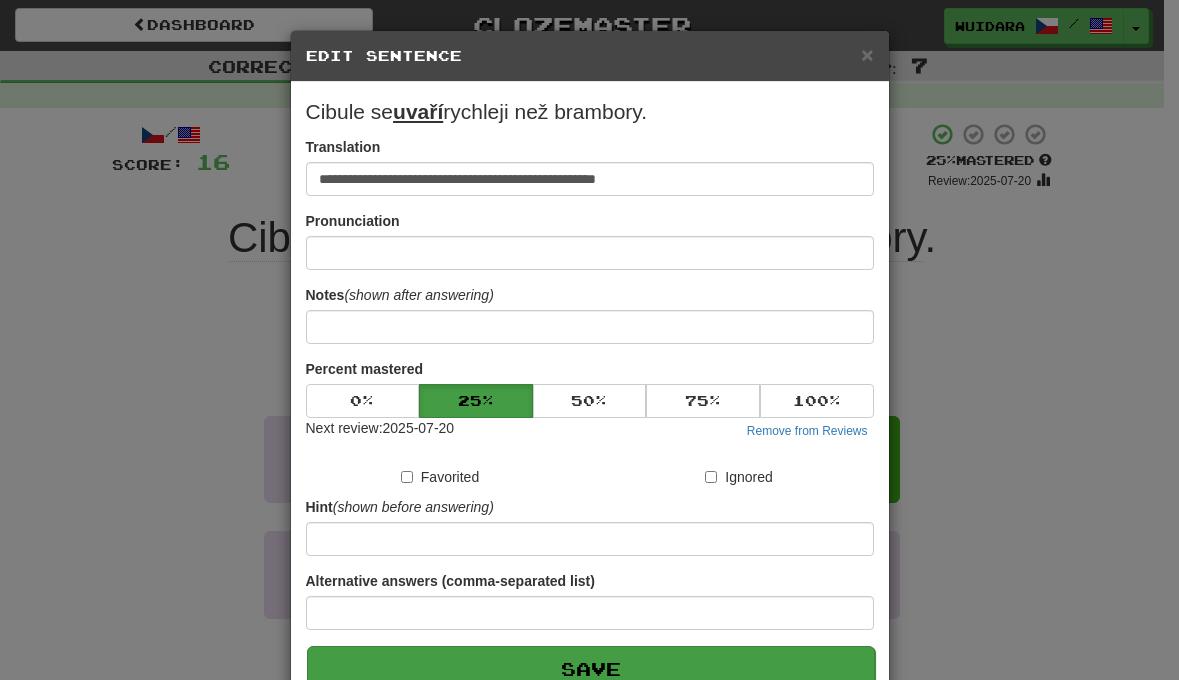 click on "Save" at bounding box center [591, 669] 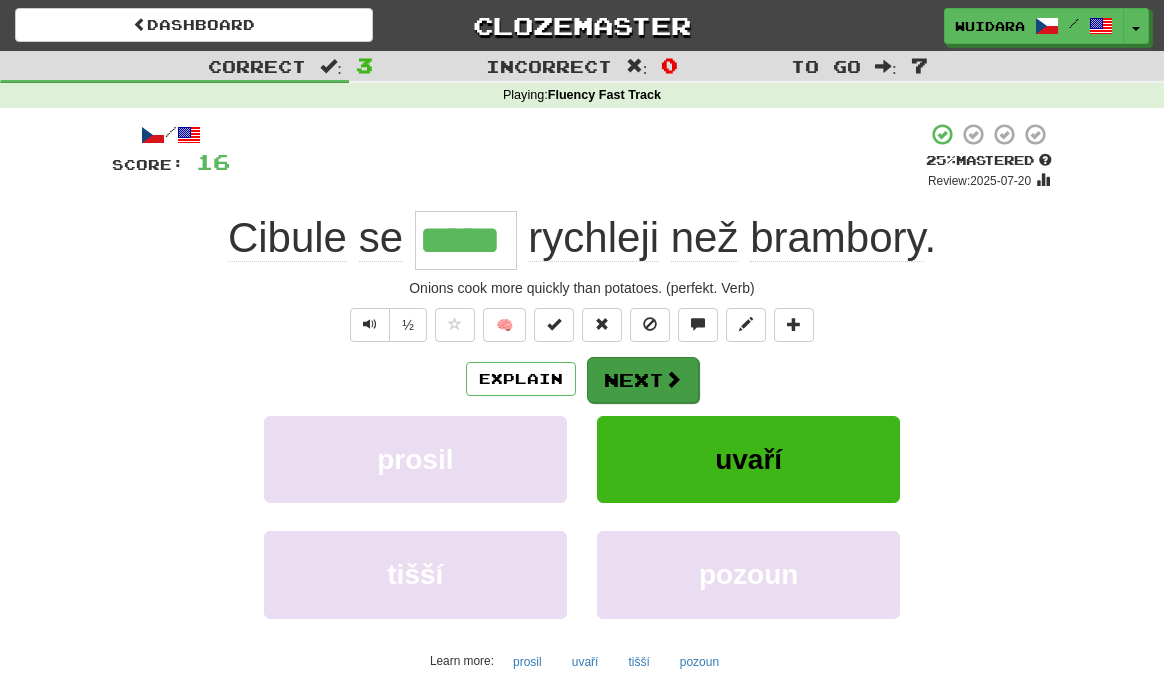 click on "Next" at bounding box center (643, 380) 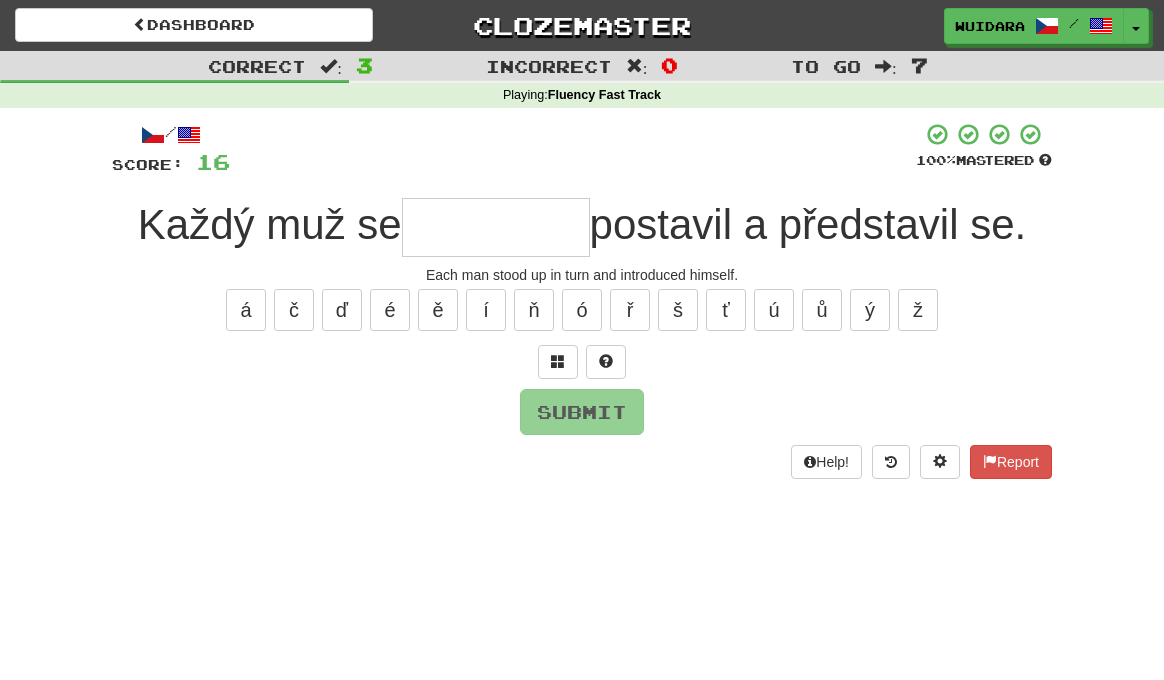 type on "*" 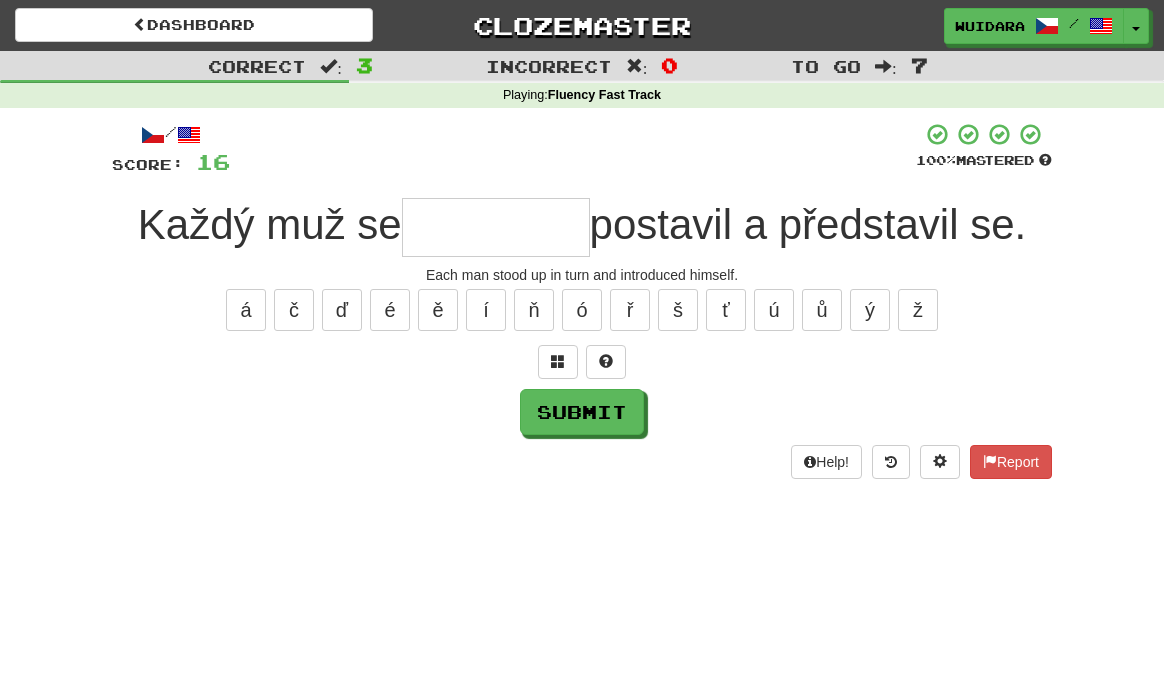 type on "*" 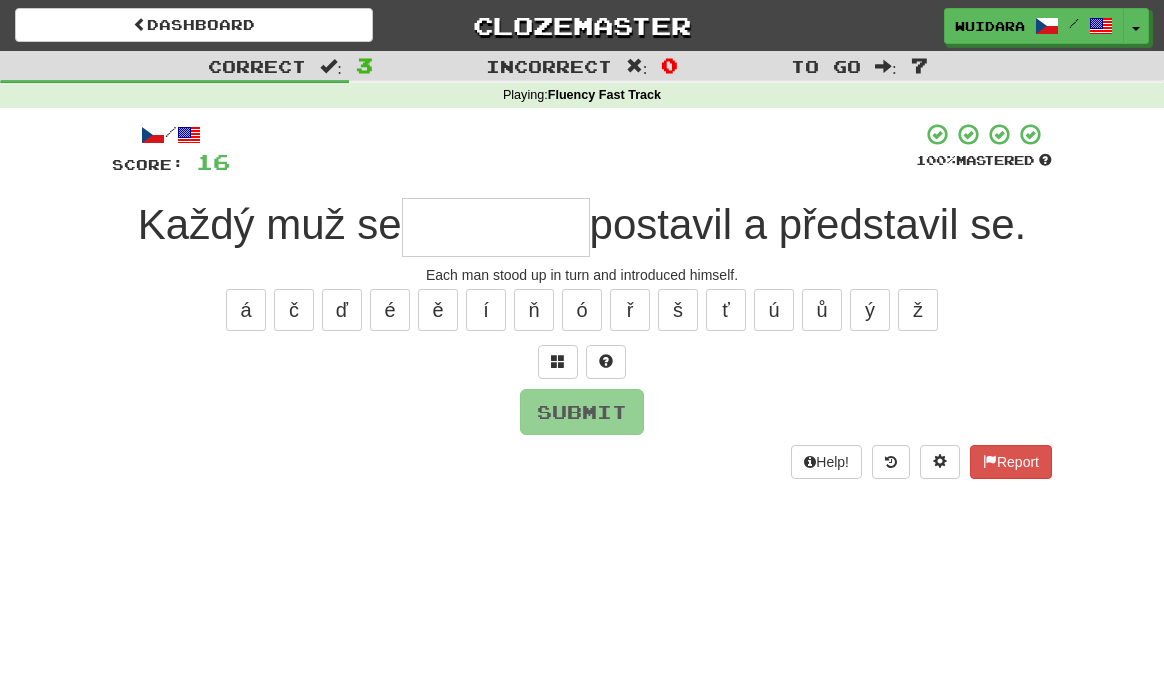 type on "*" 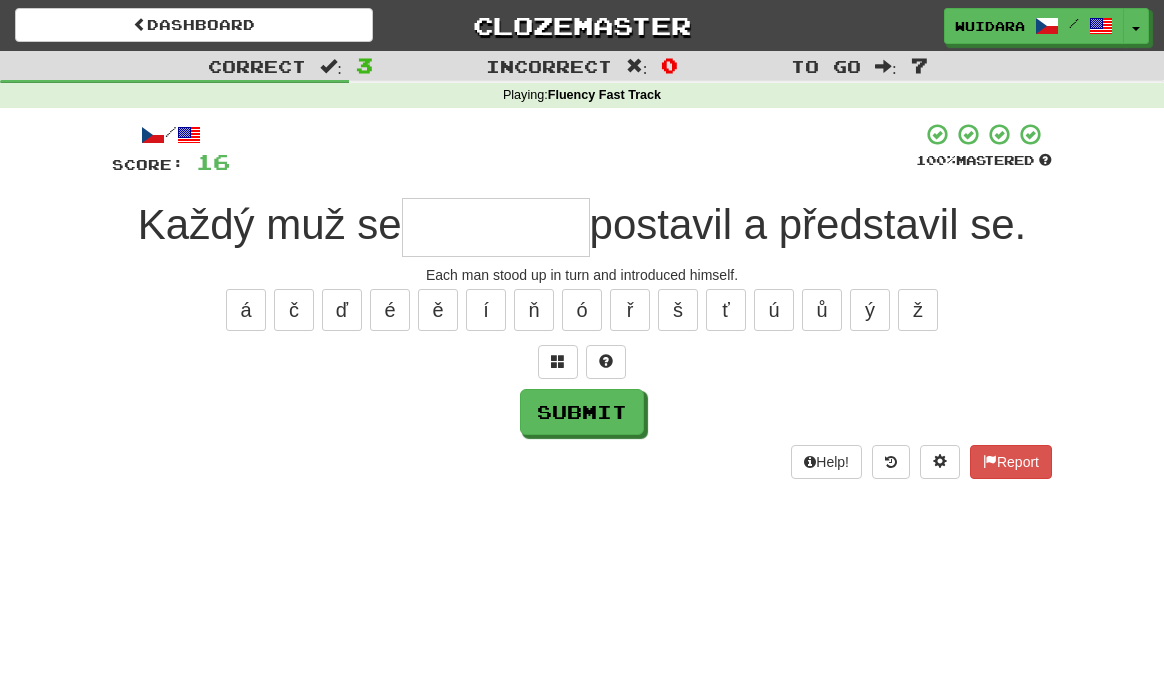 type on "*" 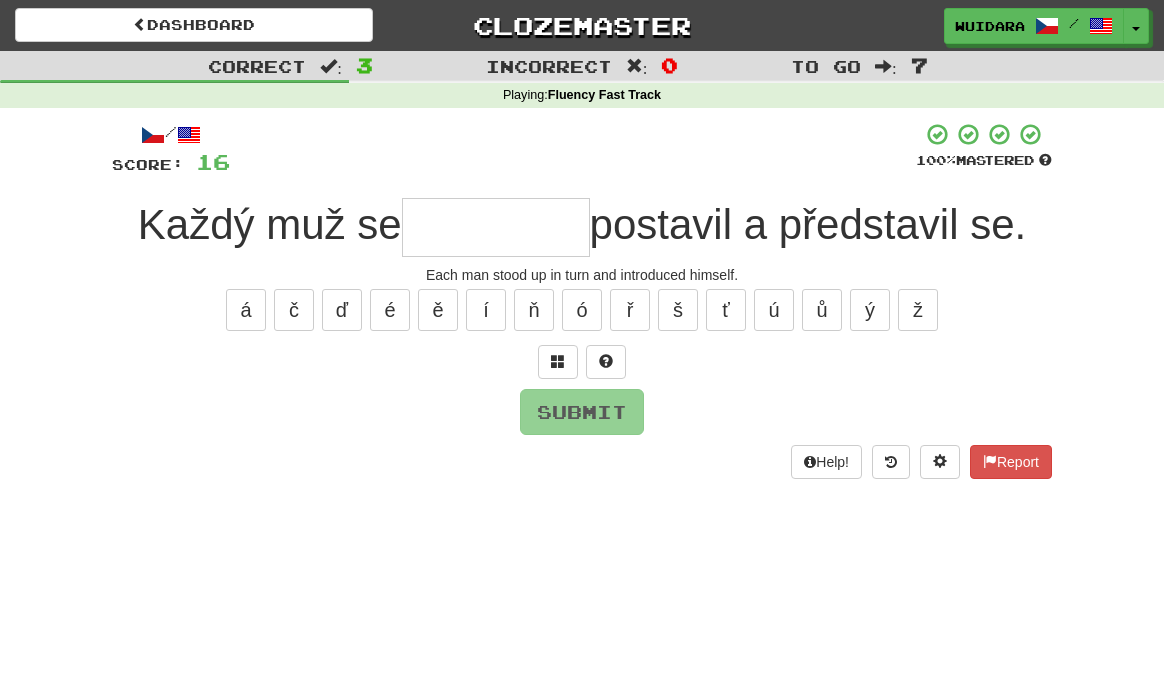 type on "*" 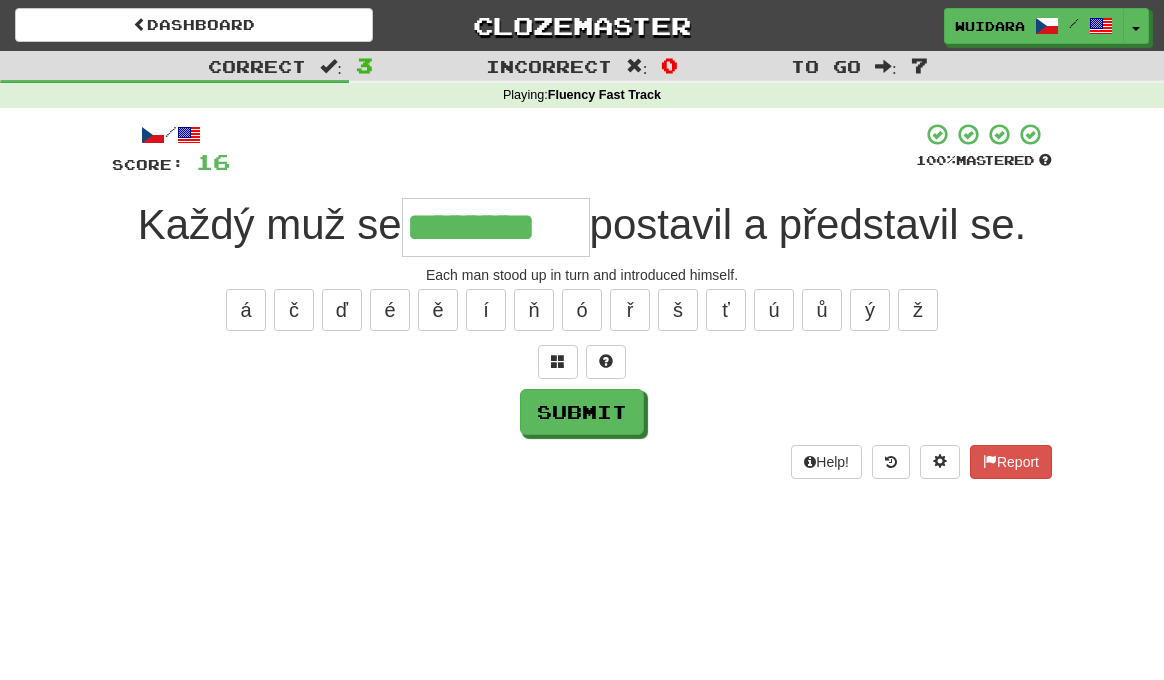 type on "********" 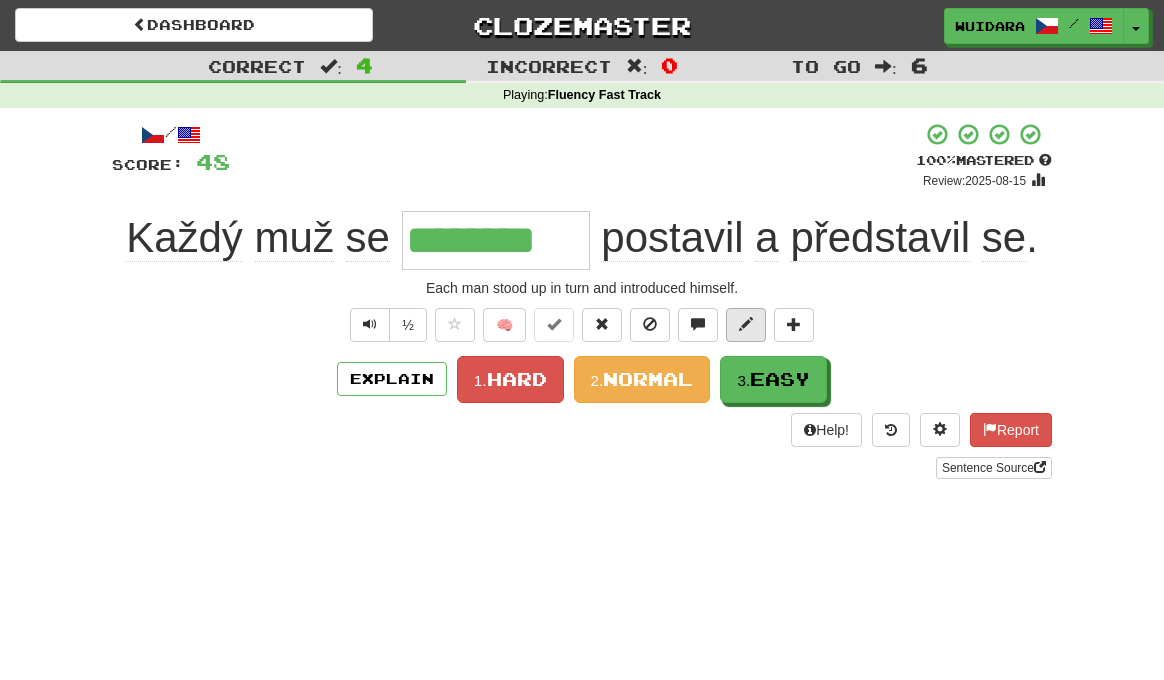 click at bounding box center [746, 324] 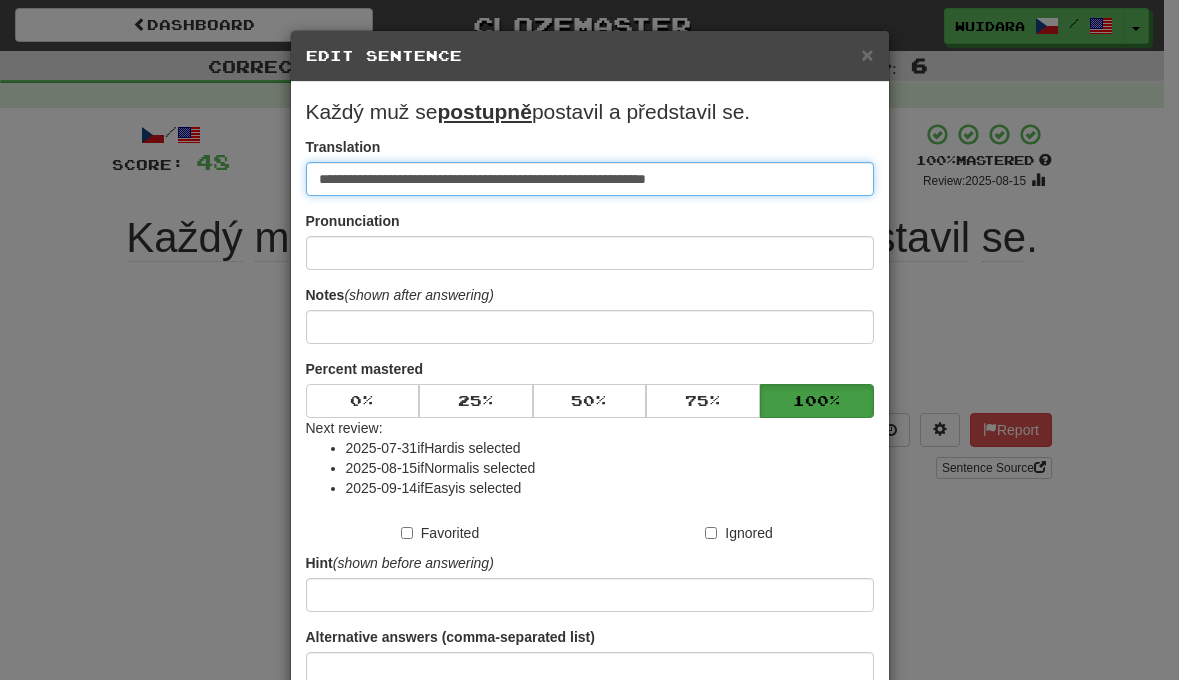 click on "**********" at bounding box center (590, 179) 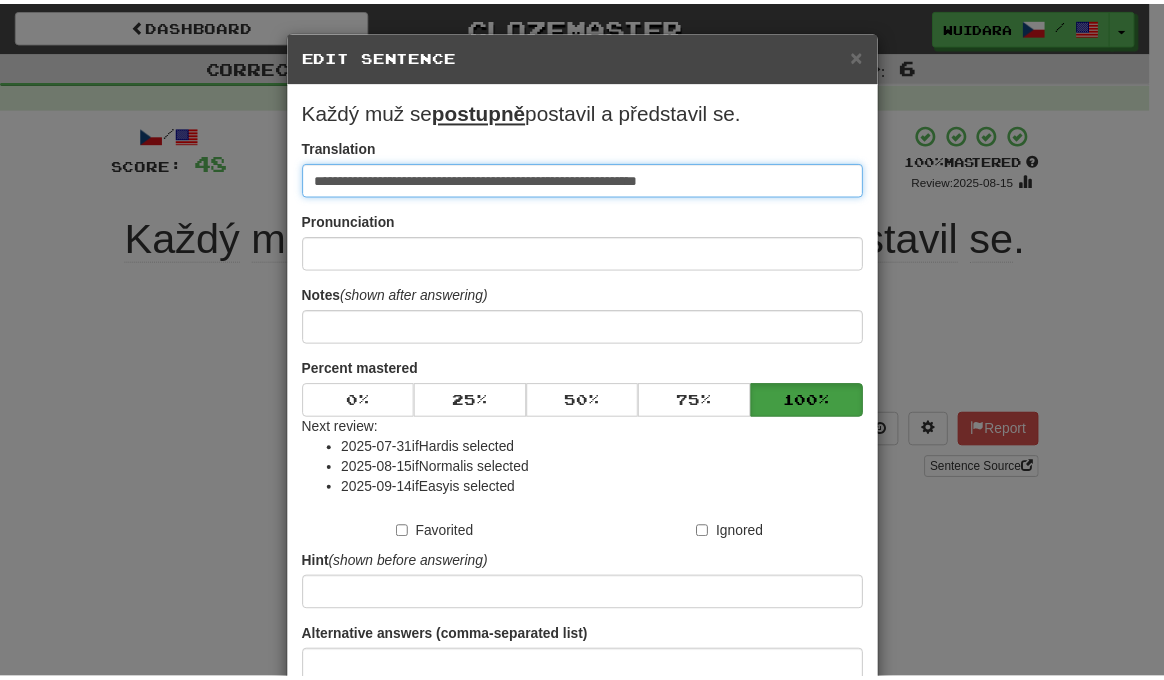 scroll, scrollTop: 179, scrollLeft: 0, axis: vertical 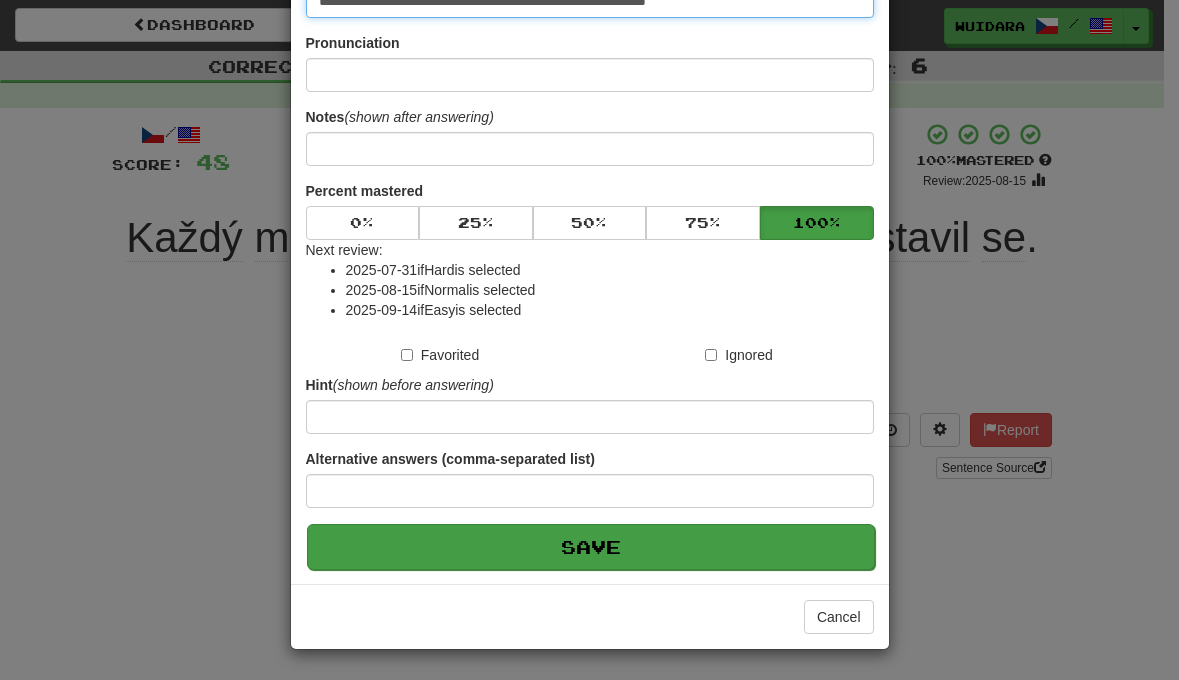 type on "**********" 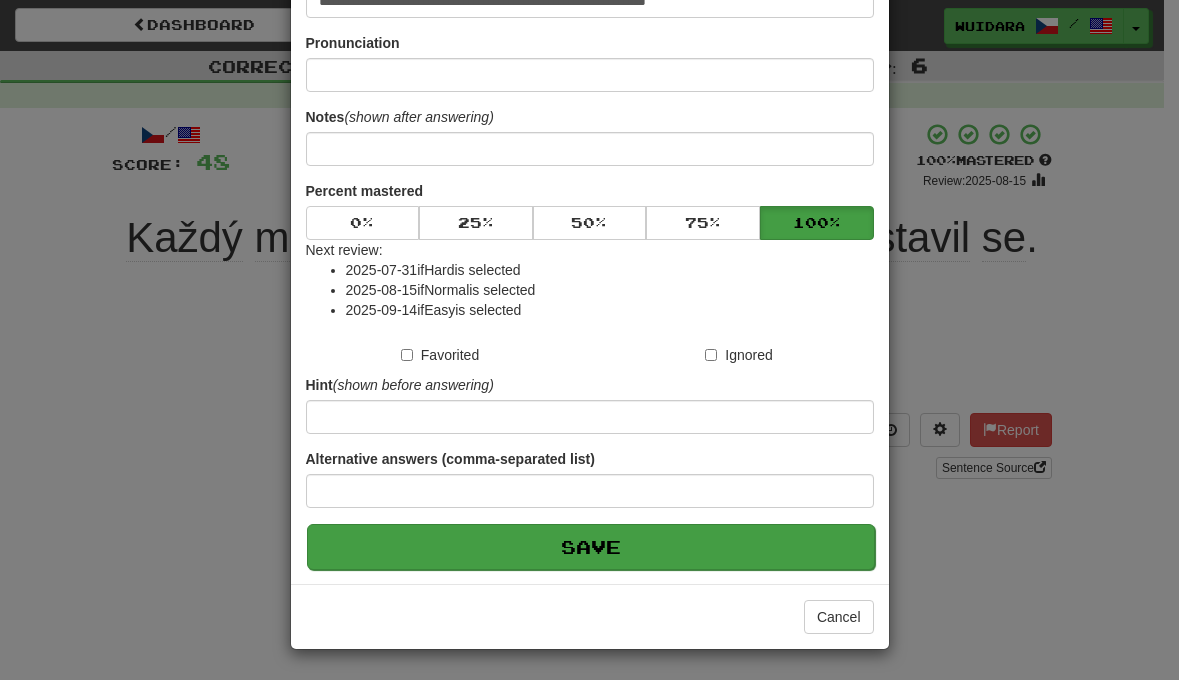 click on "Save" at bounding box center [591, 547] 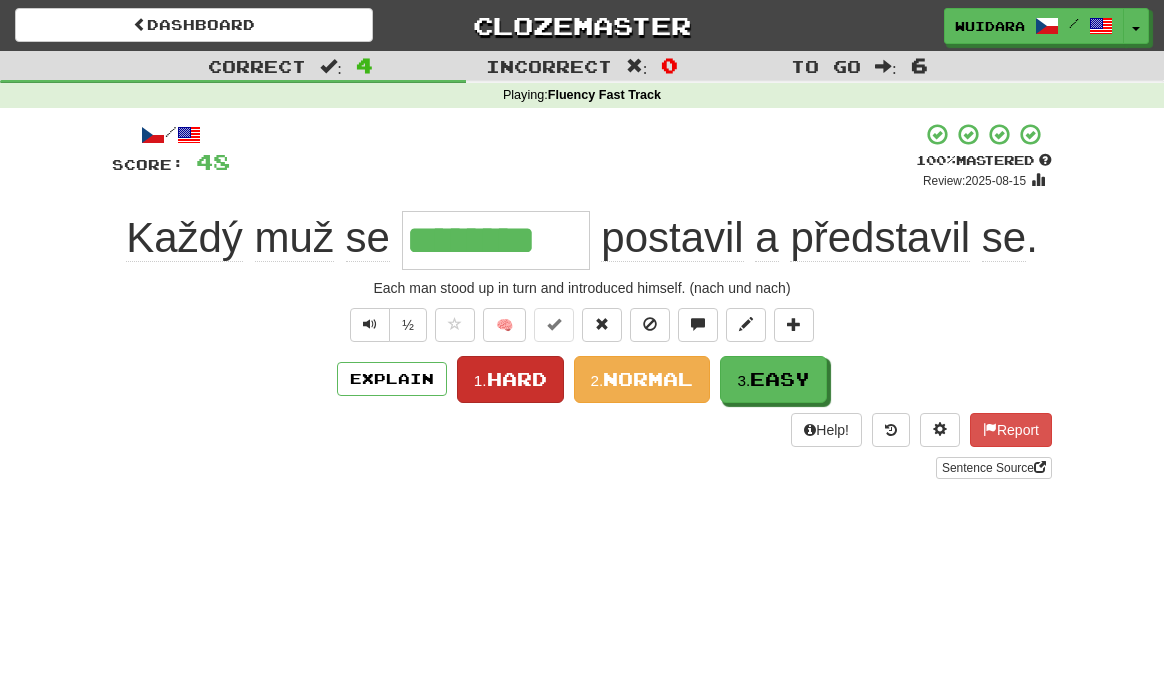 click on "Hard" at bounding box center [517, 379] 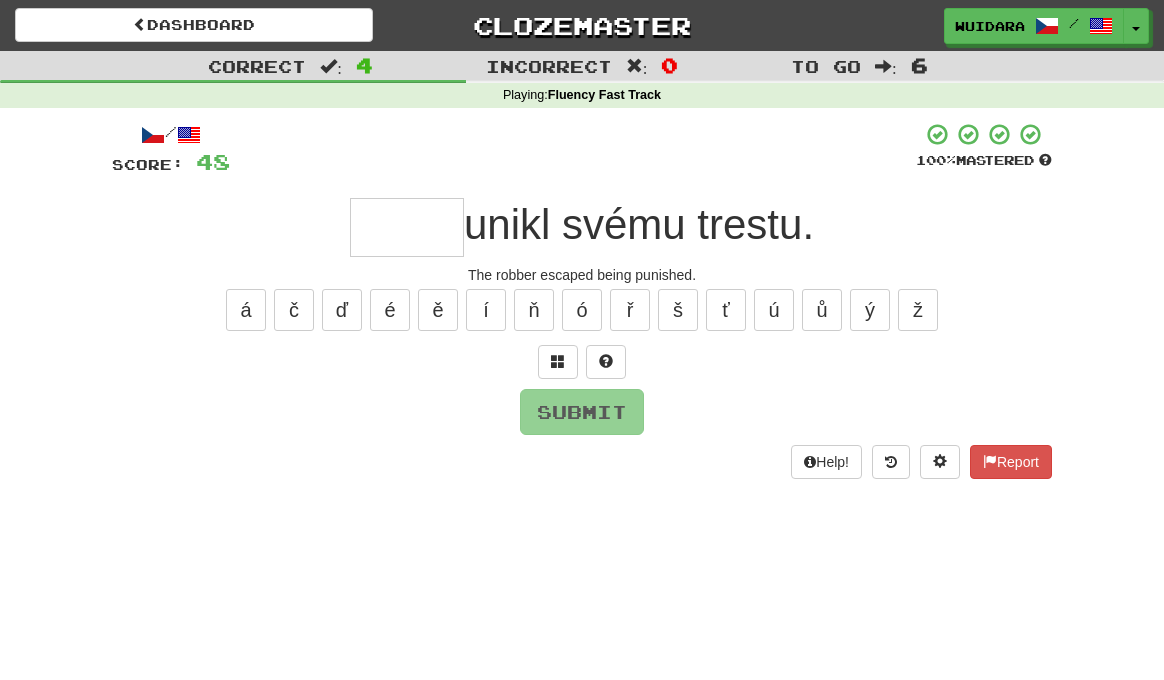 type on "*" 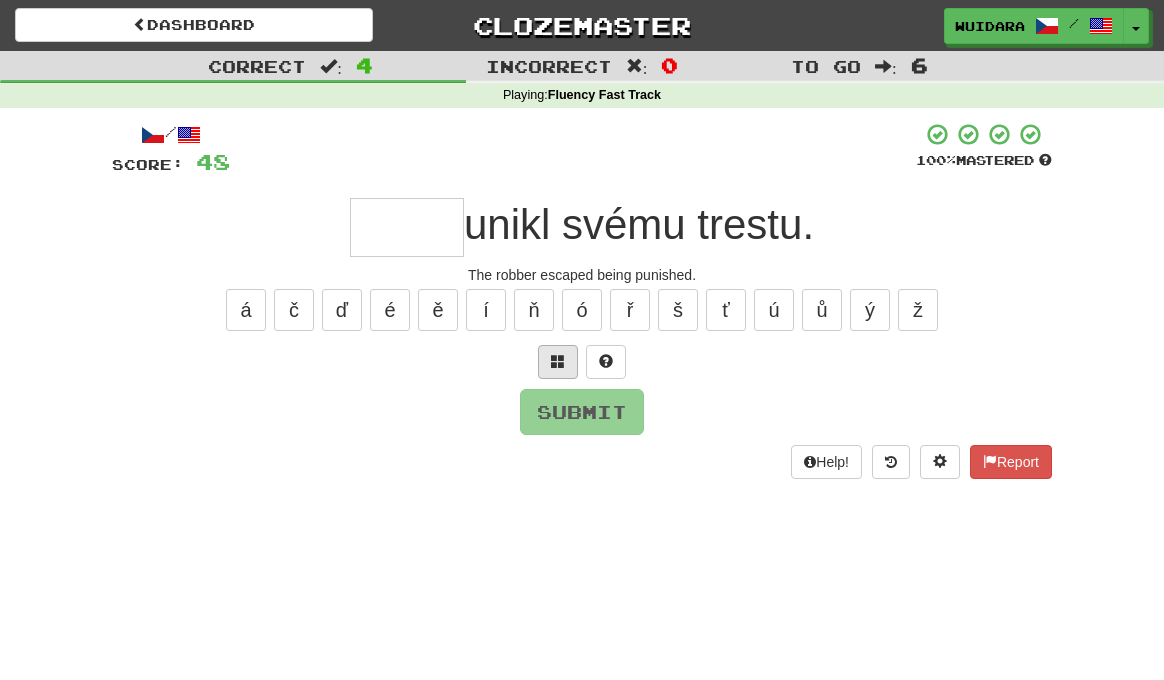 click at bounding box center (558, 362) 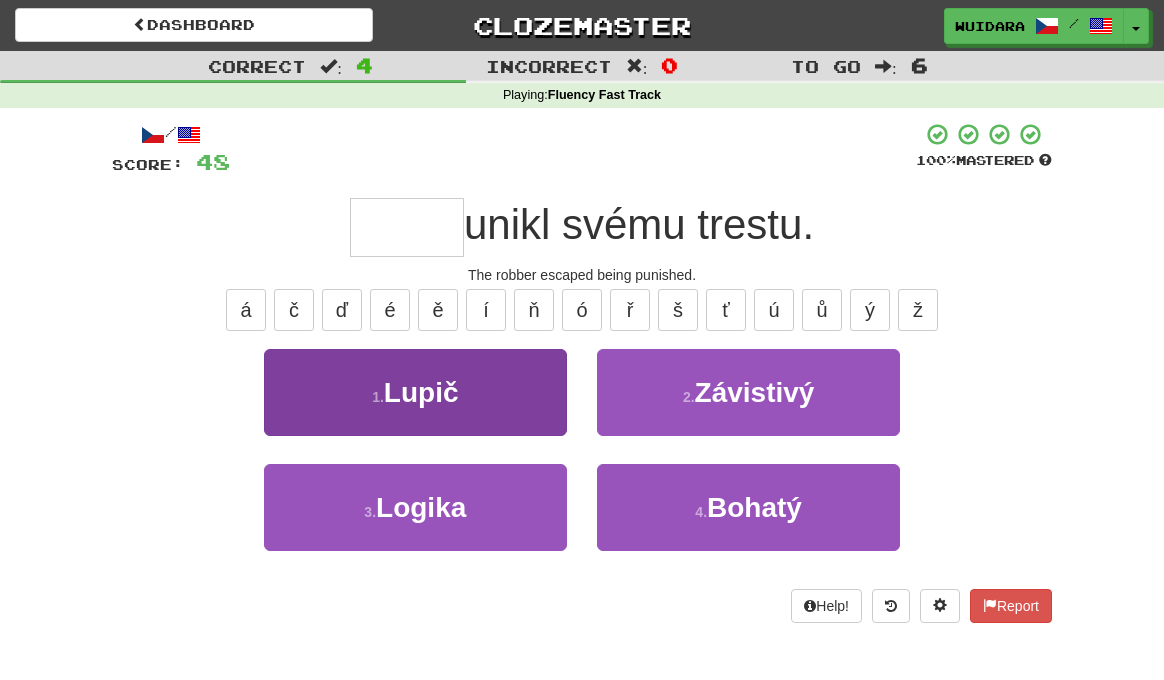 click on "1 .  Lupič" at bounding box center (415, 392) 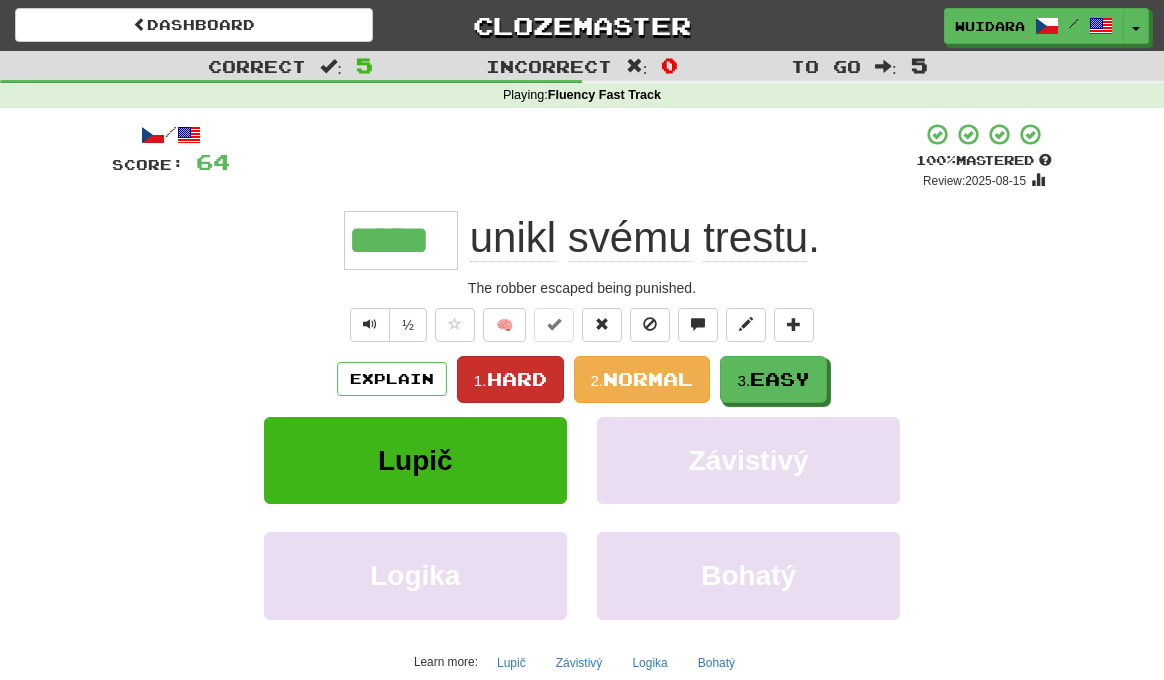 click on "Hard" at bounding box center [517, 379] 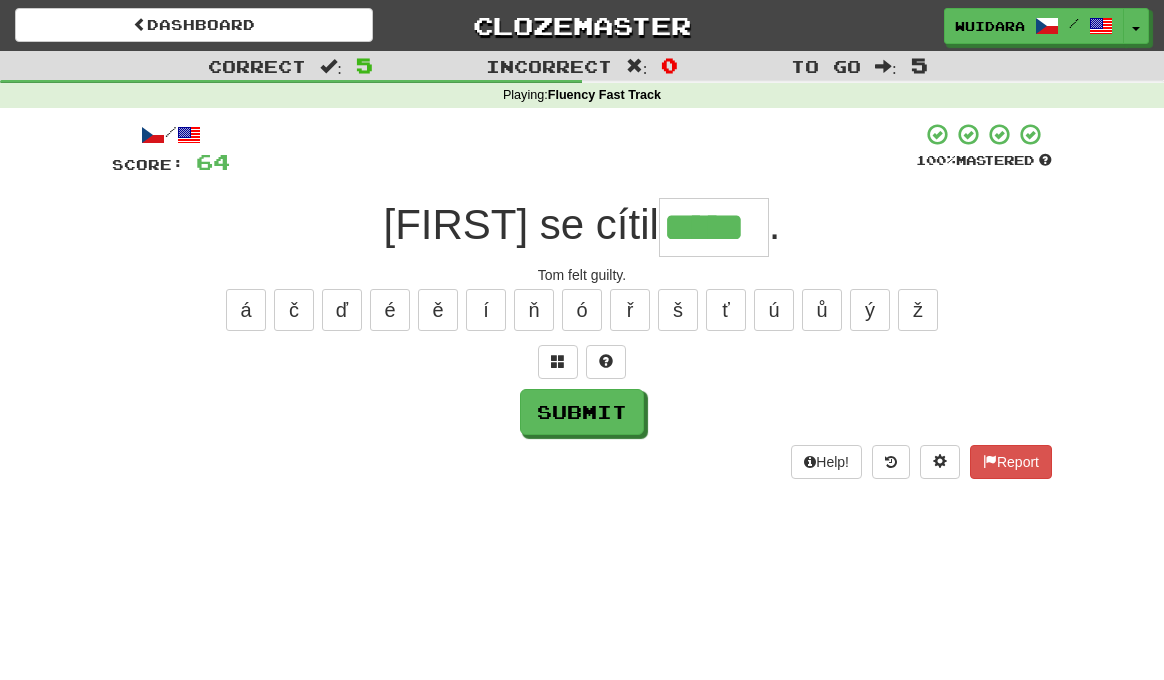 type on "*****" 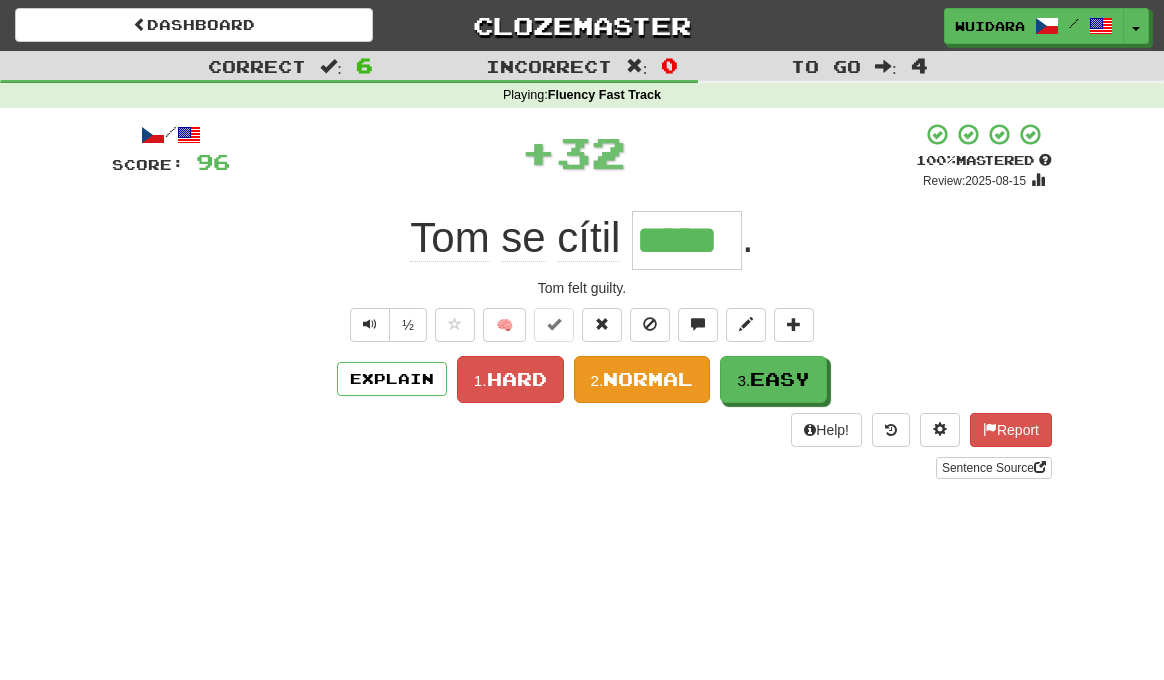 click on "Normal" at bounding box center (648, 379) 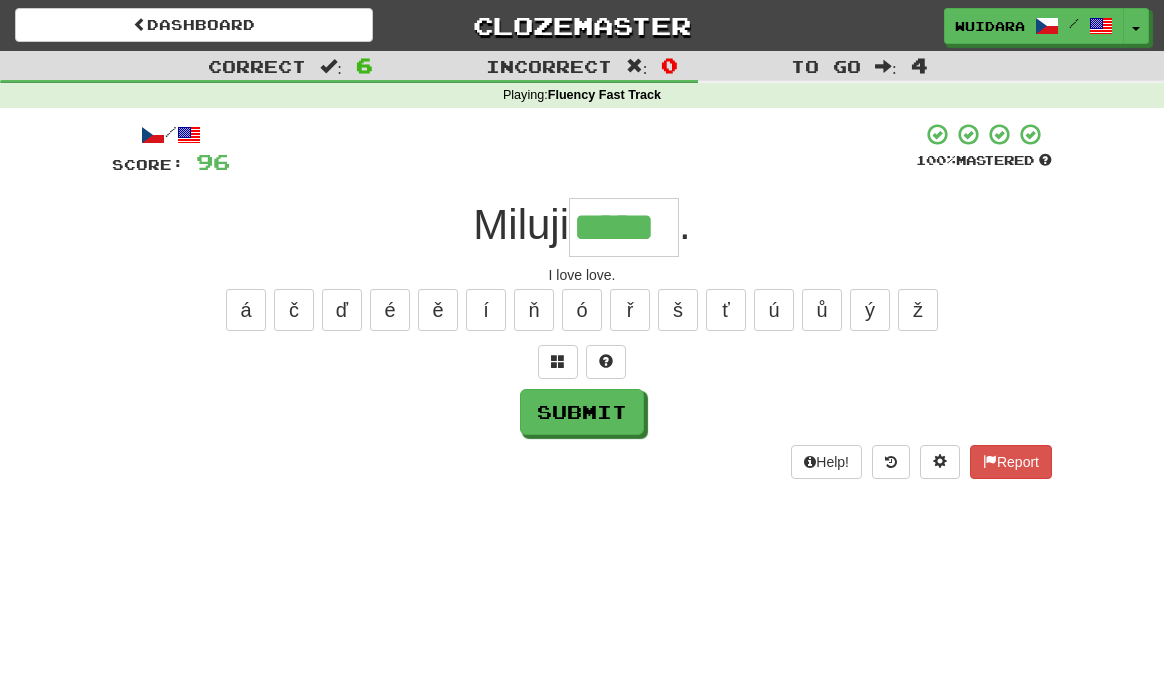 type on "*****" 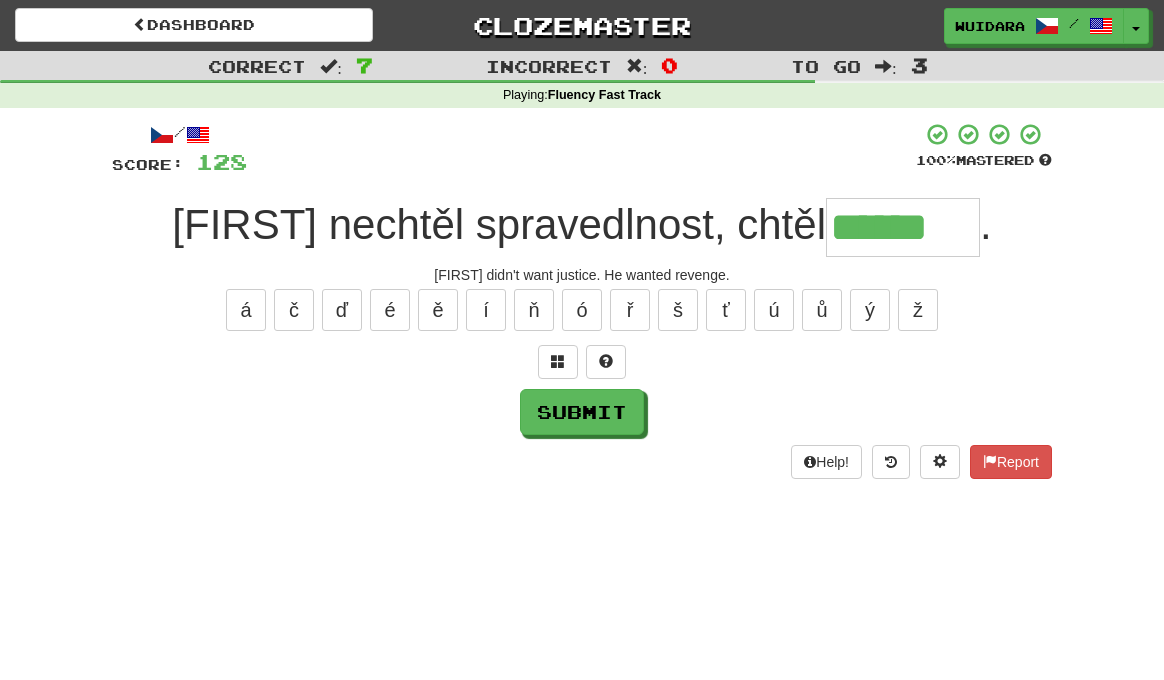 type on "******" 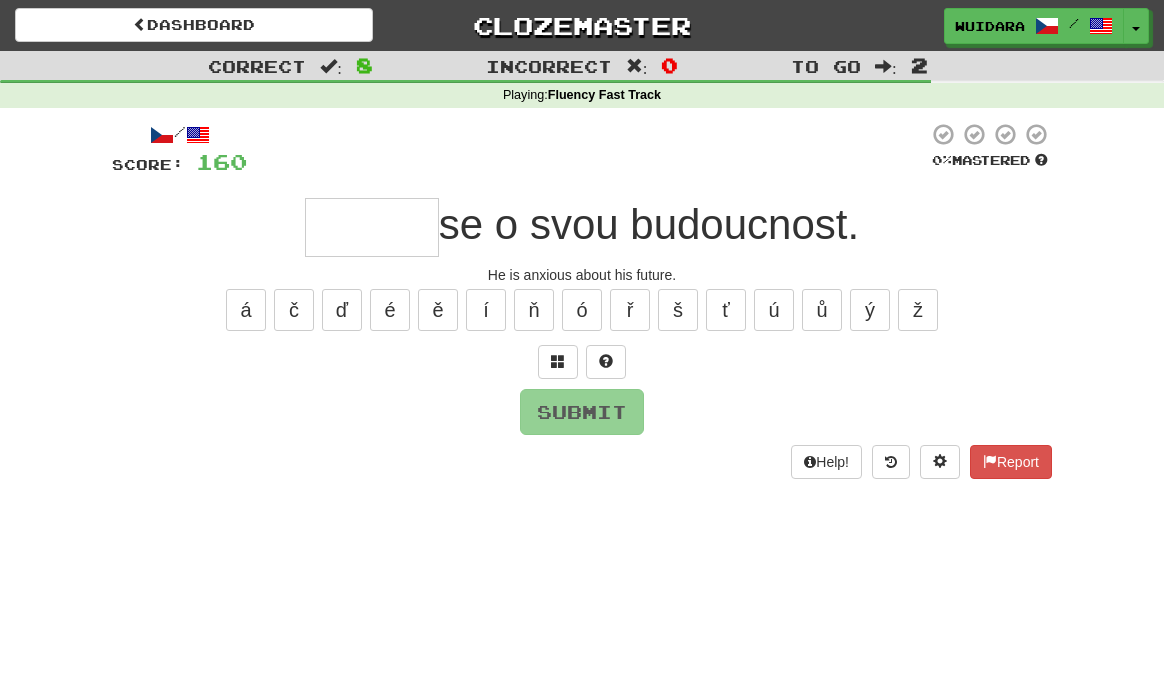 scroll, scrollTop: 4, scrollLeft: 0, axis: vertical 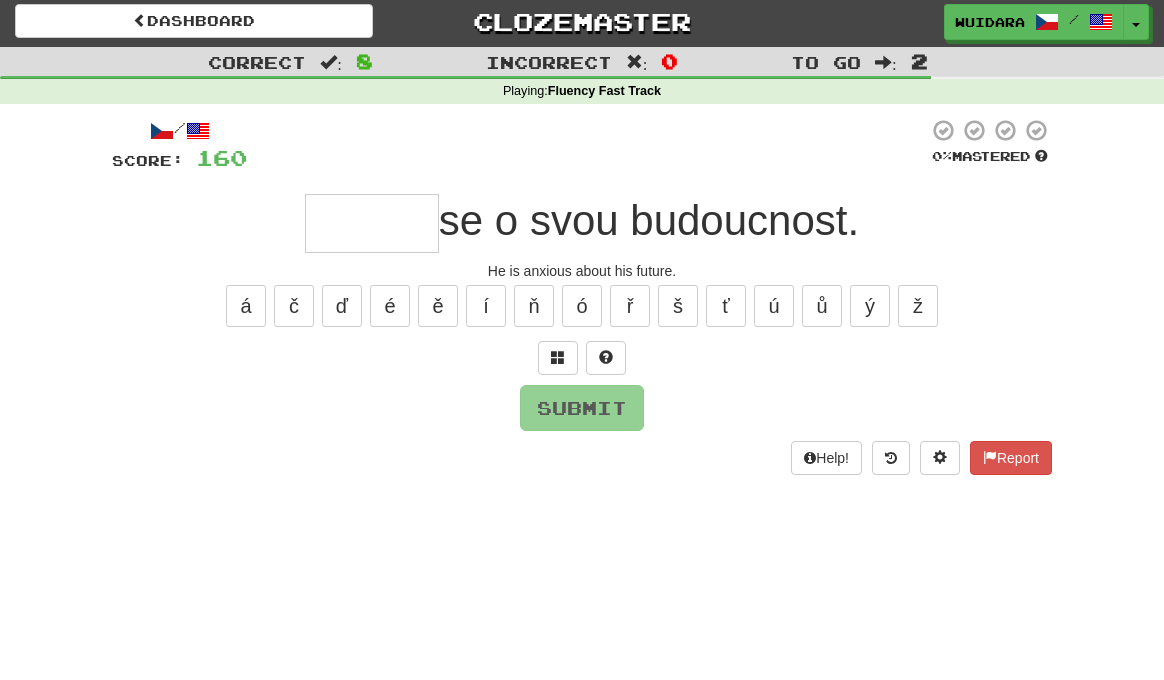 type on "*" 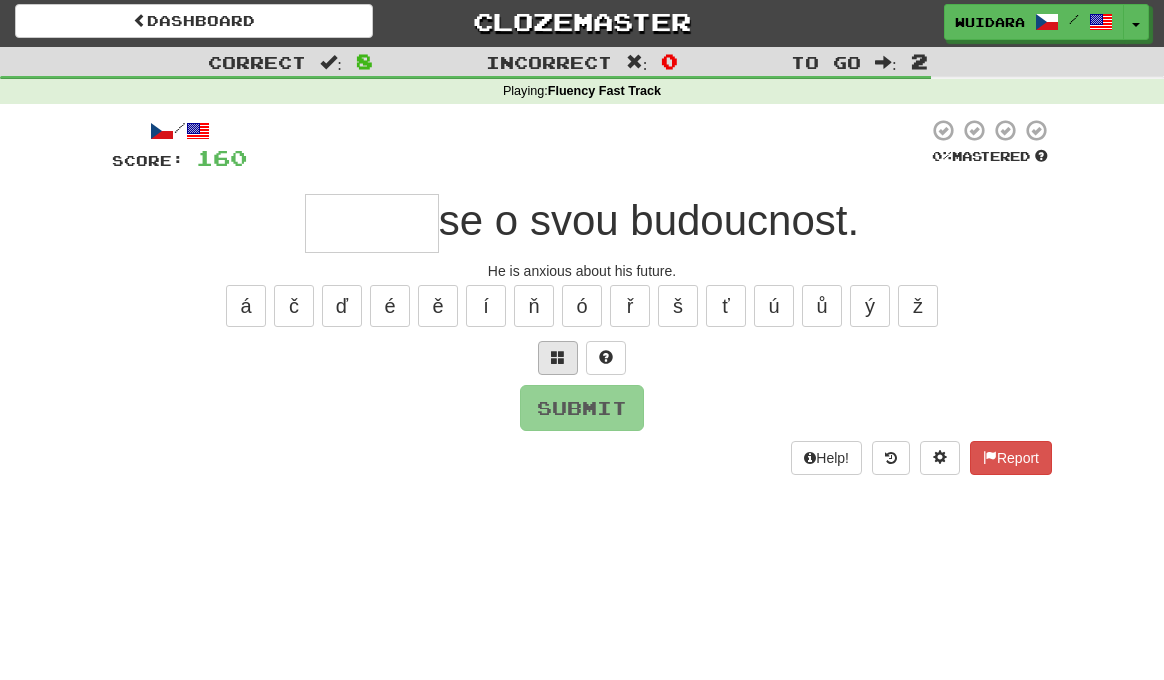 click at bounding box center (558, 358) 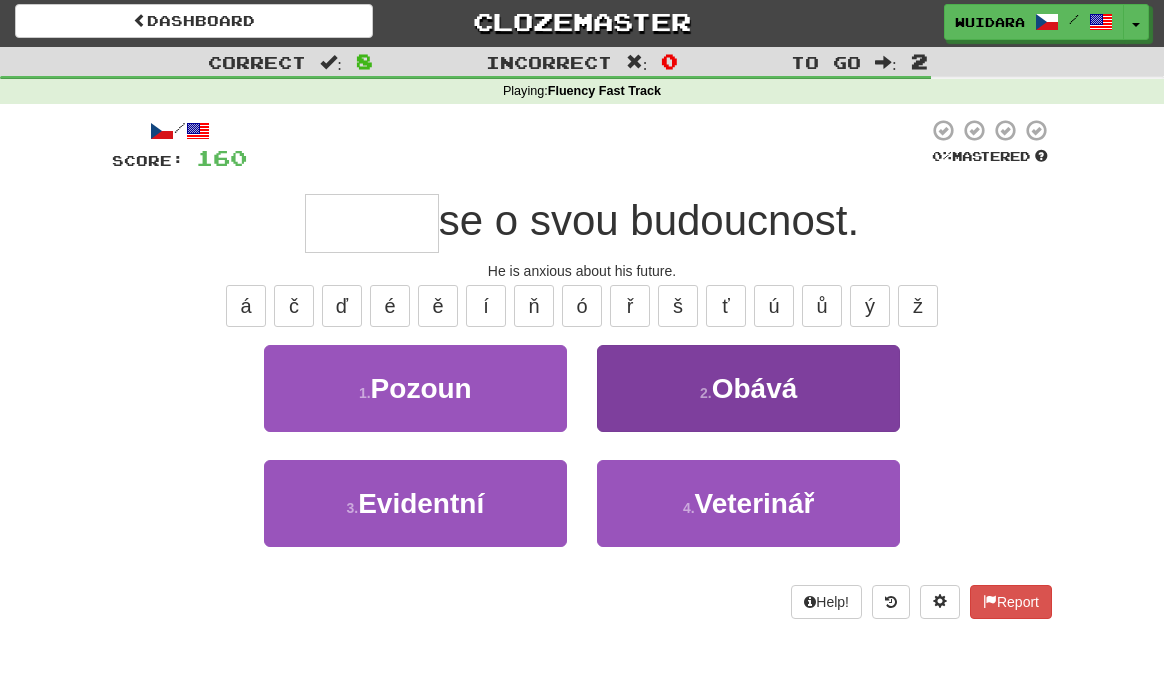 click on "2 .  Obává" at bounding box center [748, 388] 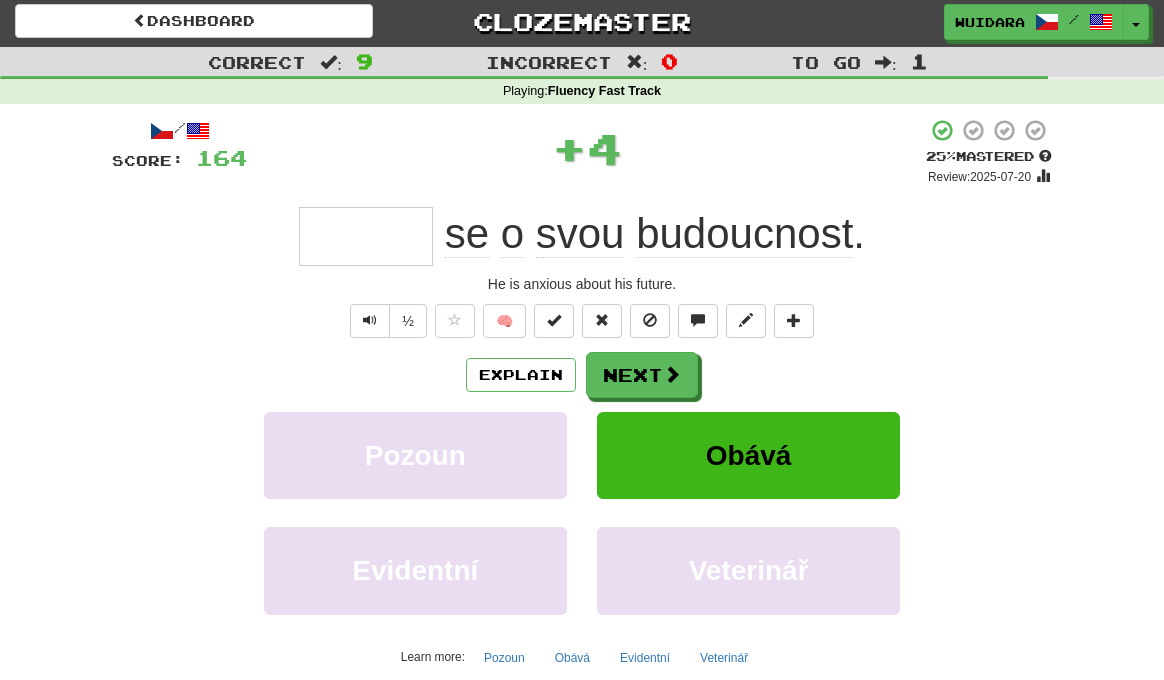 type on "*****" 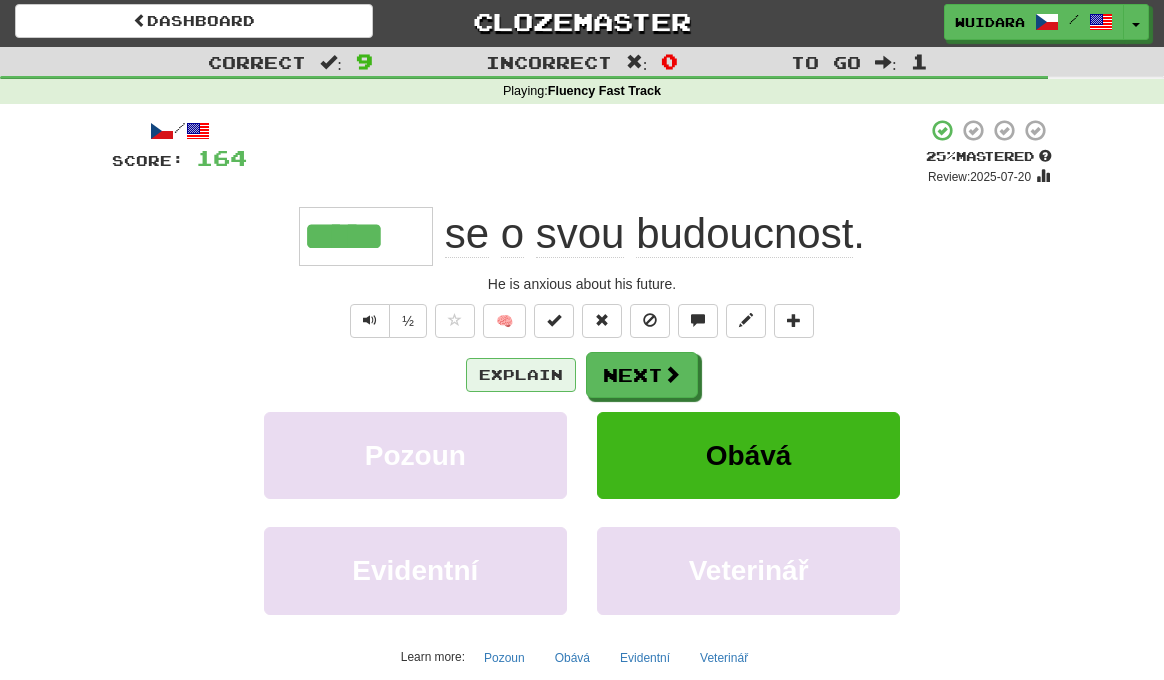 click on "Explain" at bounding box center (521, 375) 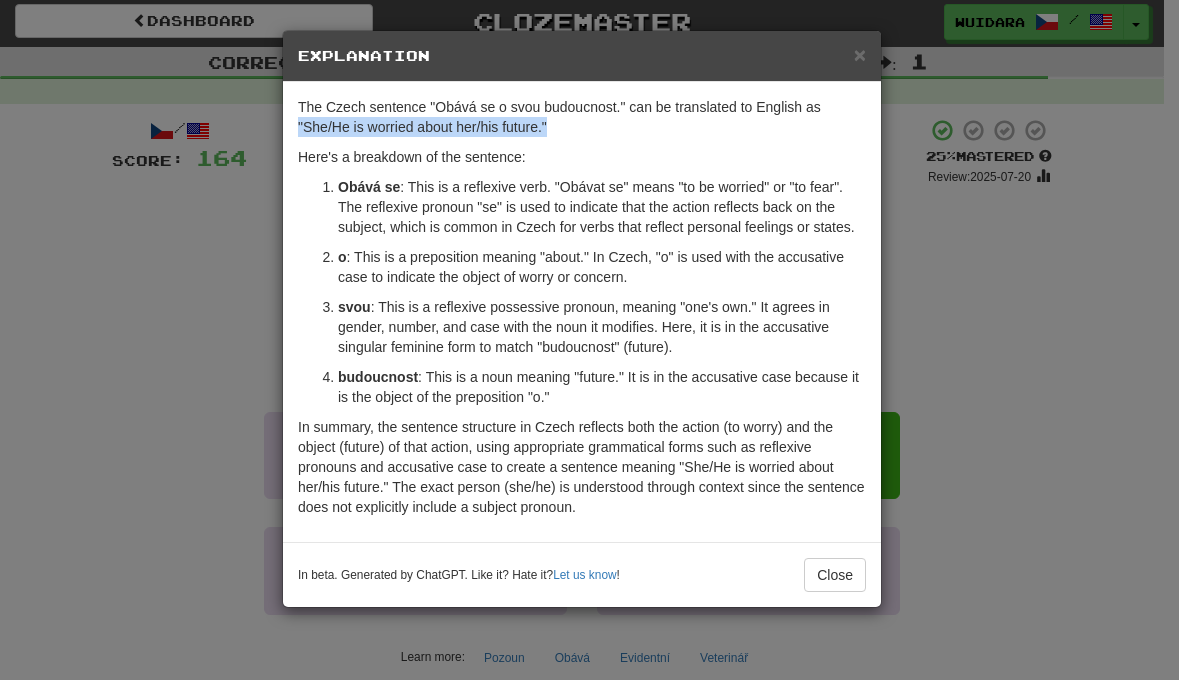 drag, startPoint x: 299, startPoint y: 123, endPoint x: 550, endPoint y: 134, distance: 251.24092 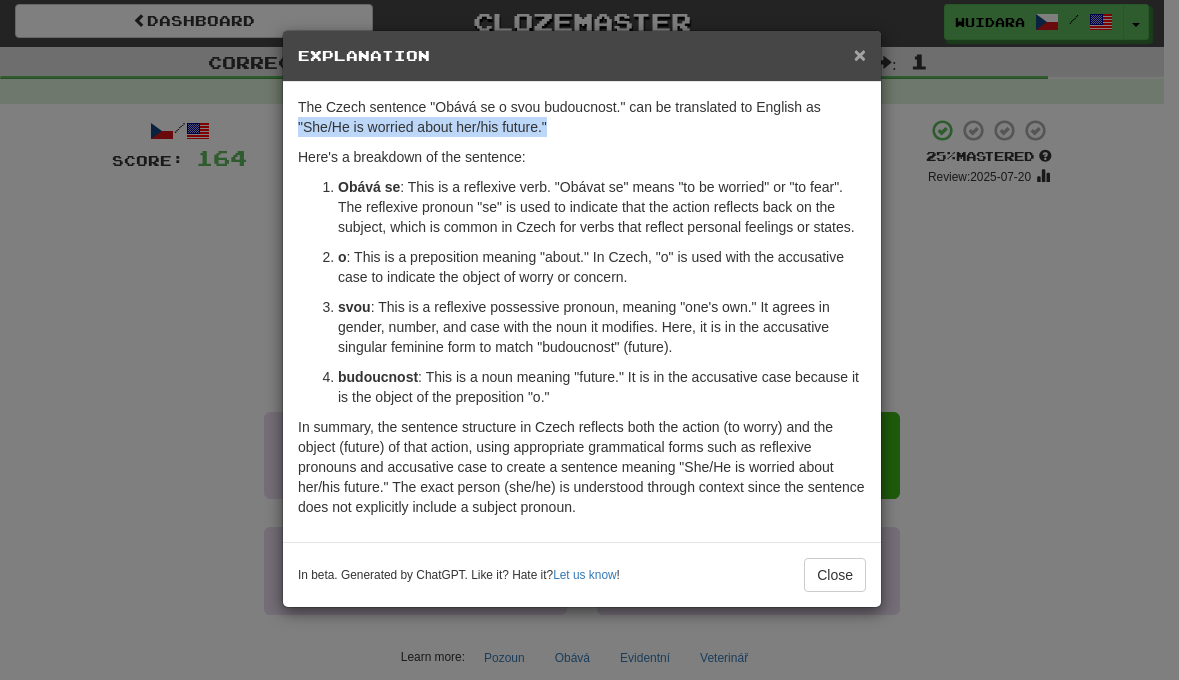 click on "×" at bounding box center [860, 54] 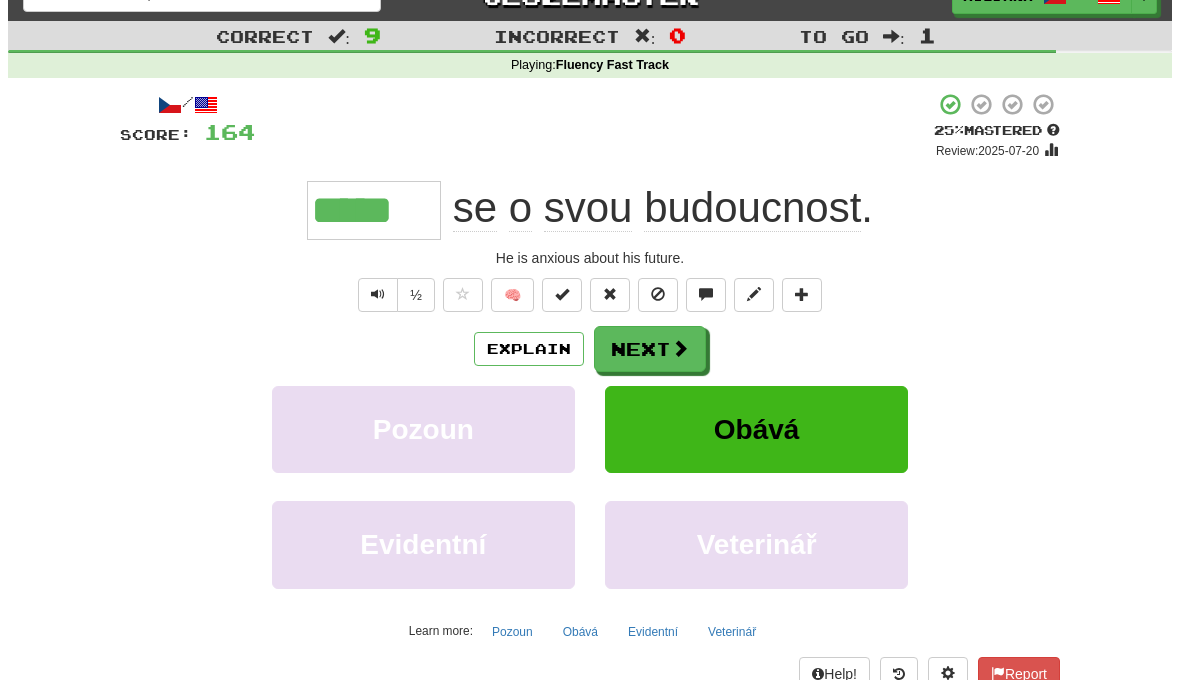 scroll, scrollTop: 175, scrollLeft: 0, axis: vertical 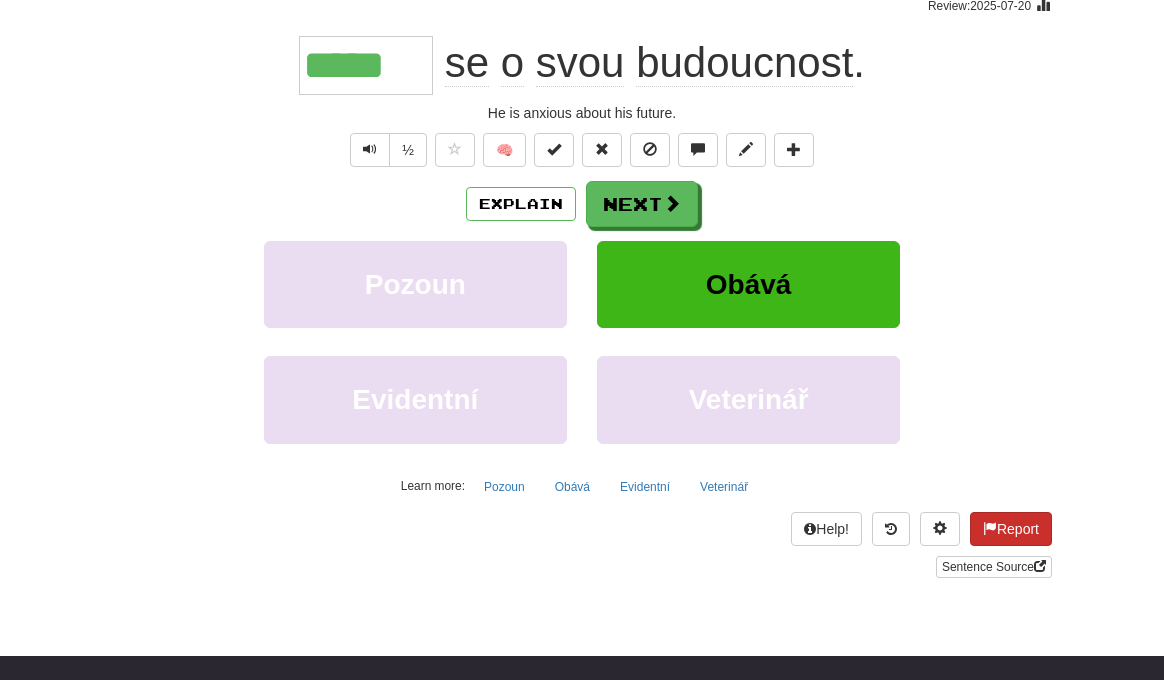 click on "Report" at bounding box center [1011, 529] 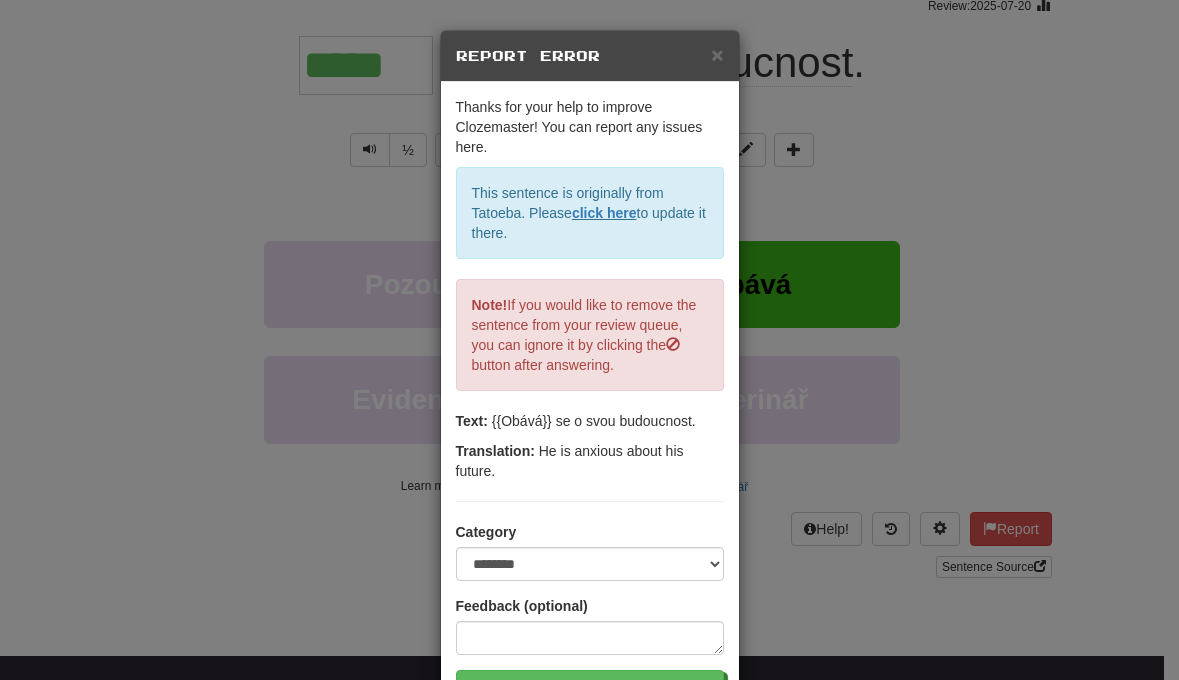 scroll, scrollTop: 135, scrollLeft: 0, axis: vertical 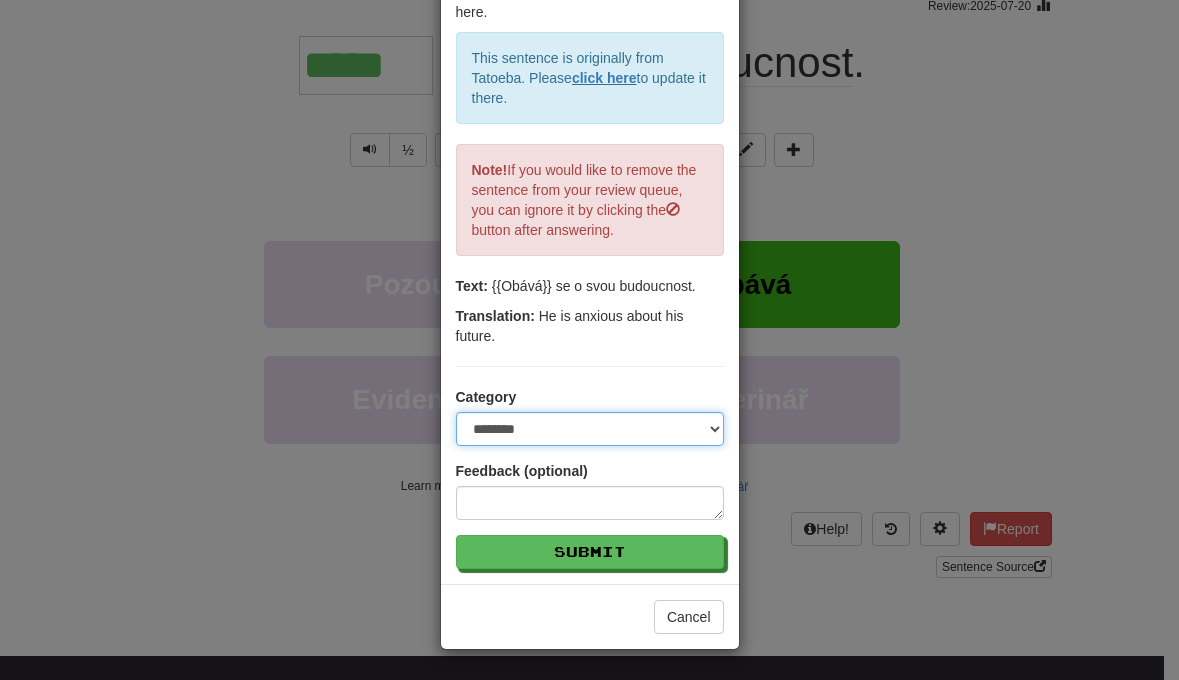 select on "**********" 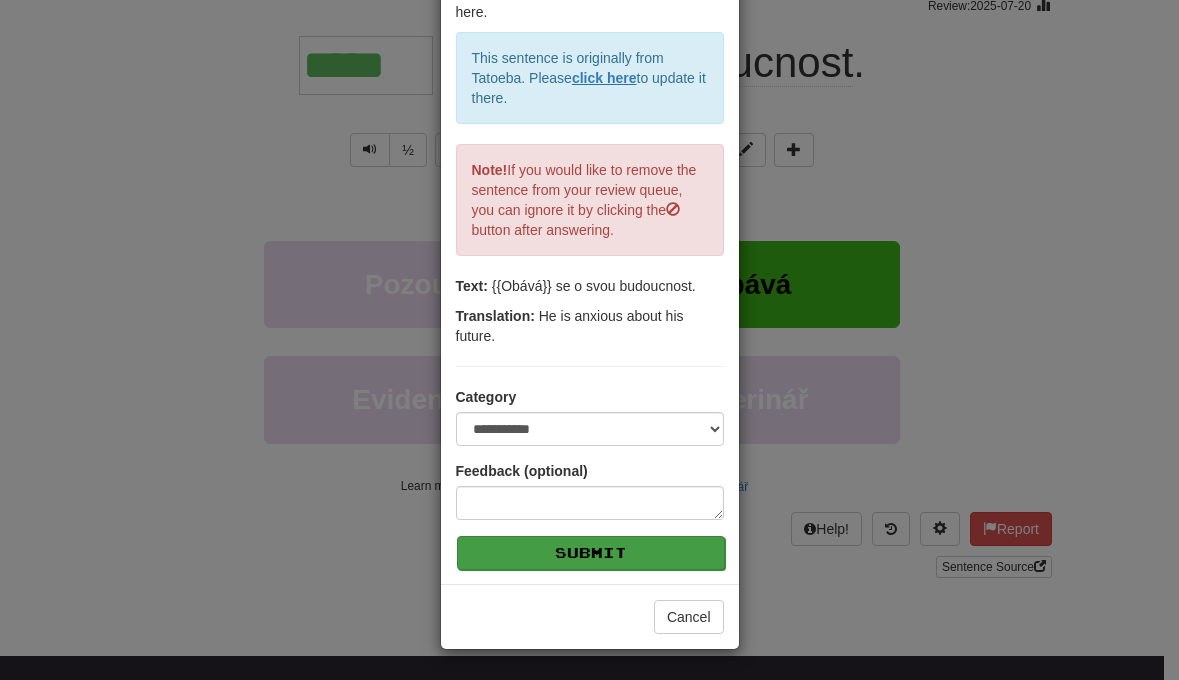 click on "Submit" at bounding box center (591, 553) 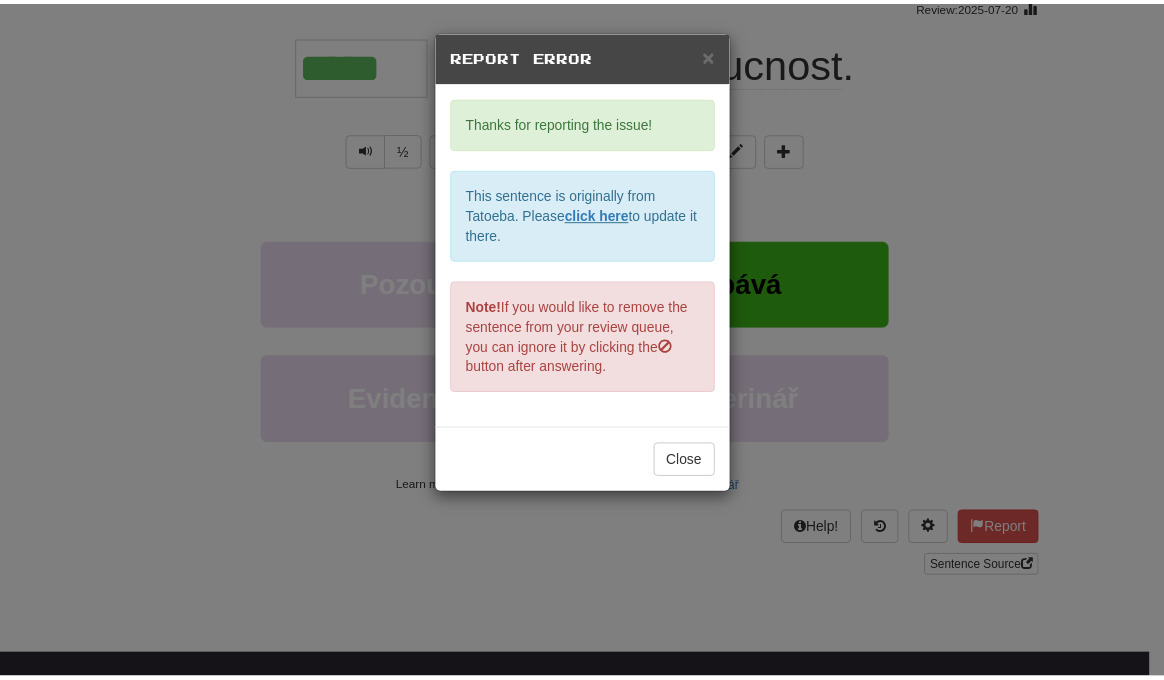 scroll, scrollTop: 0, scrollLeft: 0, axis: both 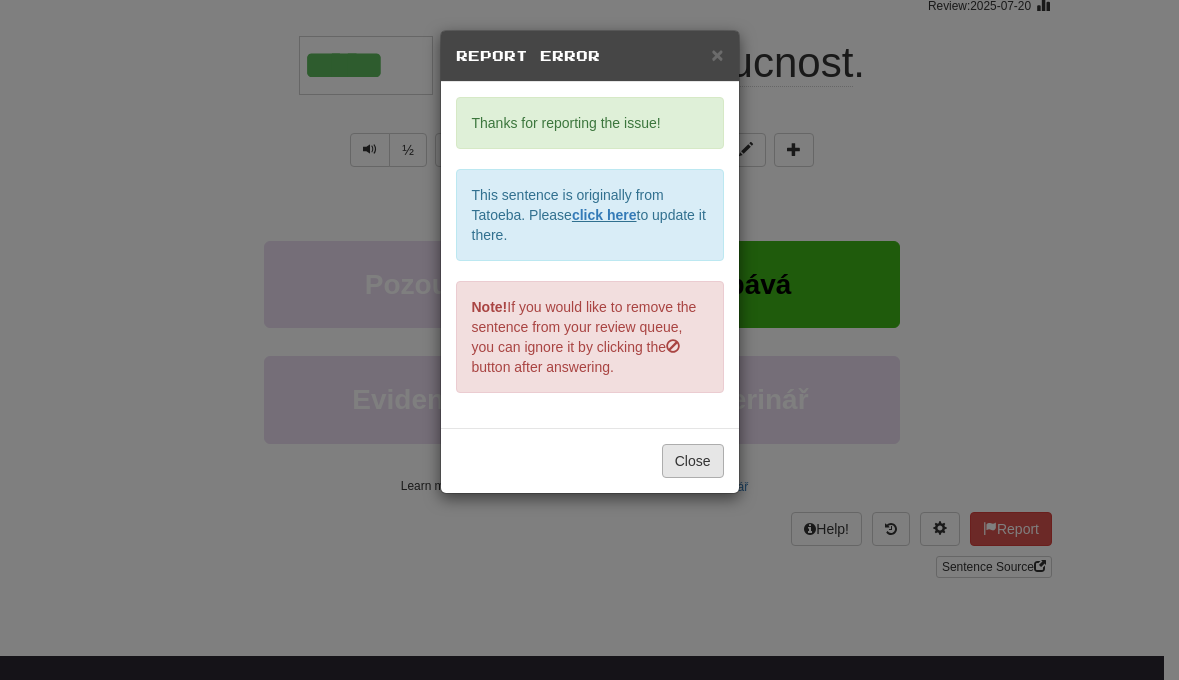 click on "Close" at bounding box center (693, 461) 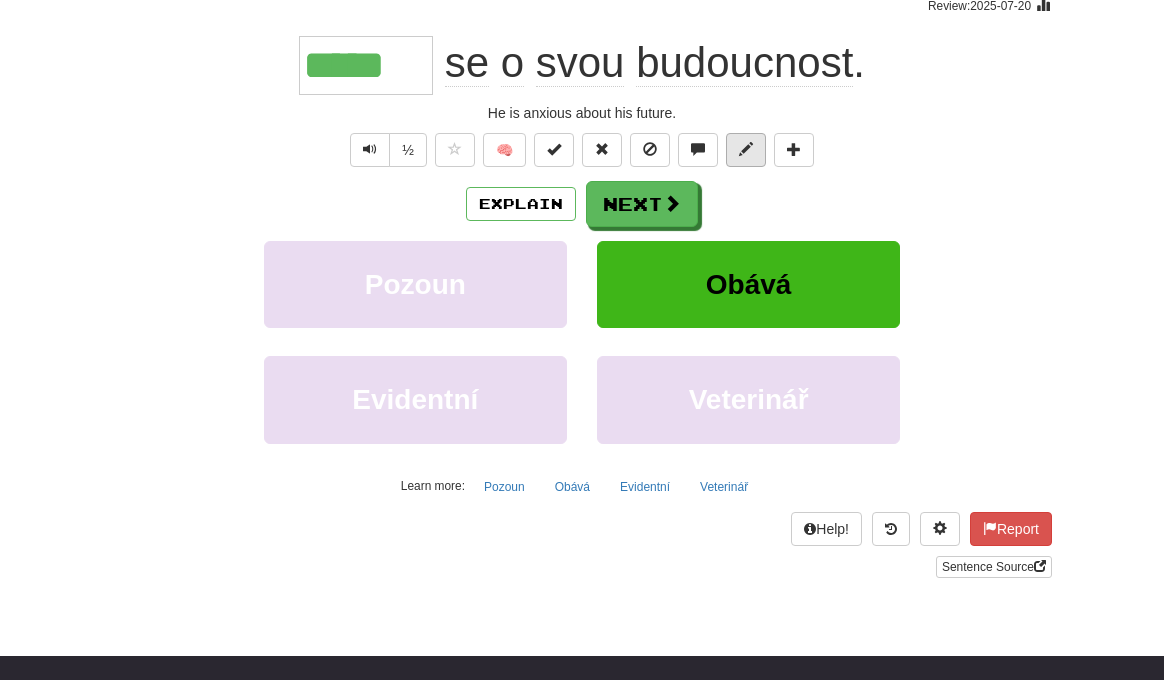click at bounding box center [746, 150] 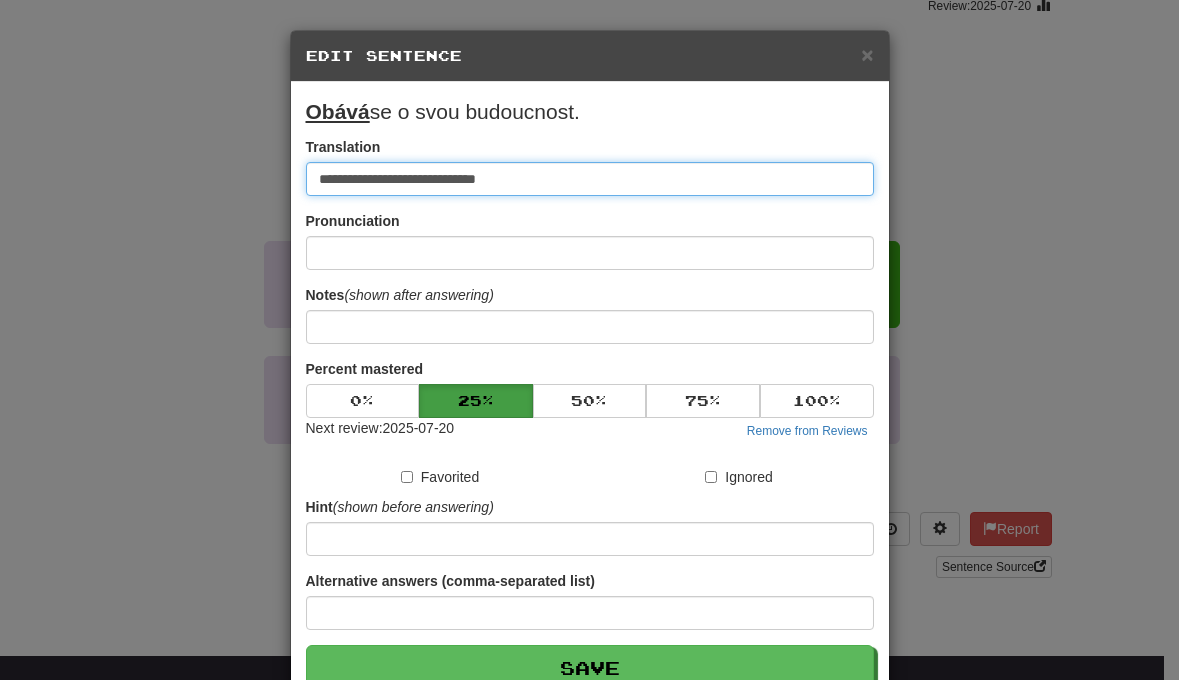drag, startPoint x: 520, startPoint y: 180, endPoint x: 3, endPoint y: 176, distance: 517.0155 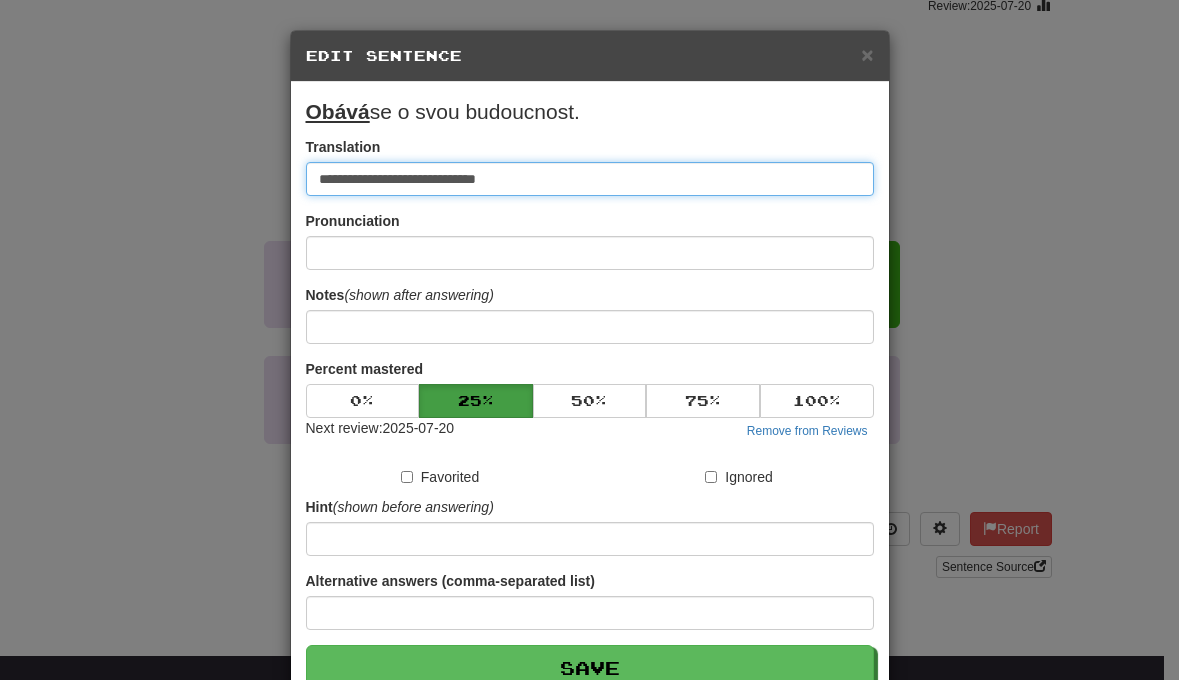paste on "**********" 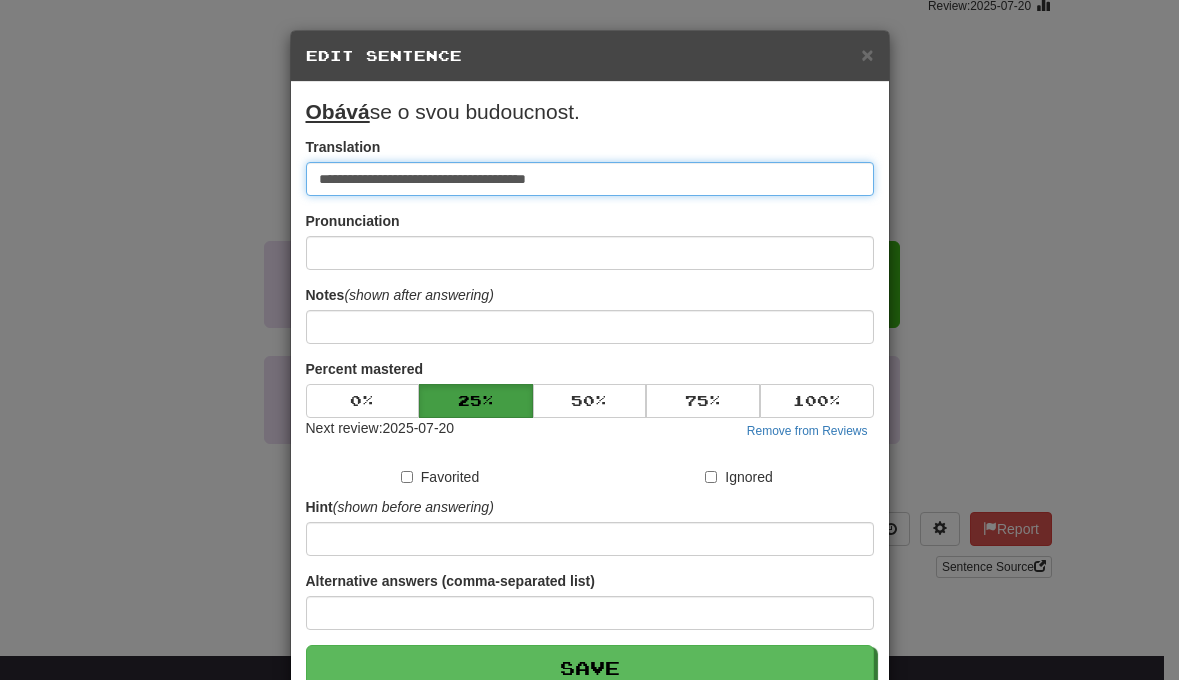 drag, startPoint x: 334, startPoint y: 184, endPoint x: 362, endPoint y: 318, distance: 136.89412 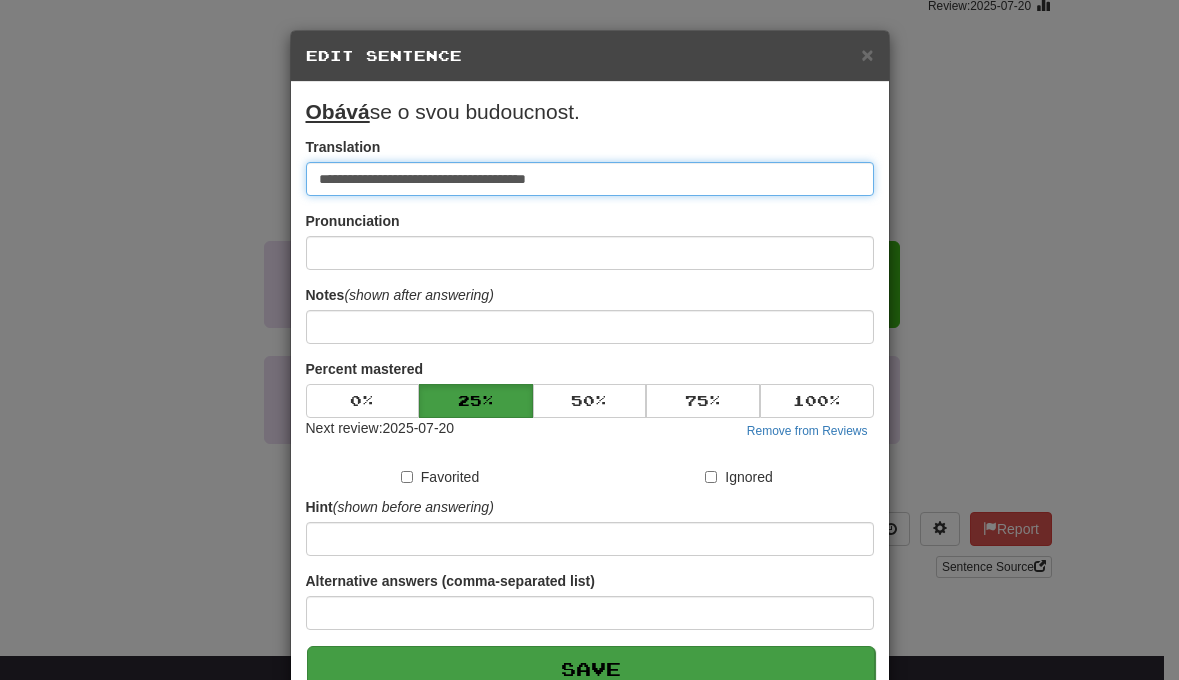 type on "**********" 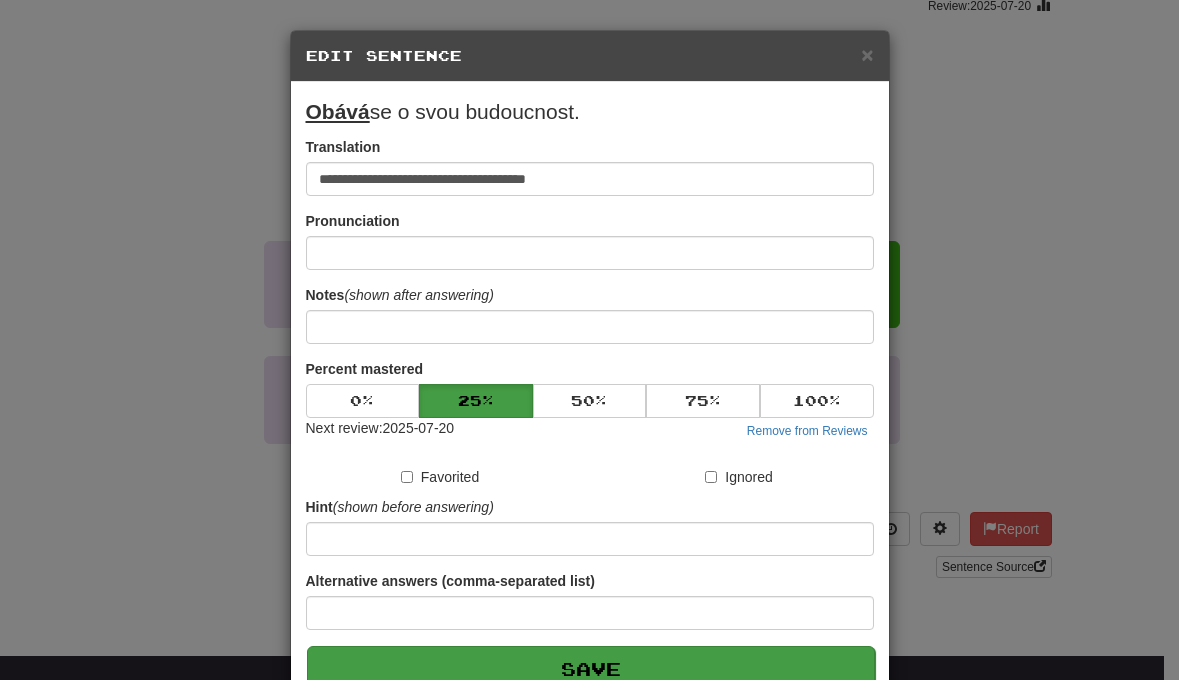 click on "Save" at bounding box center [591, 669] 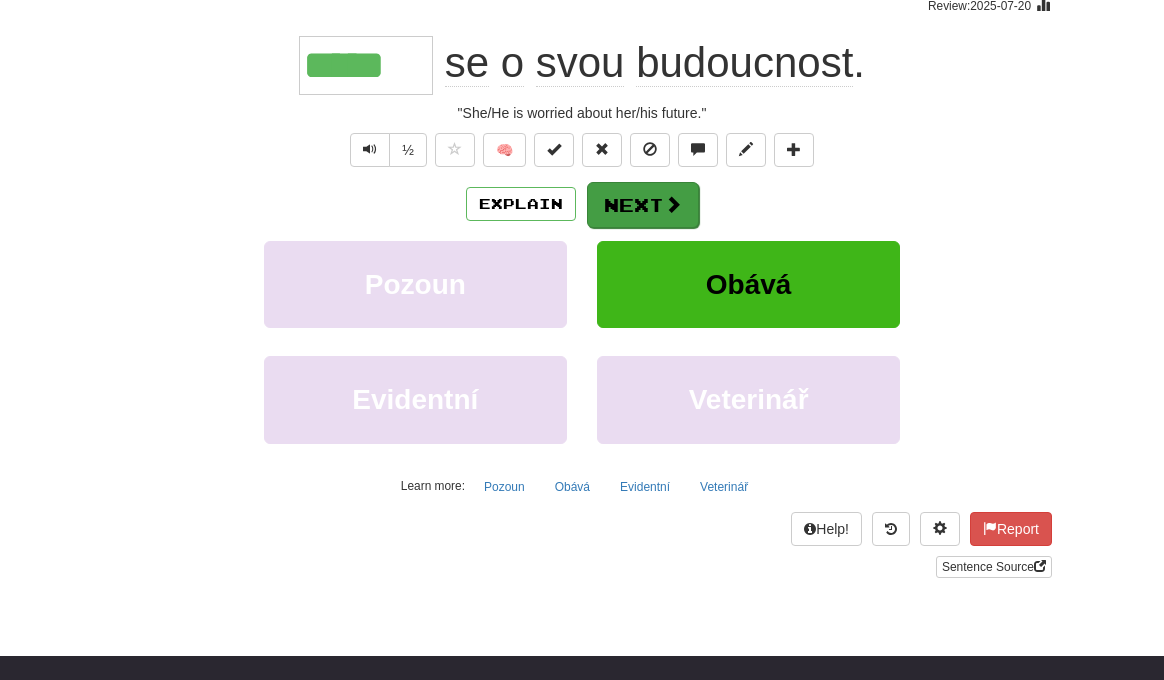 click on "Next" at bounding box center (643, 205) 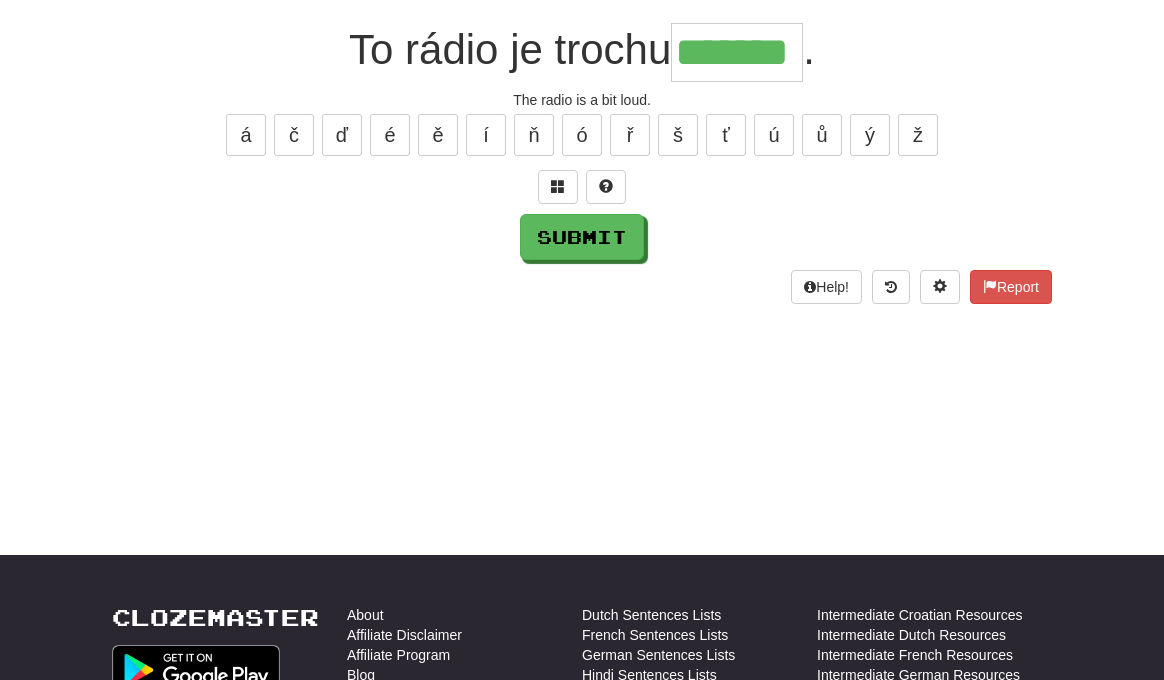 type on "*******" 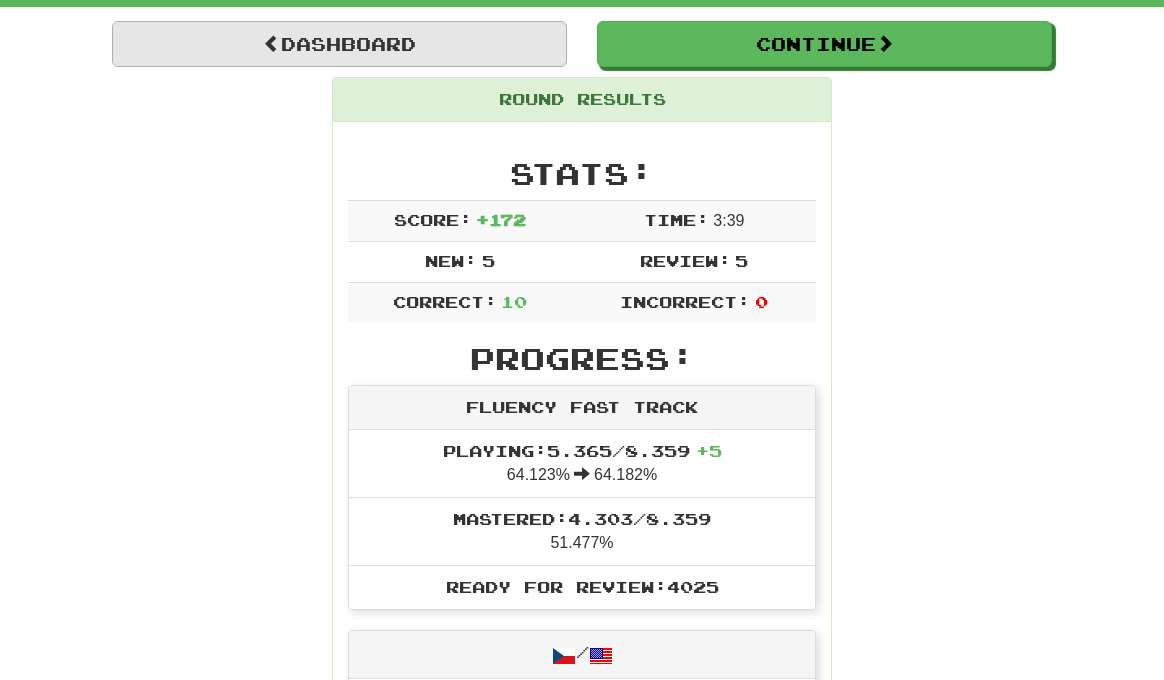 click on "Dashboard" at bounding box center (339, 44) 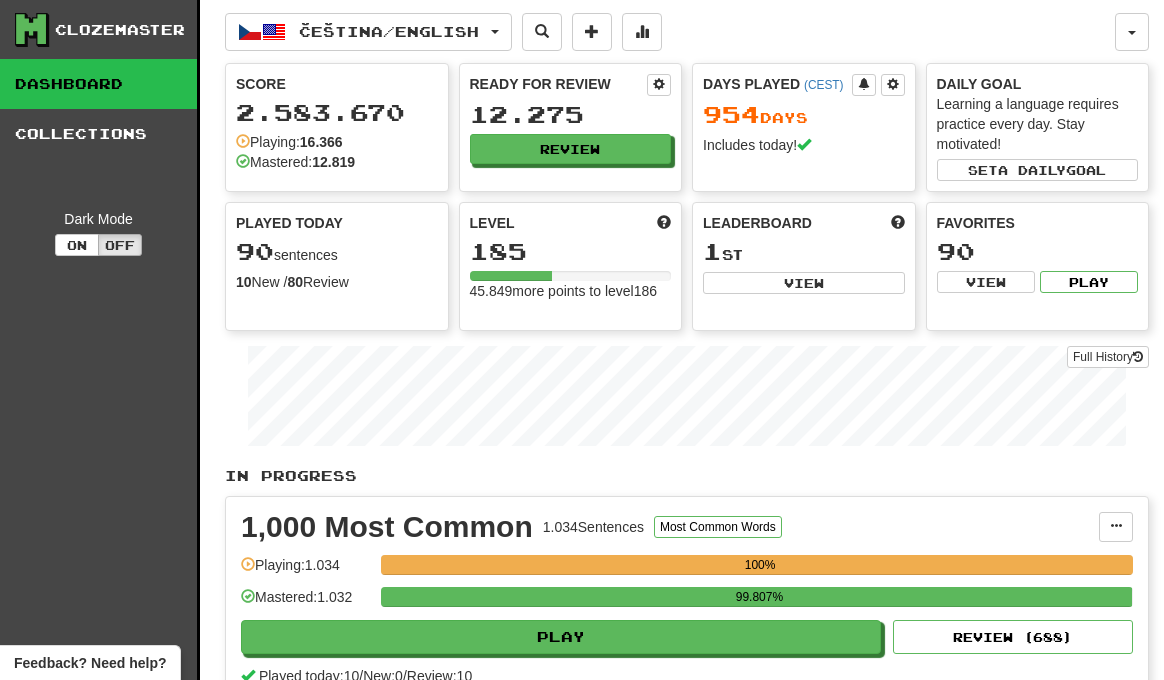 scroll, scrollTop: 0, scrollLeft: 0, axis: both 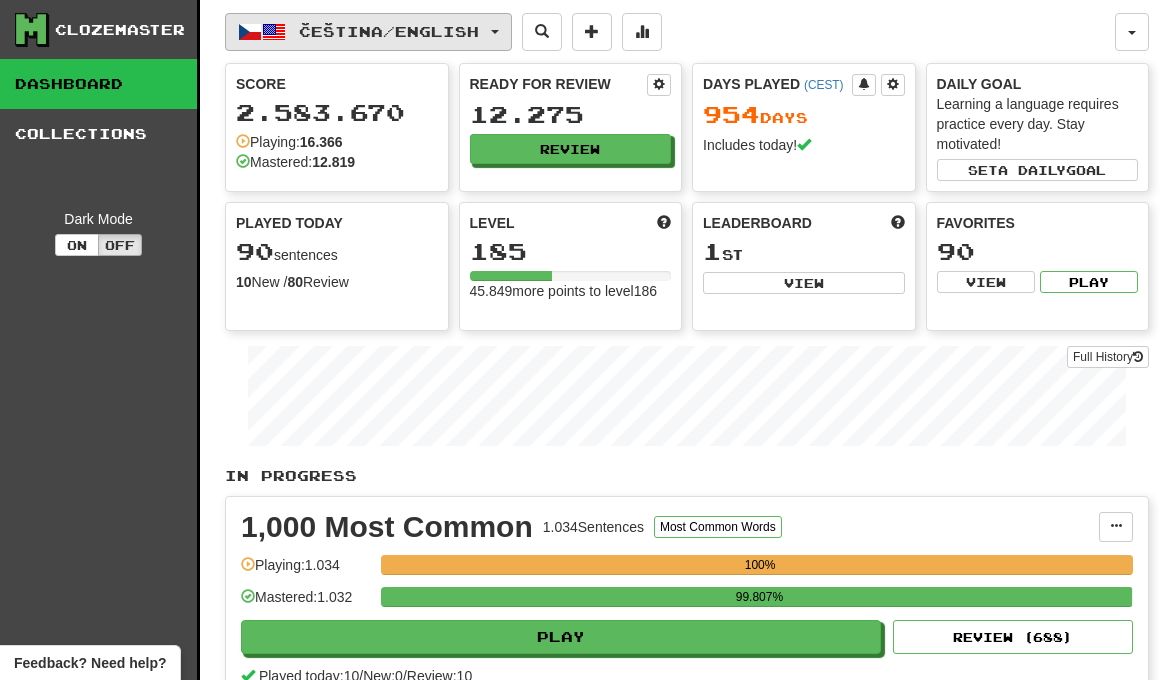 click on "Čeština  /  English" at bounding box center (389, 31) 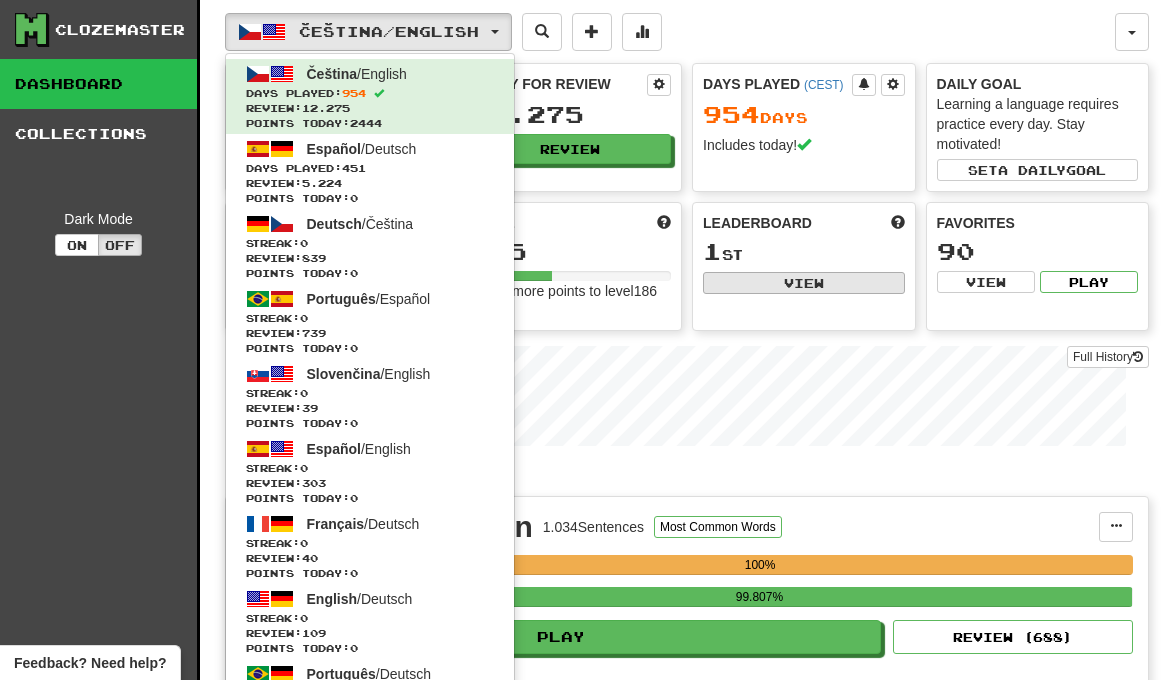click on "View" at bounding box center [804, 283] 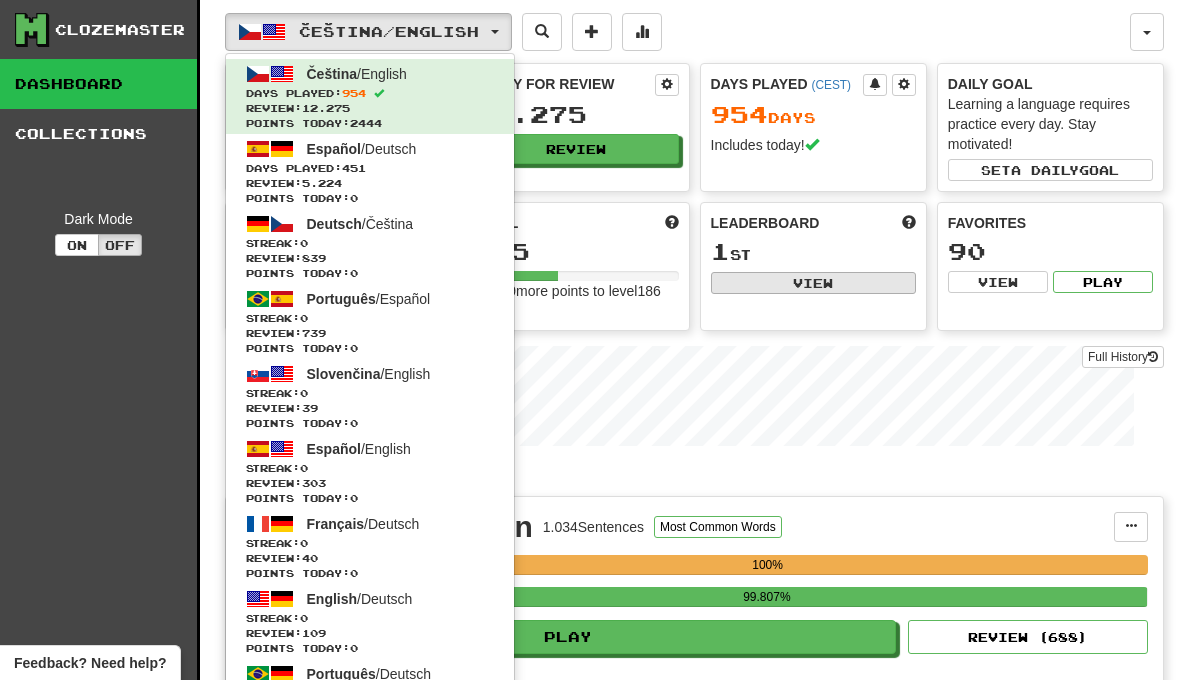 select on "**********" 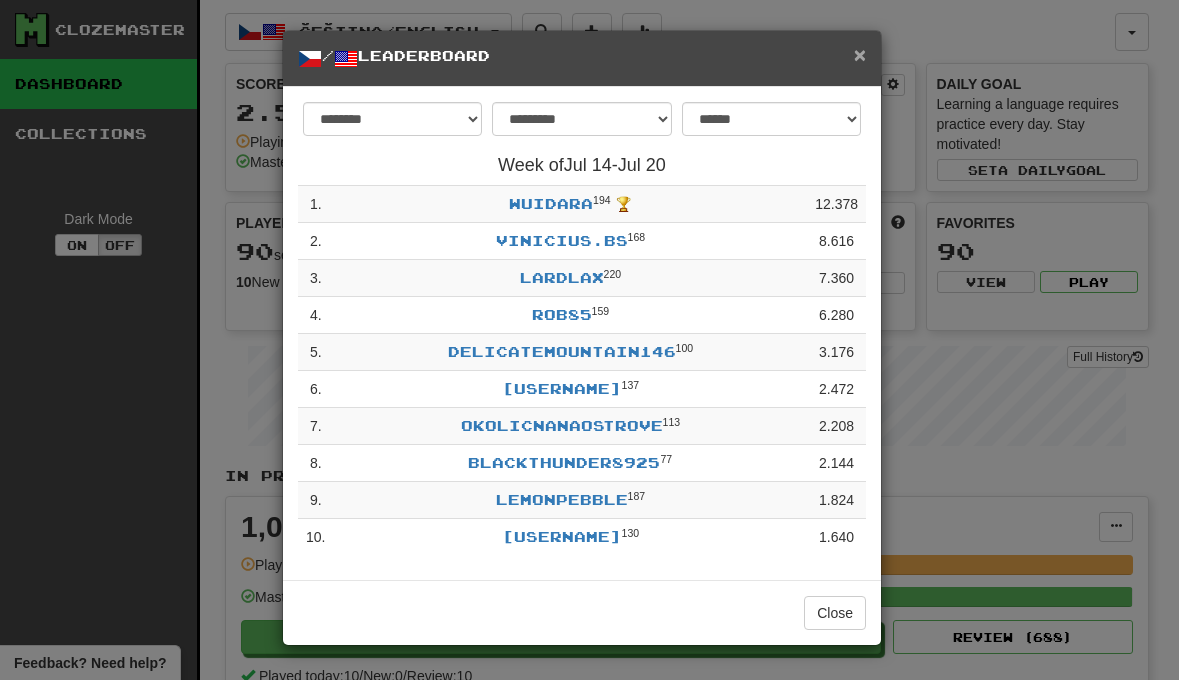 click on "×" at bounding box center (860, 54) 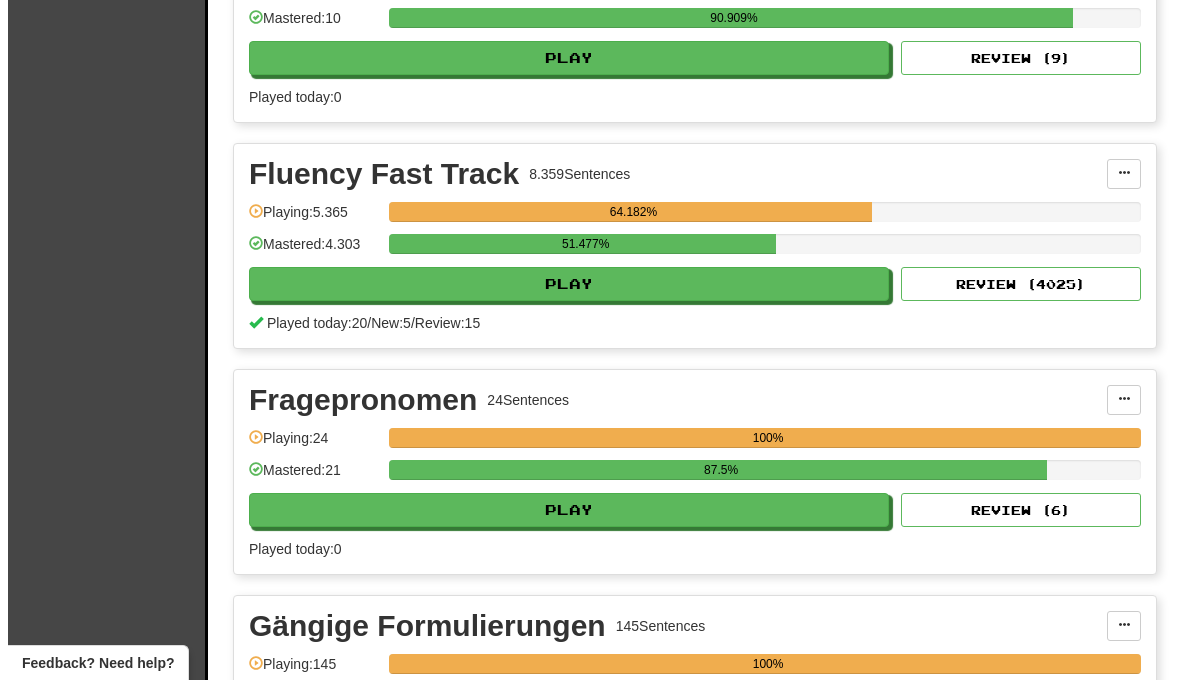 scroll, scrollTop: 3126, scrollLeft: 0, axis: vertical 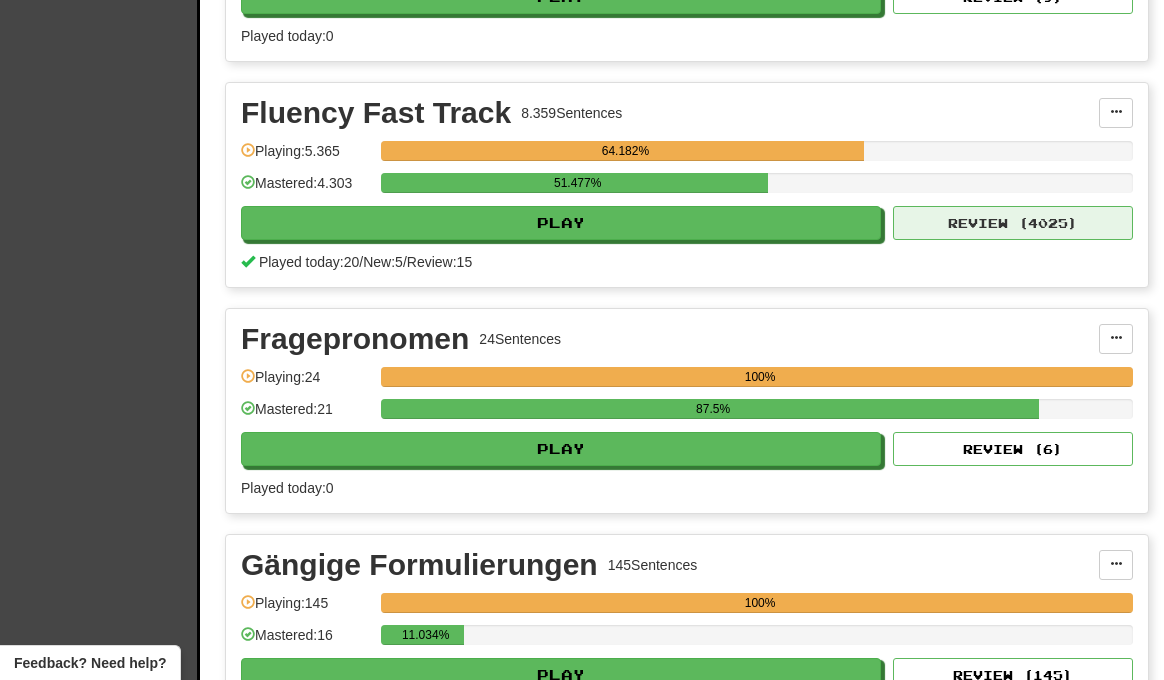 click on "Review ( 4025 )" at bounding box center [1013, 223] 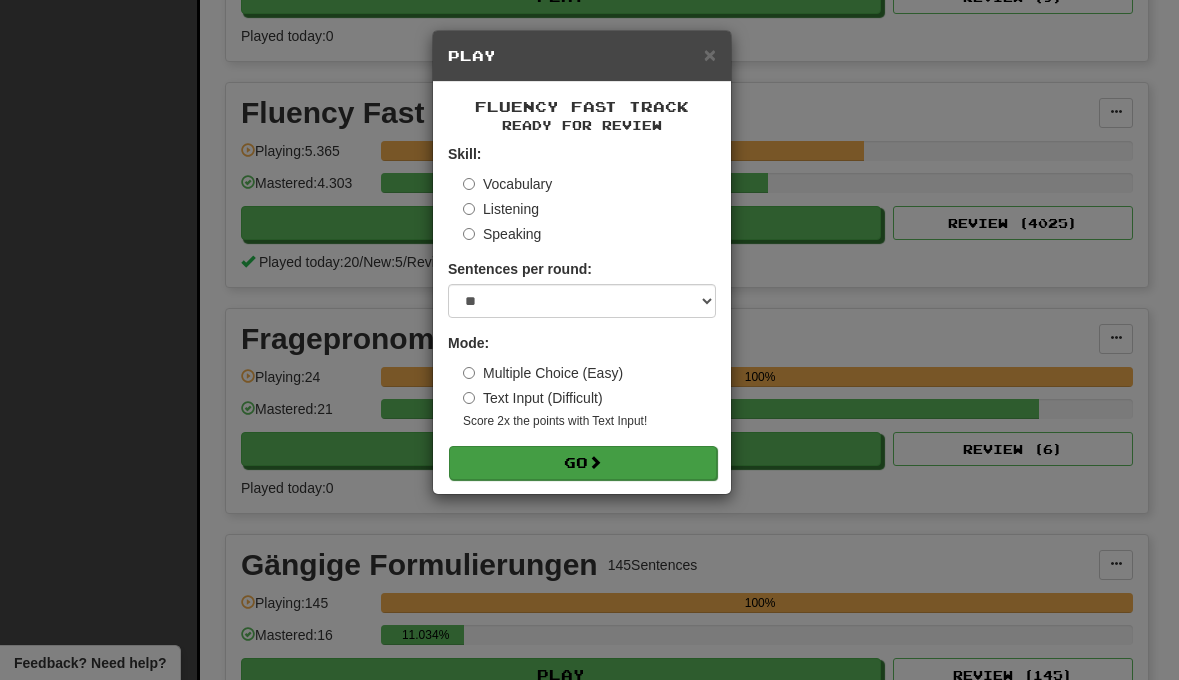 click on "Go" at bounding box center (583, 463) 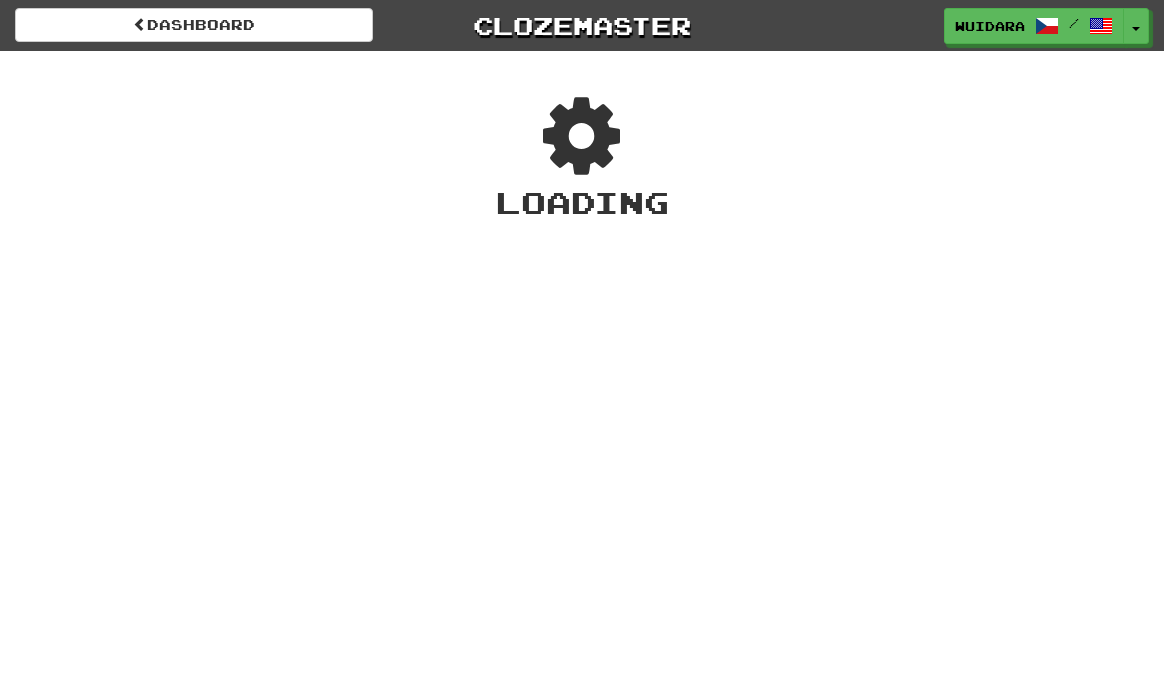 scroll, scrollTop: 0, scrollLeft: 0, axis: both 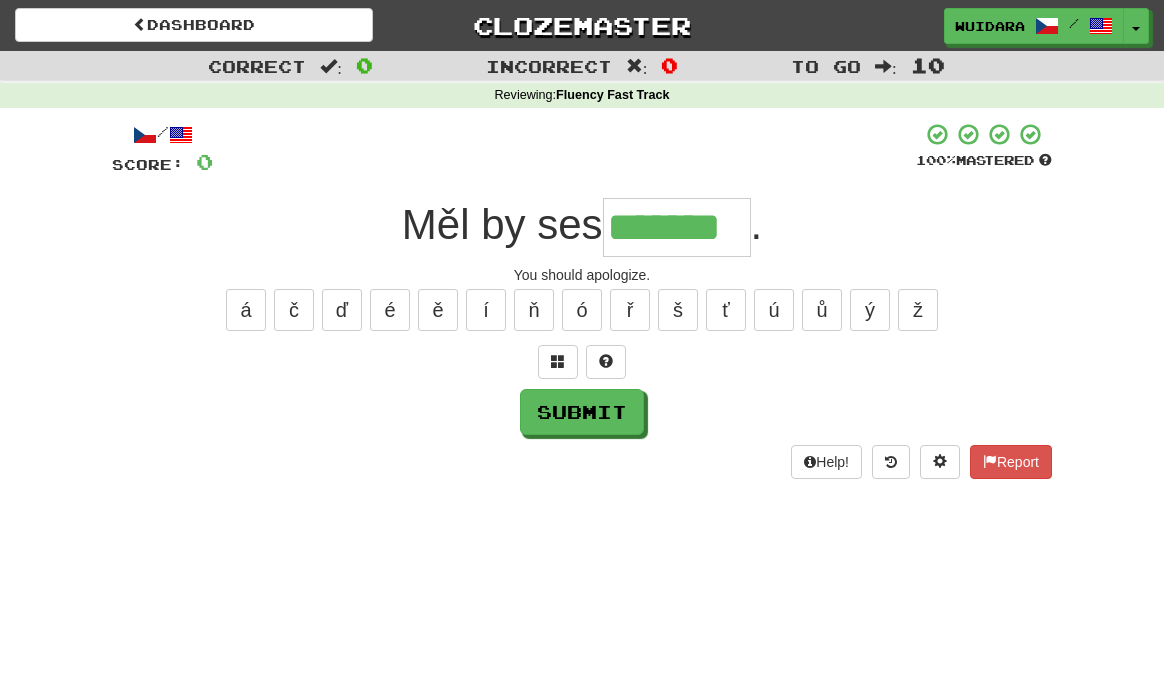 type on "*******" 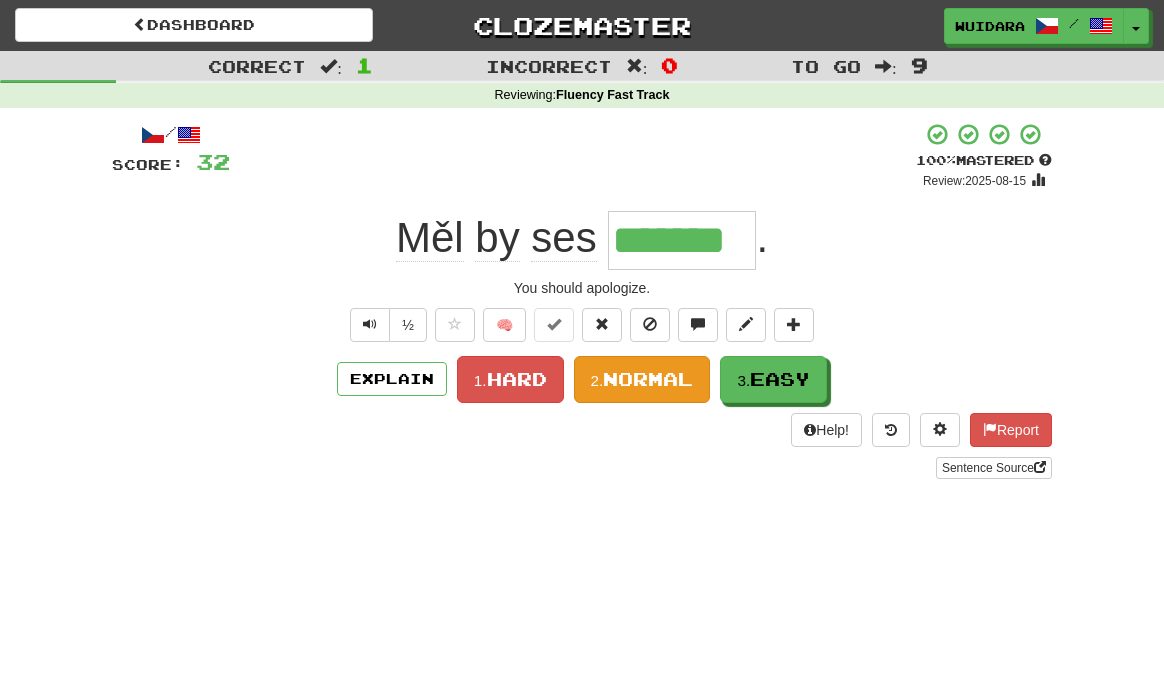 click on "Normal" at bounding box center (648, 379) 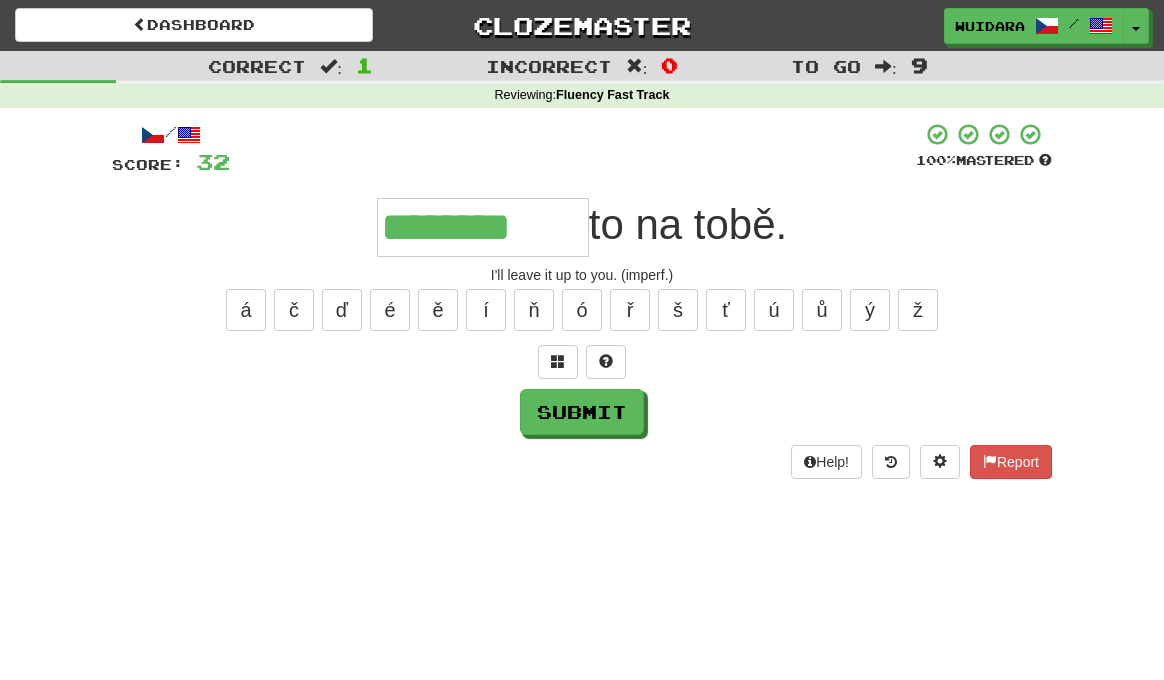 type on "********" 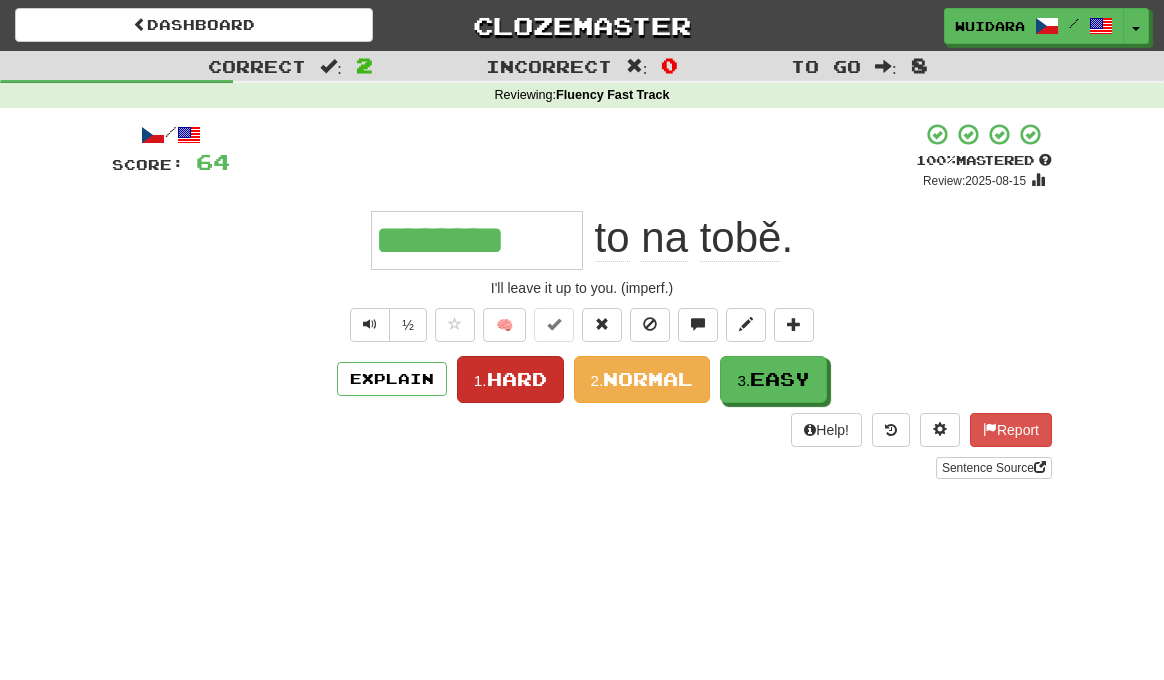 click on "1.  Hard" at bounding box center [510, 379] 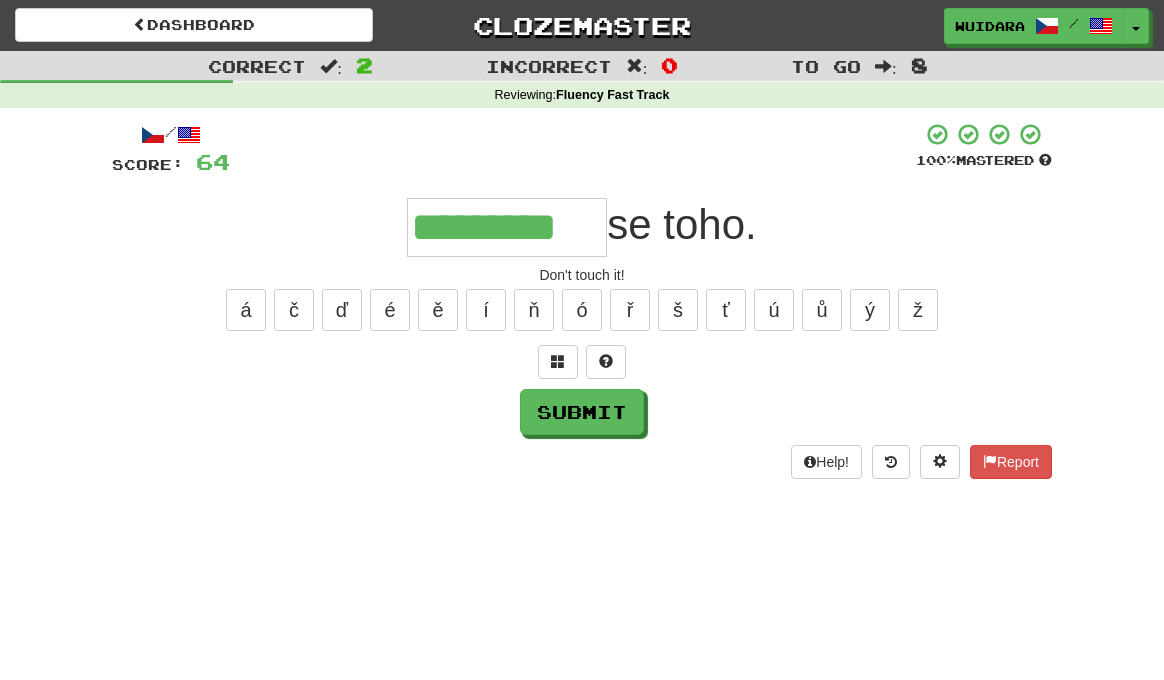 type on "*********" 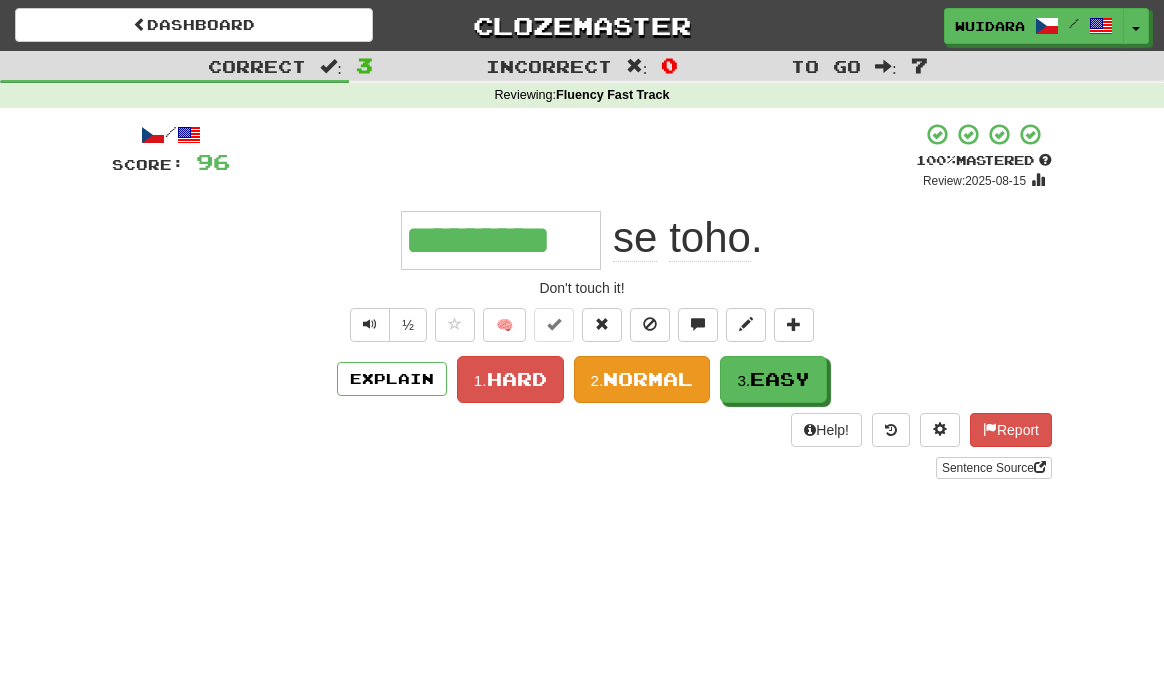 click on "Normal" at bounding box center (648, 379) 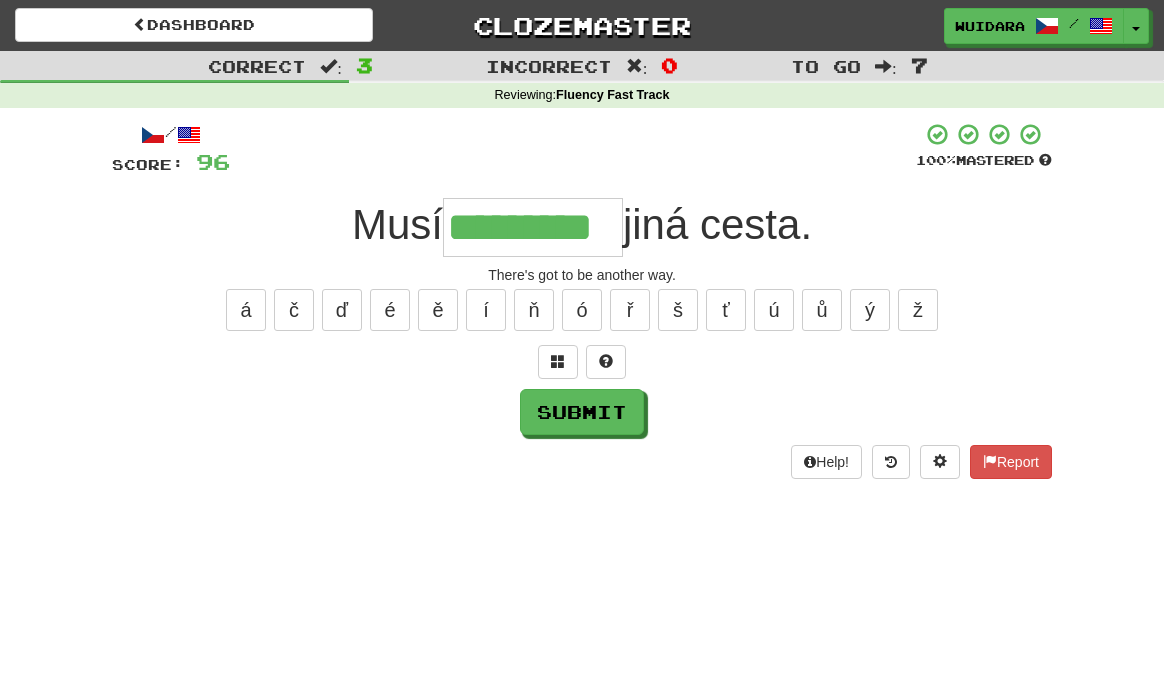 type on "*********" 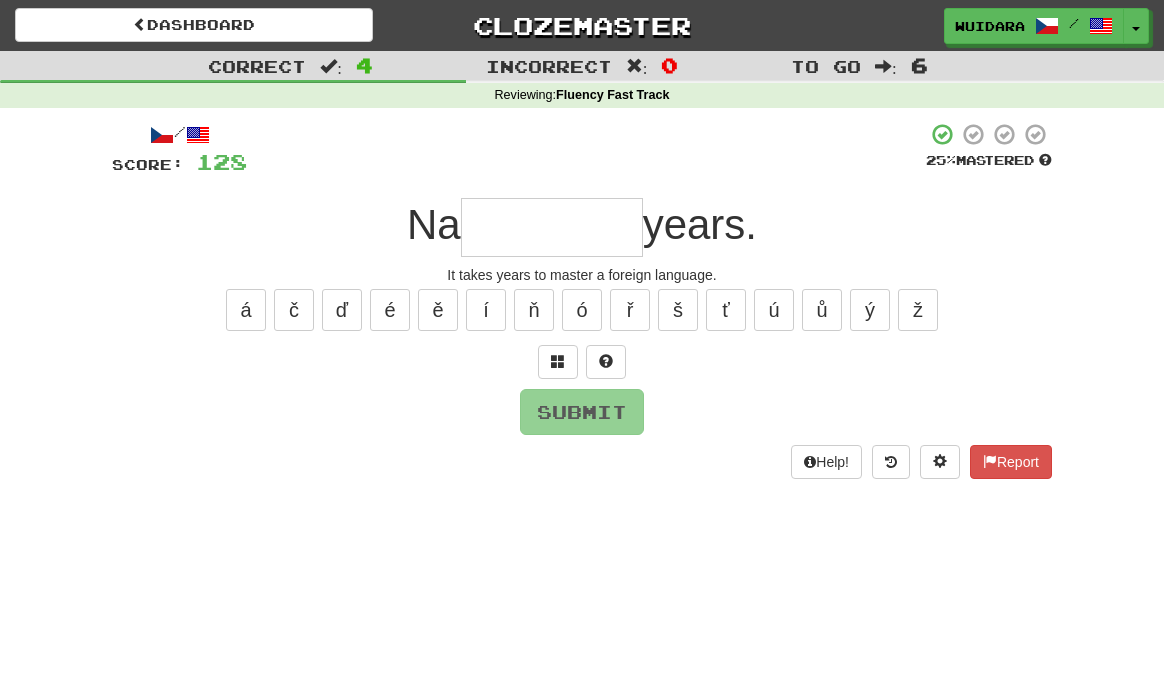 type on "*" 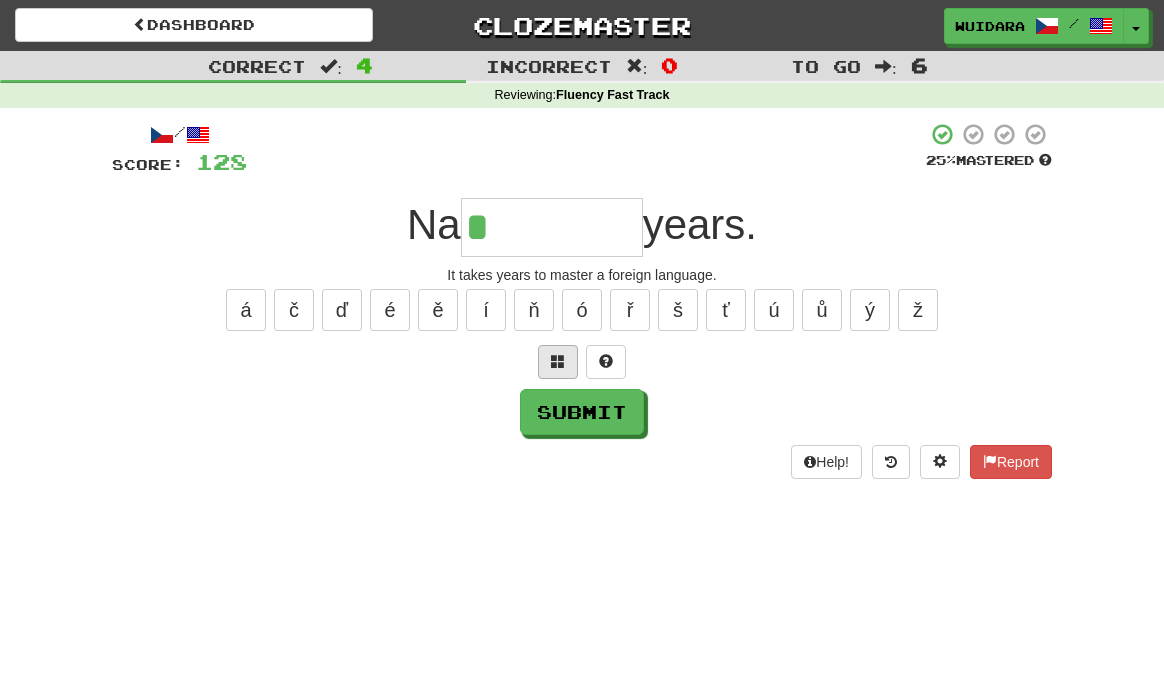 click at bounding box center [558, 362] 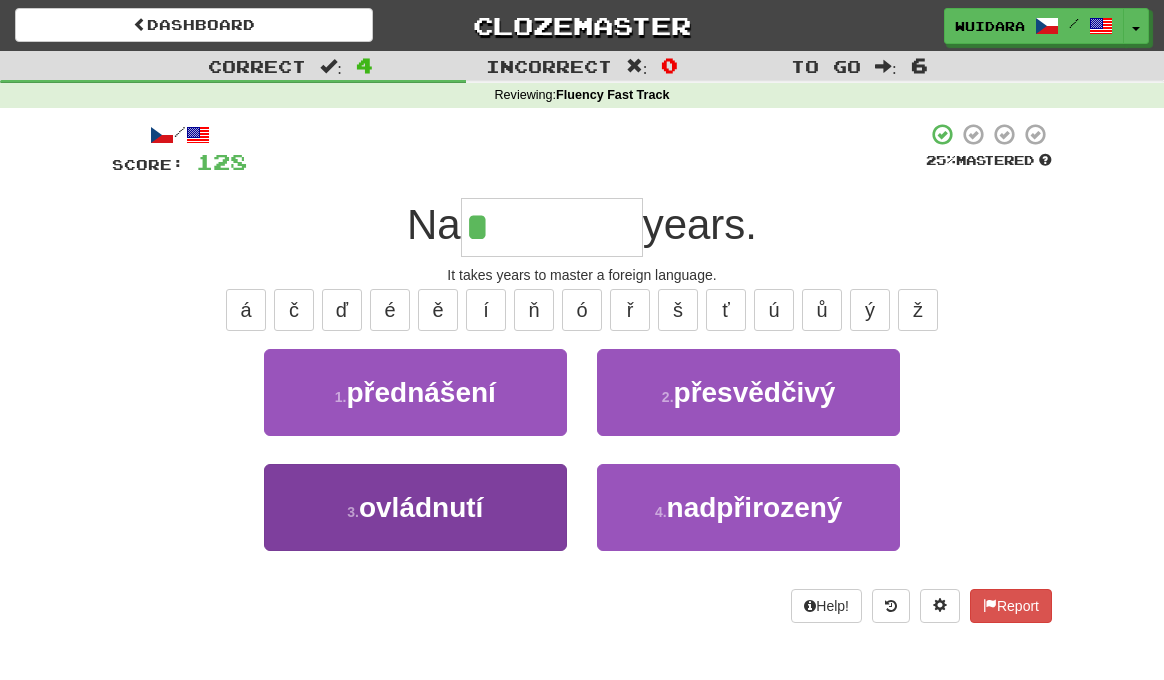 click on "ovládnutí" at bounding box center [421, 507] 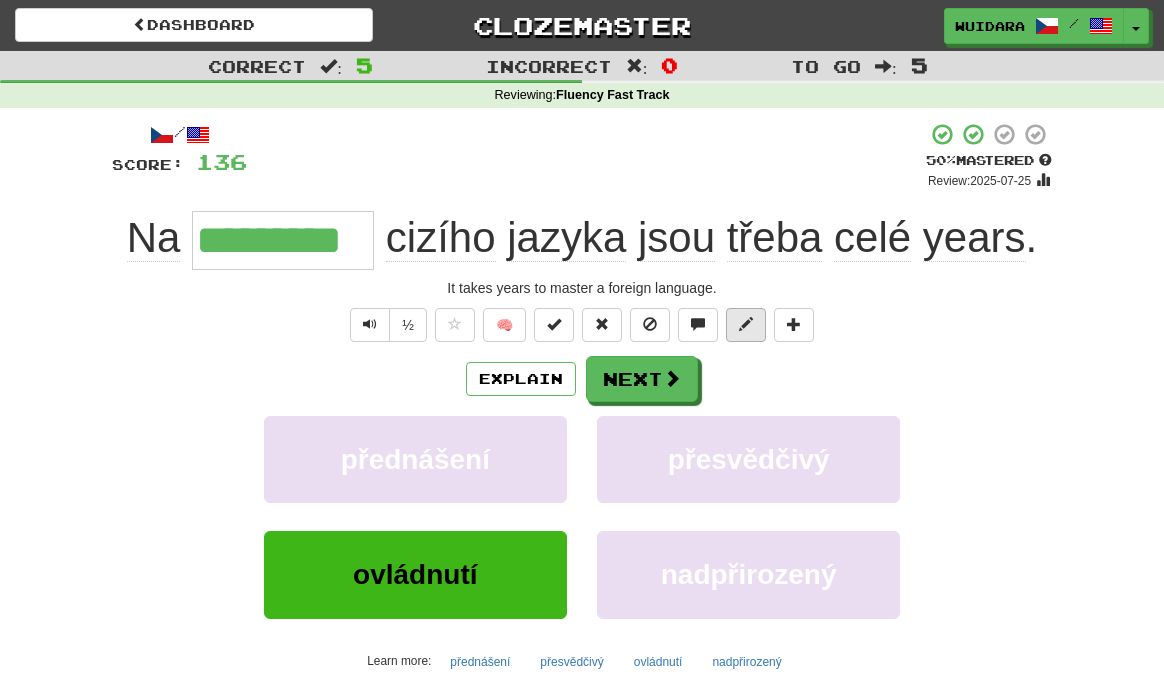 click at bounding box center [746, 324] 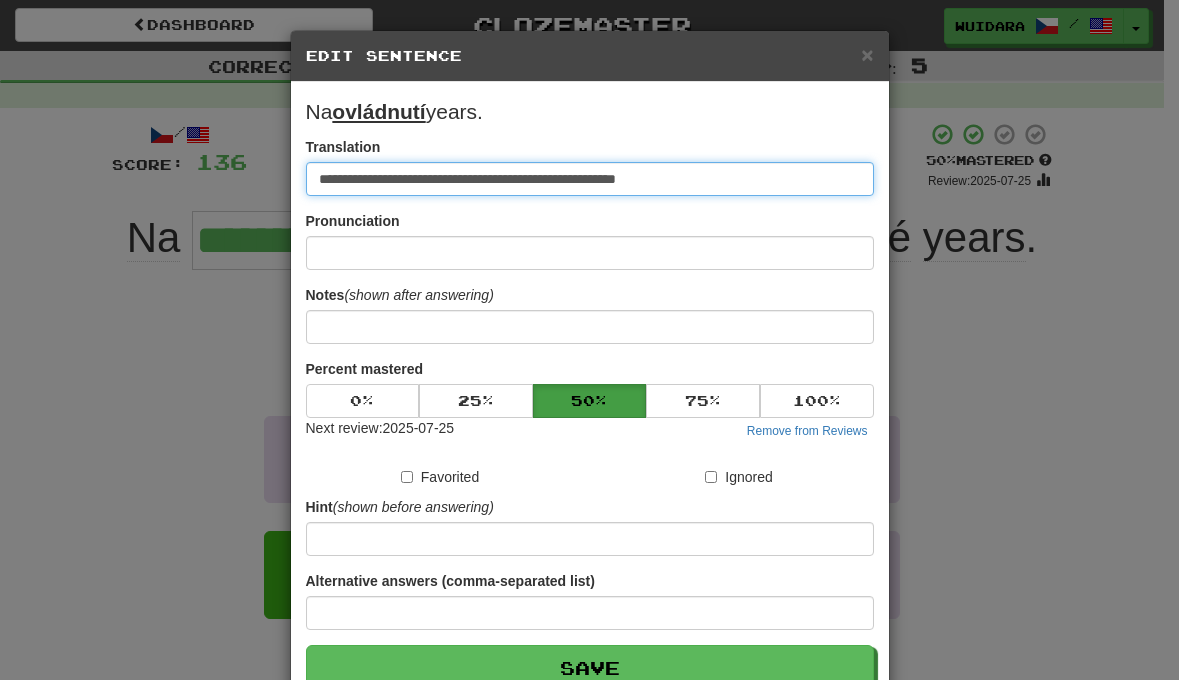 type on "**********" 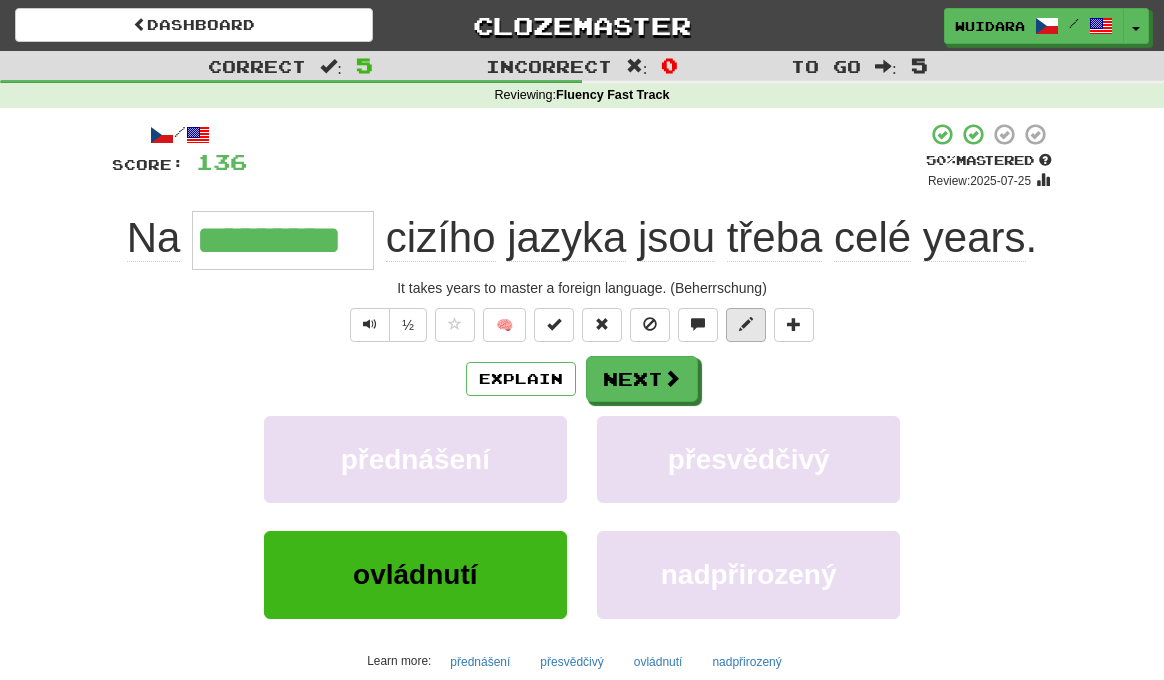 click at bounding box center (746, 325) 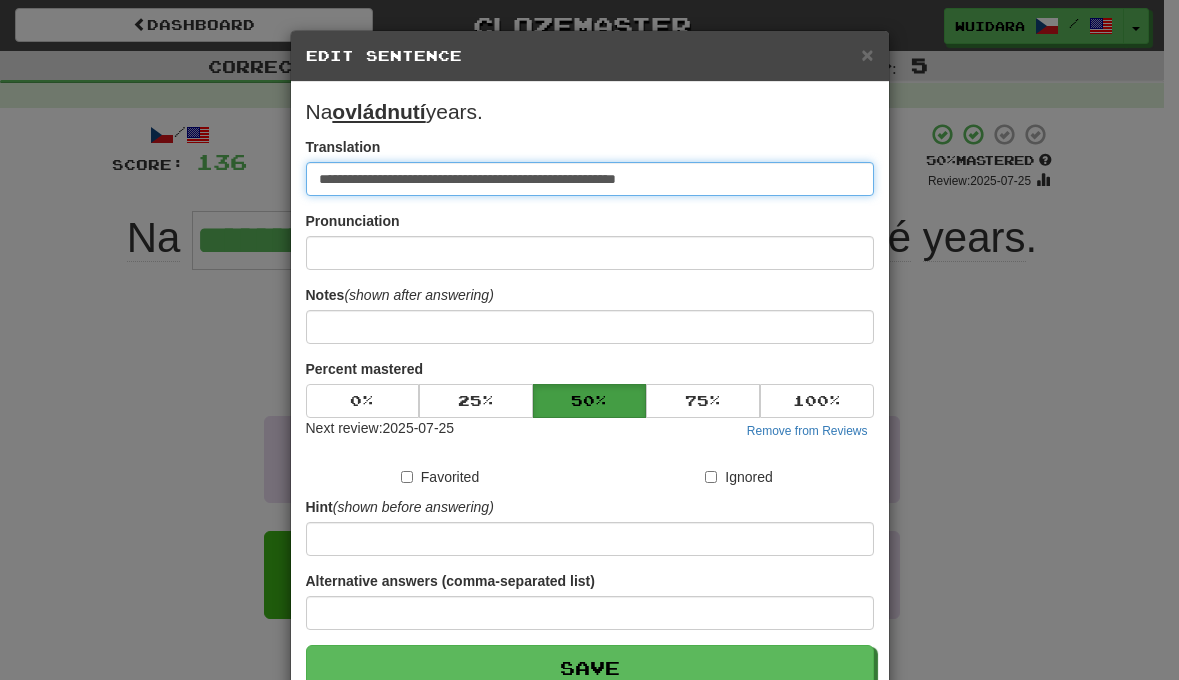 click on "**********" at bounding box center (590, 179) 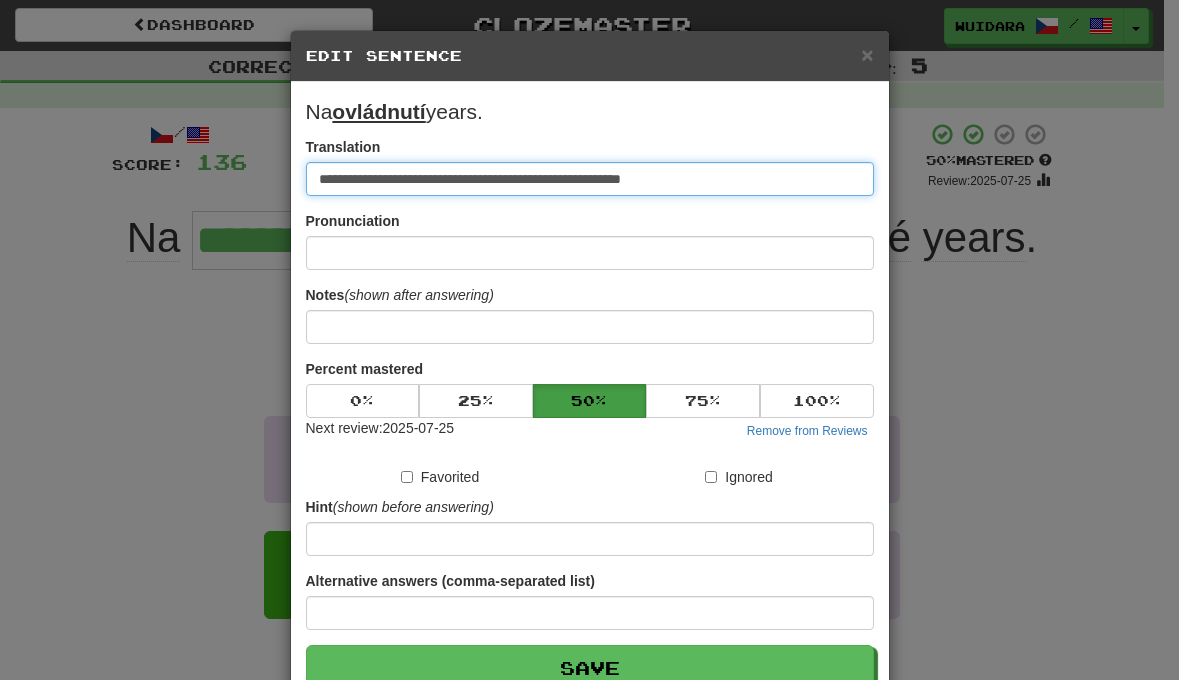 type on "**********" 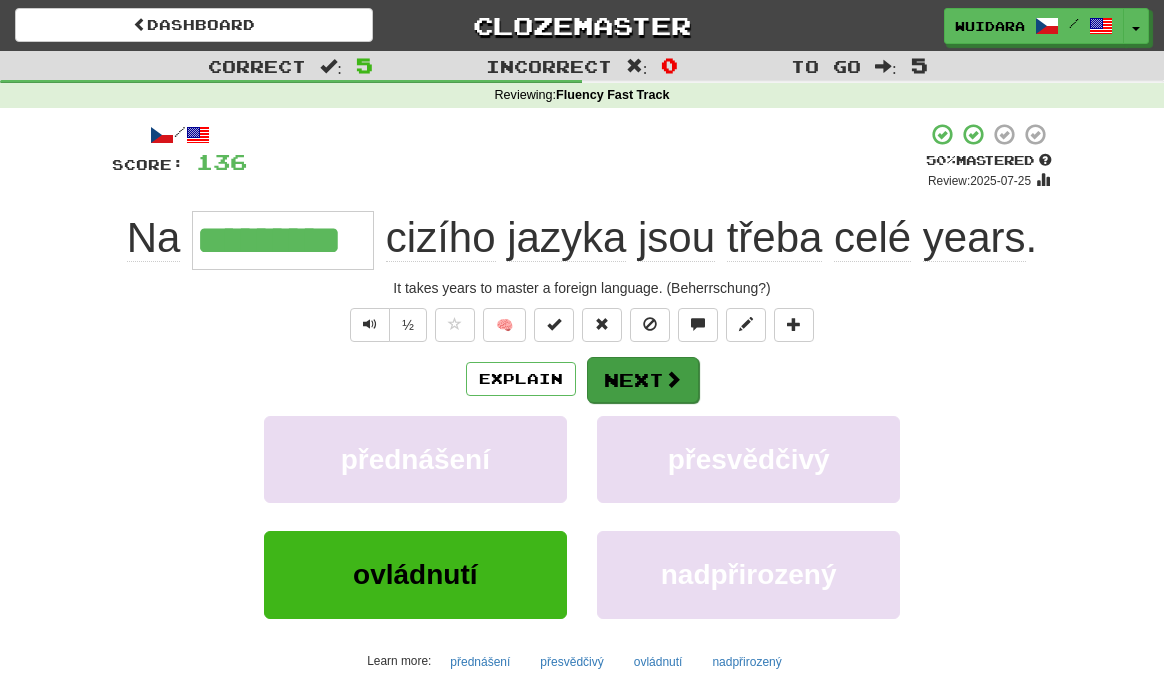 click at bounding box center (673, 379) 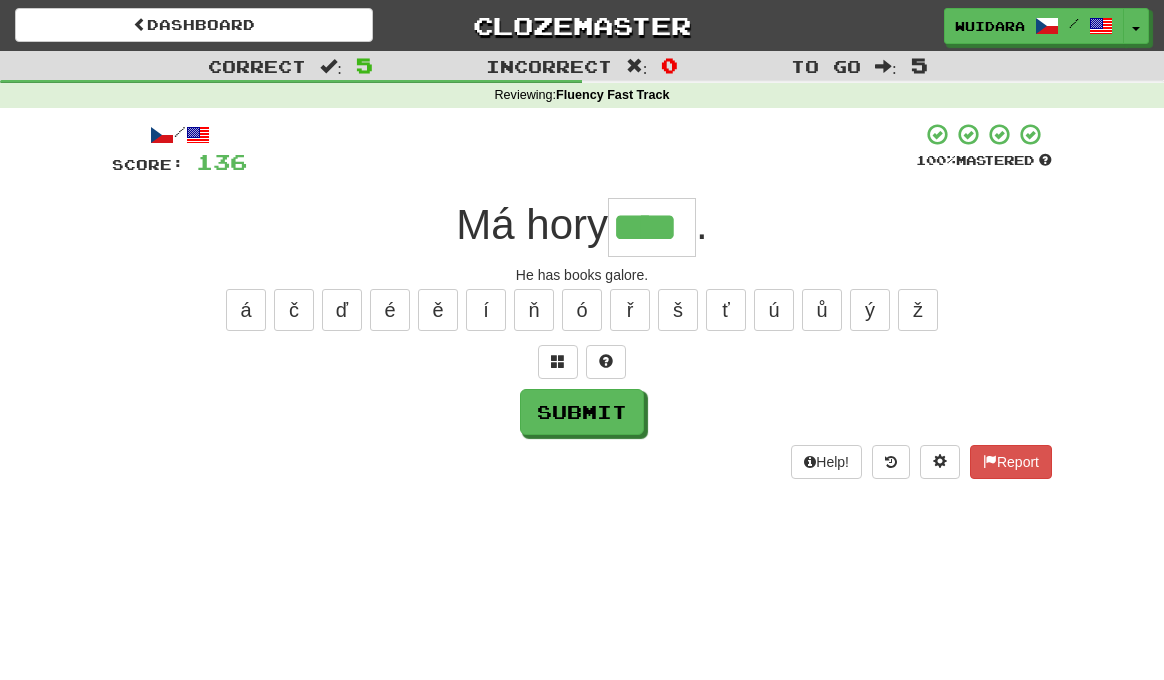 type on "****" 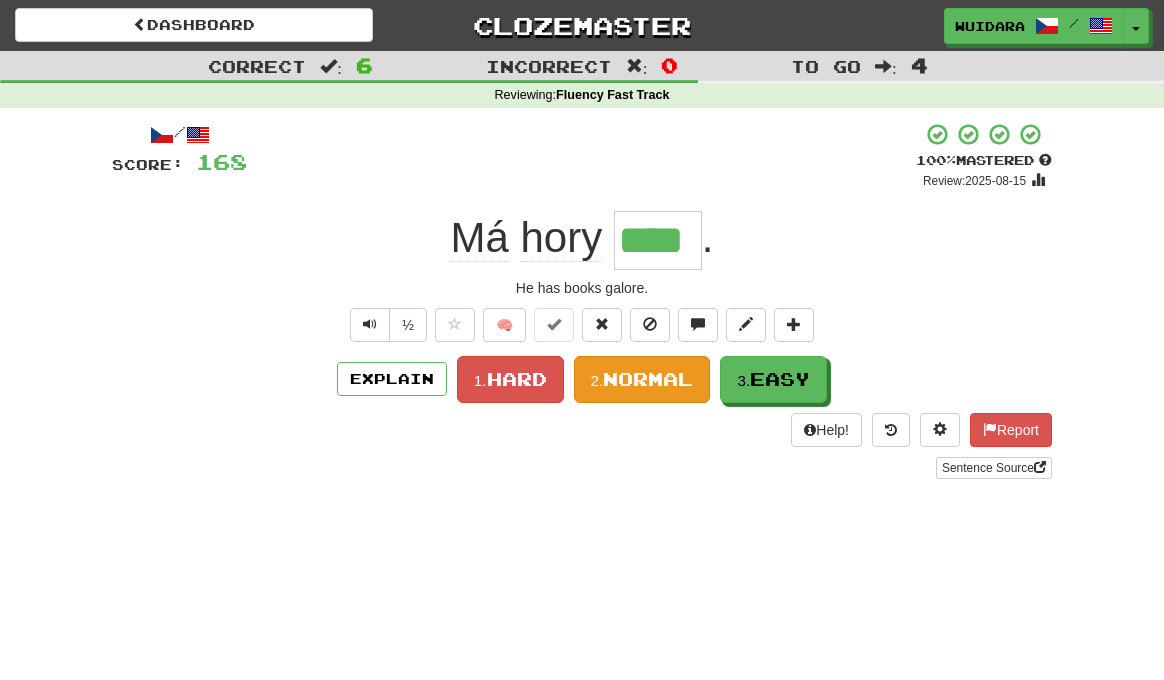 click on "Normal" at bounding box center (648, 379) 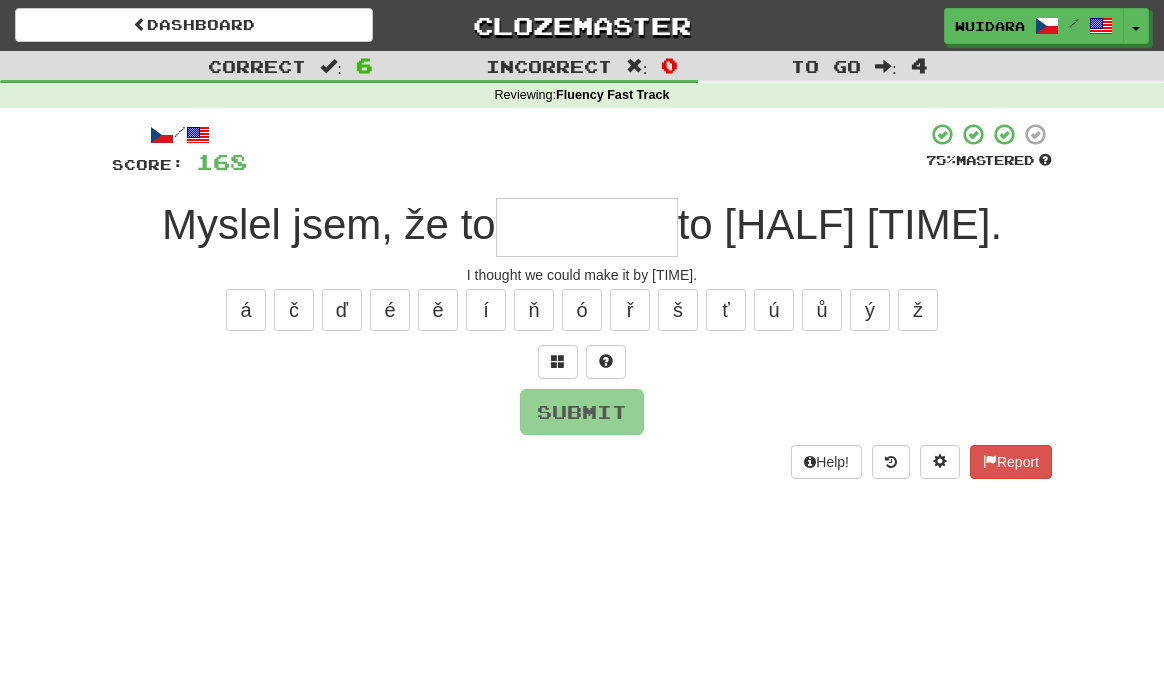 type on "*" 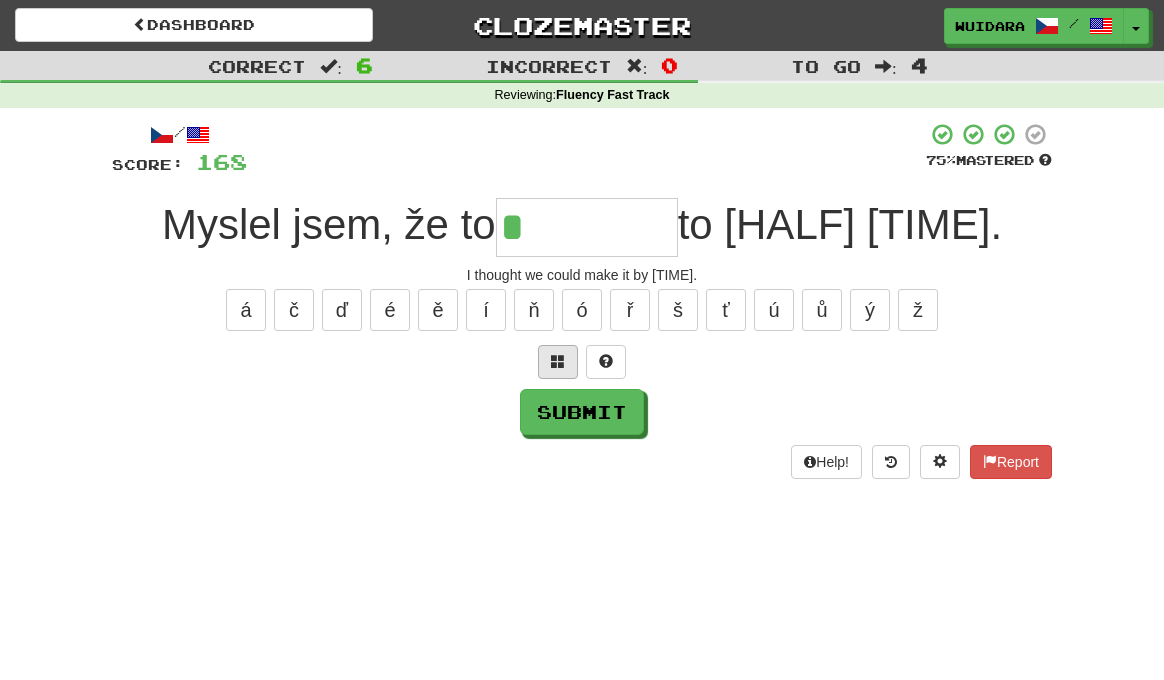 click at bounding box center [558, 361] 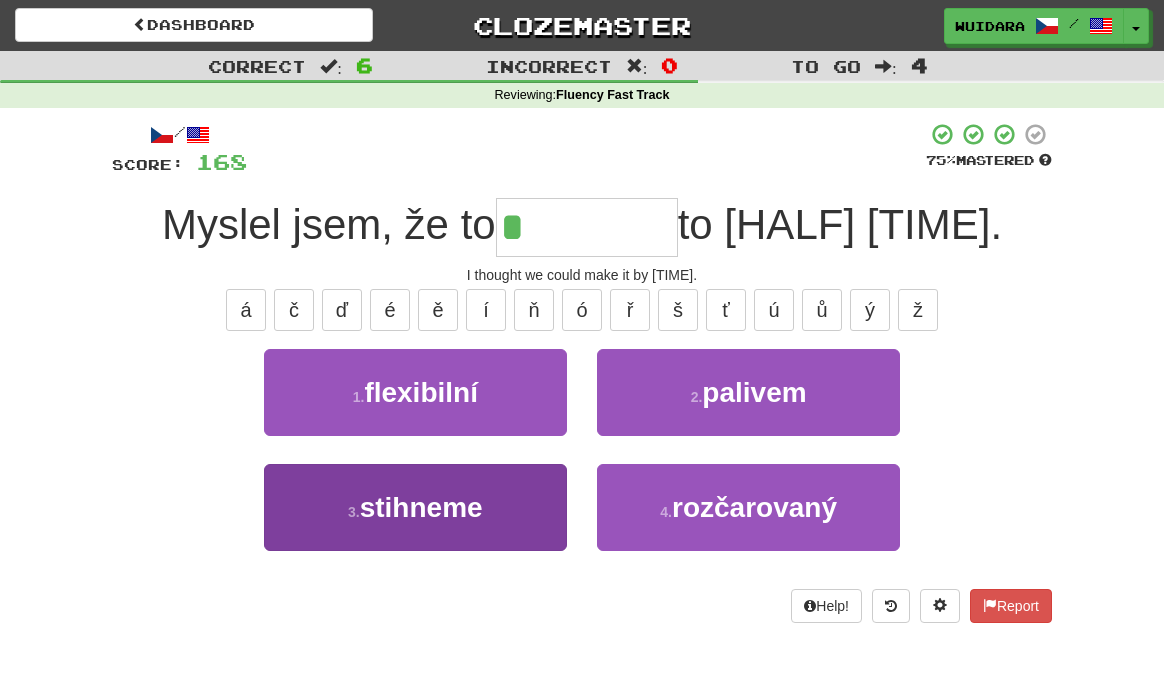click on "stihneme" at bounding box center (421, 507) 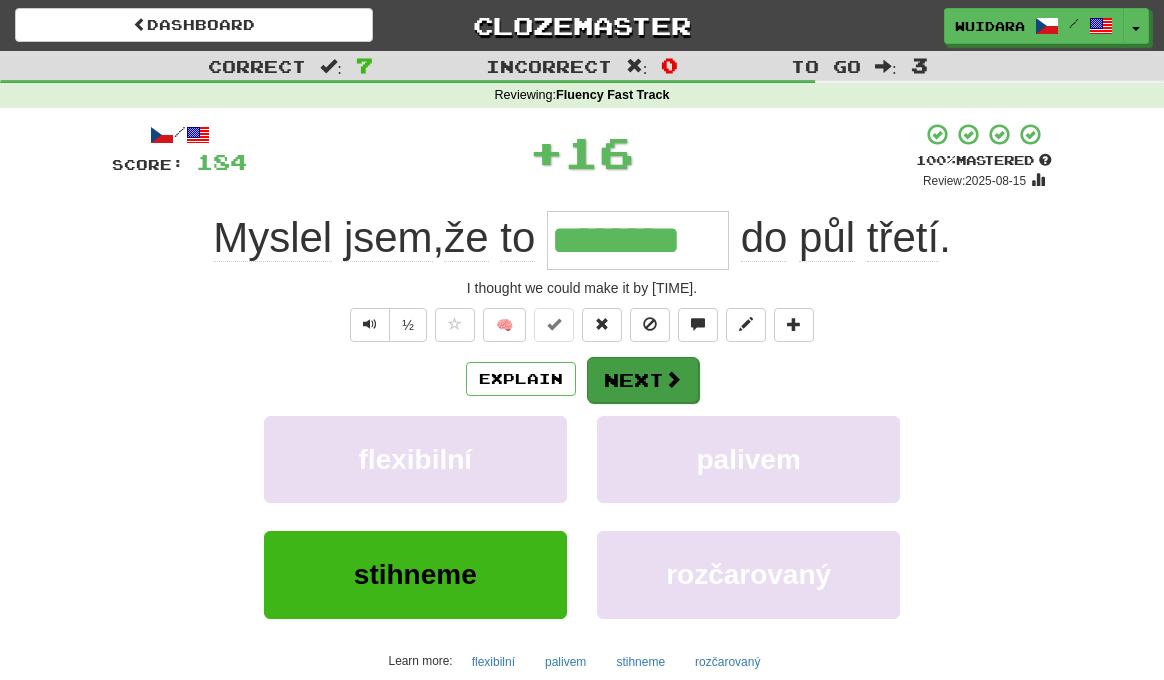 click on "Next" at bounding box center (643, 380) 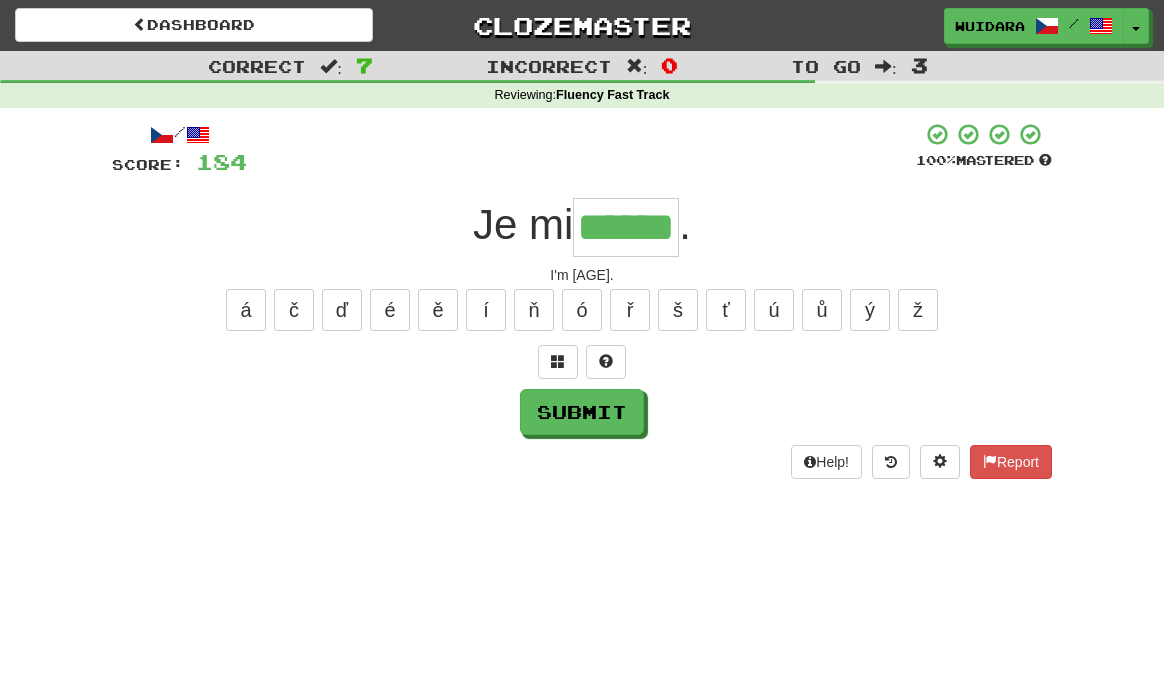 type on "******" 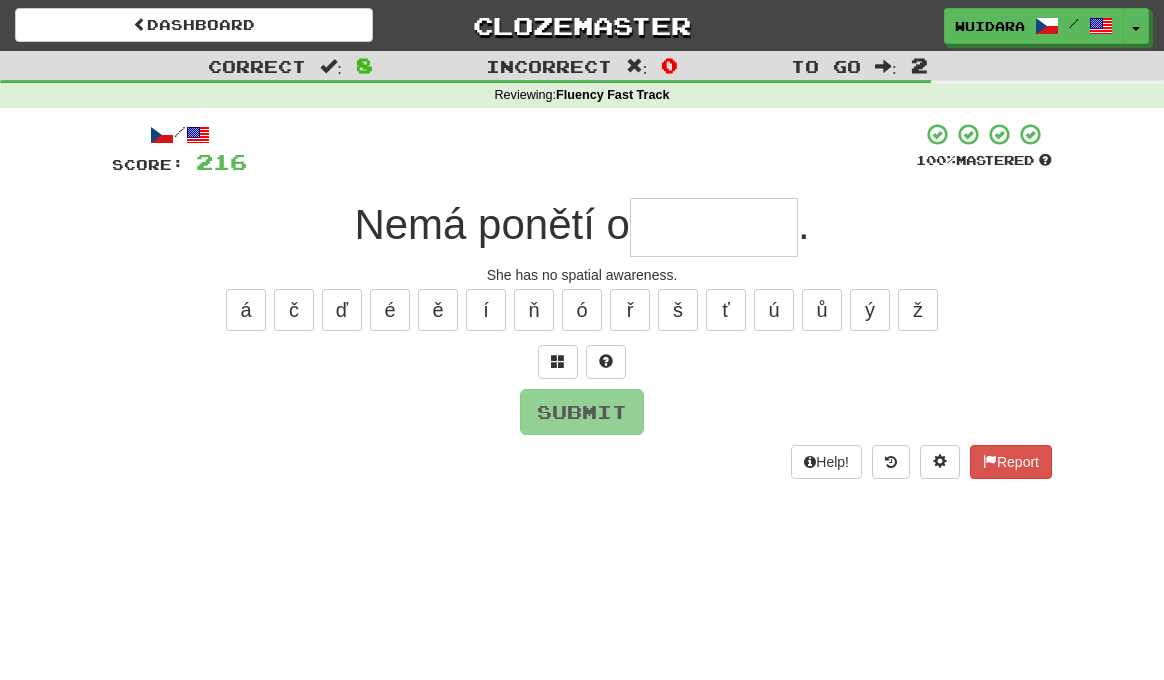 type on "*" 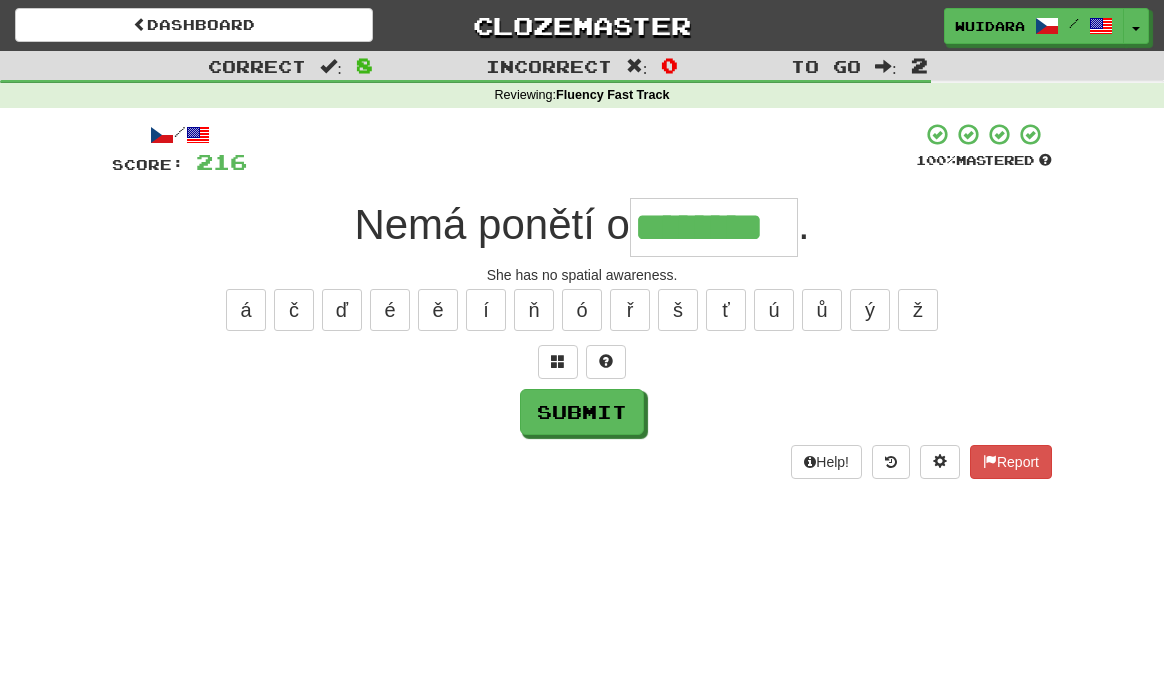 type on "********" 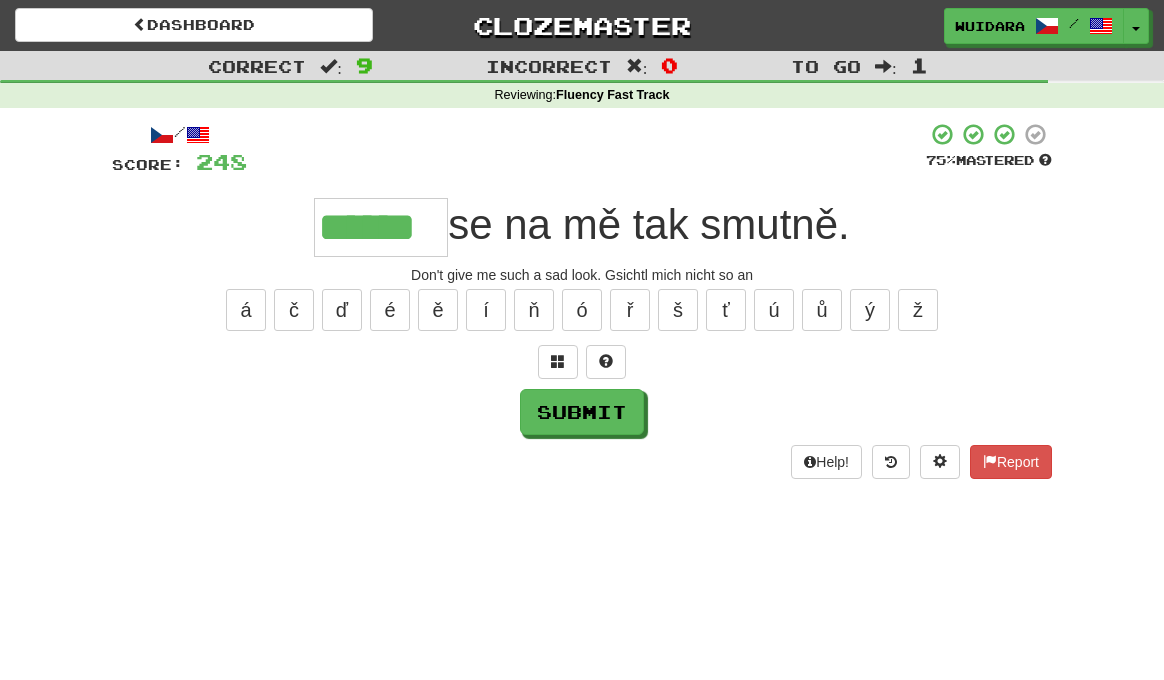 type on "******" 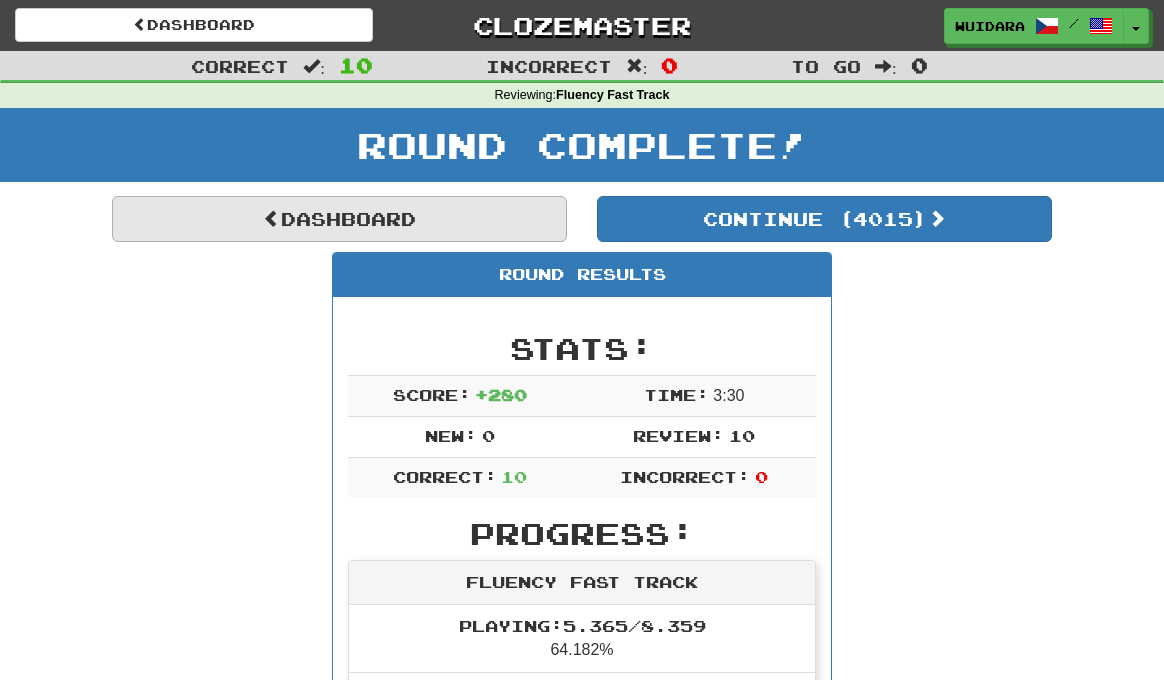 click on "Dashboard" at bounding box center [339, 219] 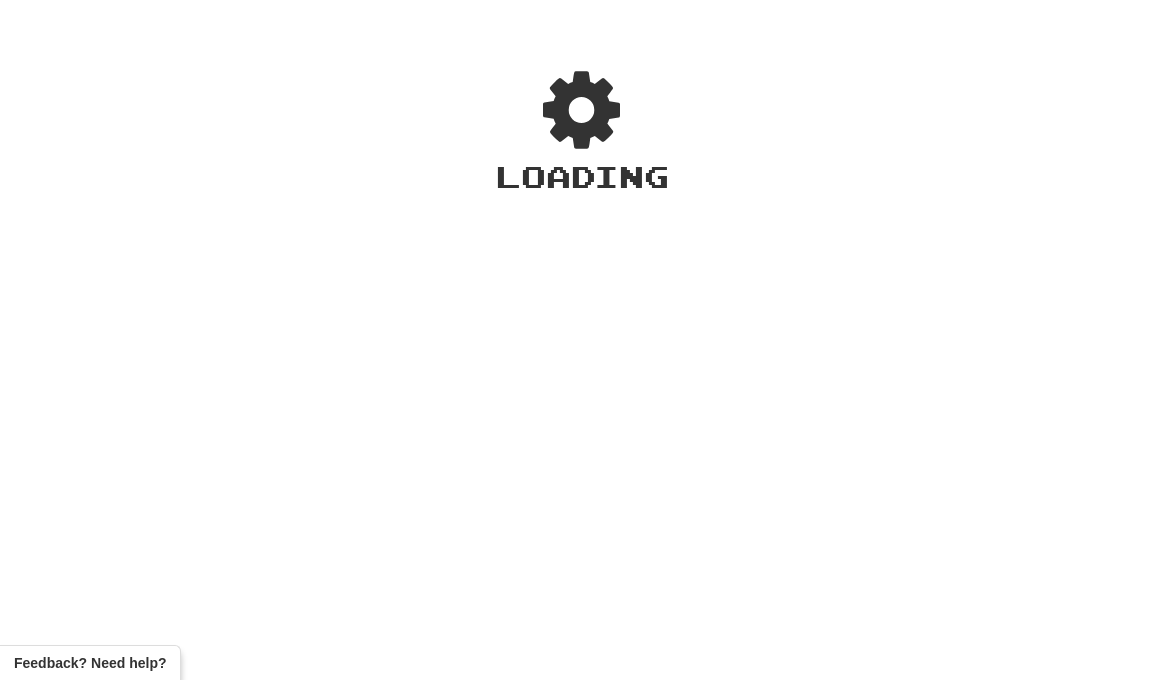 scroll, scrollTop: 0, scrollLeft: 0, axis: both 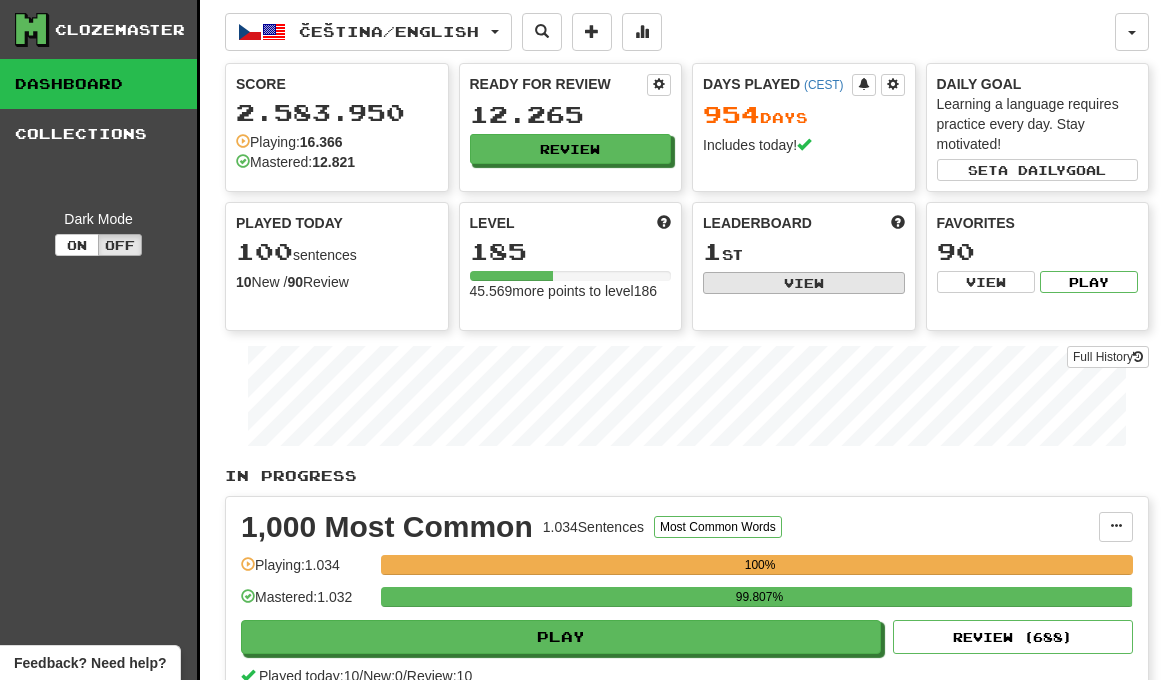 click on "View" at bounding box center (804, 283) 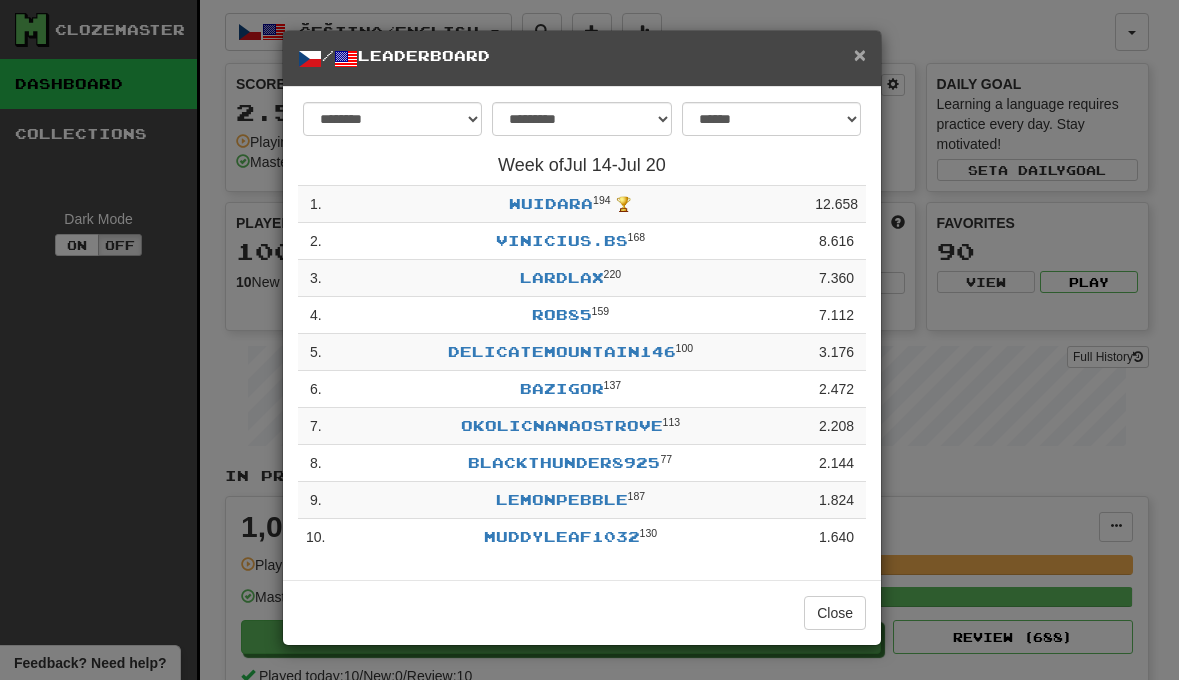 click on "×" at bounding box center [860, 54] 